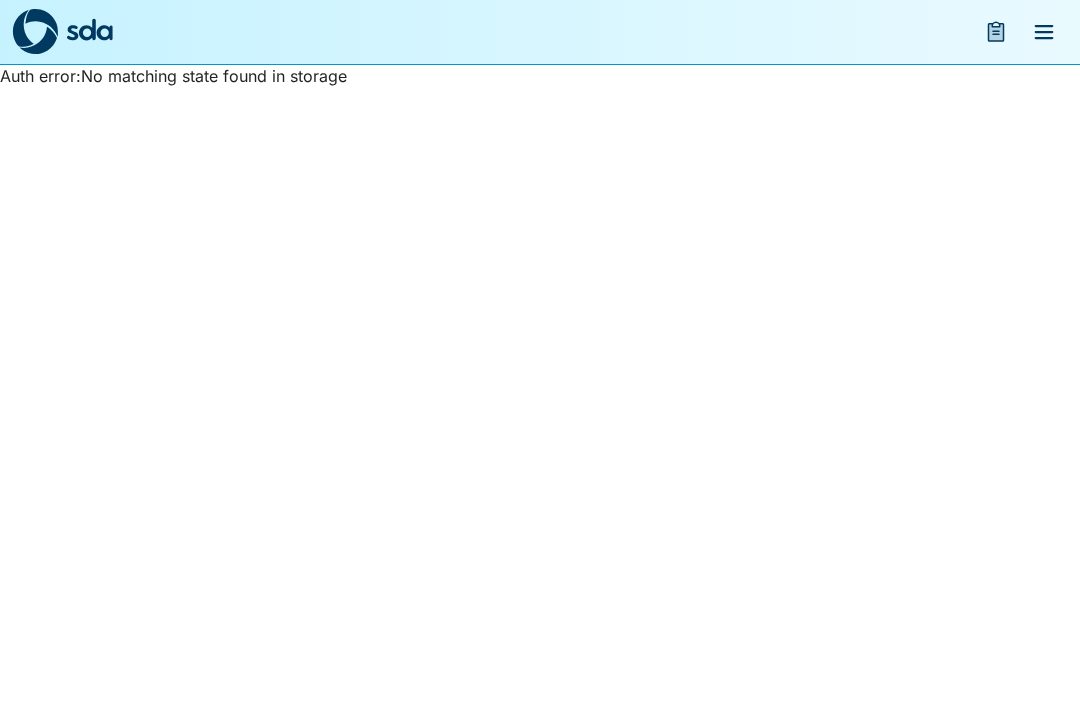 scroll, scrollTop: 0, scrollLeft: 0, axis: both 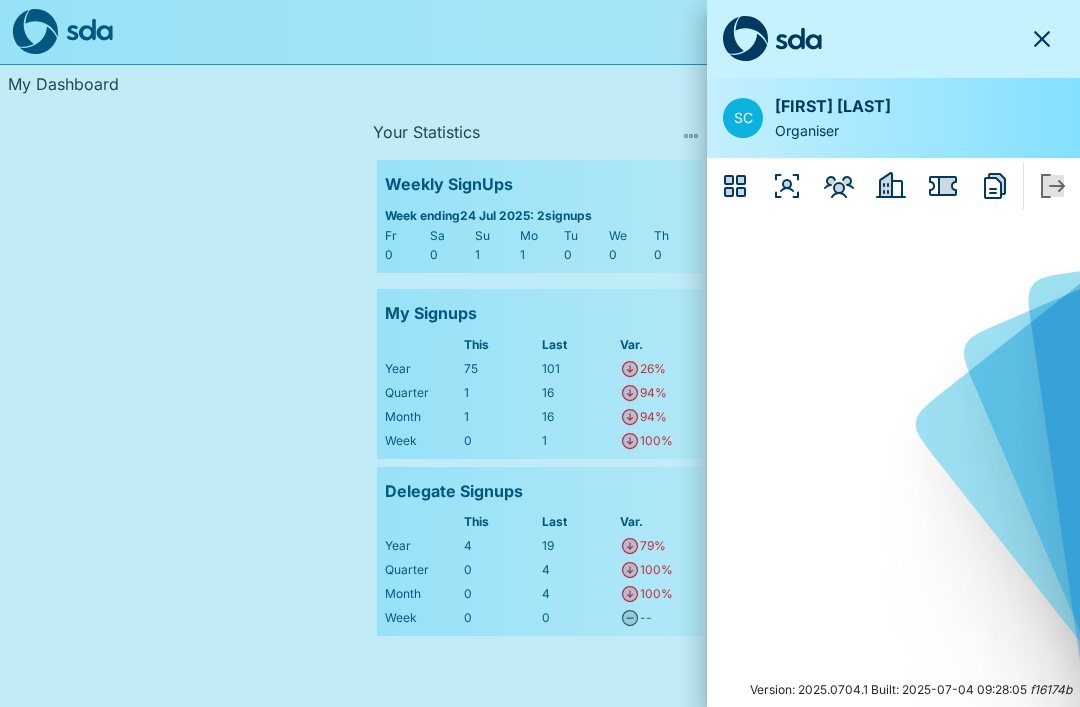 click 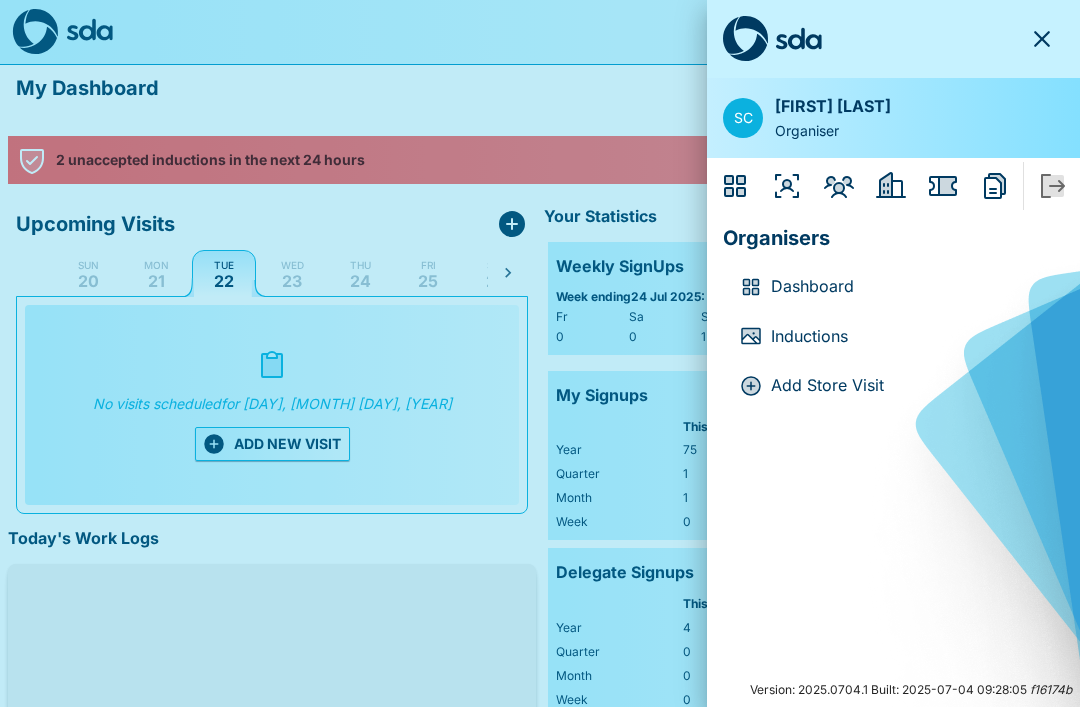 click 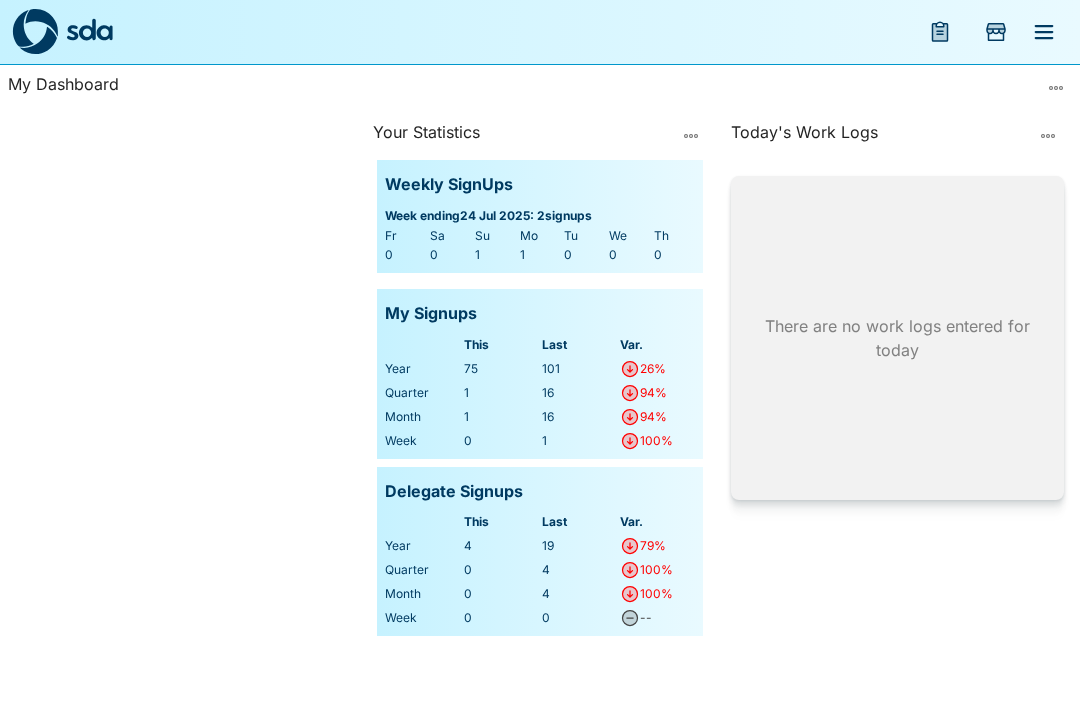 click on "My Dashboard" at bounding box center (524, 88) 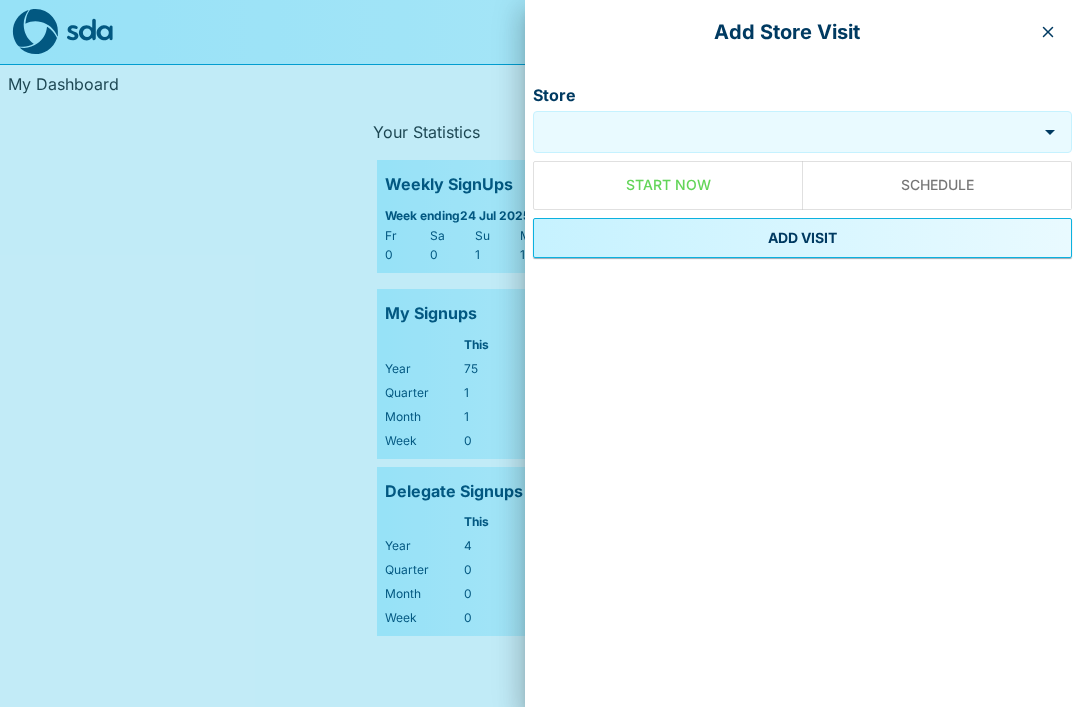 click on "Store" at bounding box center [785, 132] 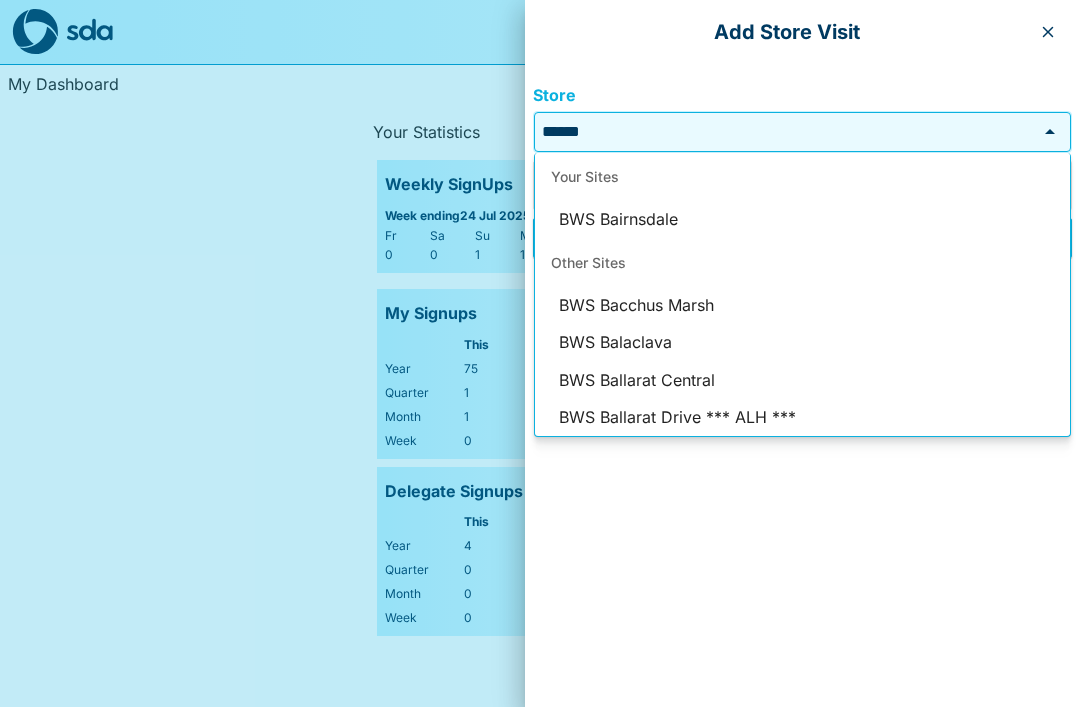 click on "BWS Bairnsdale" at bounding box center [802, 220] 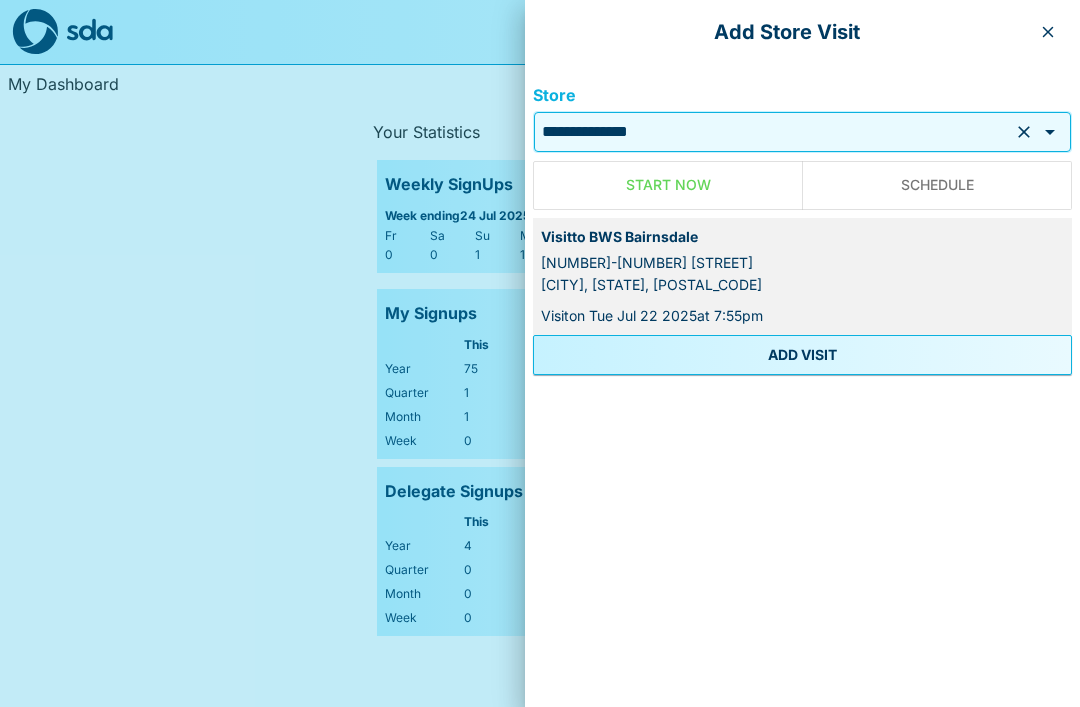 click on "ADD VISIT" at bounding box center (802, 355) 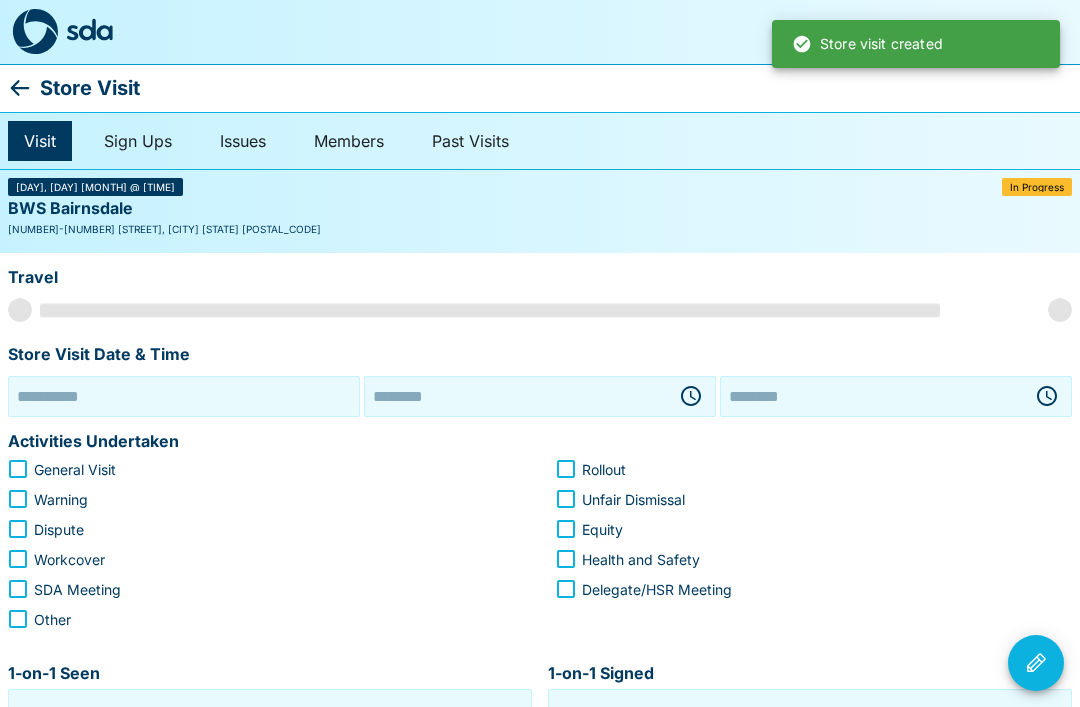 type on "**********" 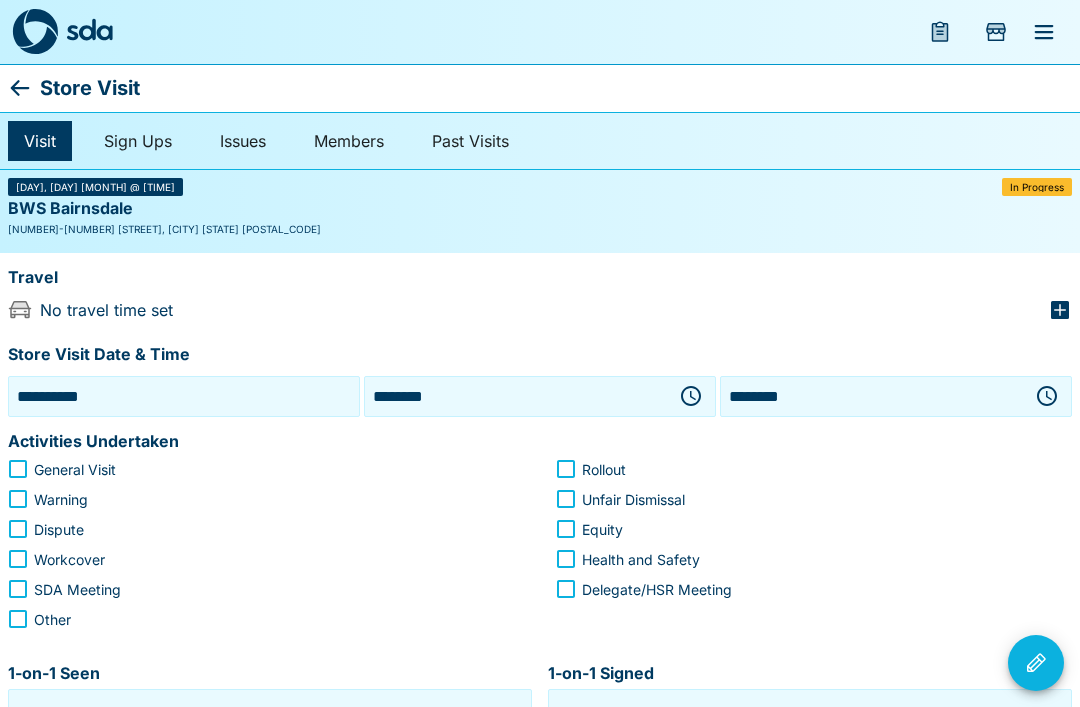 click on "********" at bounding box center (516, 396) 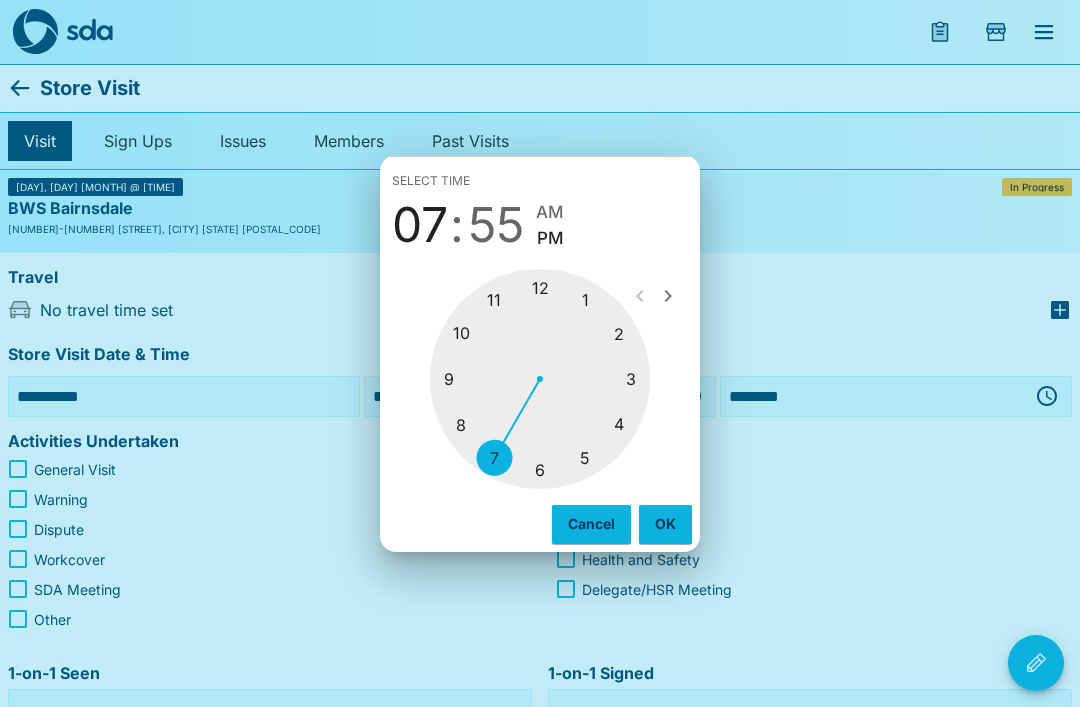 click at bounding box center (540, 379) 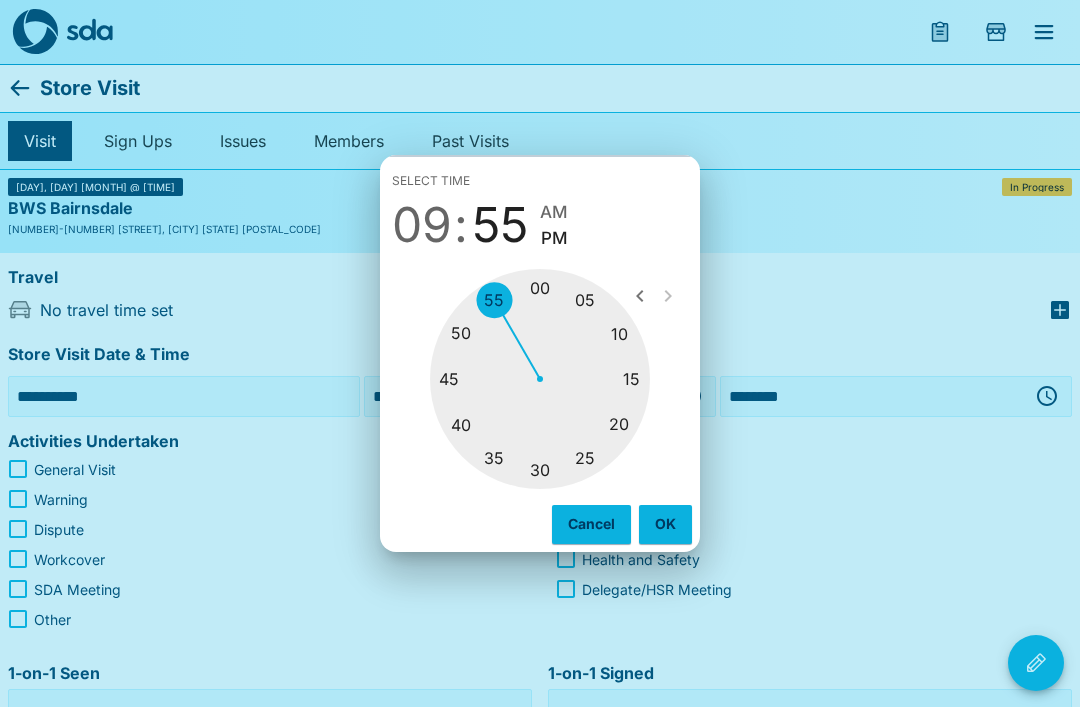 click at bounding box center [540, 379] 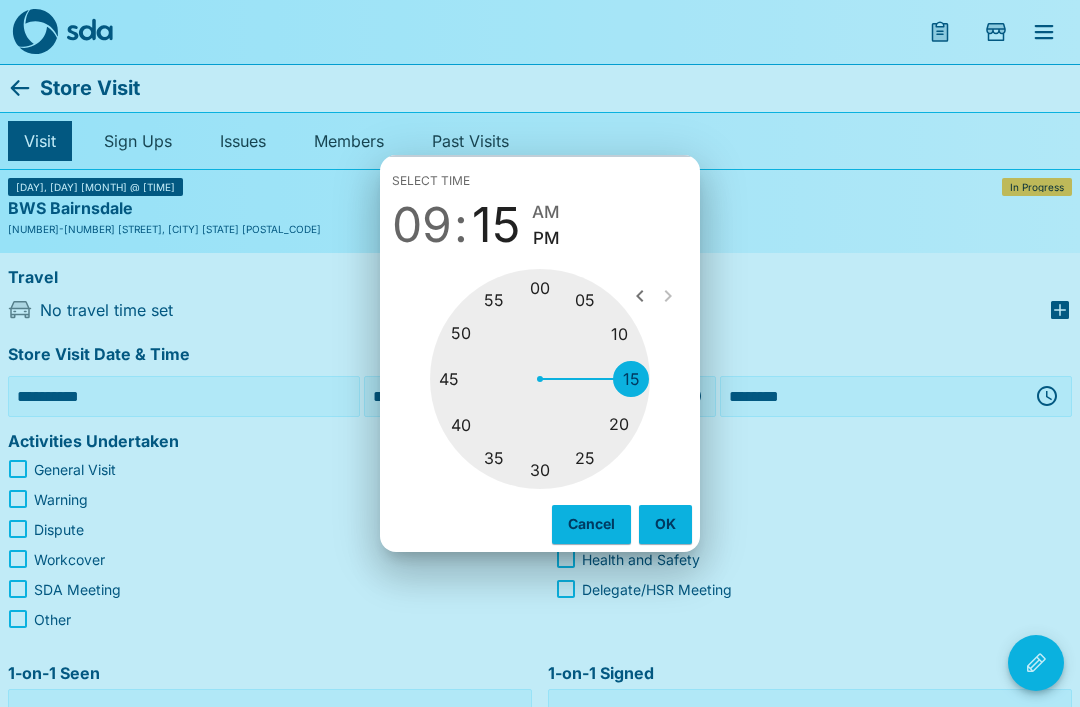 click on "AM" at bounding box center [546, 212] 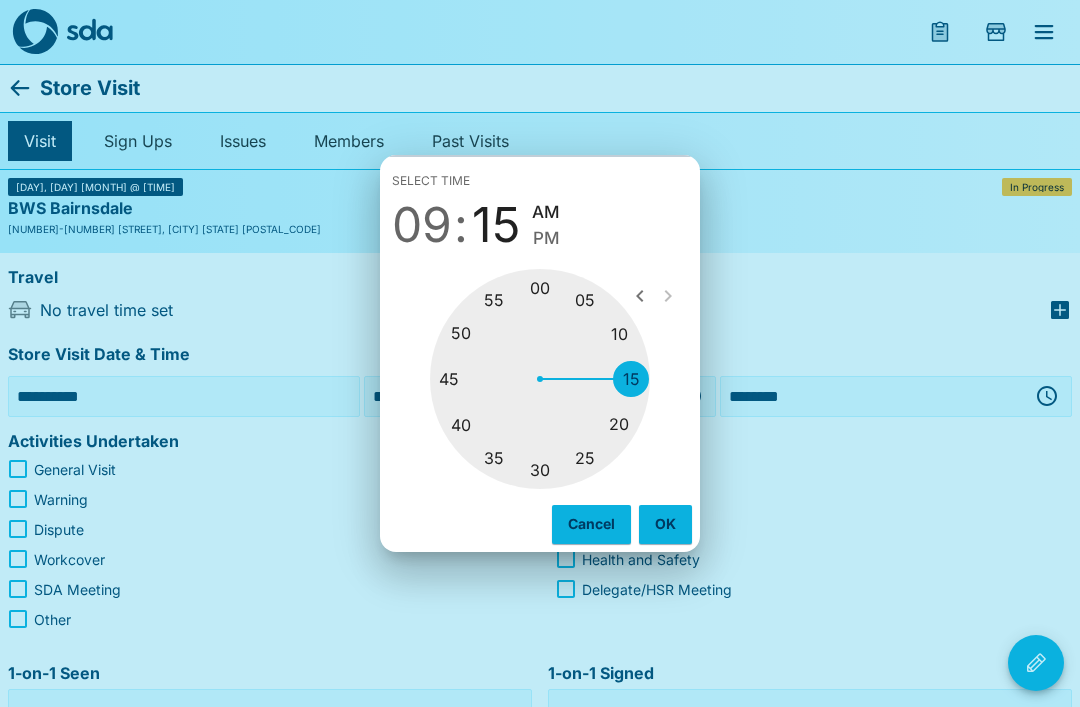 click on "OK" at bounding box center (665, 524) 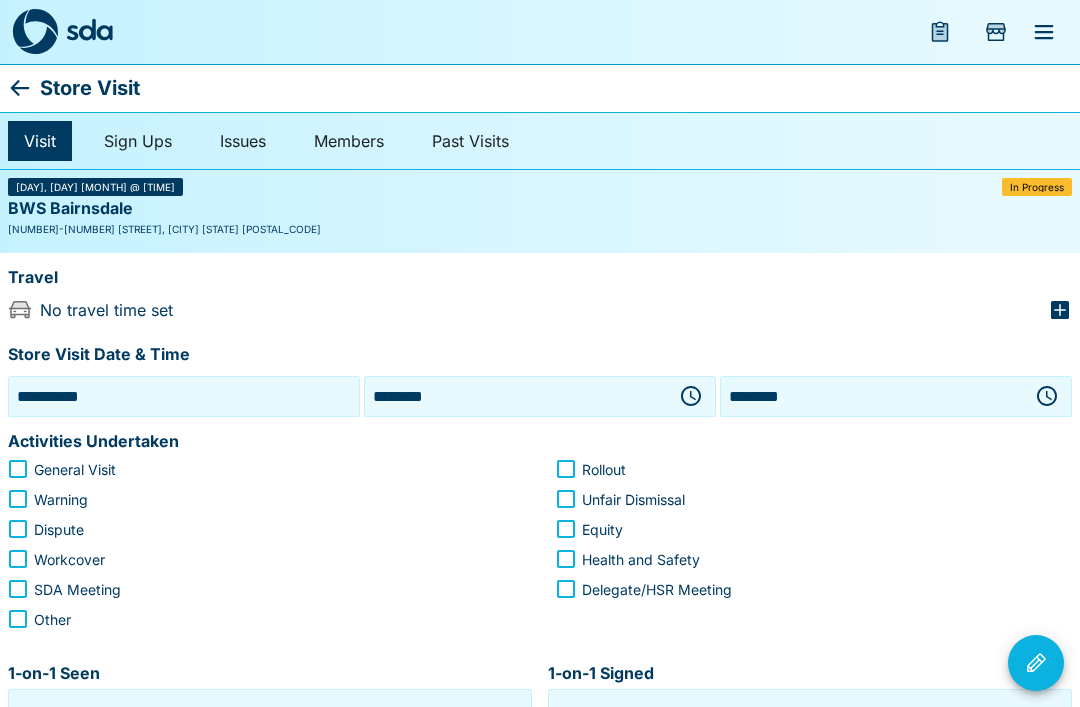 click on "********" at bounding box center (872, 396) 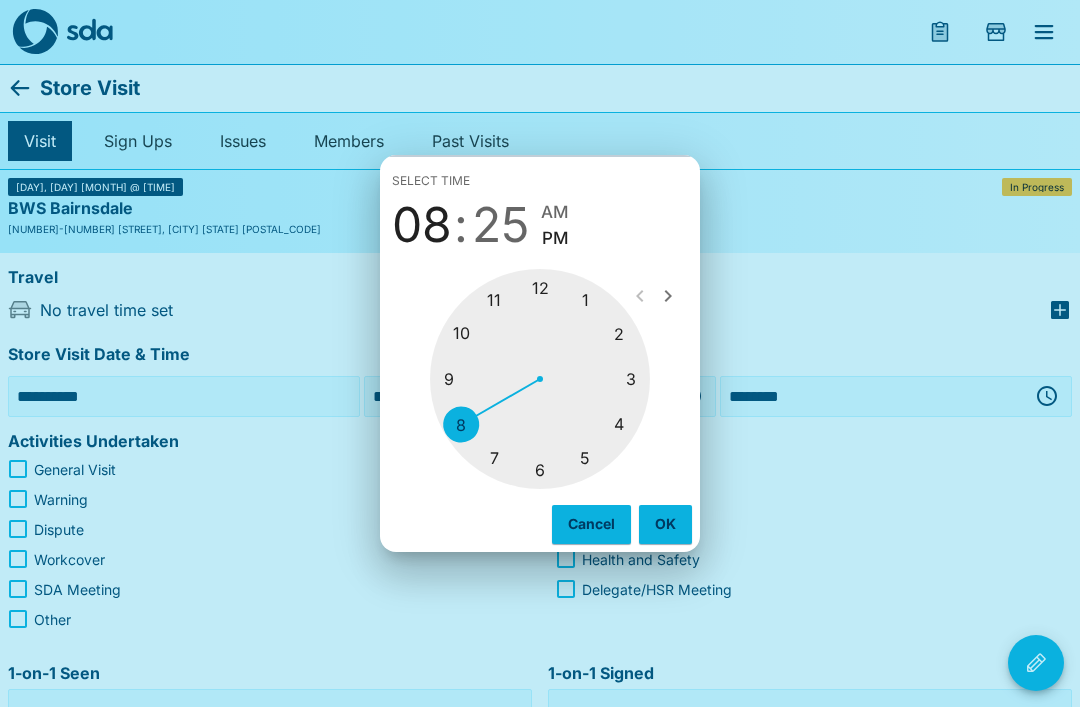 click at bounding box center (540, 379) 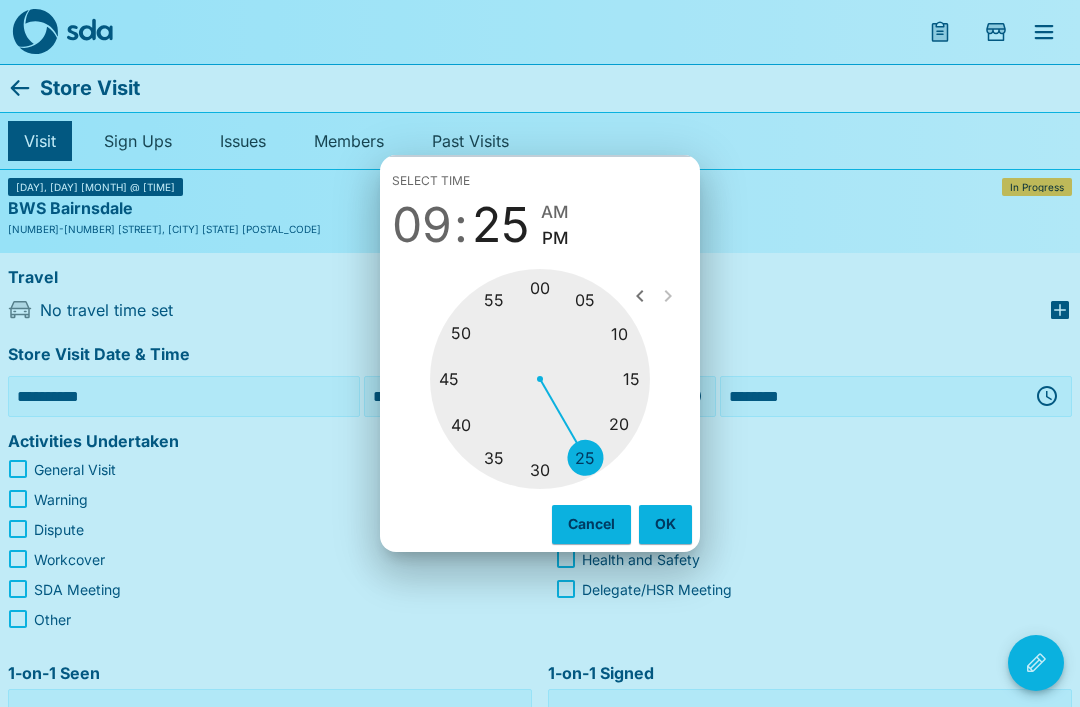 click at bounding box center [540, 379] 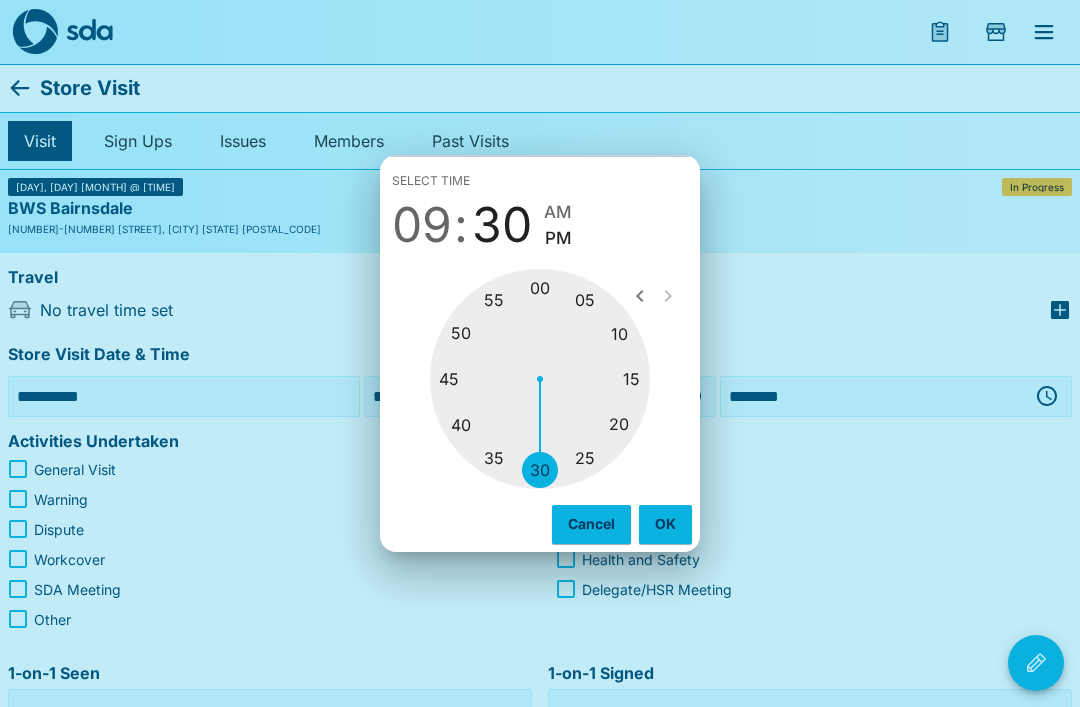 click on "AM" at bounding box center (558, 212) 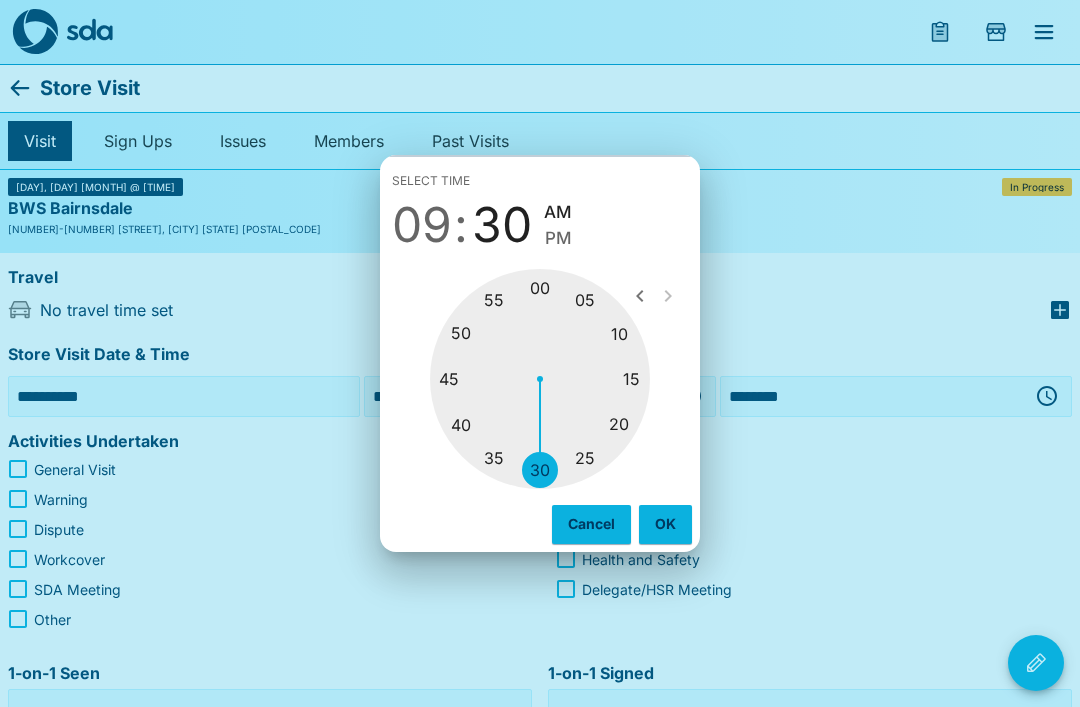 click on "OK" at bounding box center (665, 524) 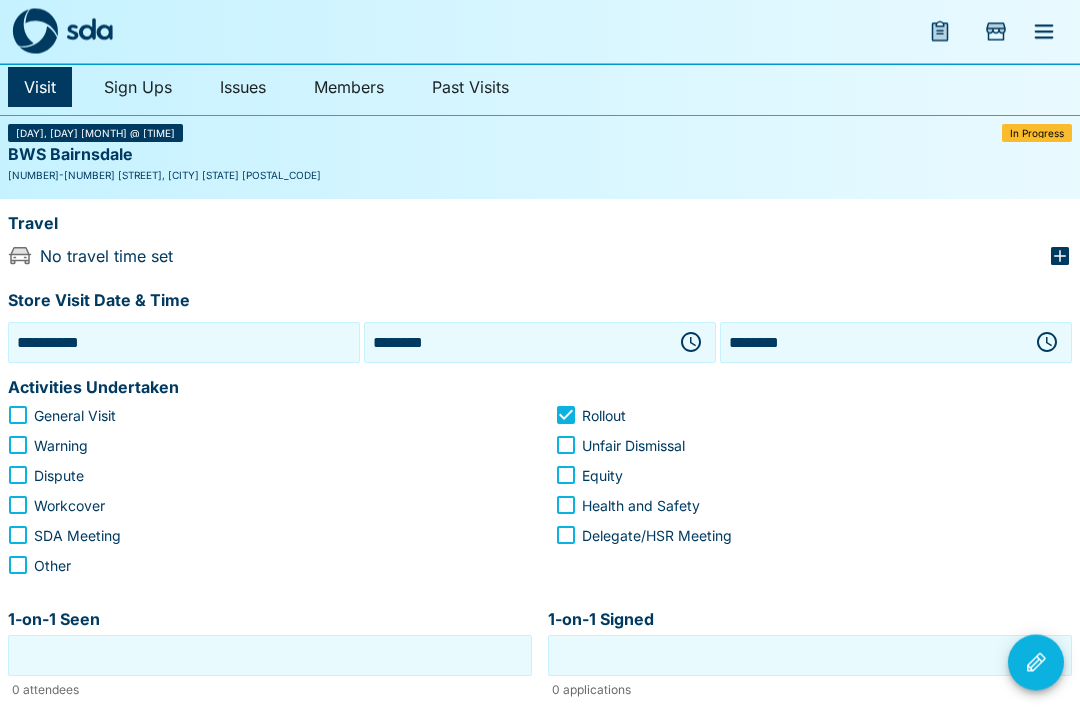 scroll, scrollTop: 39, scrollLeft: 0, axis: vertical 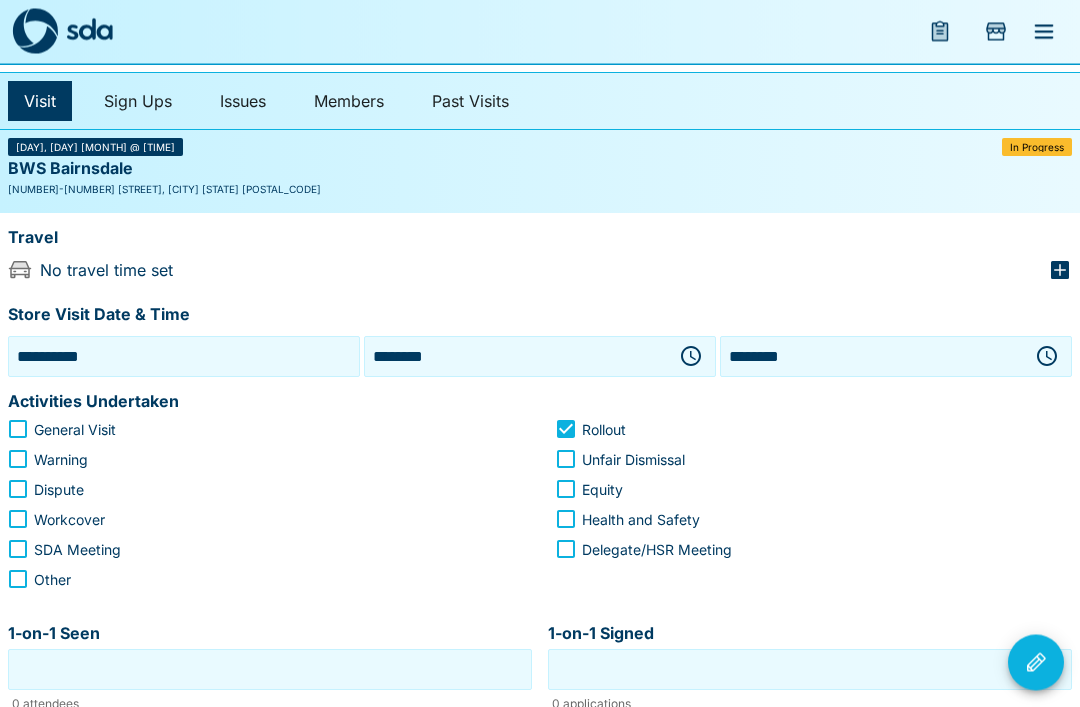 click 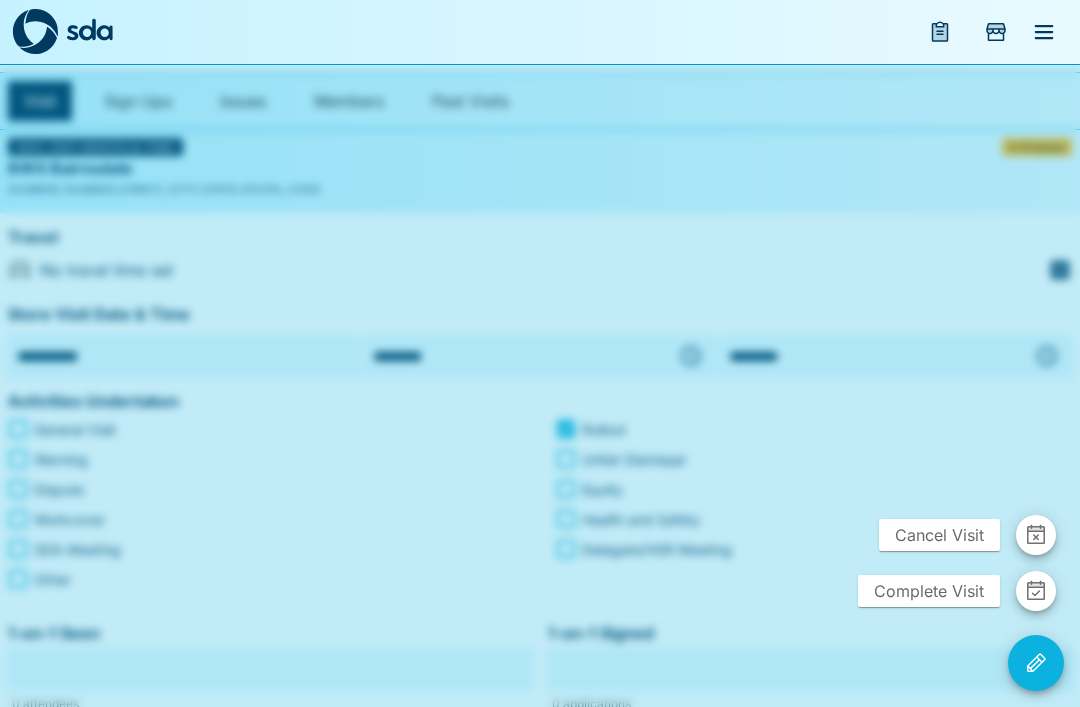 click 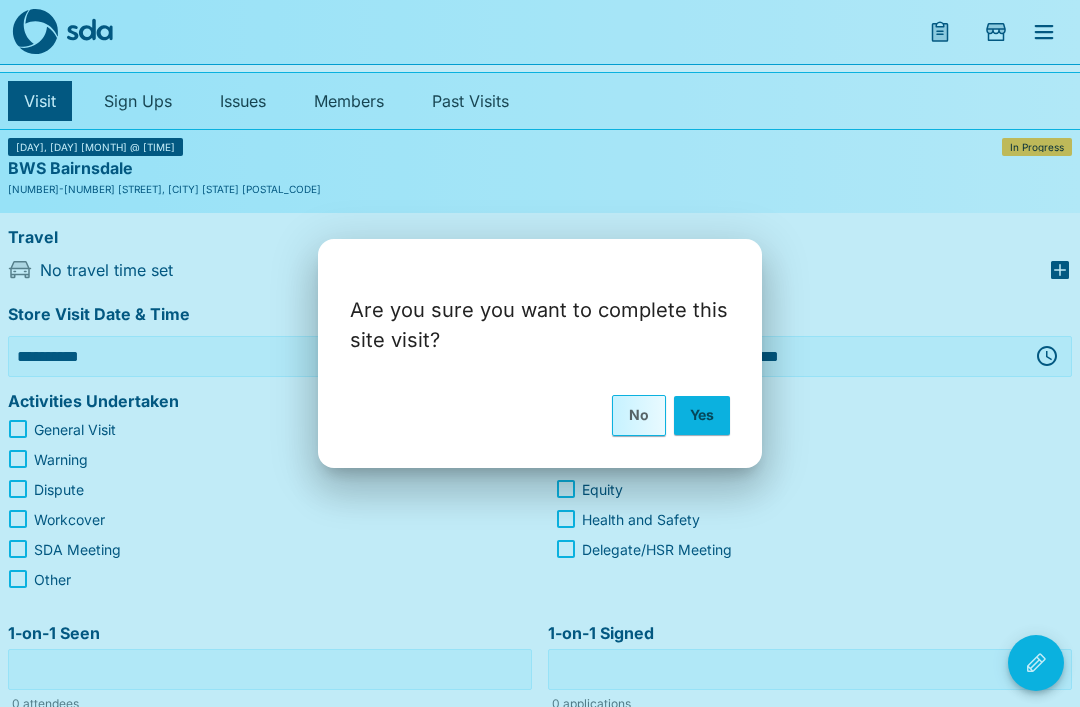 click on "Yes" at bounding box center [702, 415] 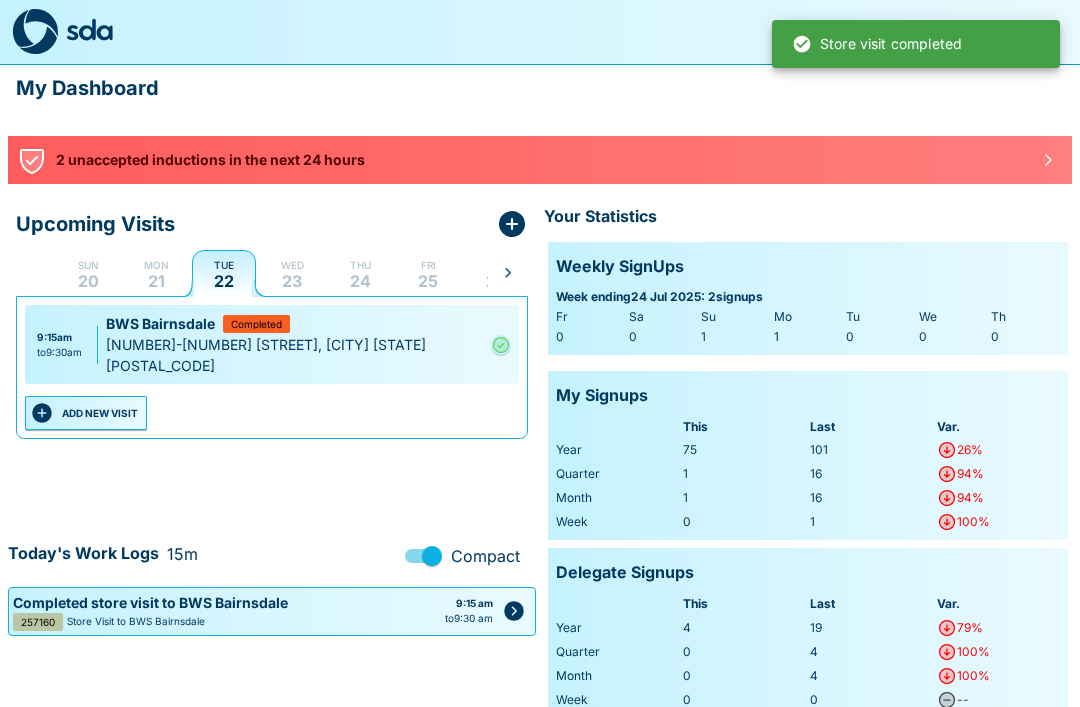 click at bounding box center [1048, 160] 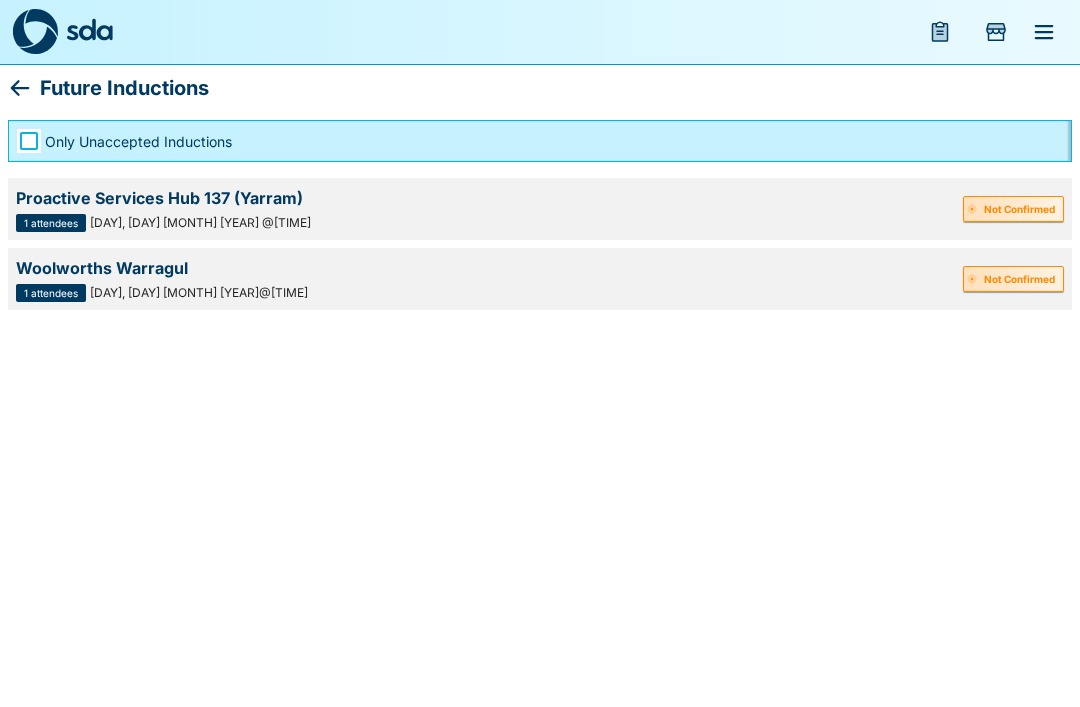 click on "Not Confirmed" at bounding box center [1013, 209] 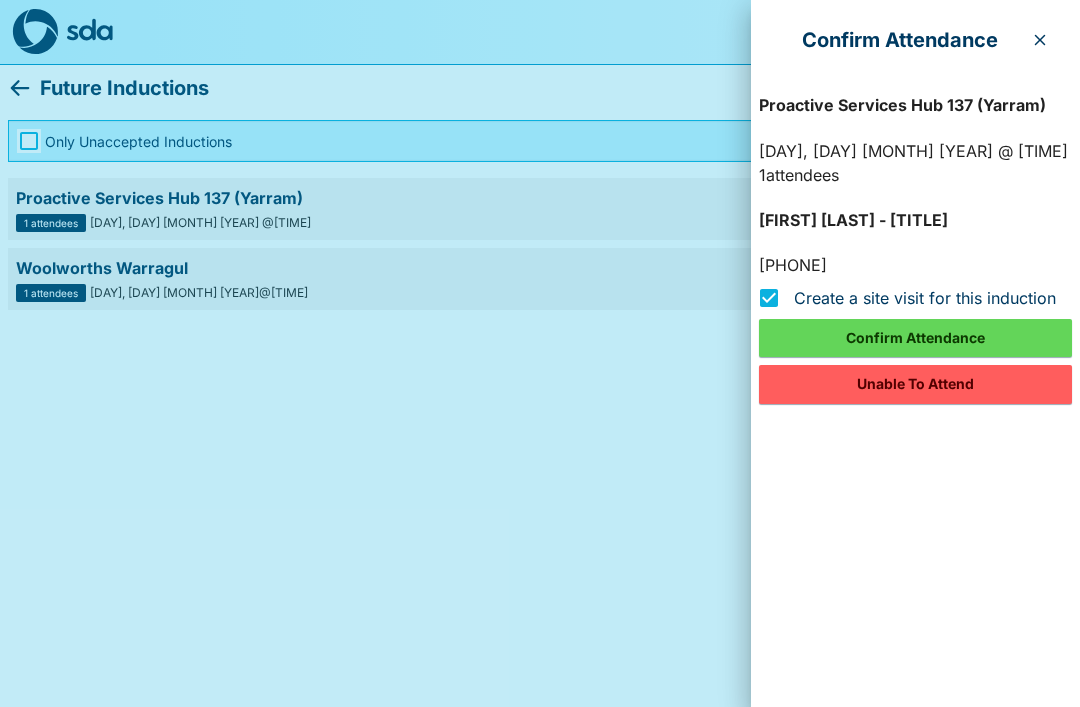click on "Confirm Attendance" at bounding box center [915, 338] 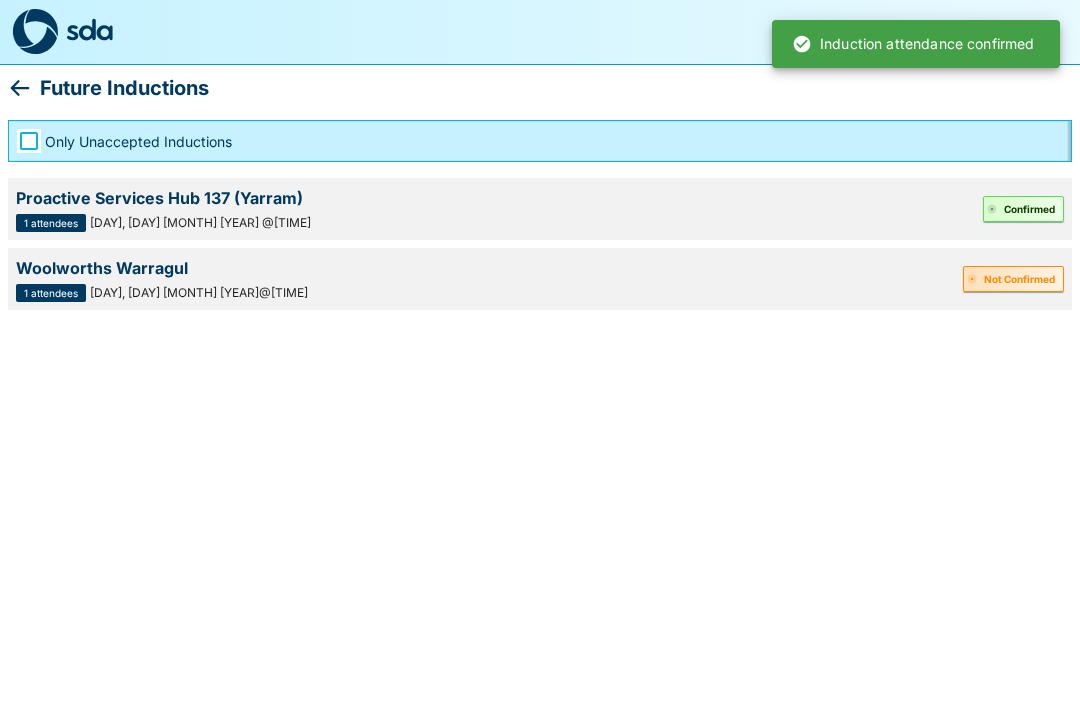 click on "Not Confirmed" at bounding box center (1013, 279) 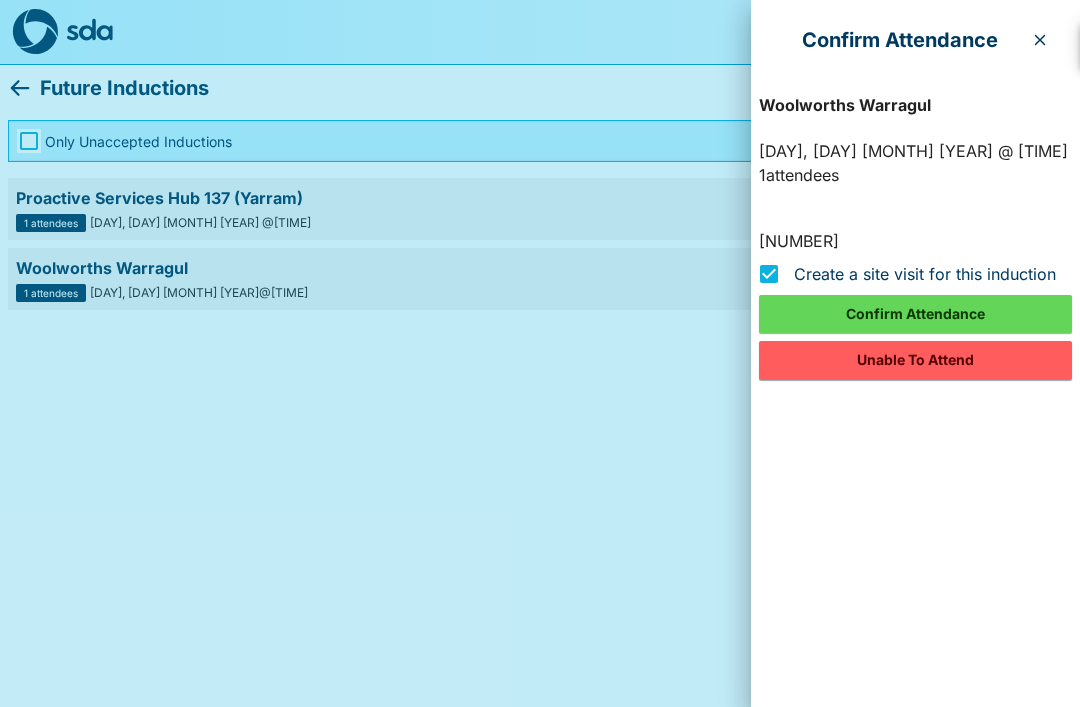 click on "Unable To Attend" at bounding box center [915, 360] 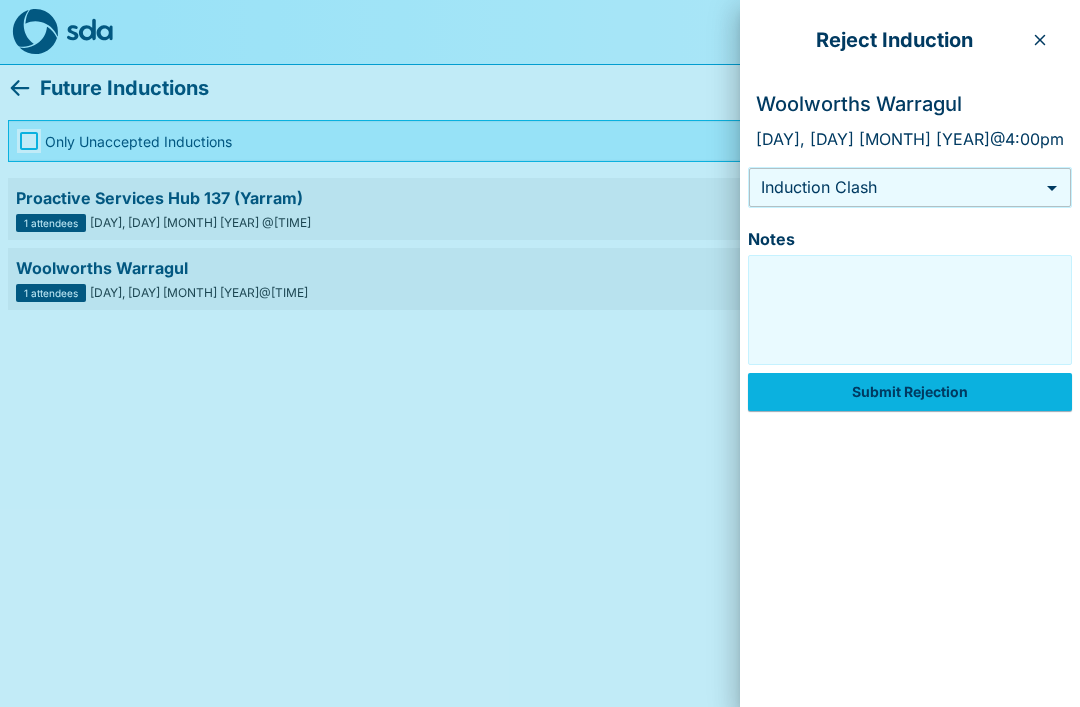 click 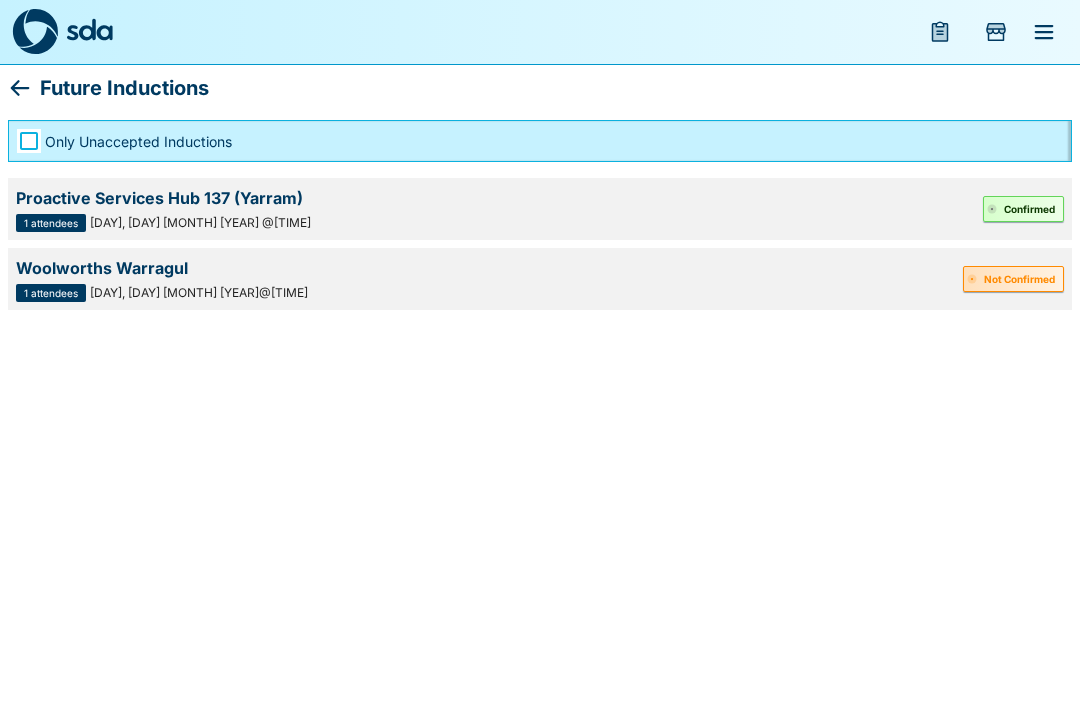 click on "Not Confirmed" at bounding box center (1013, 279) 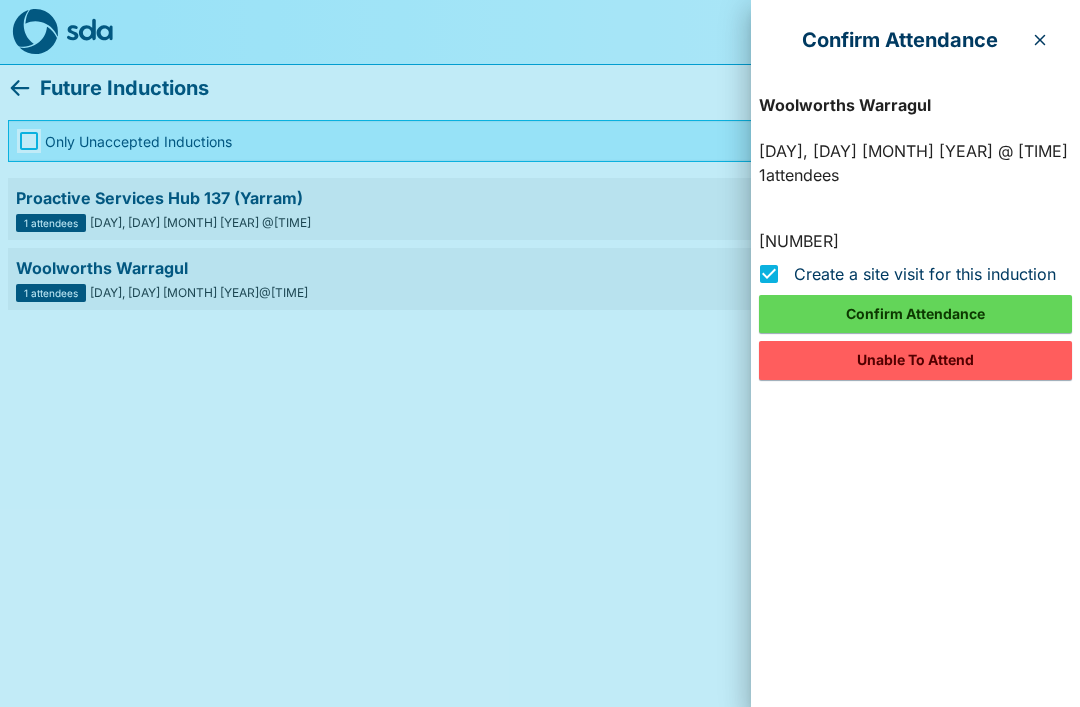 click on "Confirm Attendance" at bounding box center [915, 314] 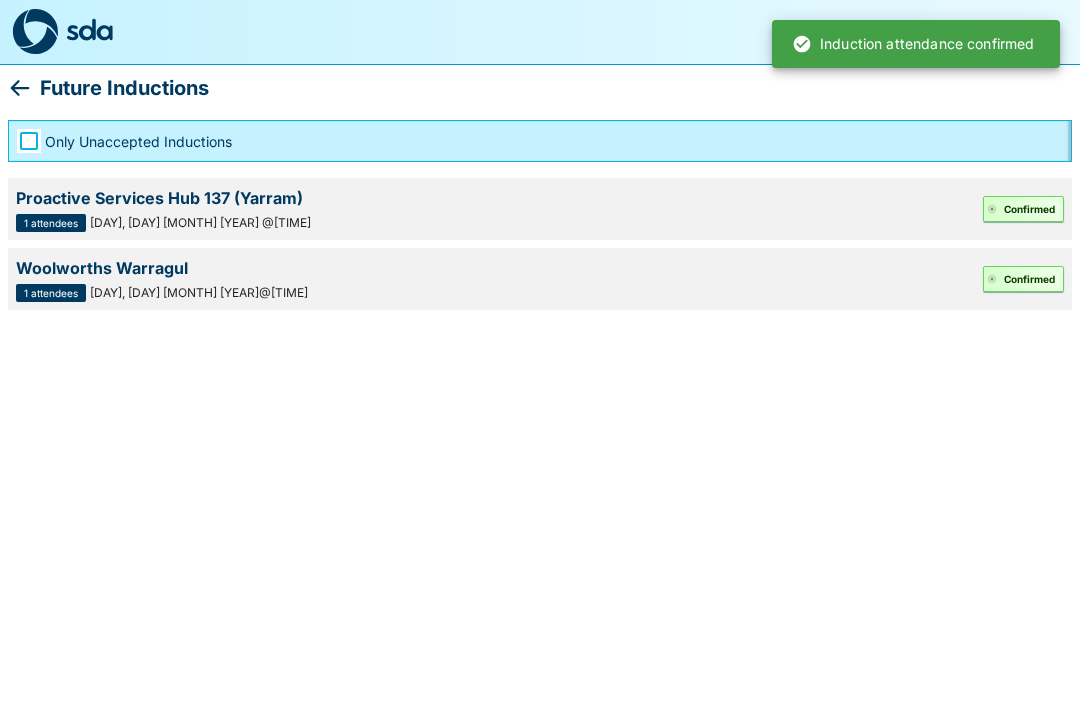 click 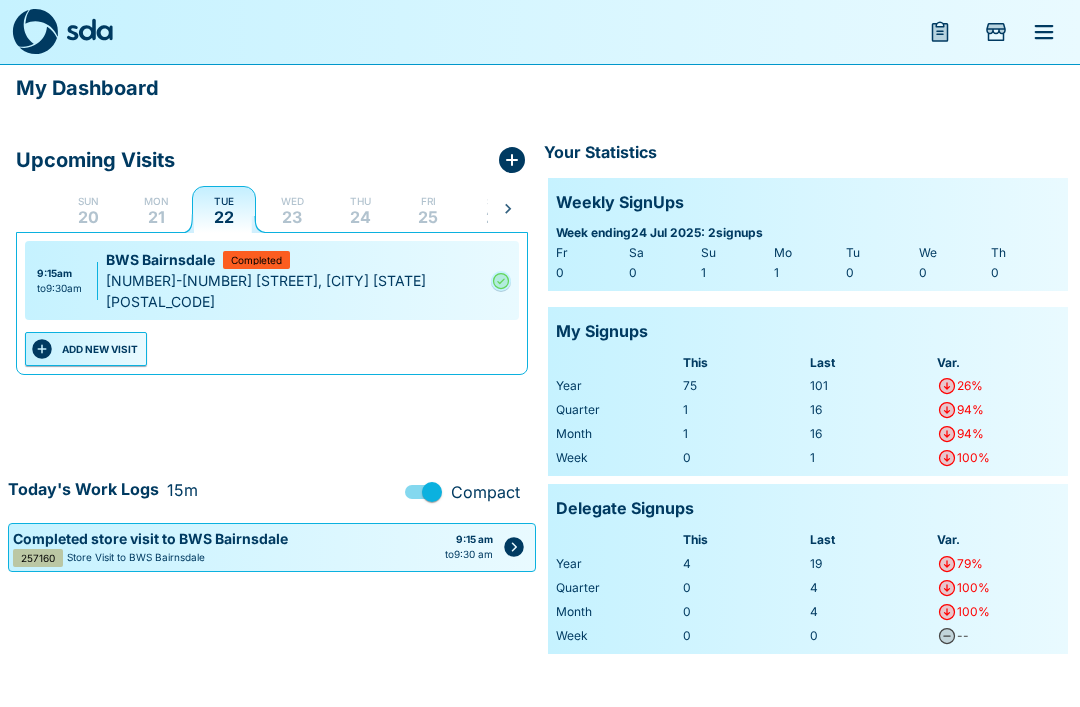 click on "ADD NEW VISIT" at bounding box center (86, 349) 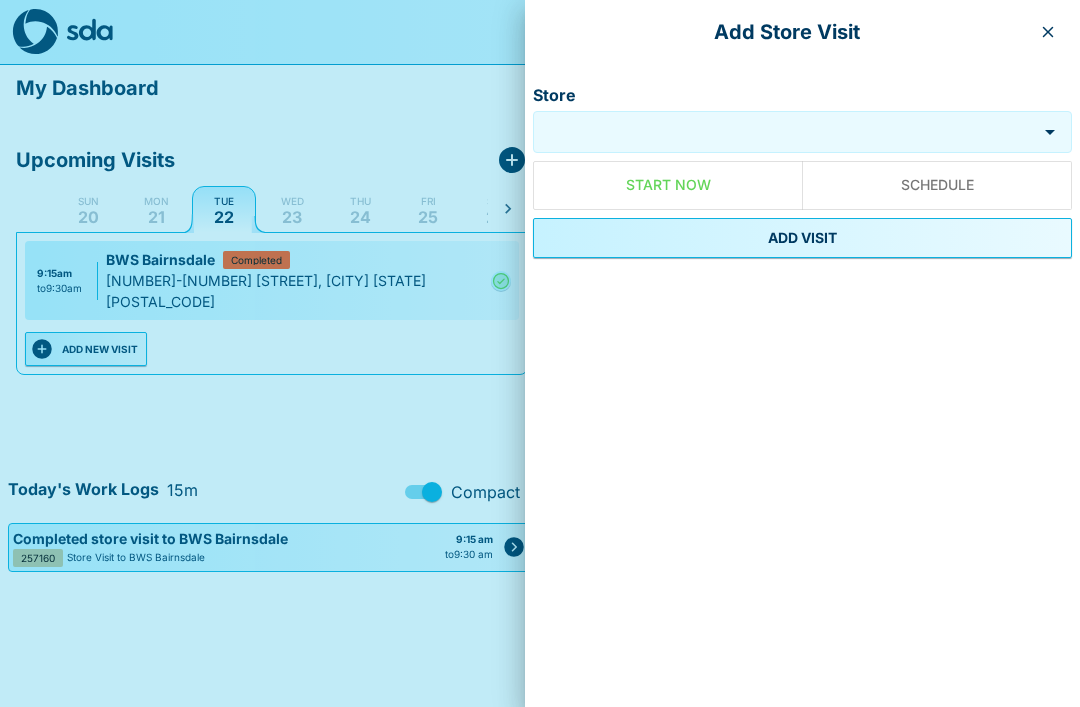 click on "Store" at bounding box center (785, 132) 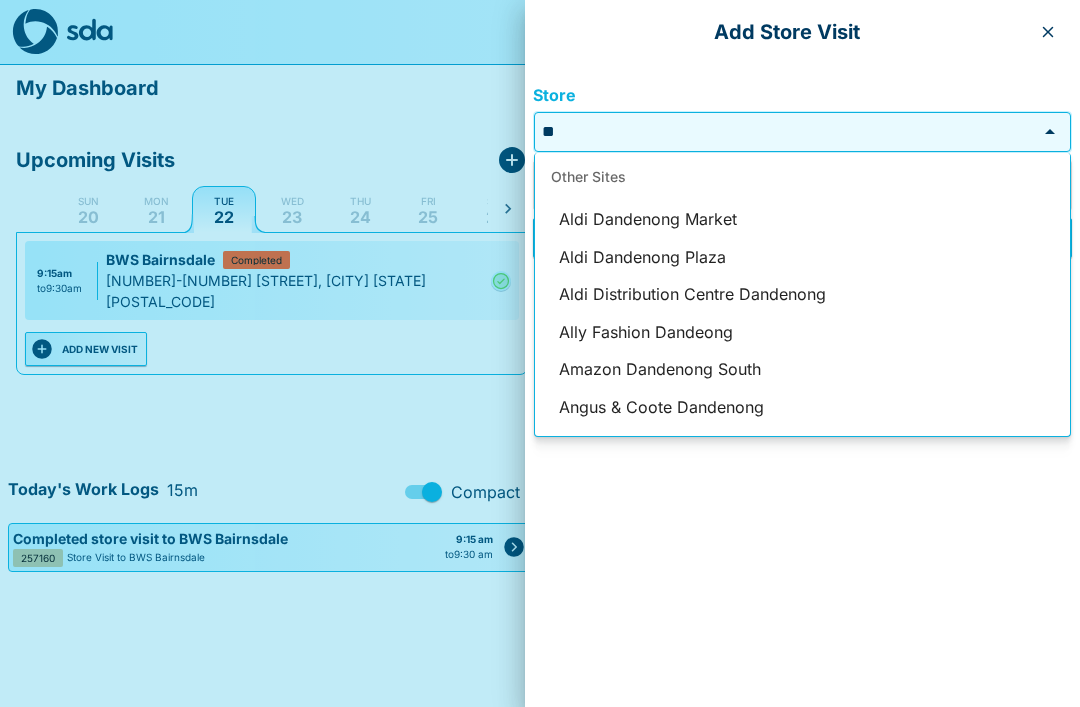 type on "*" 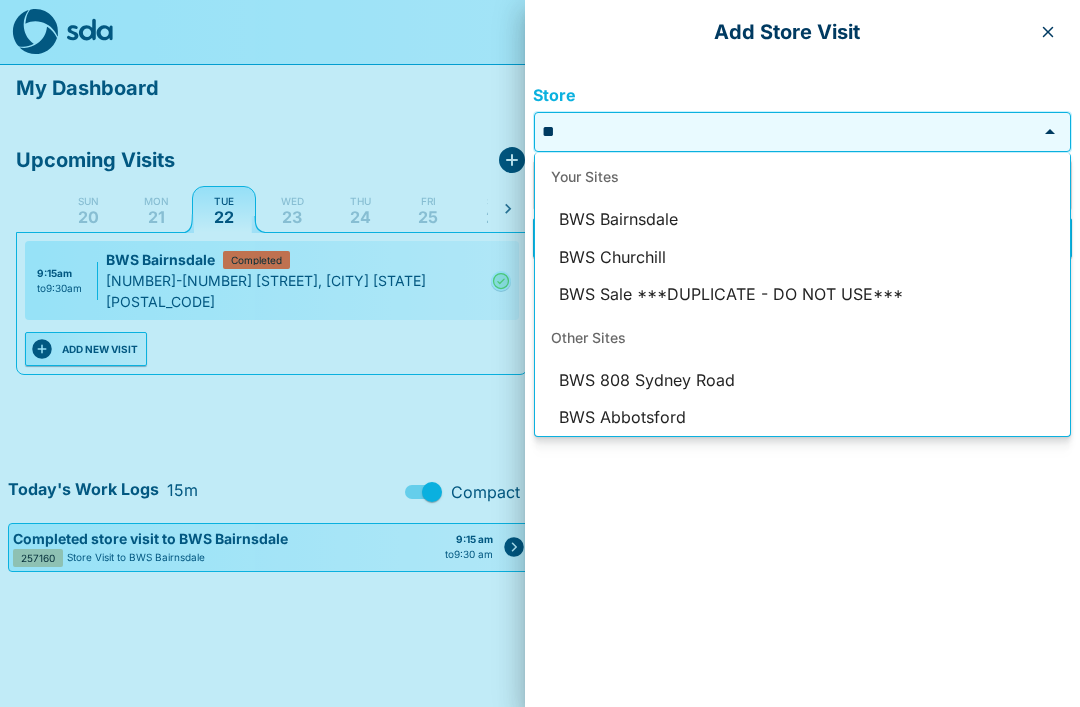 type on "*" 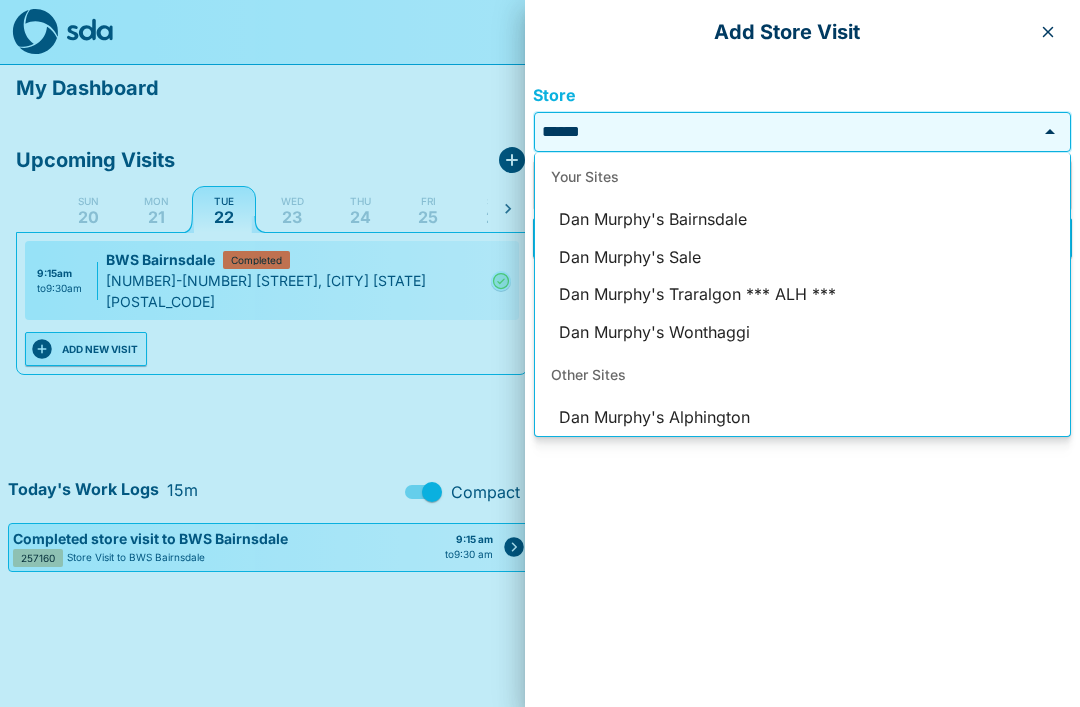click on "Dan Murphy's Bairnsdale" at bounding box center [802, 220] 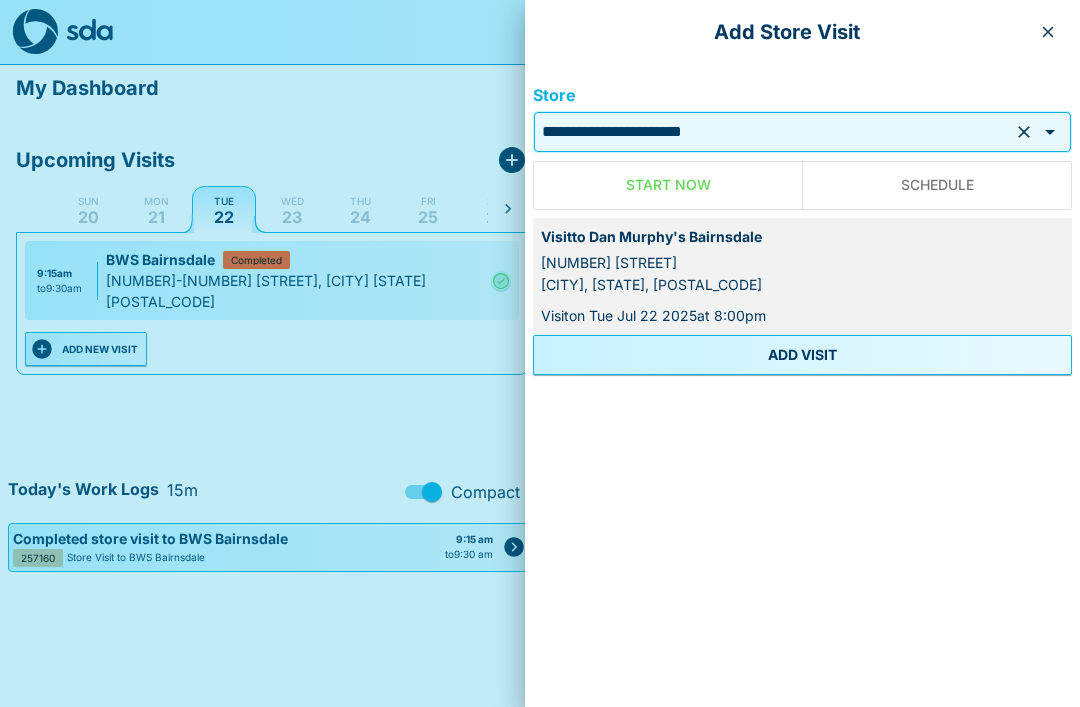 click on "ADD VISIT" at bounding box center (802, 355) 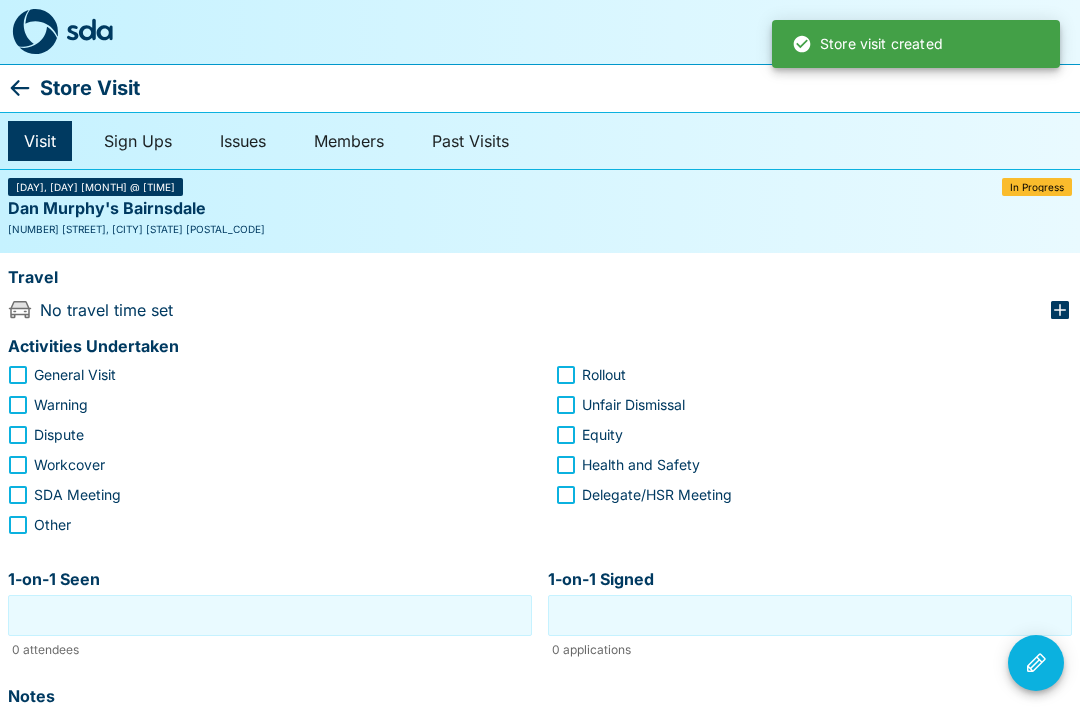 click 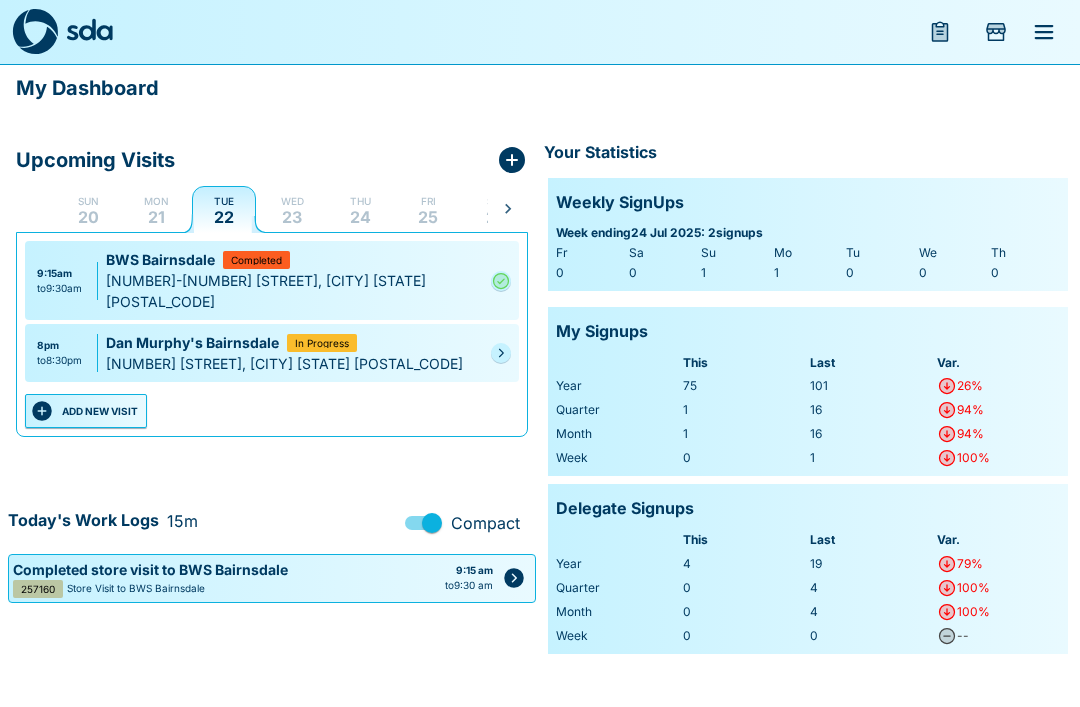 click on "[NUMBER] [STREET], [CITY] [STATE] [POSTAL_CODE]" at bounding box center [294, 363] 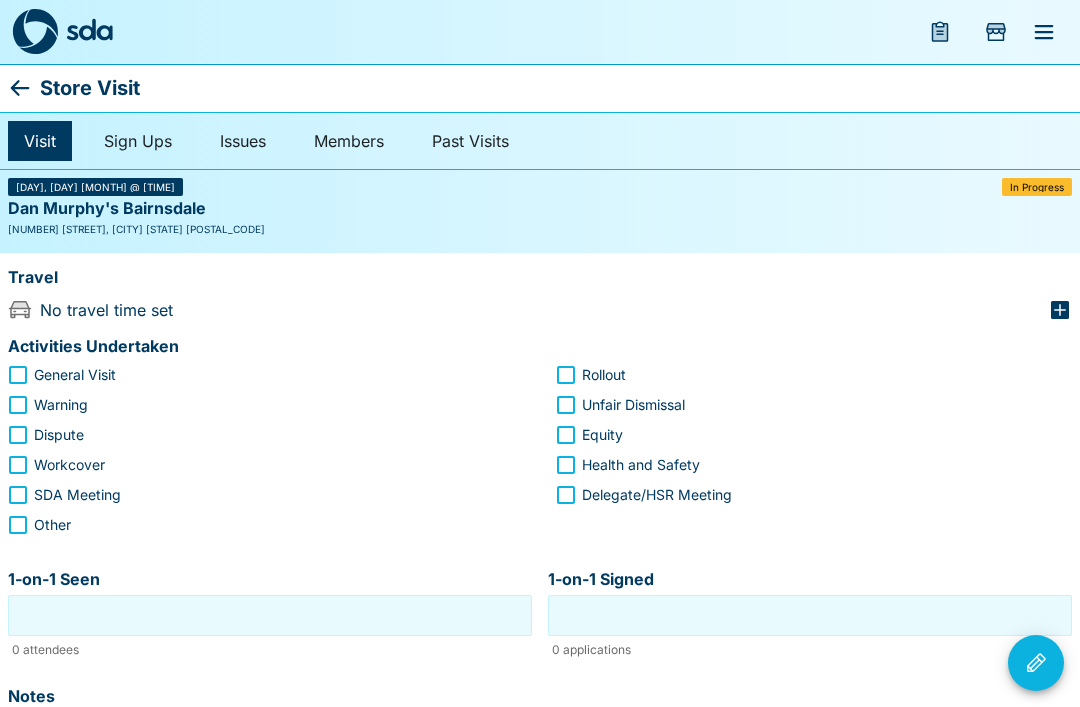 click 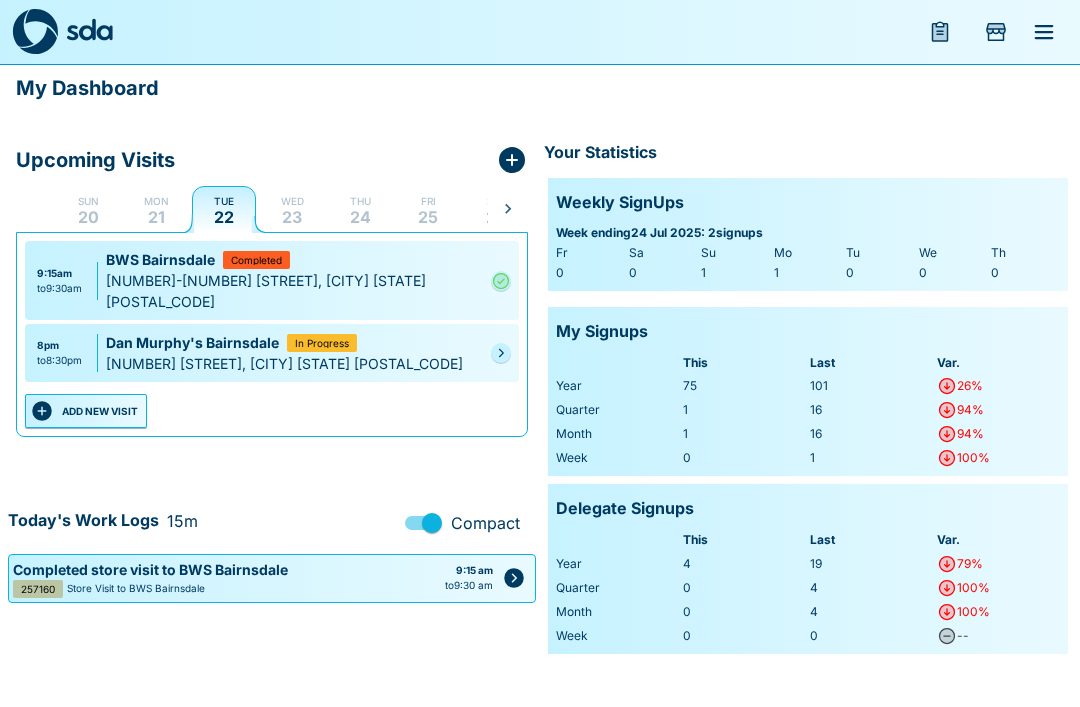 click 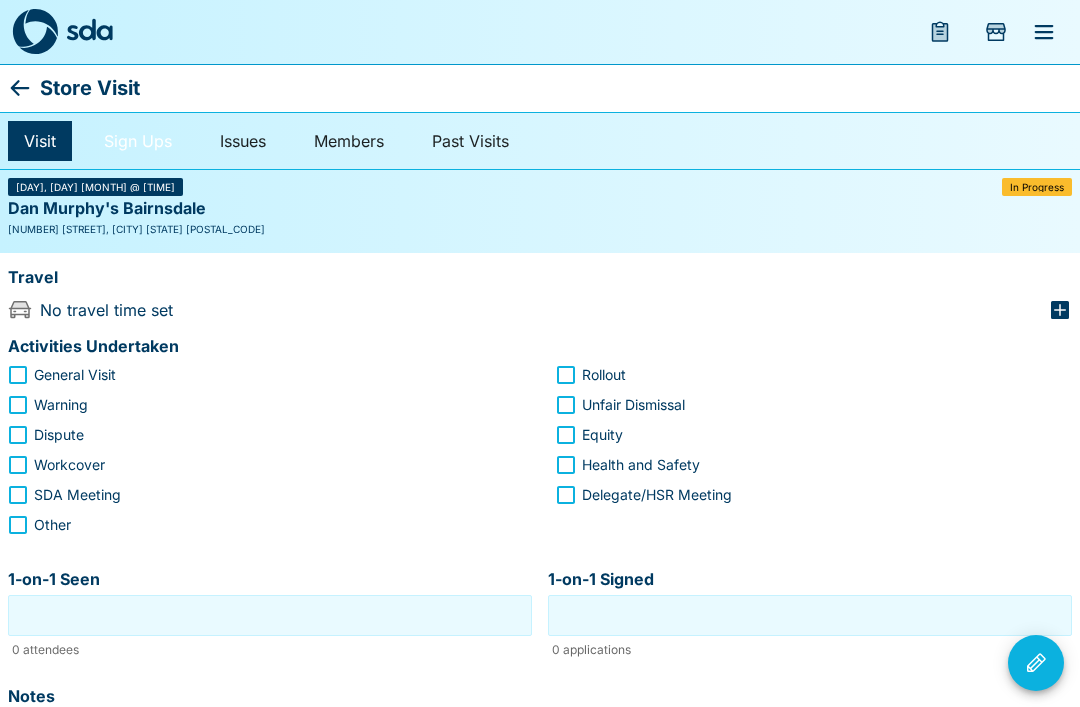 click on "Sign Ups" at bounding box center [138, 141] 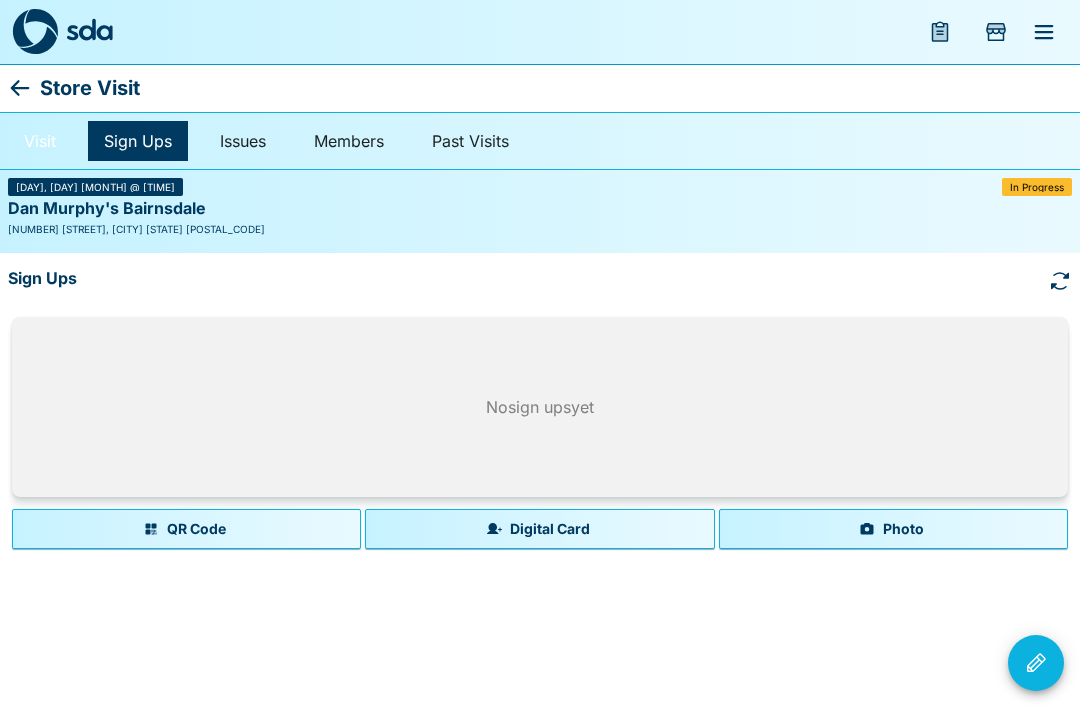 click on "Visit" at bounding box center [40, 141] 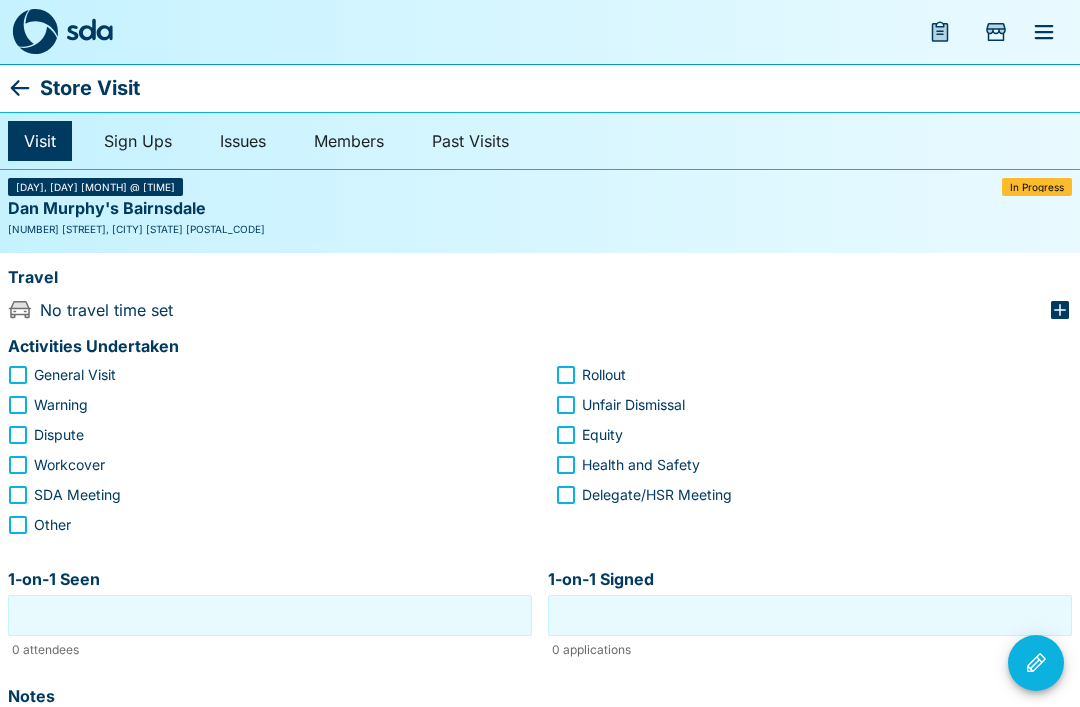 click on "Store Visit" at bounding box center [90, 88] 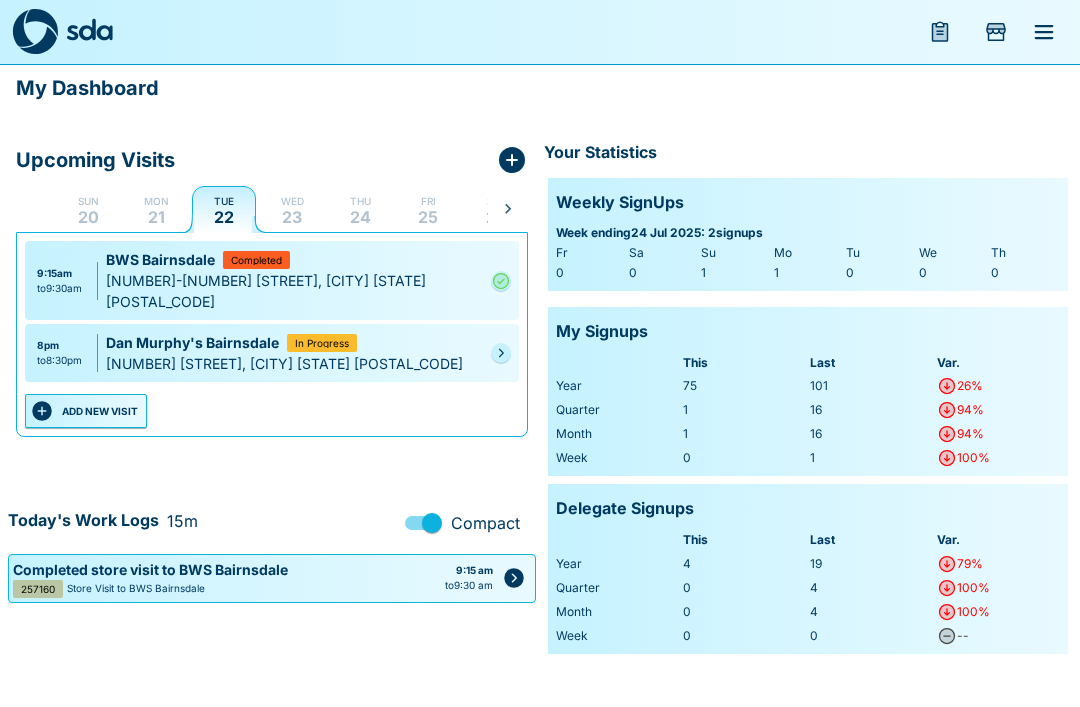 click 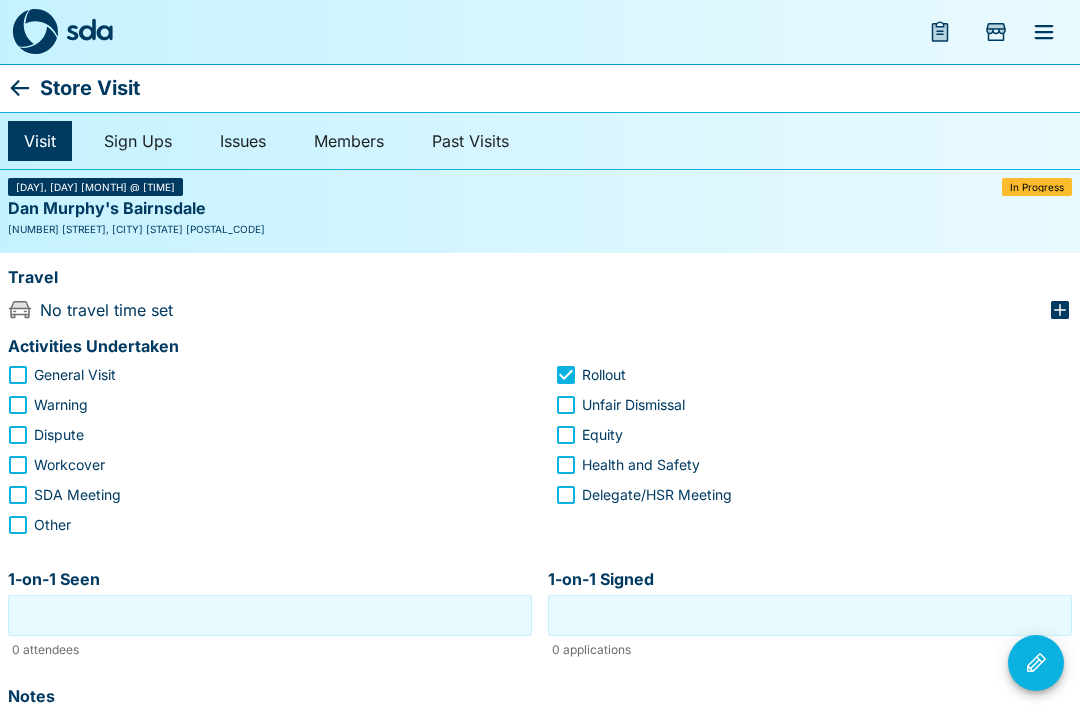 click 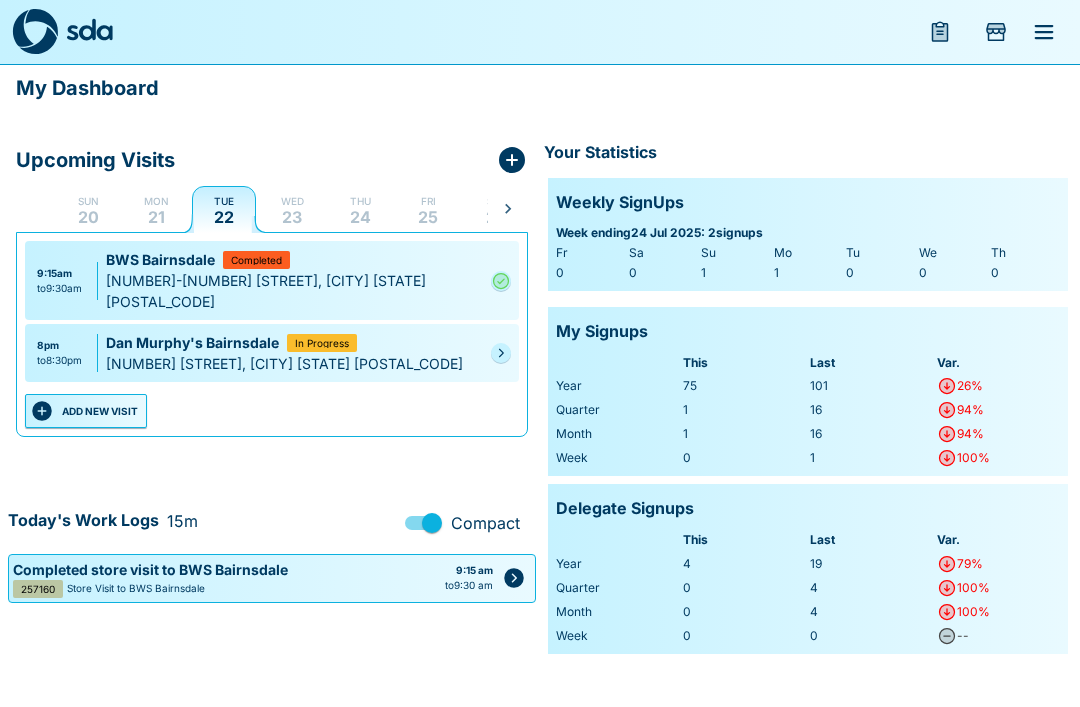 click at bounding box center [501, 353] 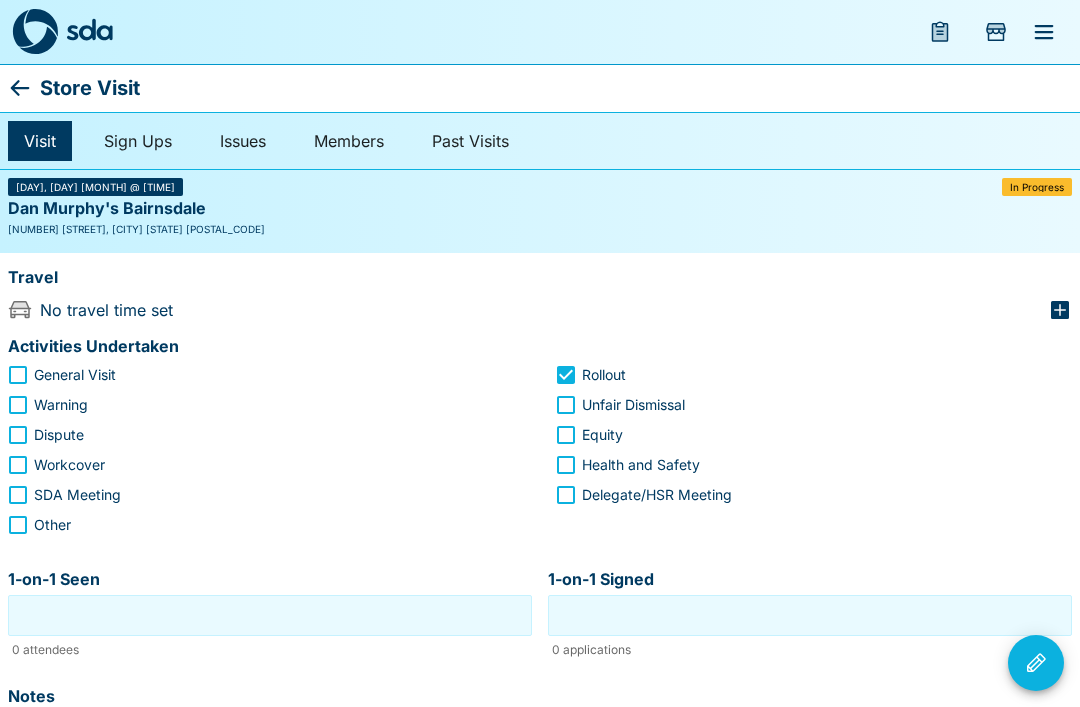 click on "Store Visit" at bounding box center (90, 88) 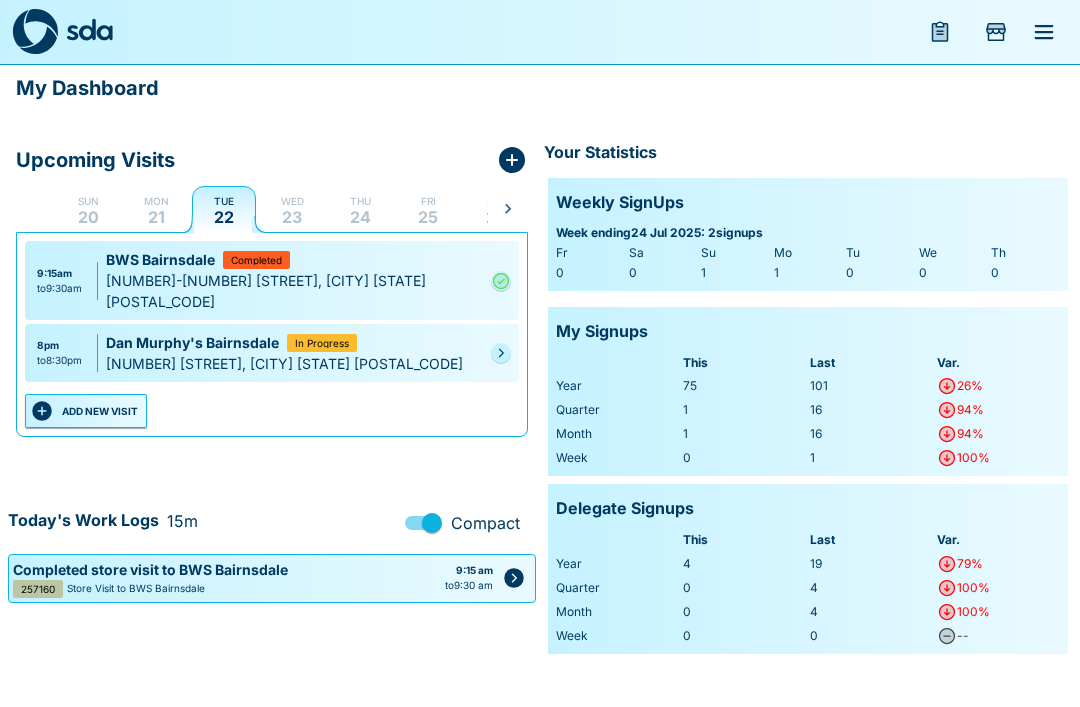 click on "[NUMBER] [STREET], [CITY] [STATE] [POSTAL_CODE]" at bounding box center [294, 363] 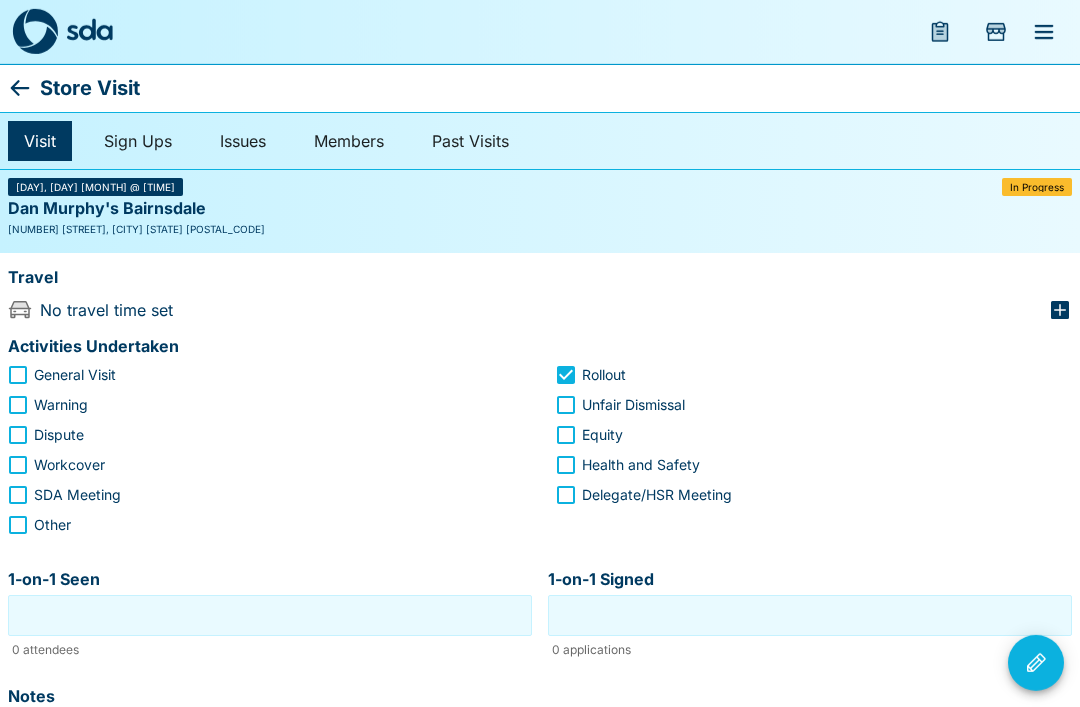 scroll, scrollTop: 19, scrollLeft: 0, axis: vertical 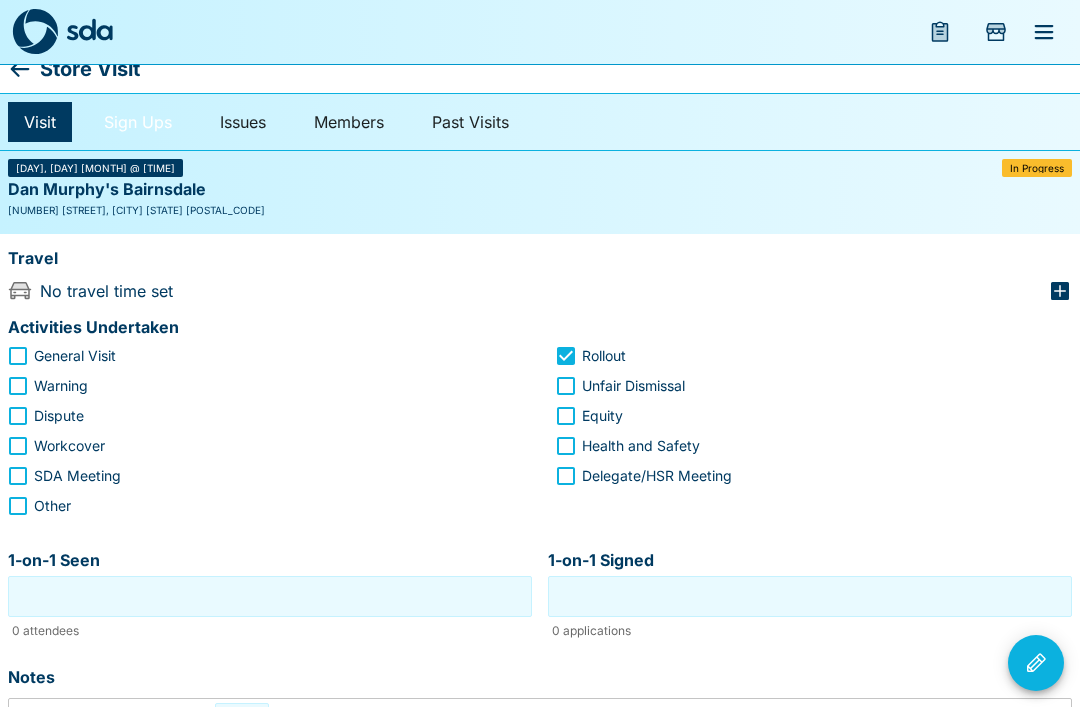 click on "Sign Ups" at bounding box center (138, 122) 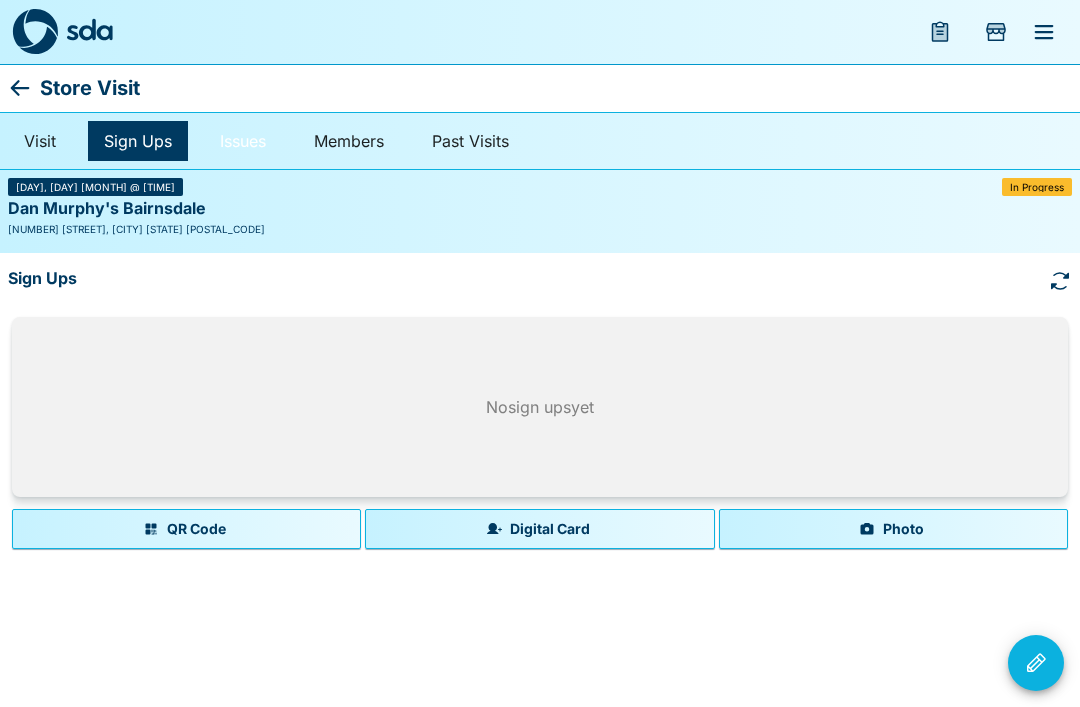 click on "Issues" at bounding box center [243, 141] 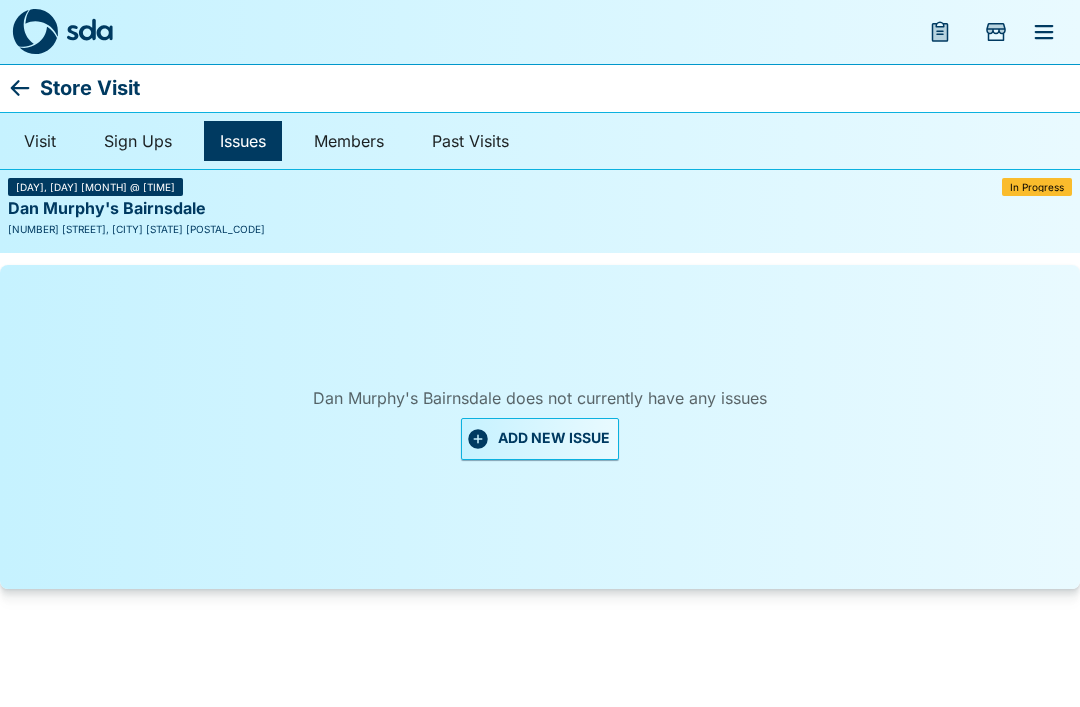 click 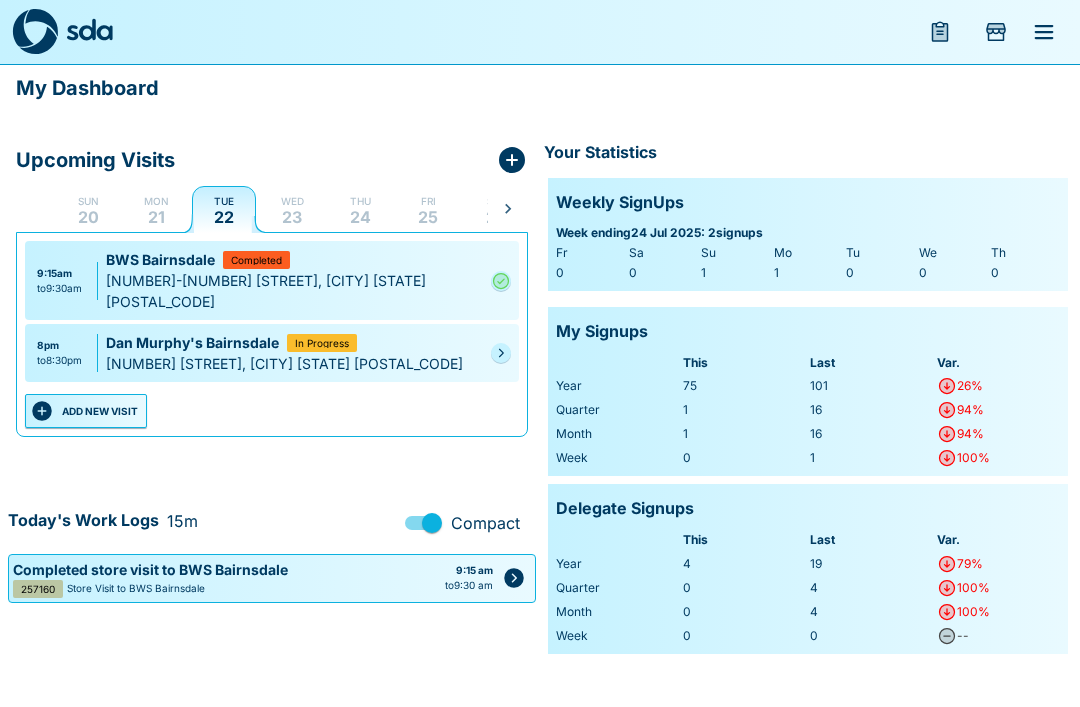 click at bounding box center [501, 353] 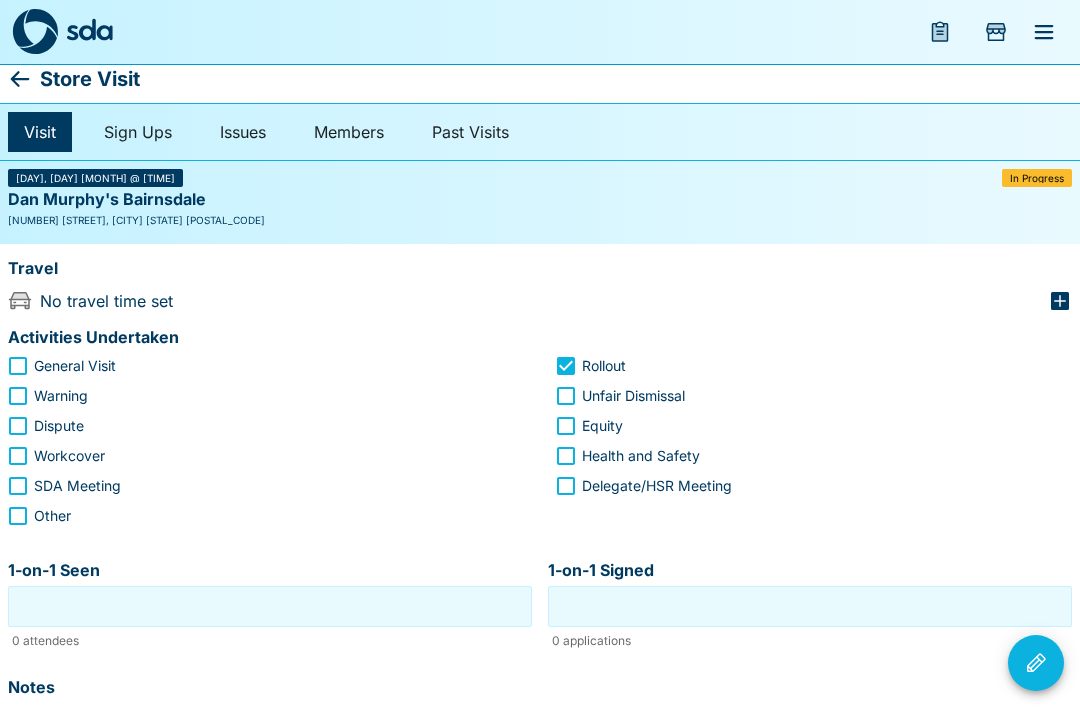 scroll, scrollTop: 0, scrollLeft: 0, axis: both 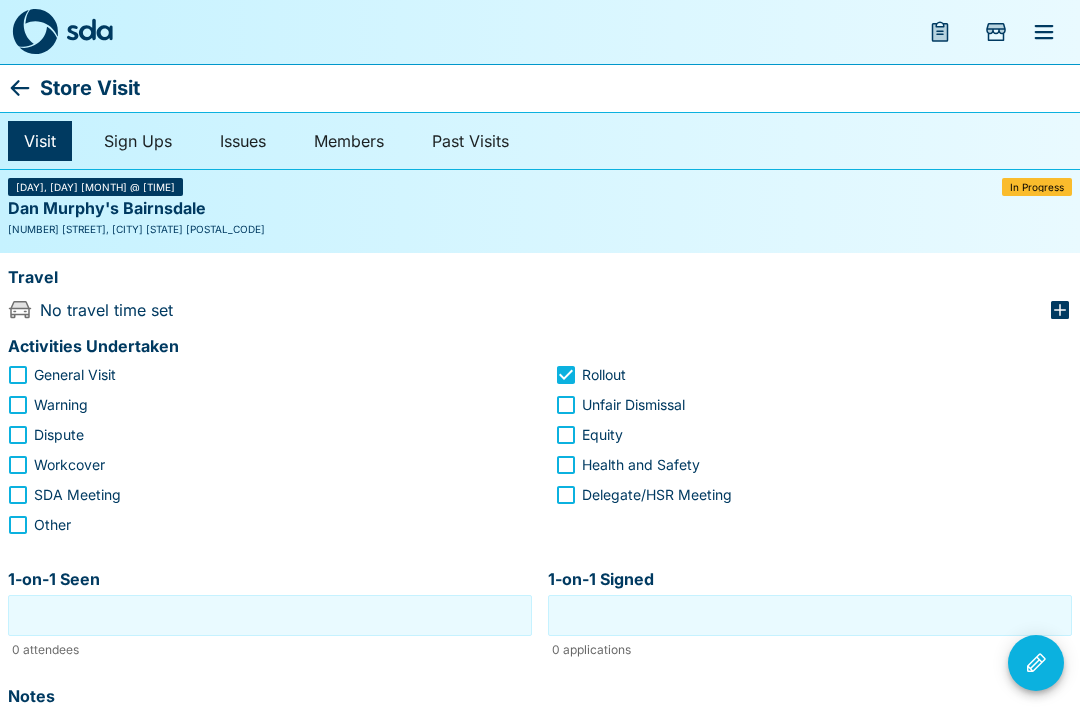 click 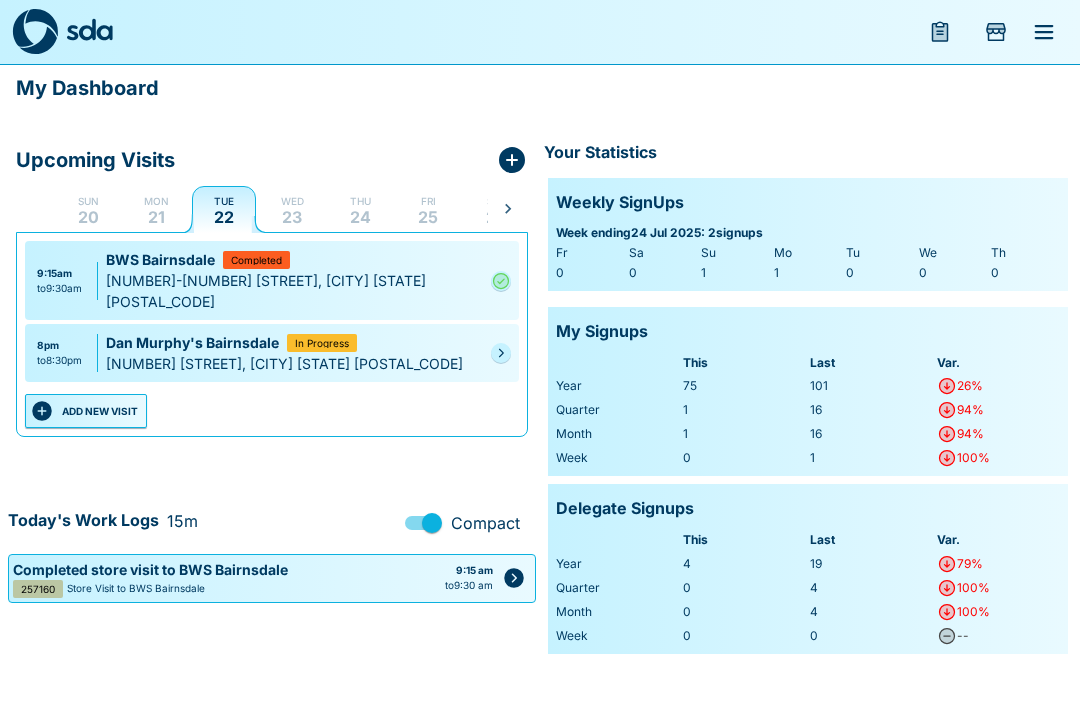click on "8pm to  8:30pm" at bounding box center (65, 353) 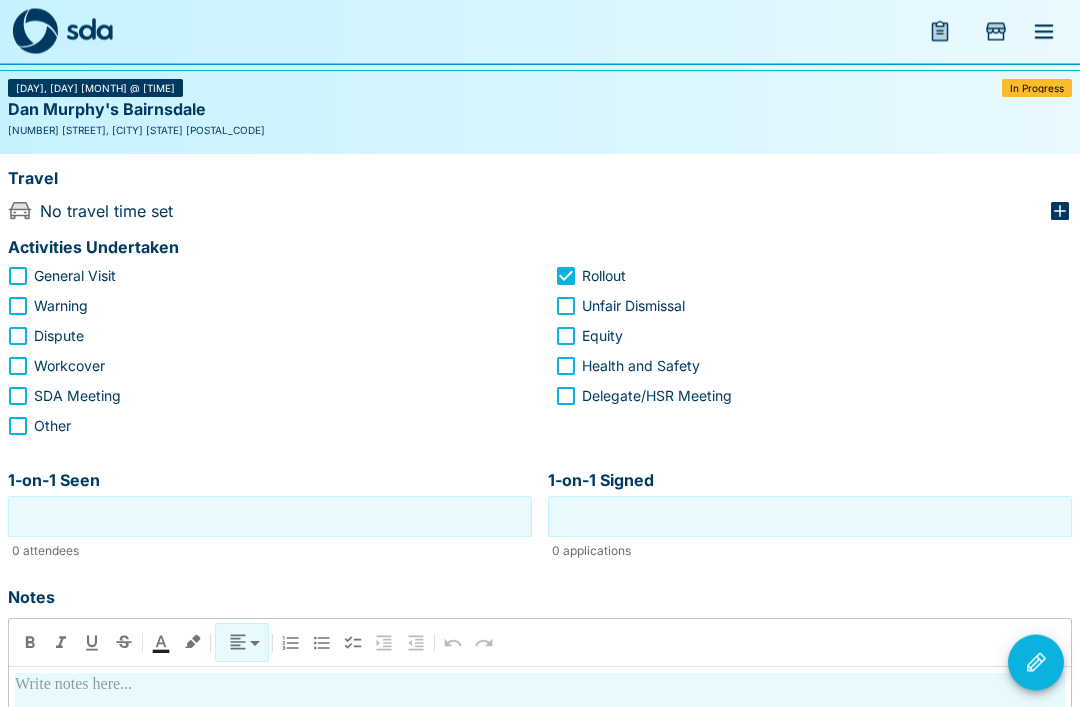 scroll, scrollTop: 406, scrollLeft: 0, axis: vertical 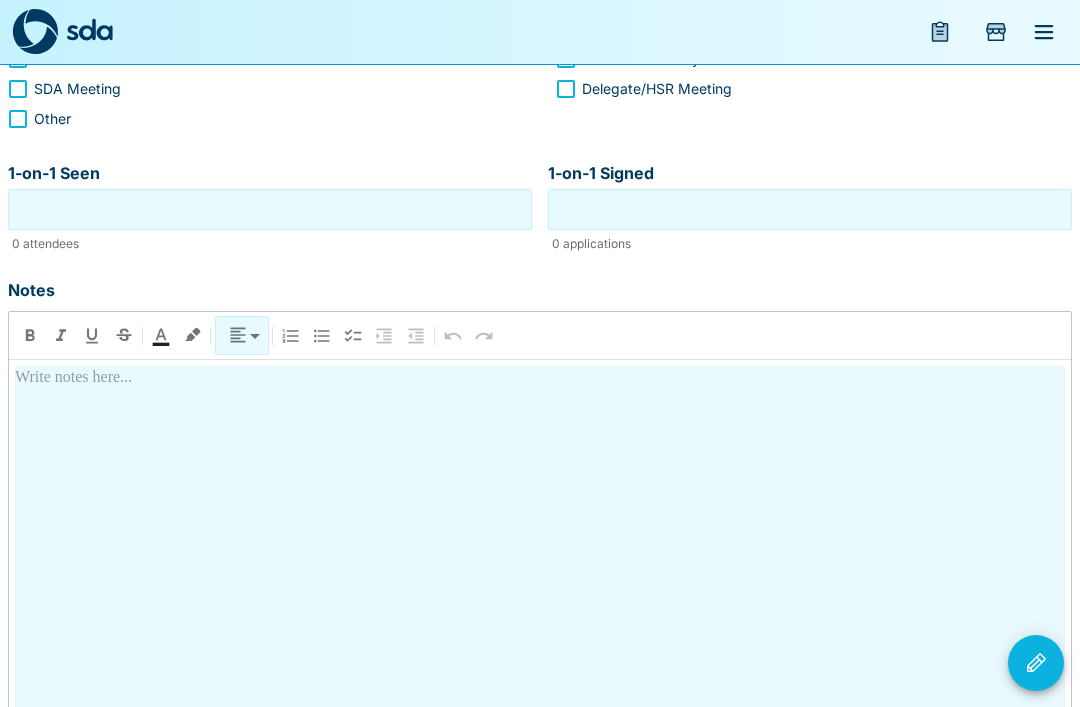 click at bounding box center (540, 543) 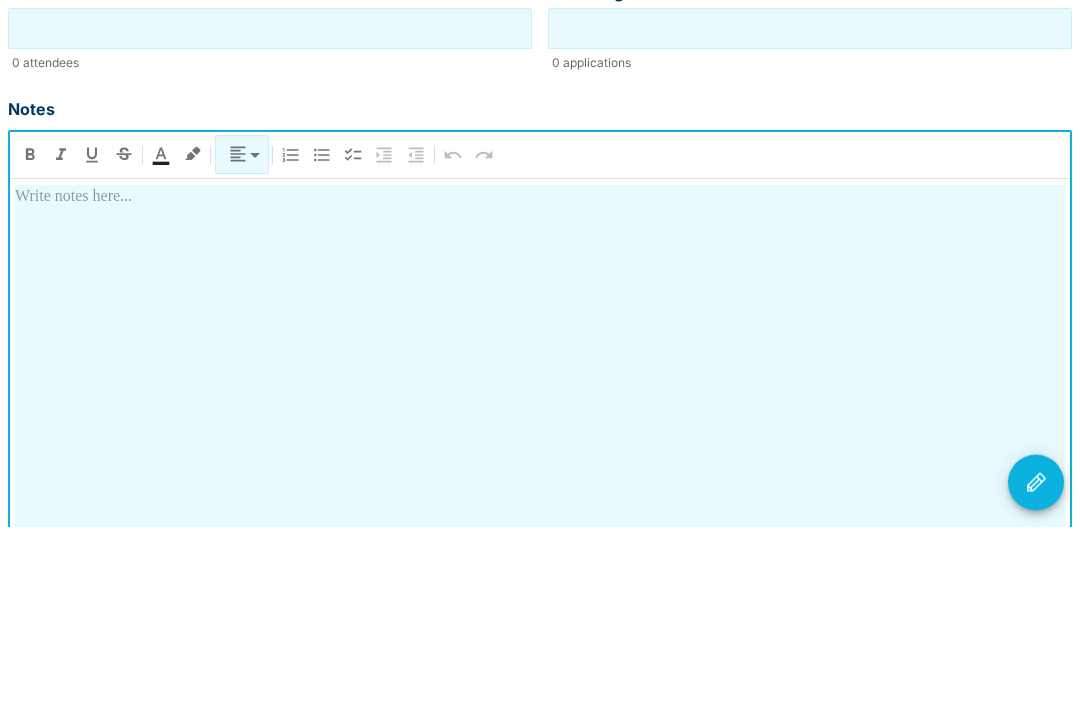 type 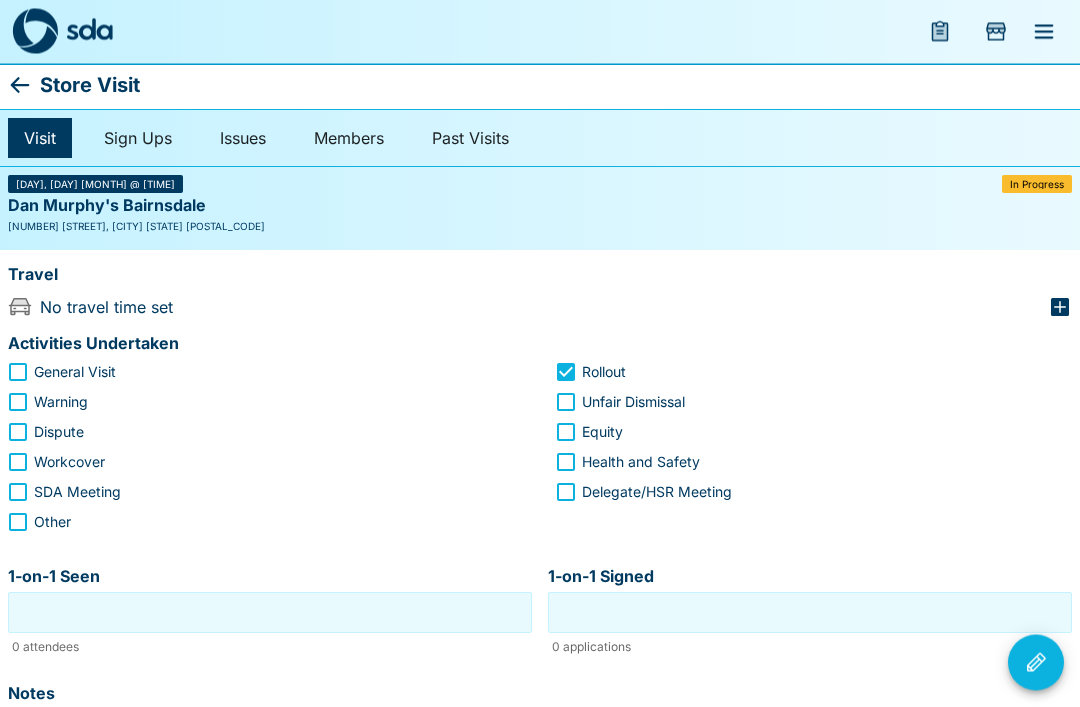 scroll, scrollTop: 0, scrollLeft: 0, axis: both 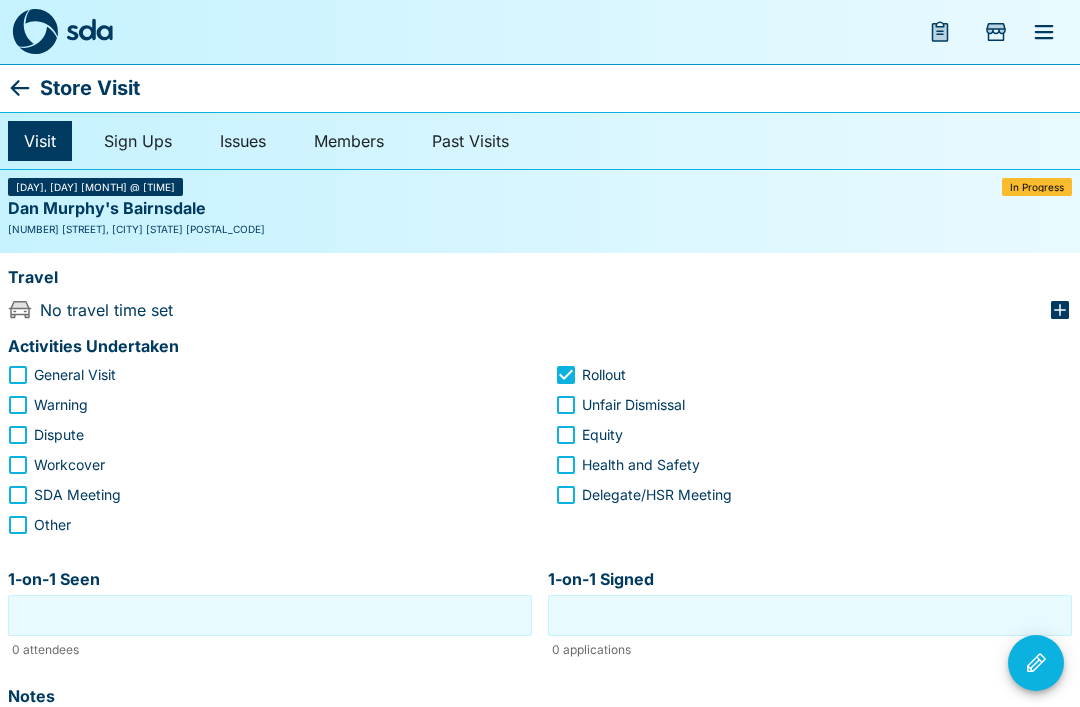 click 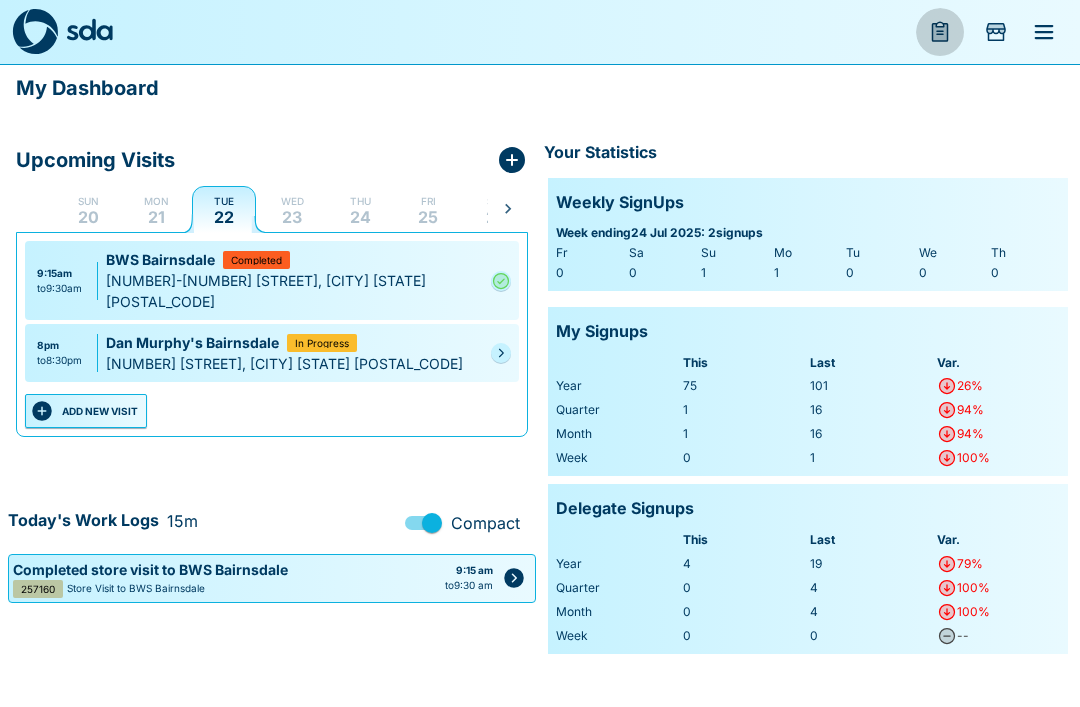 click 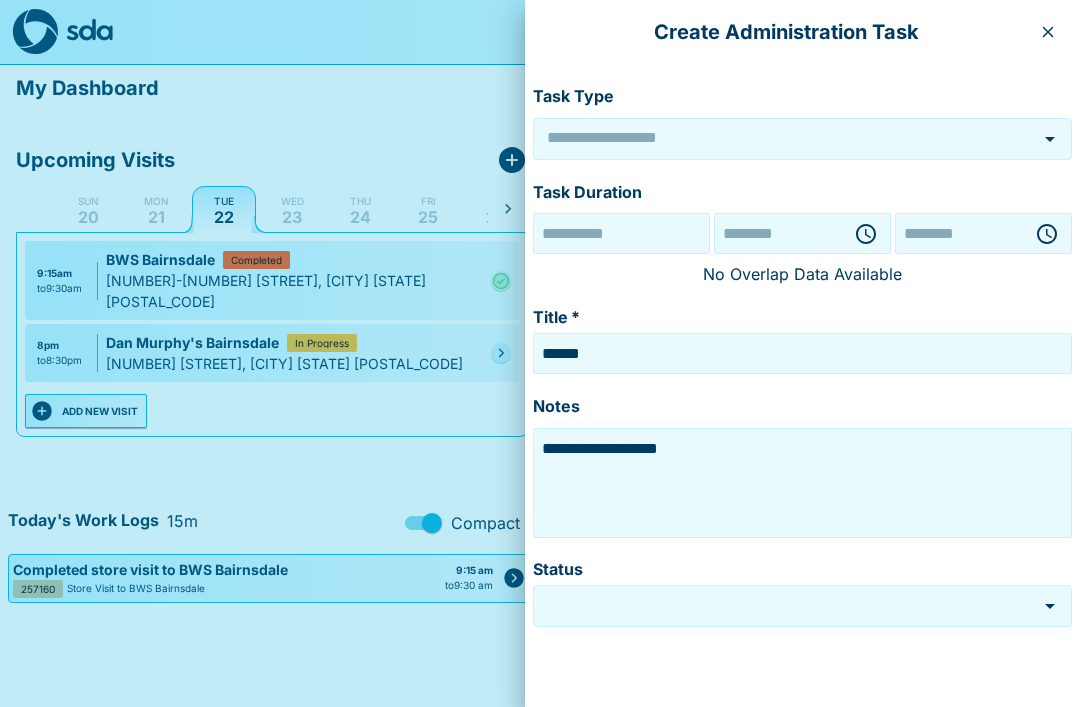 type on "******" 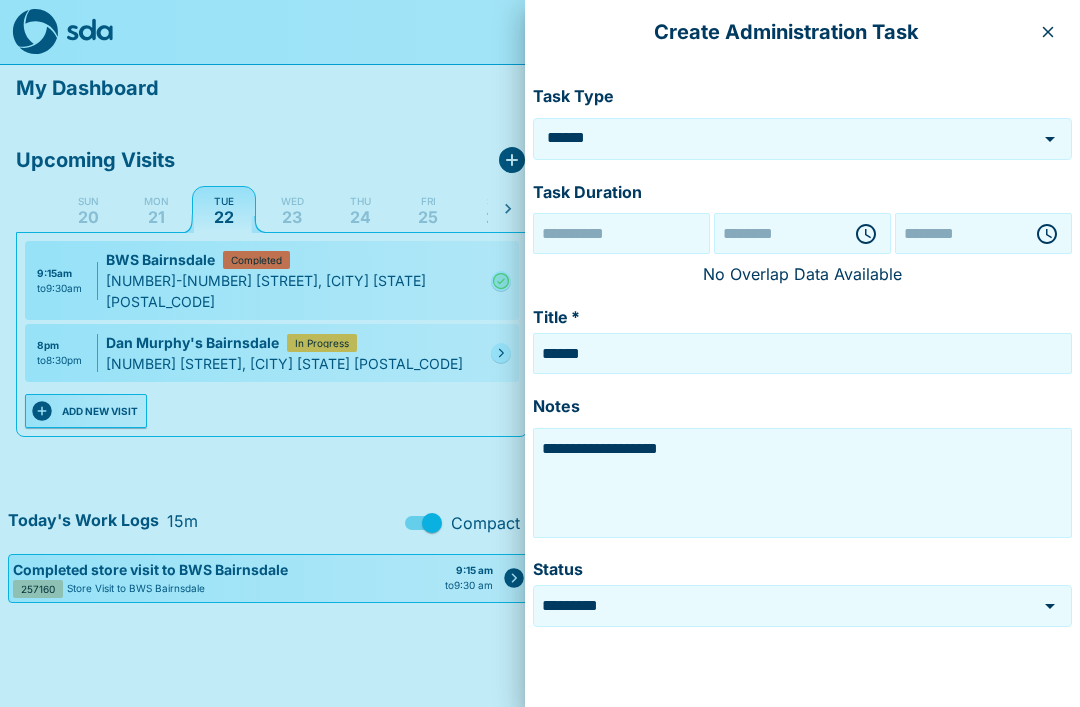 type on "**********" 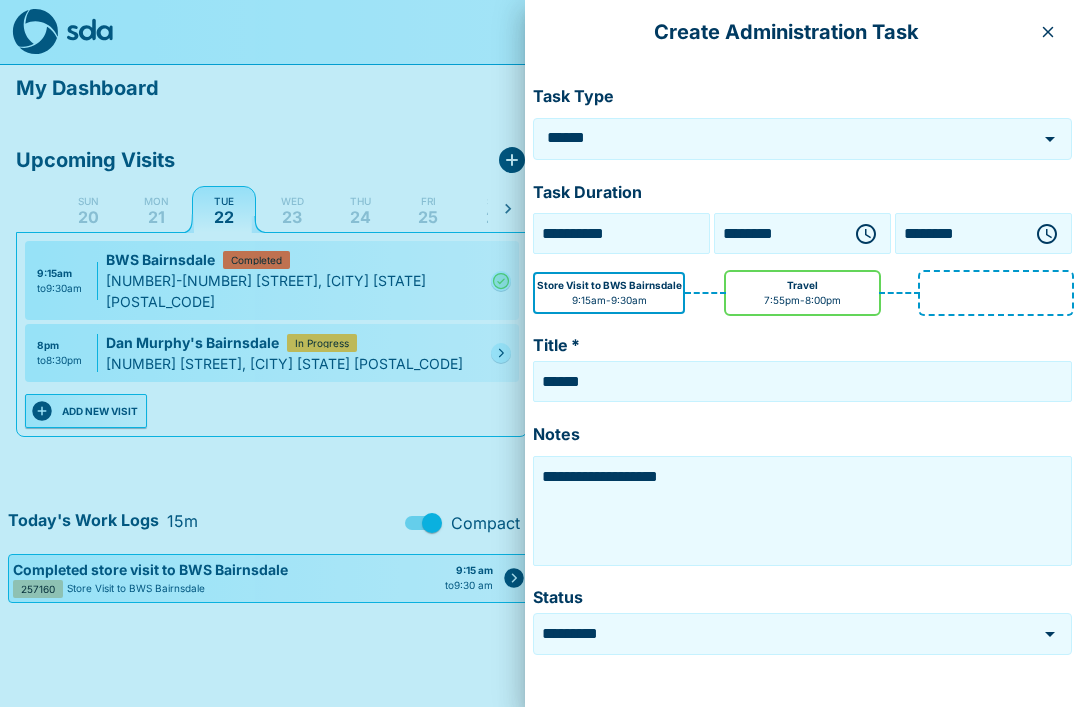 click at bounding box center (1048, 32) 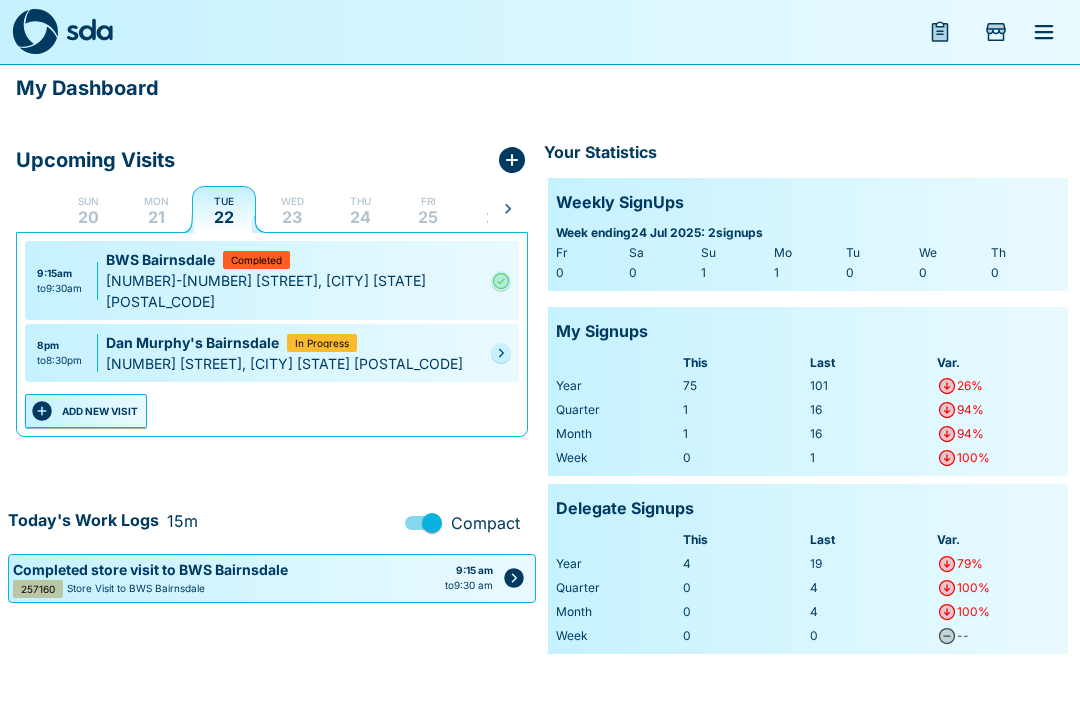 click 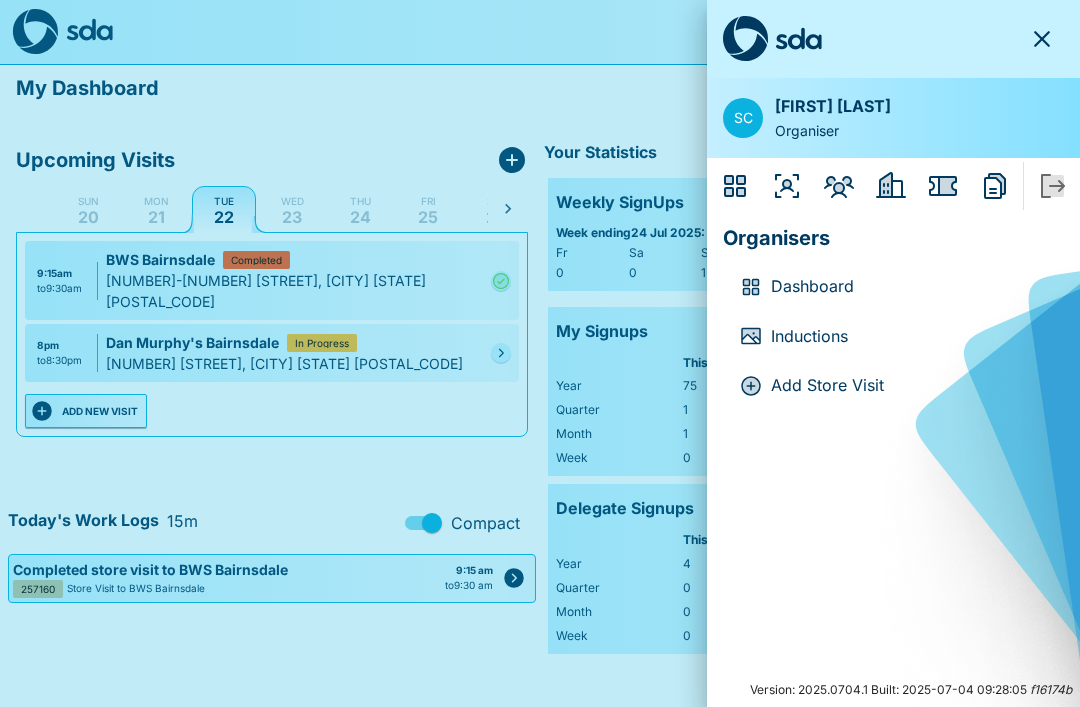 click at bounding box center [540, 353] 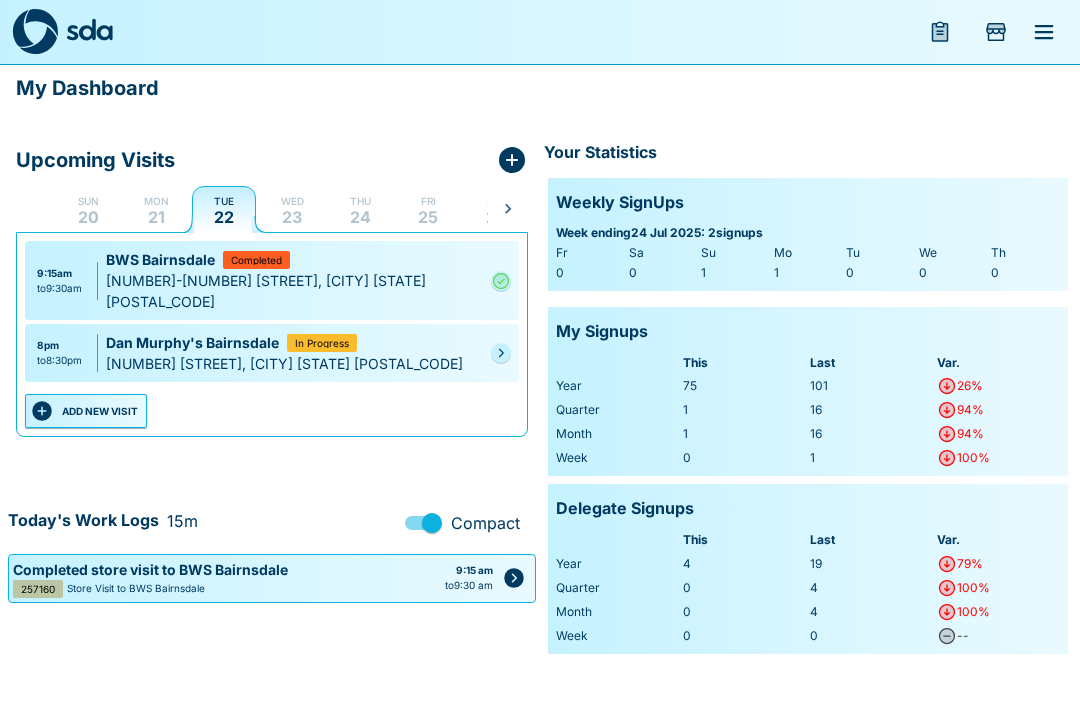 click 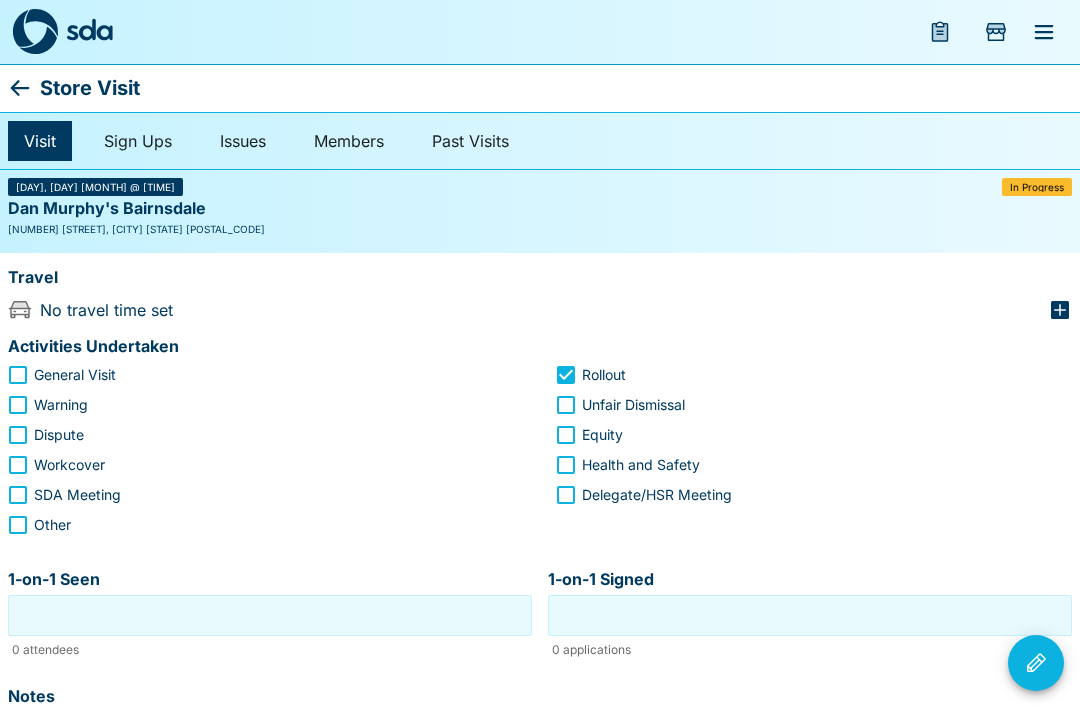 click 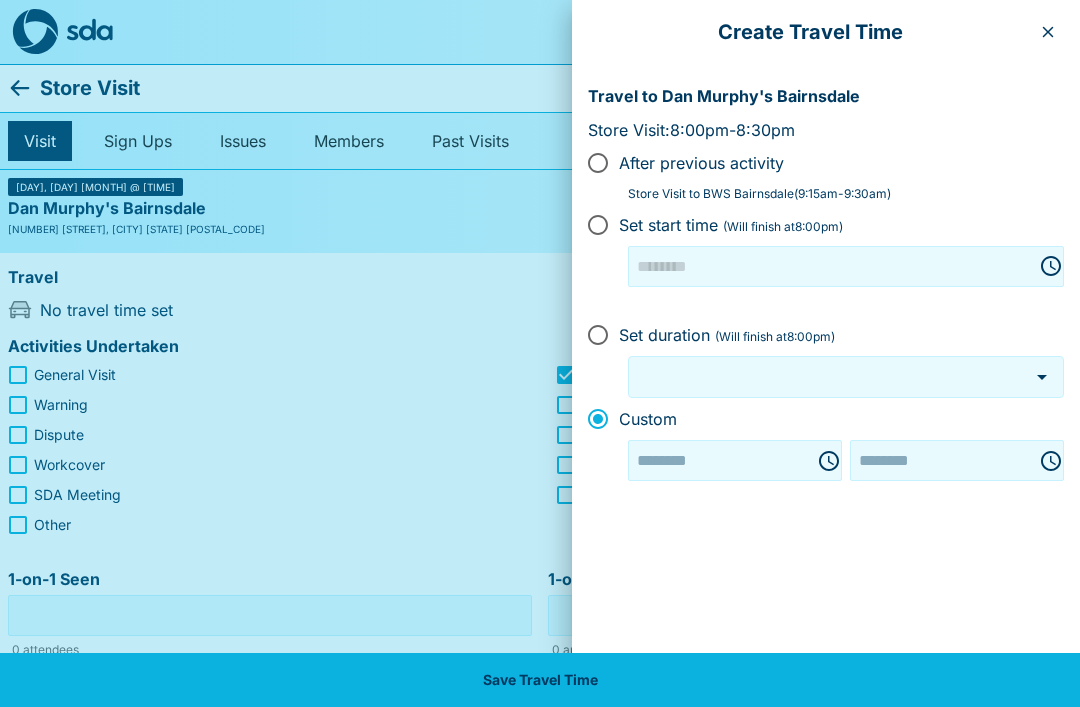 type on "********" 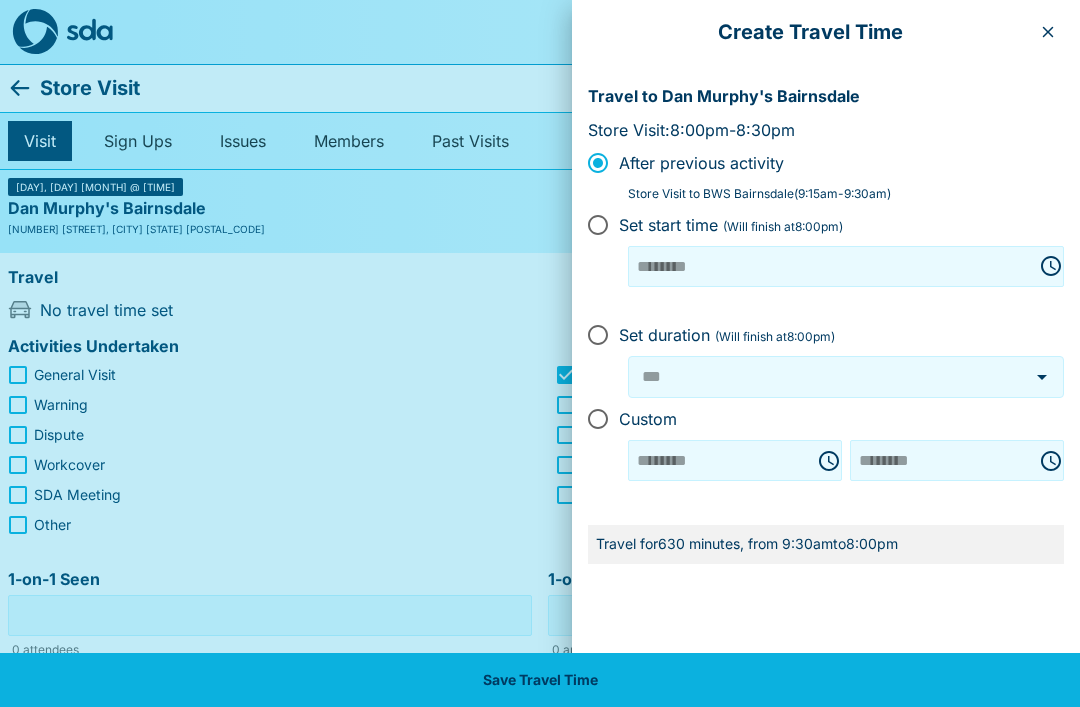 click at bounding box center (1048, 32) 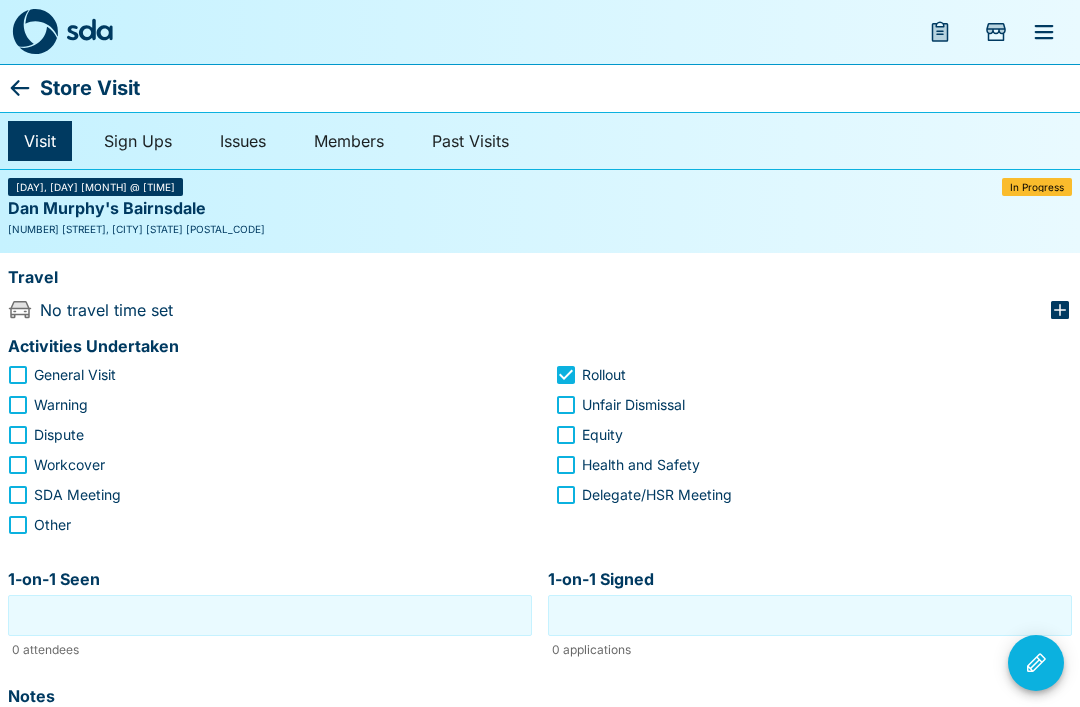 click 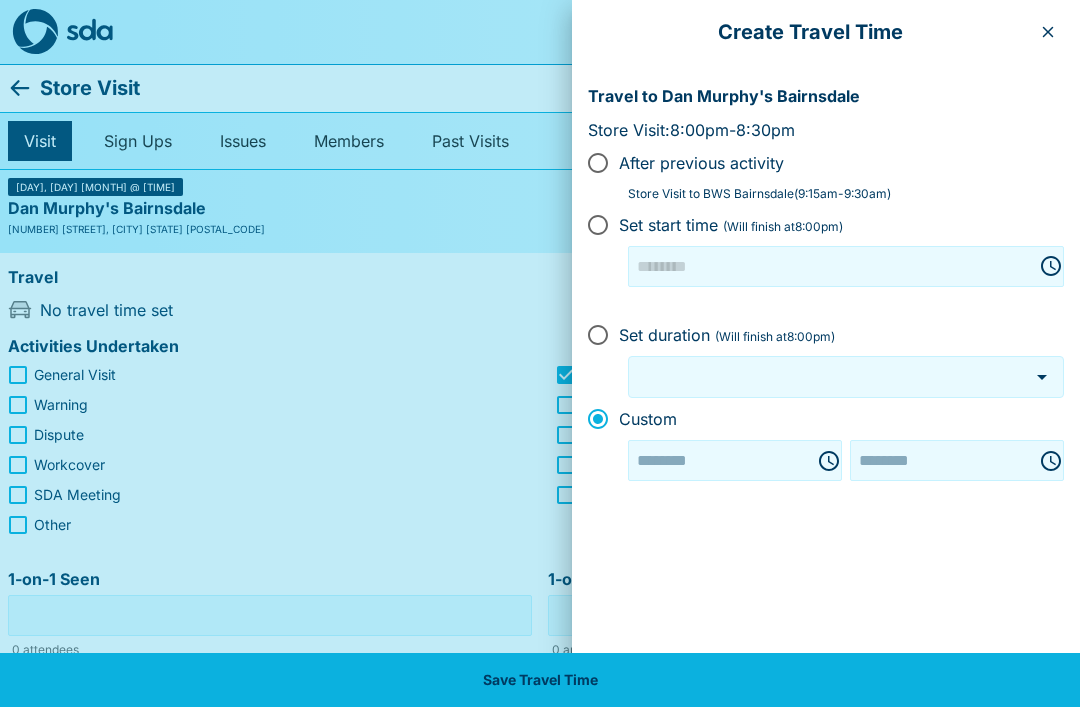 type on "********" 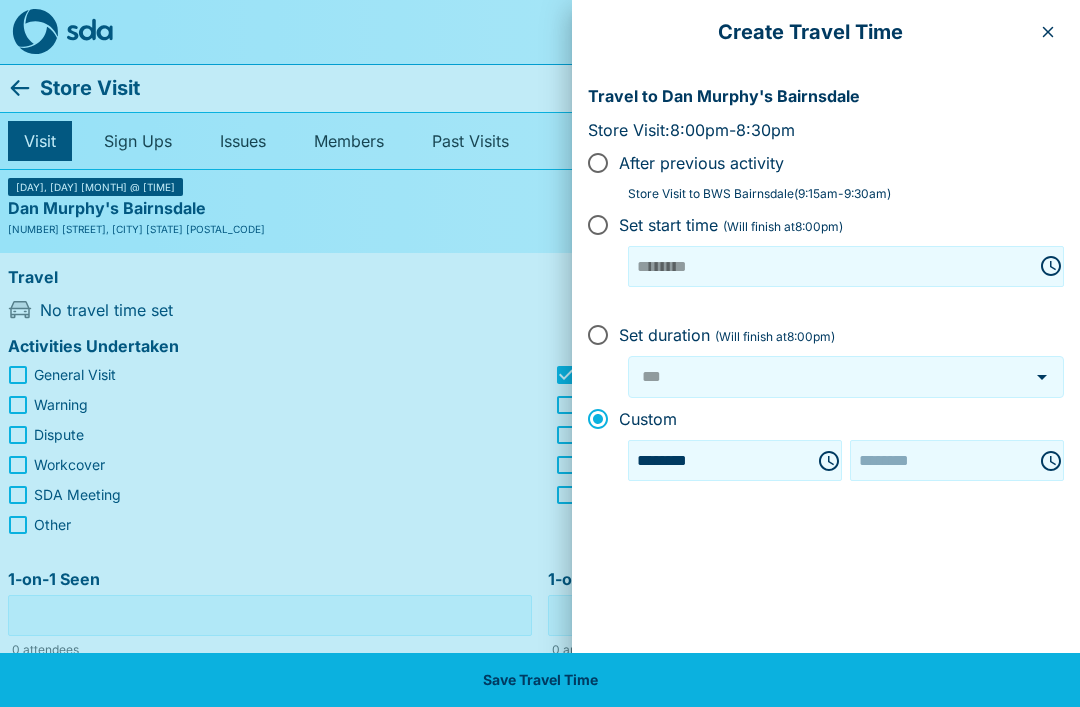 type on "********" 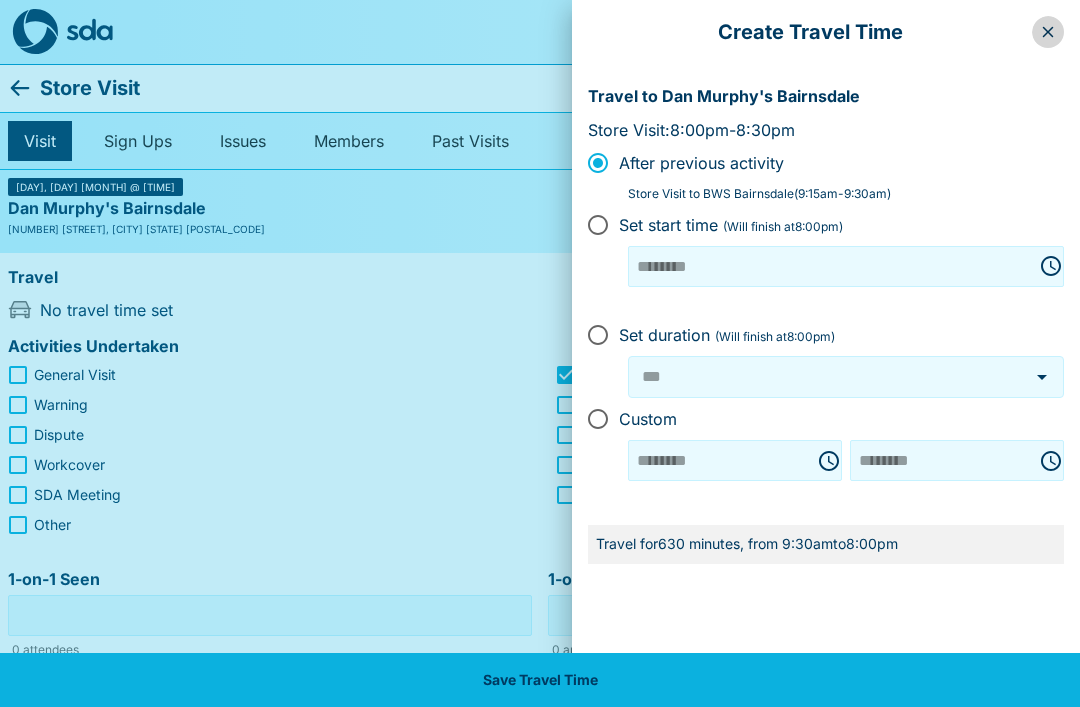 click 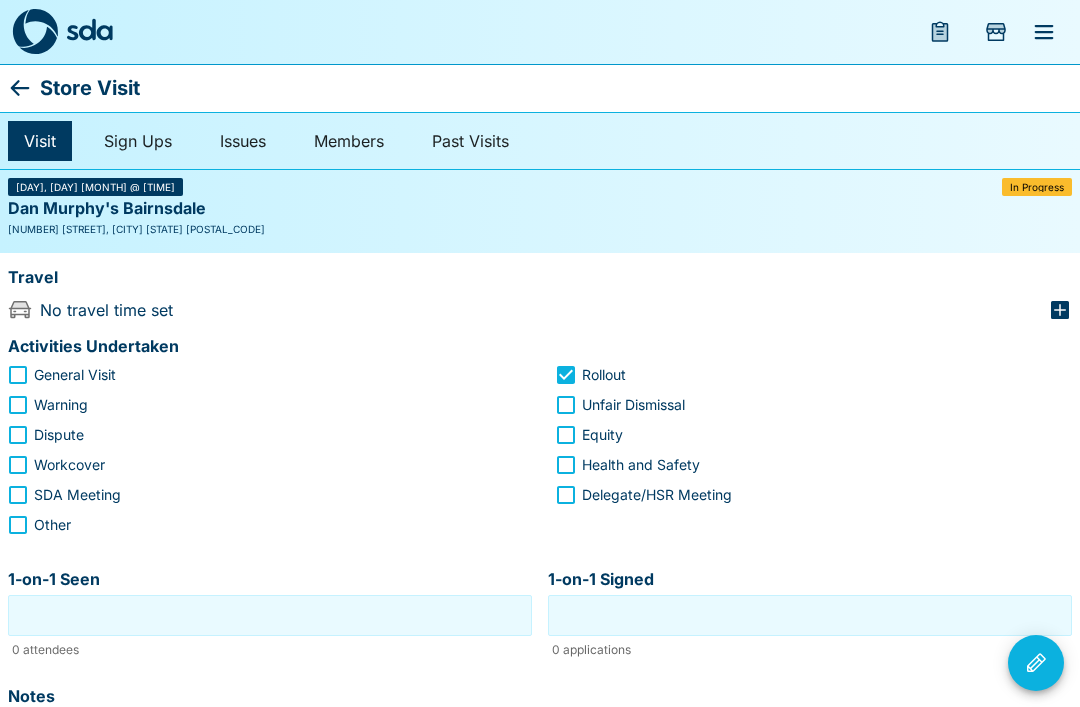 click 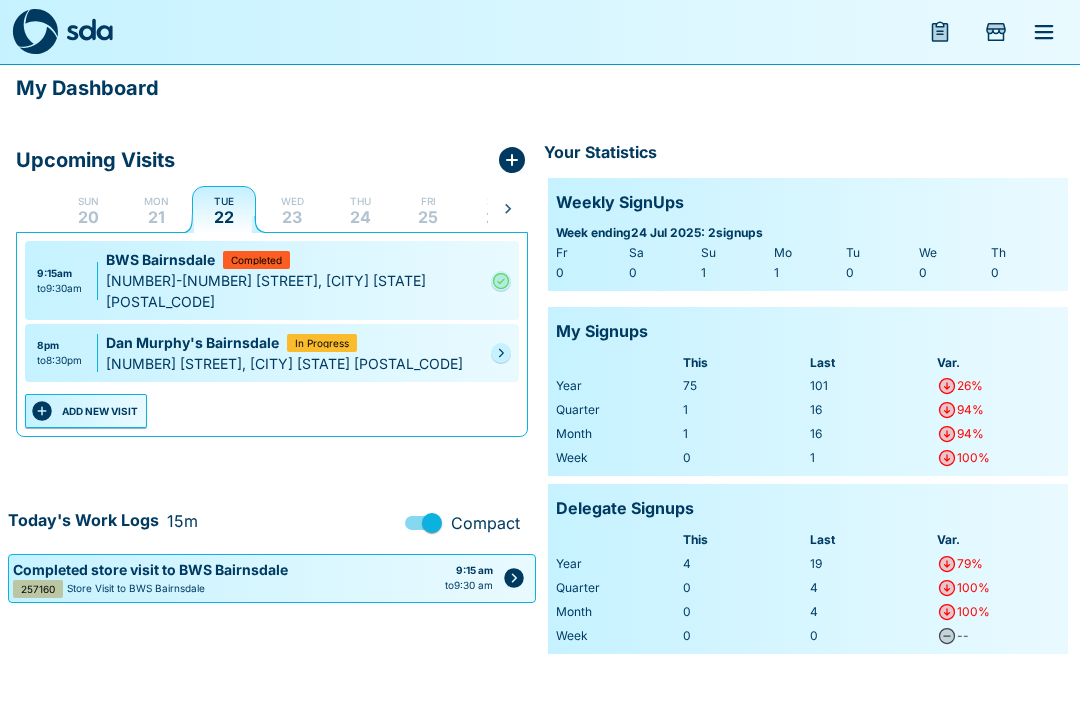 click at bounding box center (224, 210) 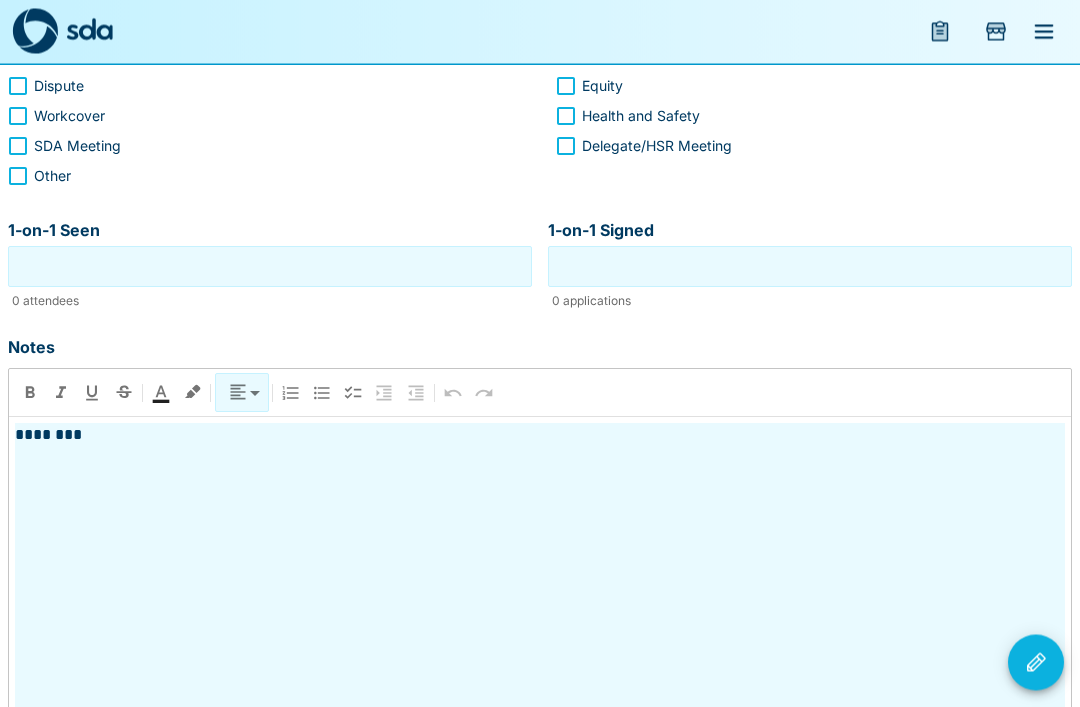 scroll, scrollTop: 406, scrollLeft: 0, axis: vertical 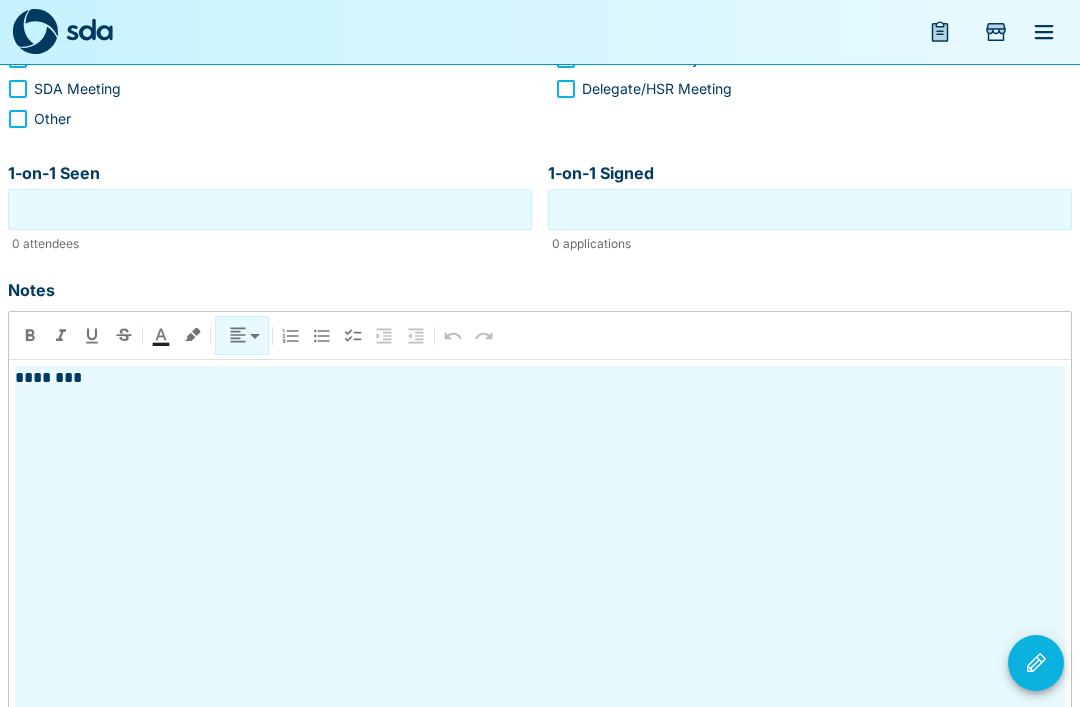click 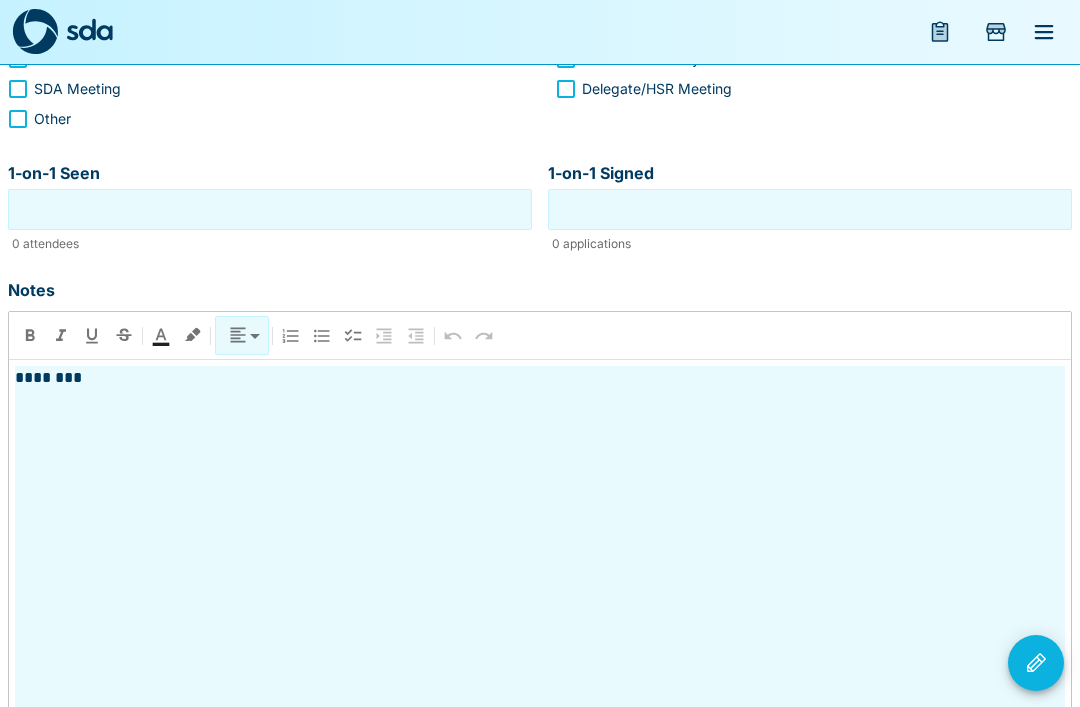 click at bounding box center (540, 353) 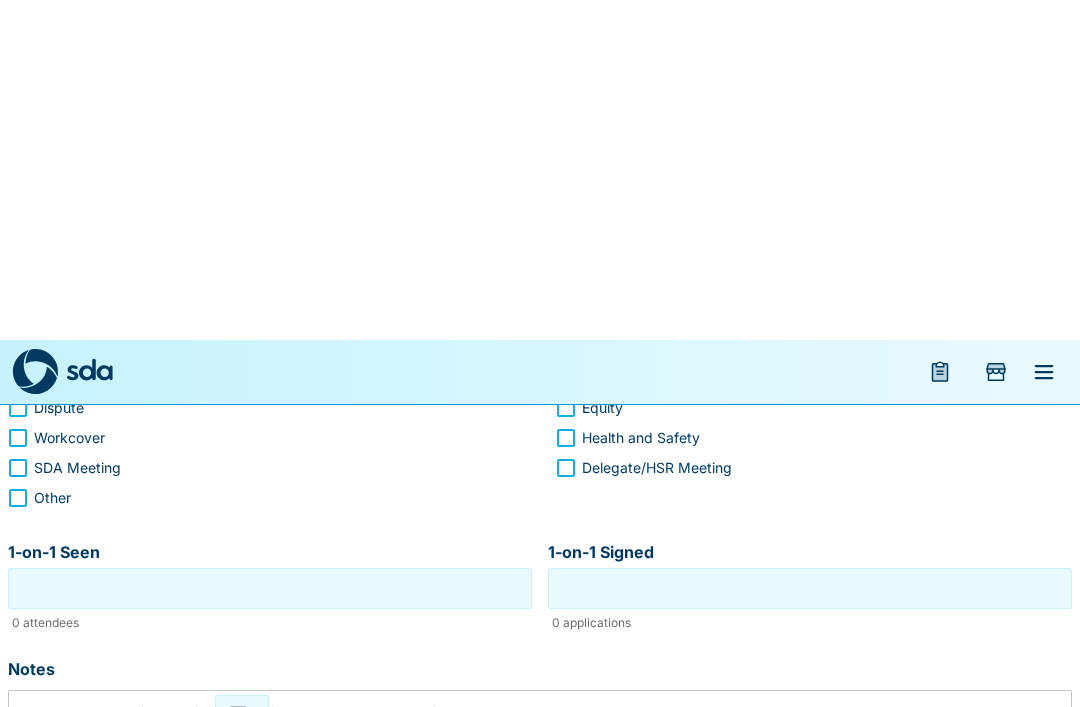 scroll, scrollTop: 0, scrollLeft: 0, axis: both 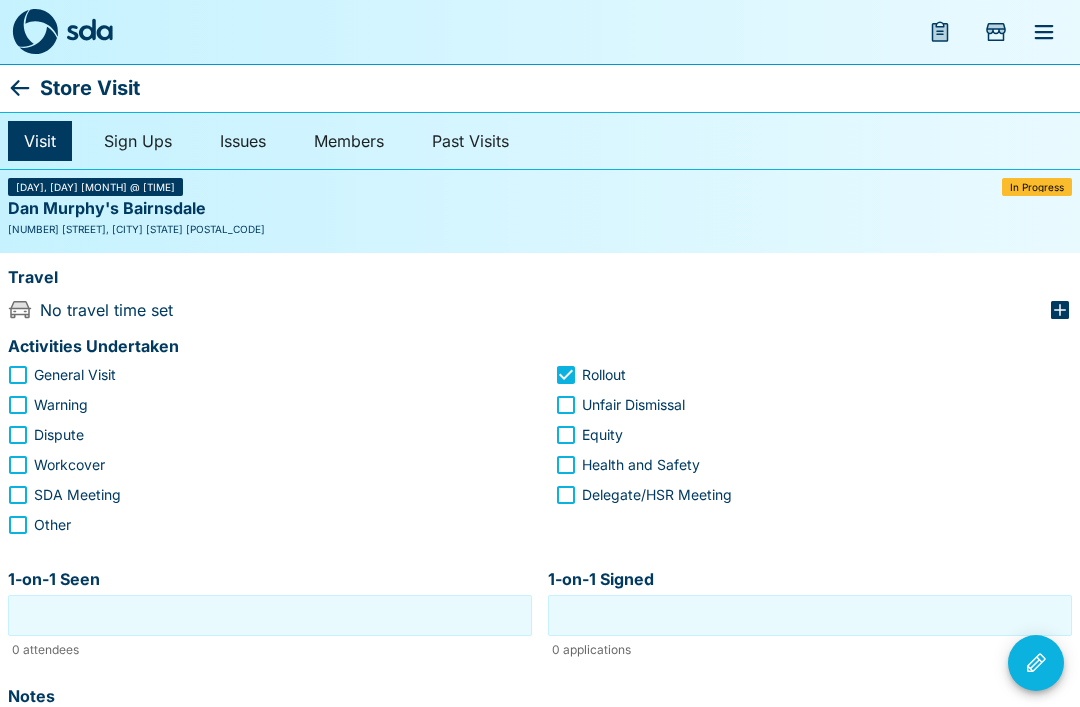 click on "Store Visit" at bounding box center [90, 88] 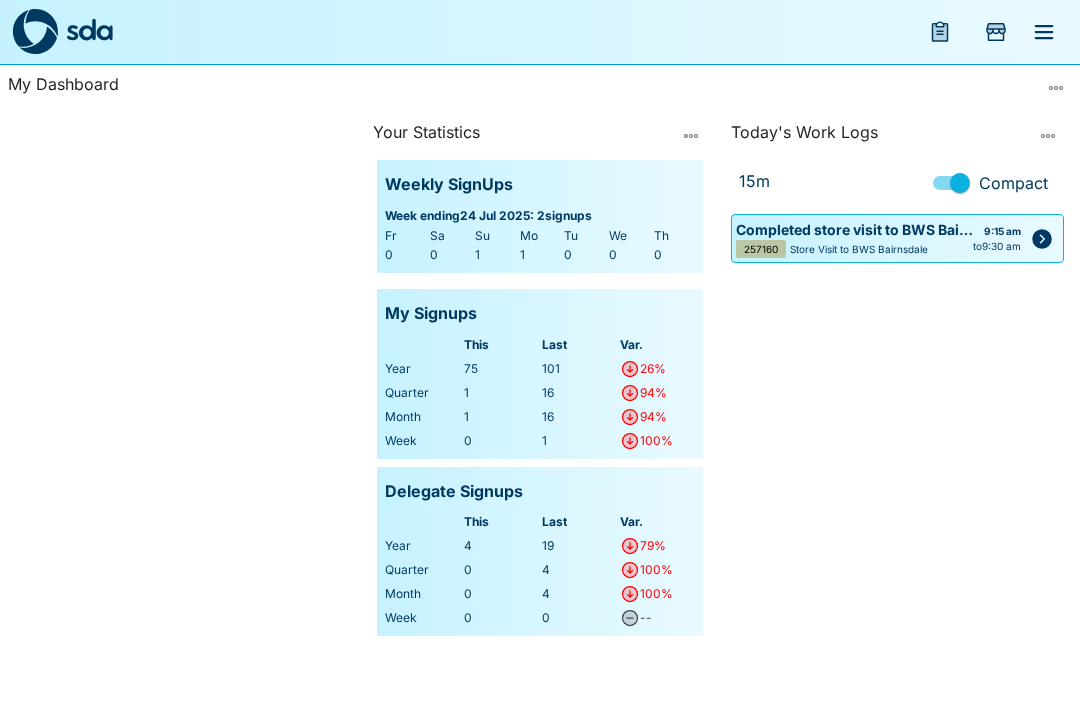 click at bounding box center (540, 32) 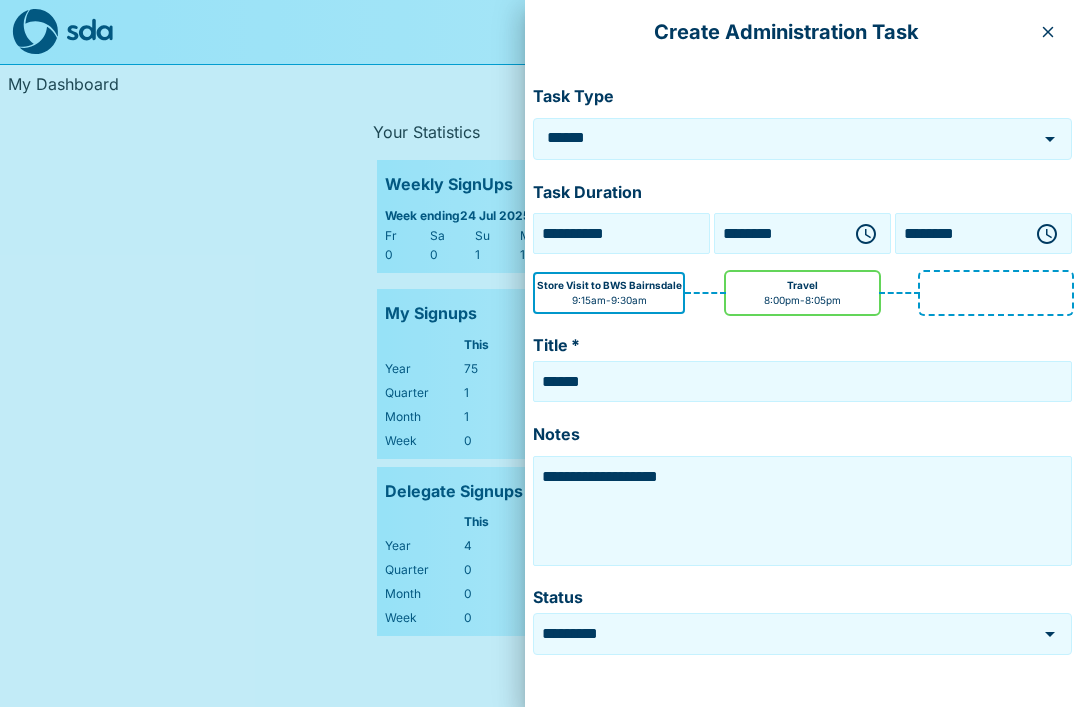 click 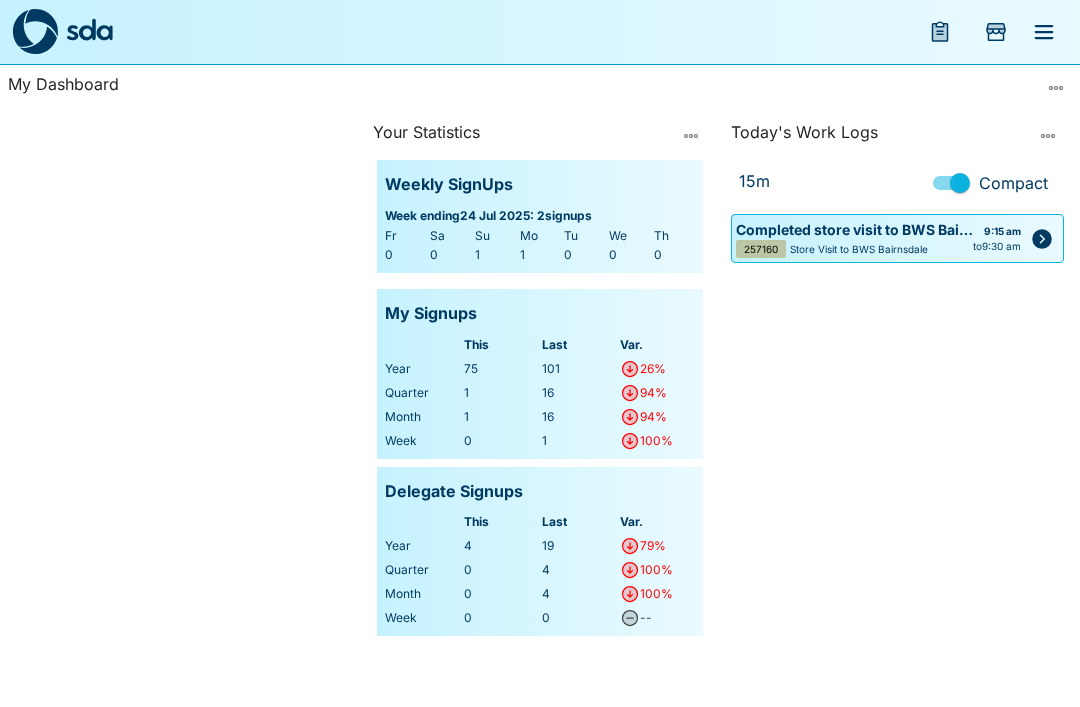 click 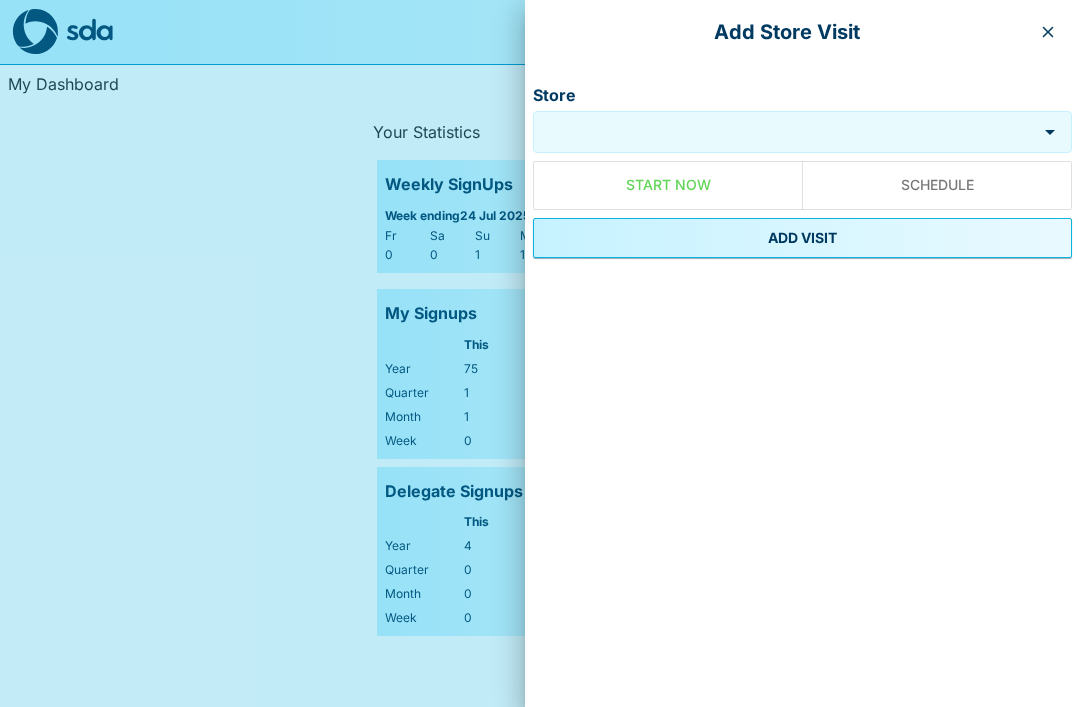 click 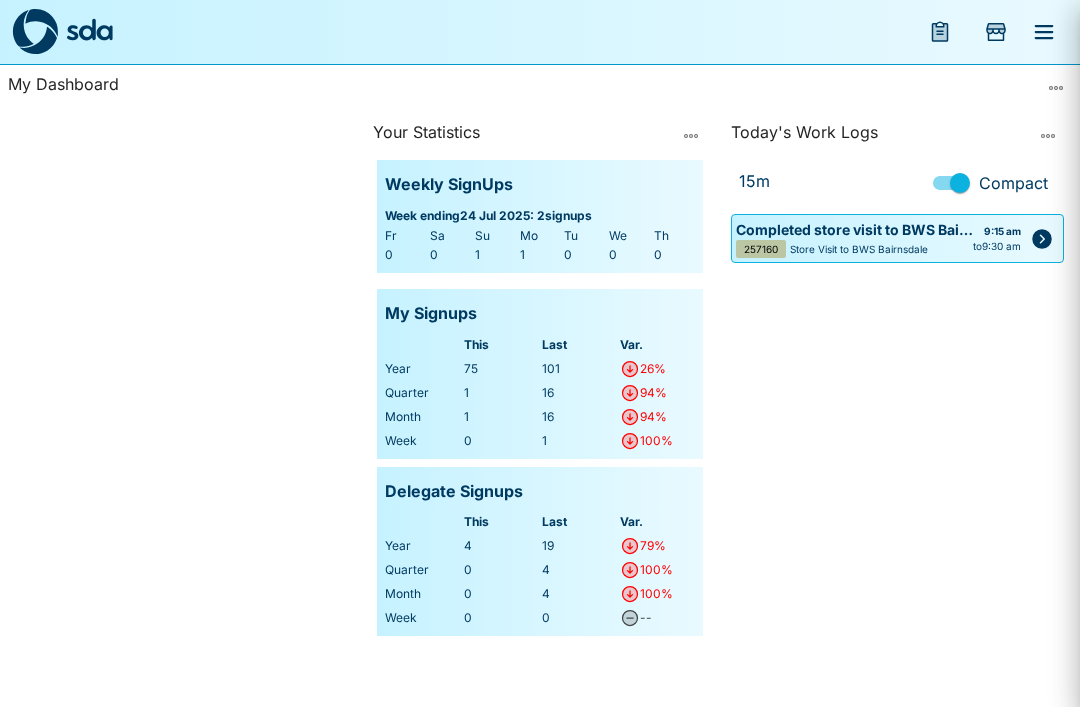 click 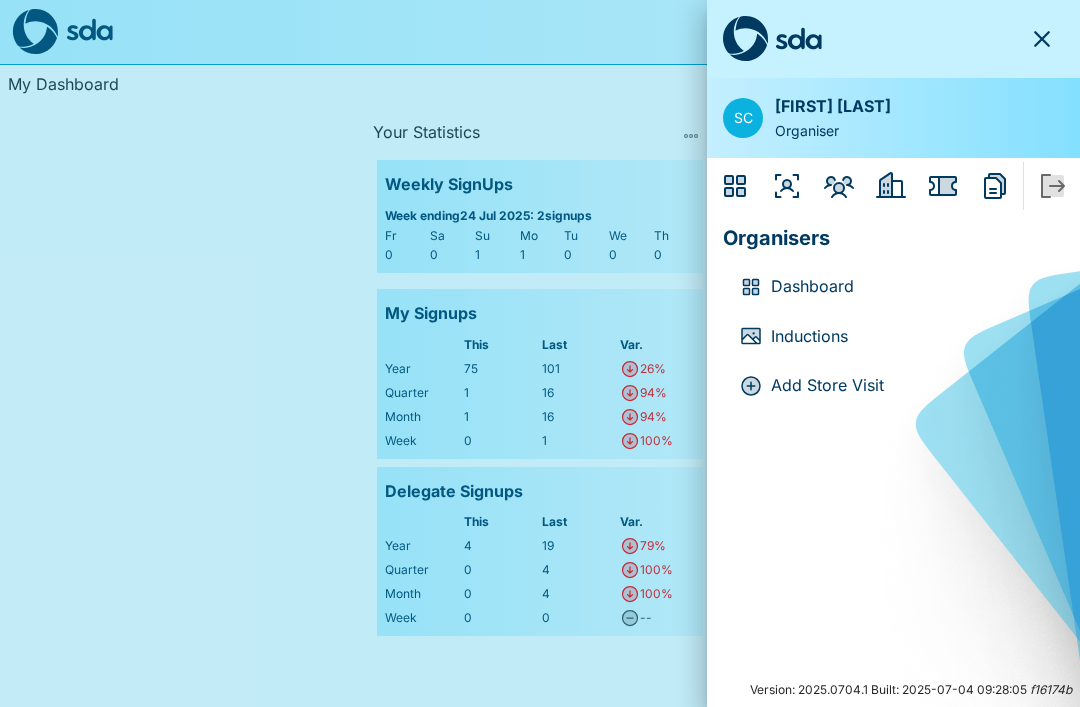 click 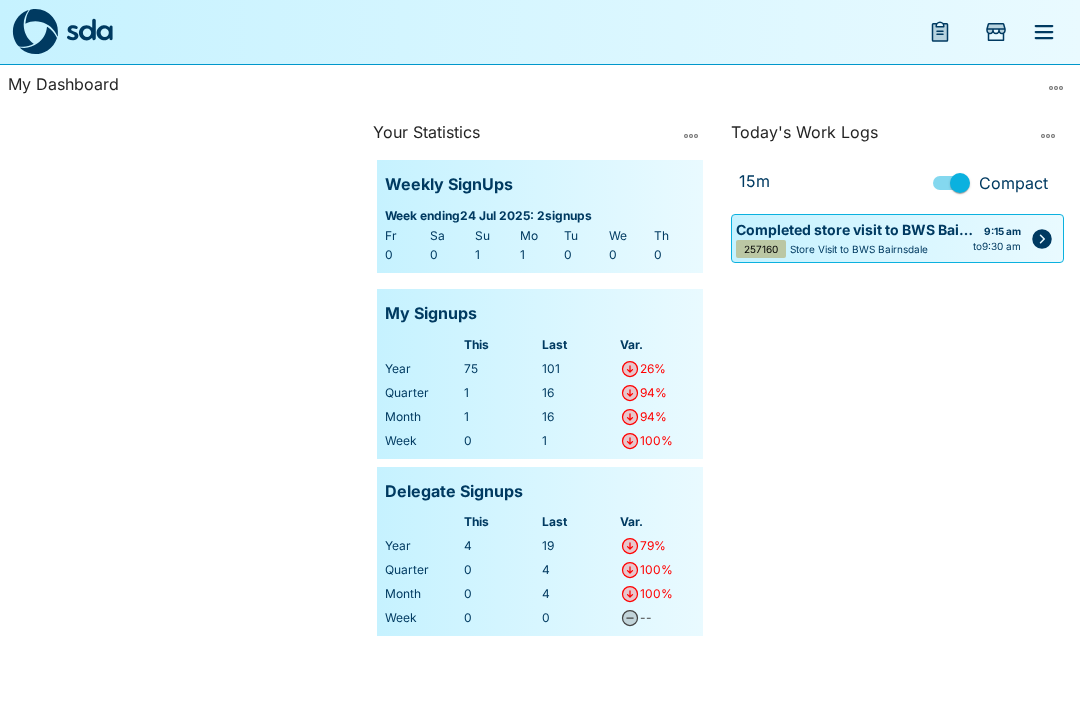 click 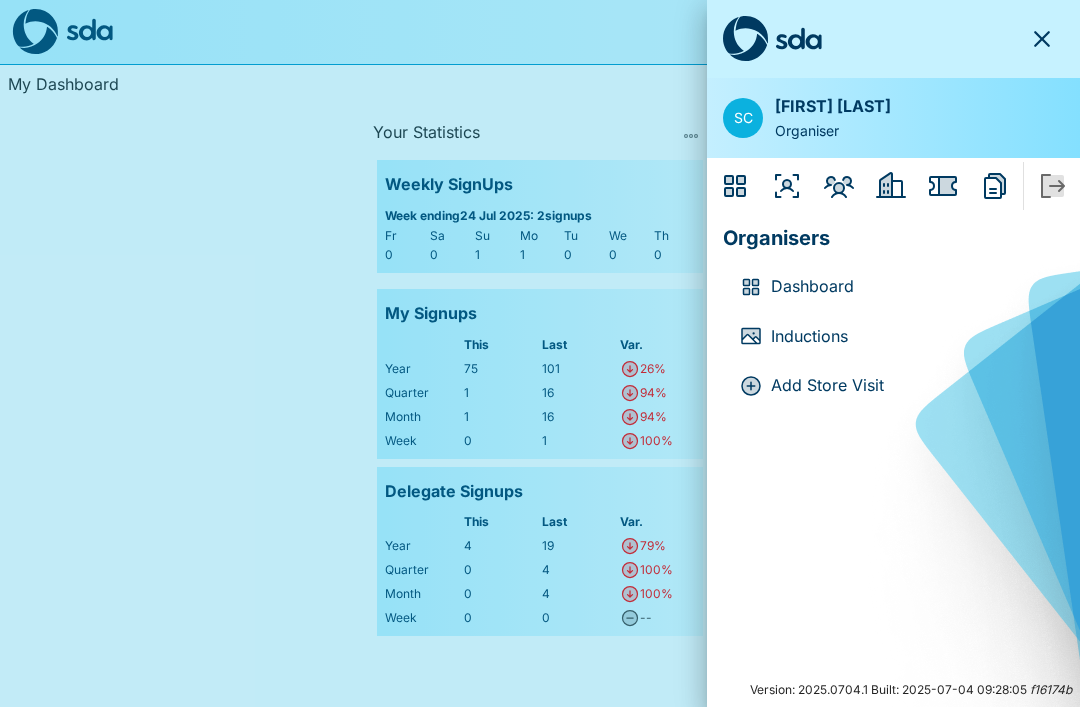 click 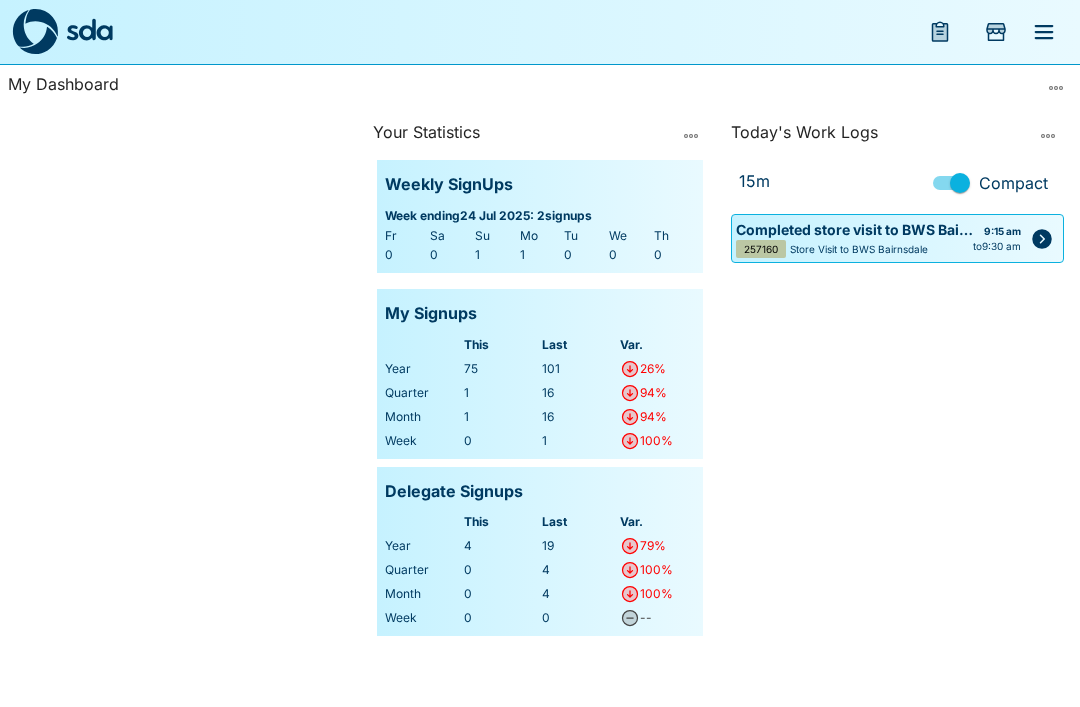 click 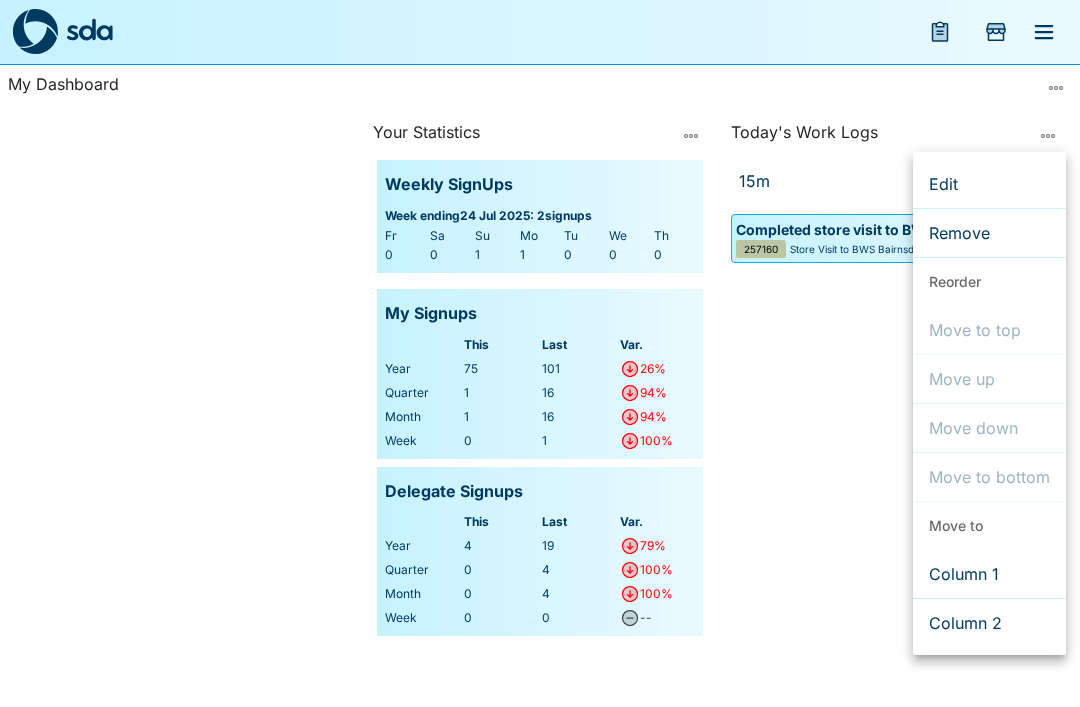 click at bounding box center (540, 353) 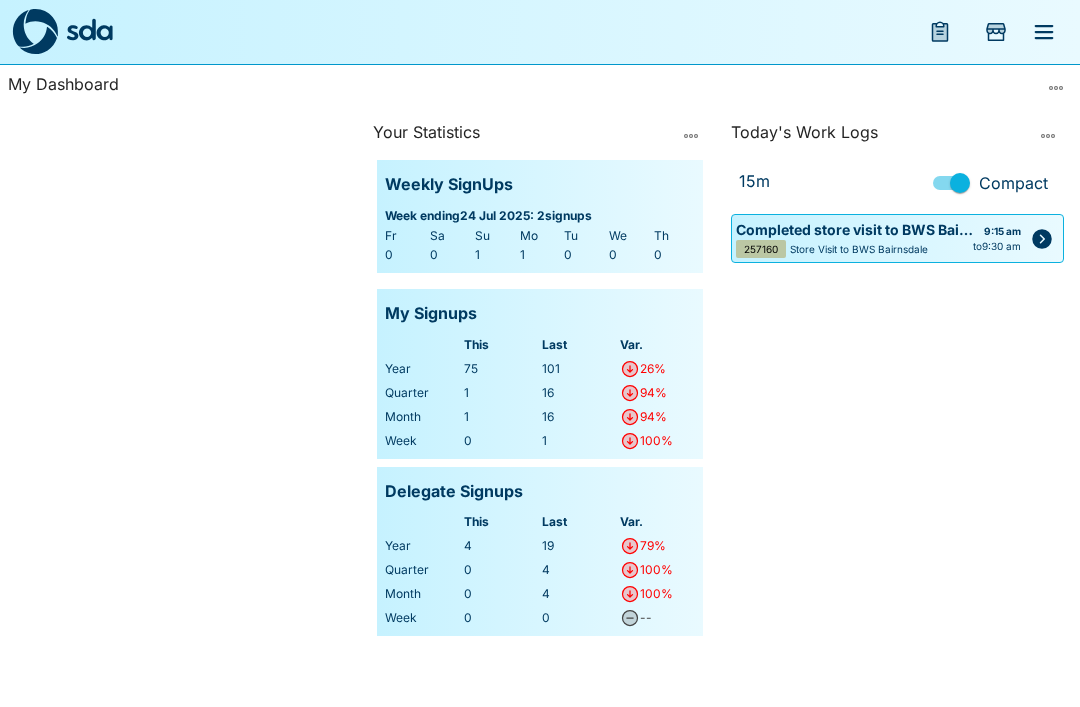 click 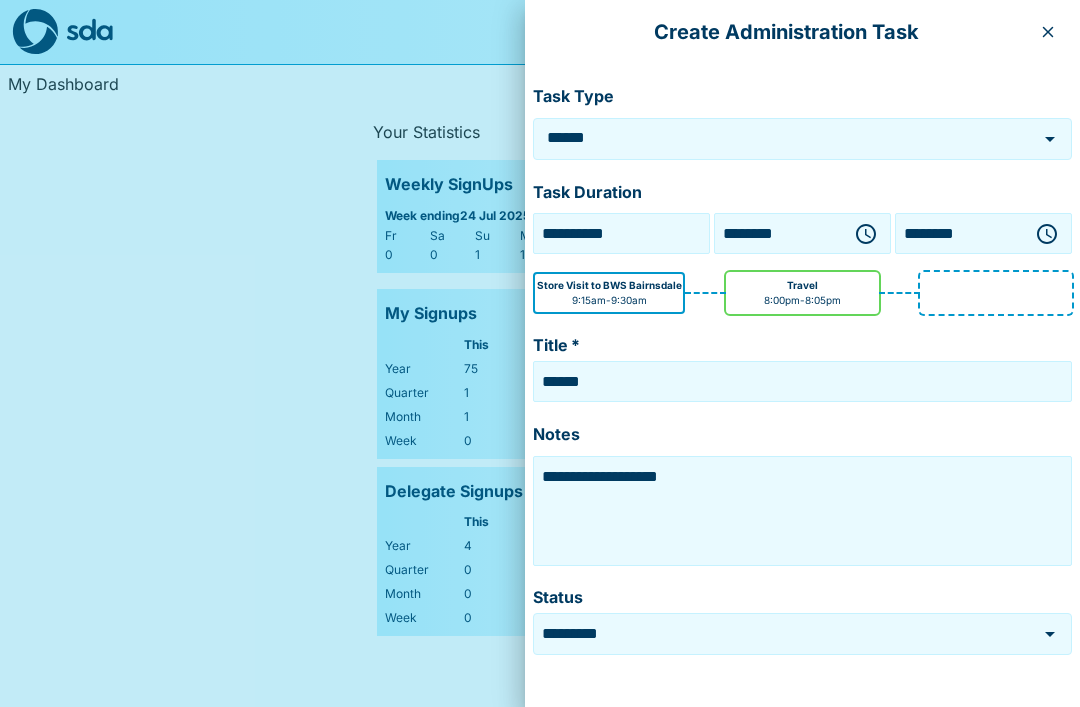 click at bounding box center (1048, 32) 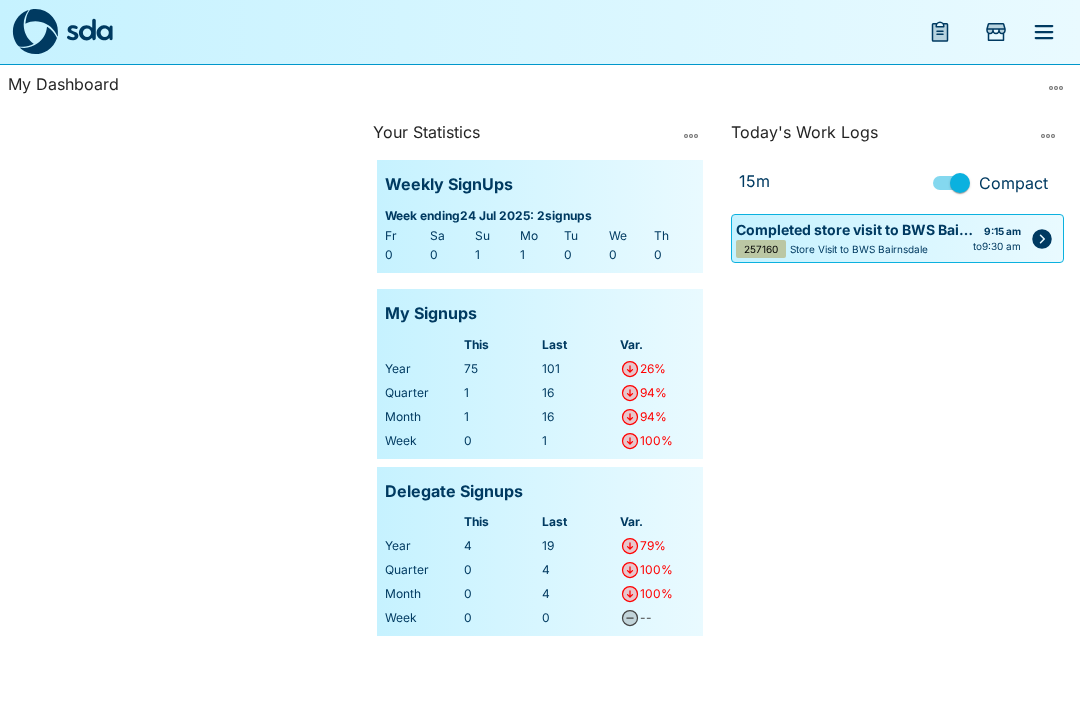 click 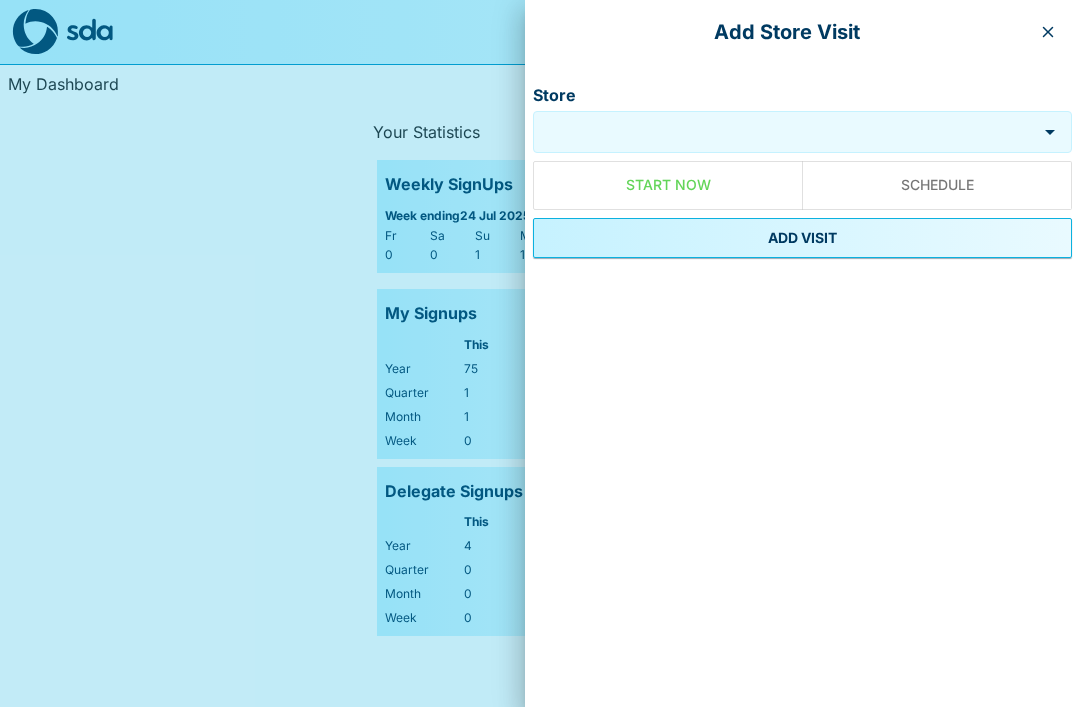 click 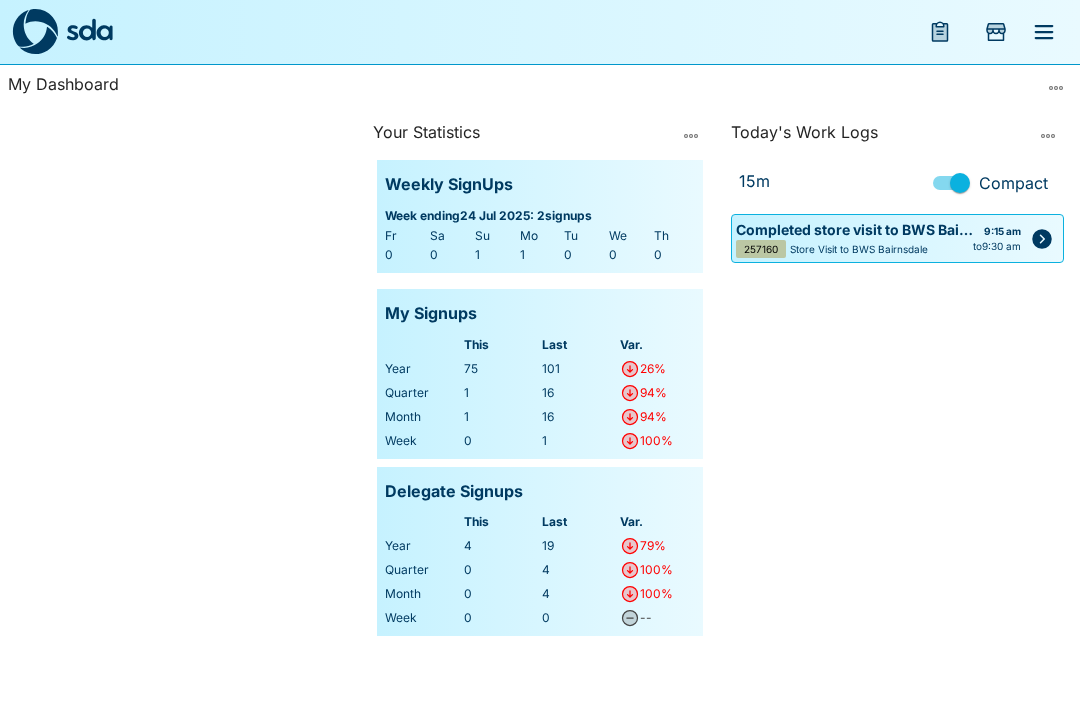 click 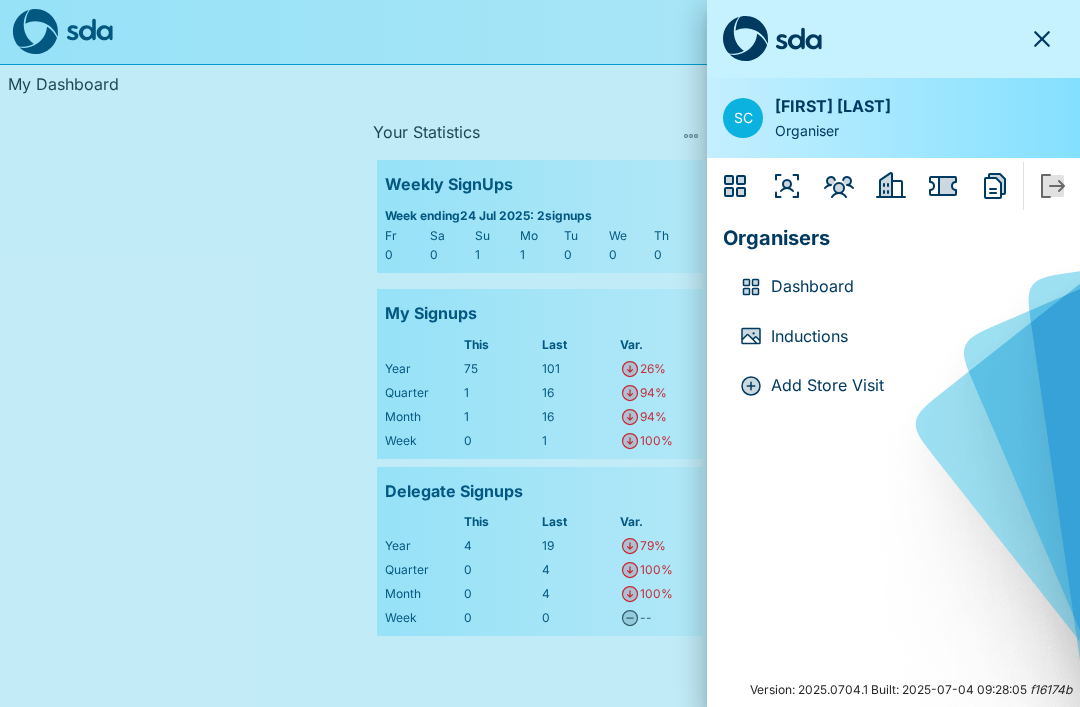 click 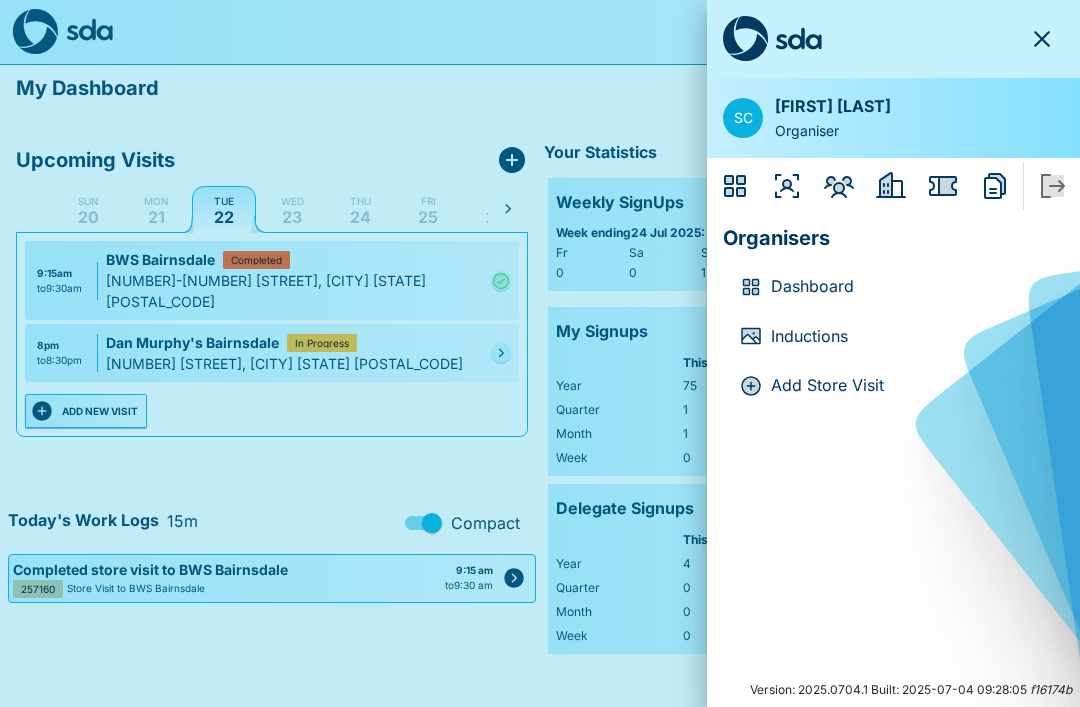click 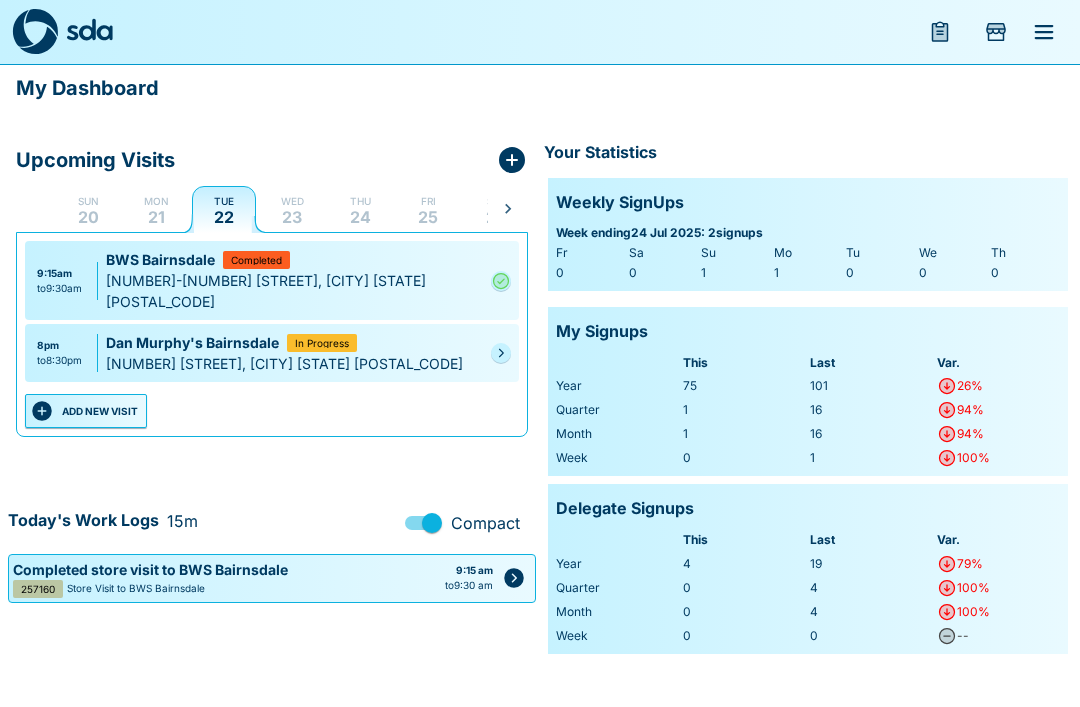 click on "8pm to  8:30pm Dan Murphy's Bairnsdale In Progress 259 Main Street, Bairnsdale VIC 3875" at bounding box center (272, 353) 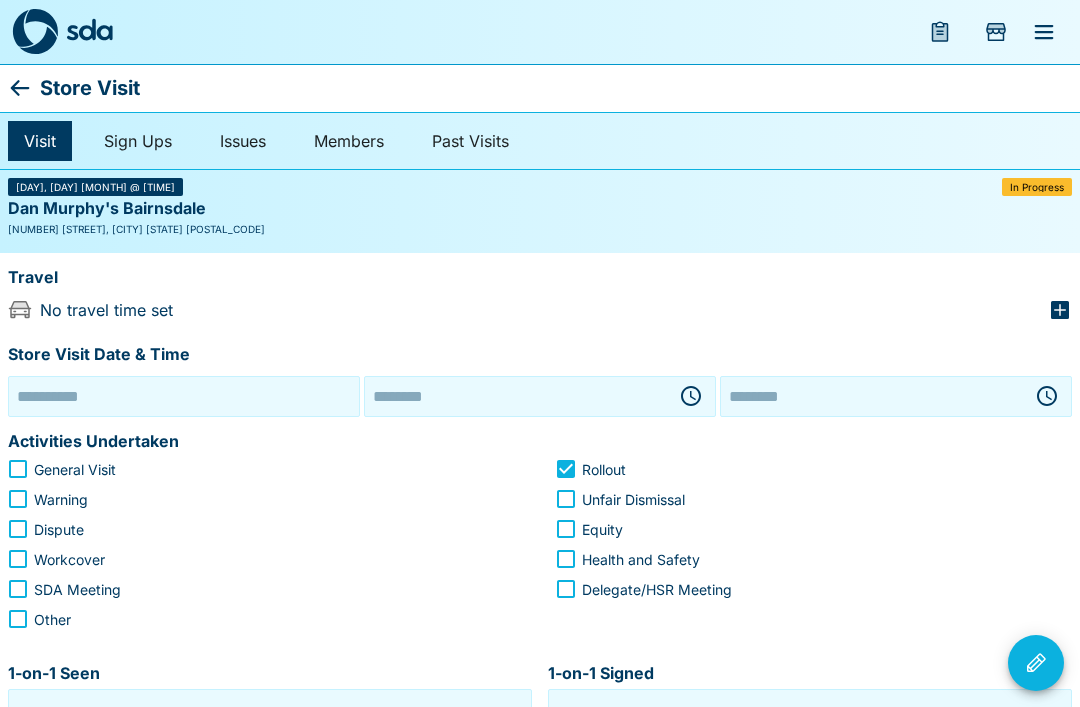 type on "**********" 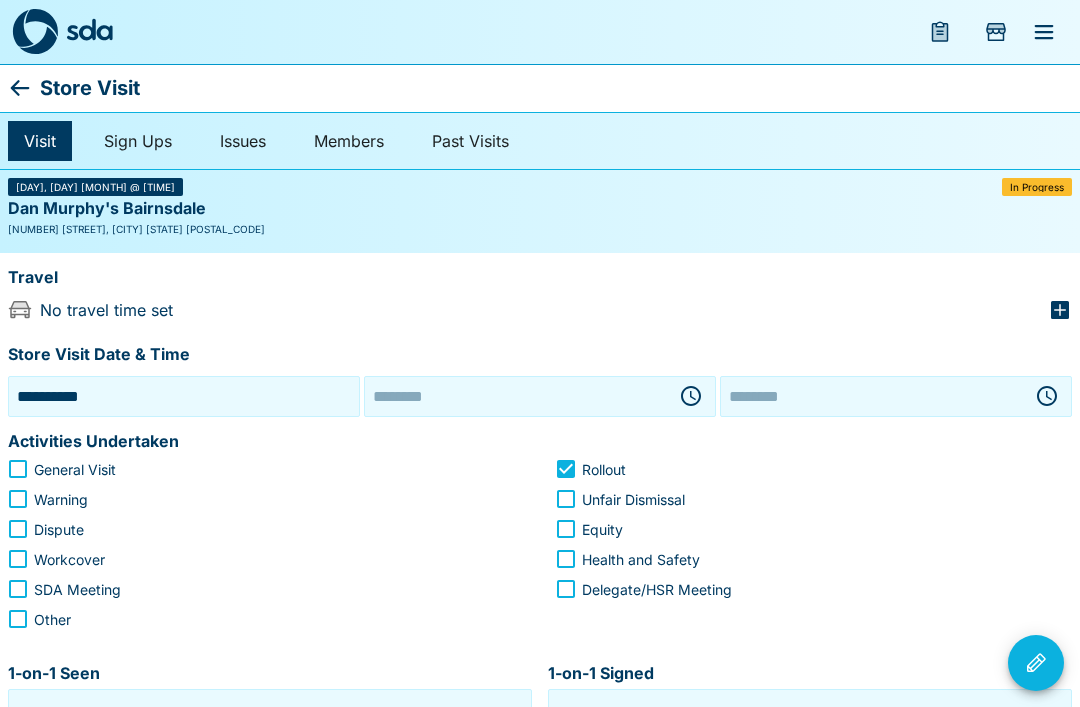 type on "********" 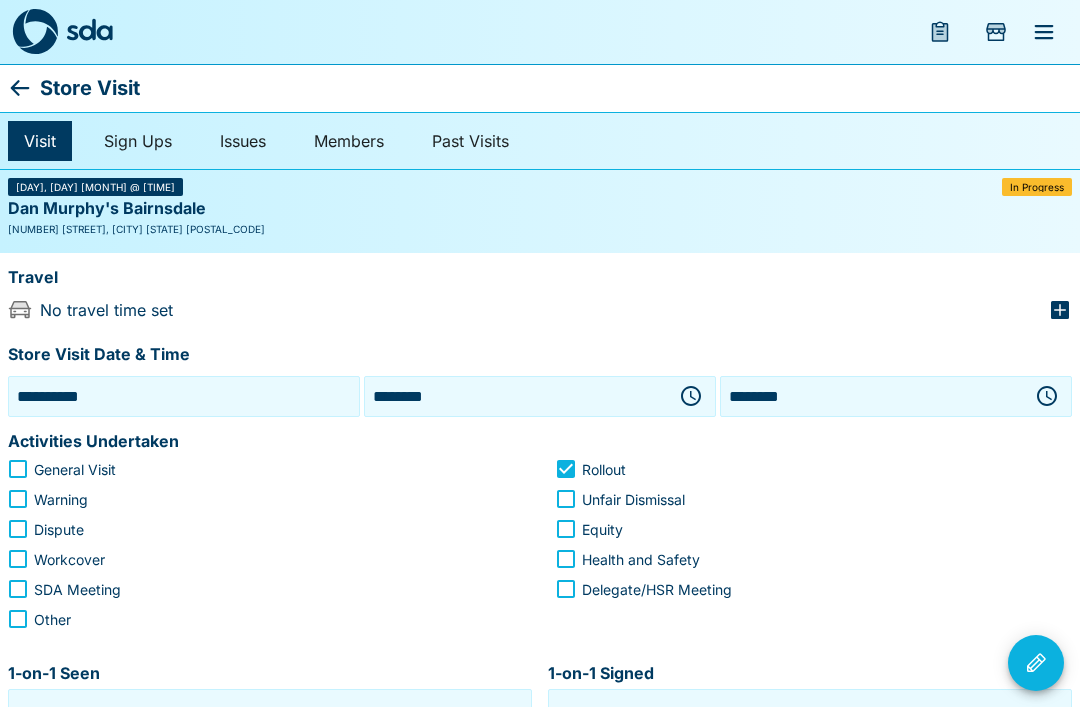 click on "********" at bounding box center (516, 396) 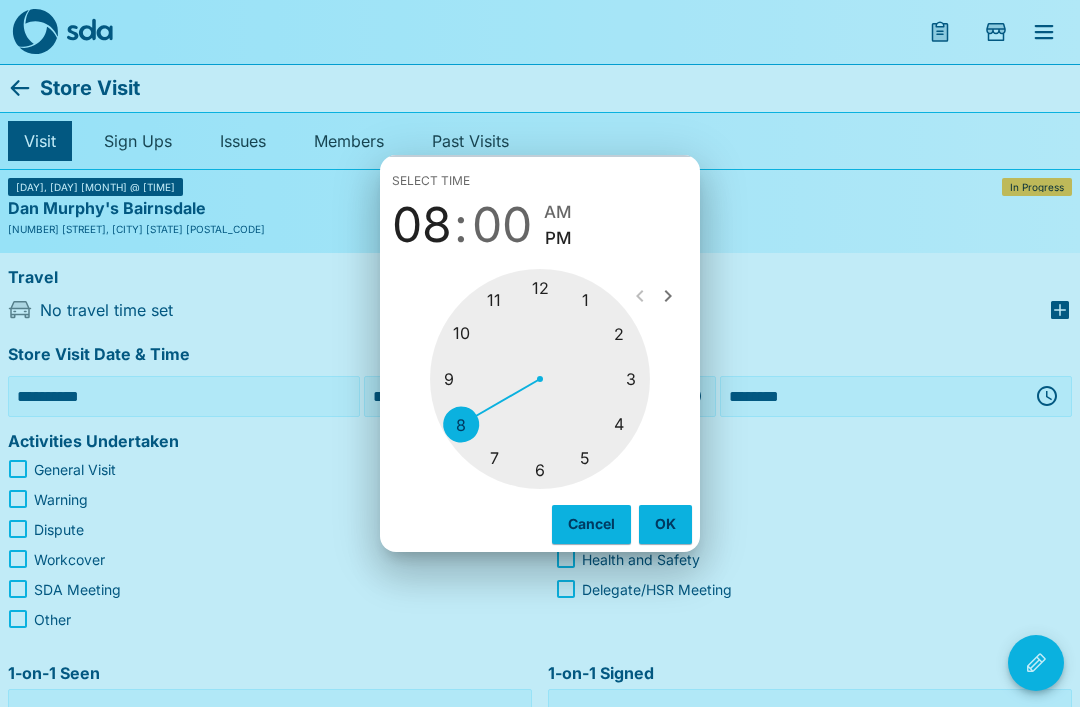 click at bounding box center [540, 379] 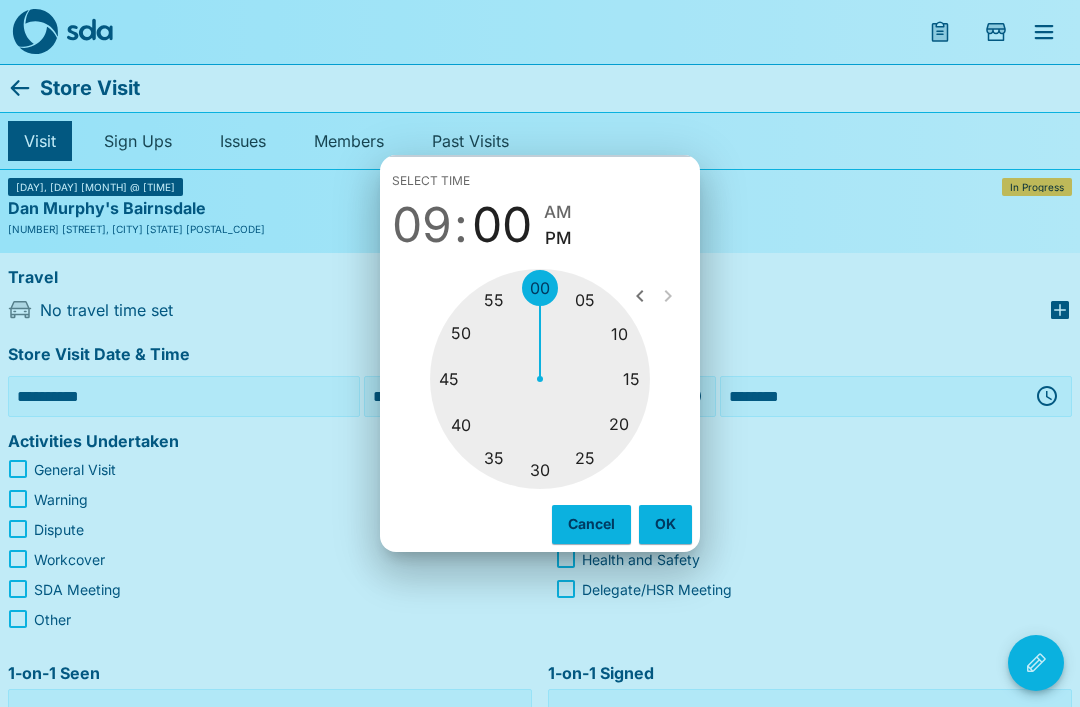 click at bounding box center [540, 379] 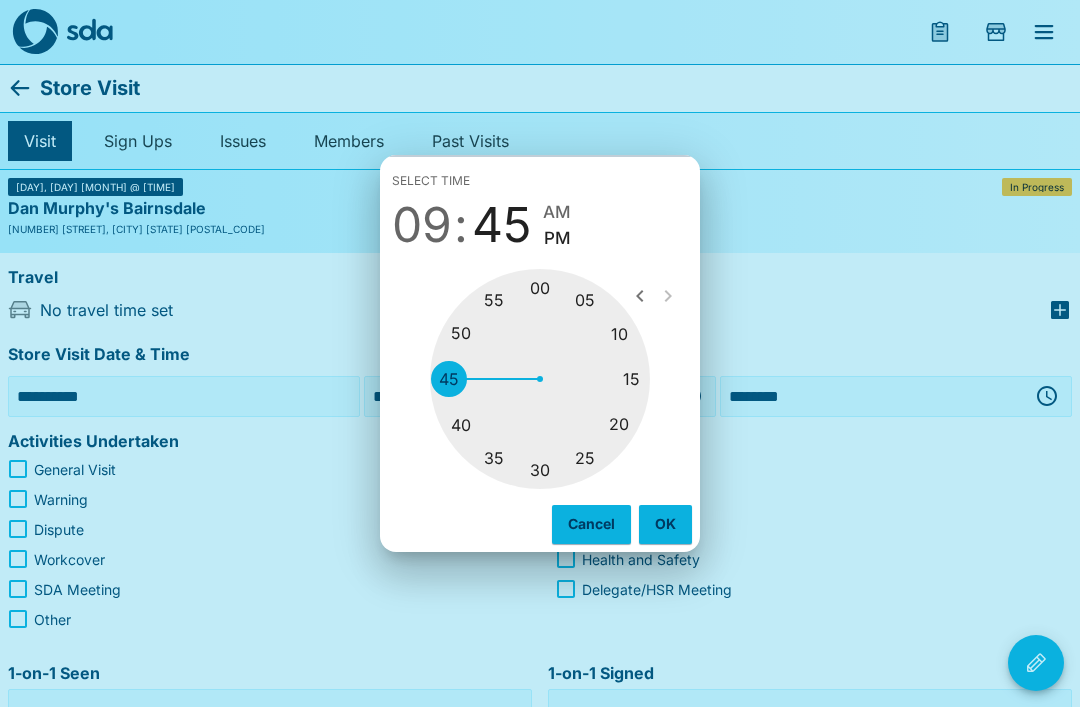 click on "AM" at bounding box center (557, 212) 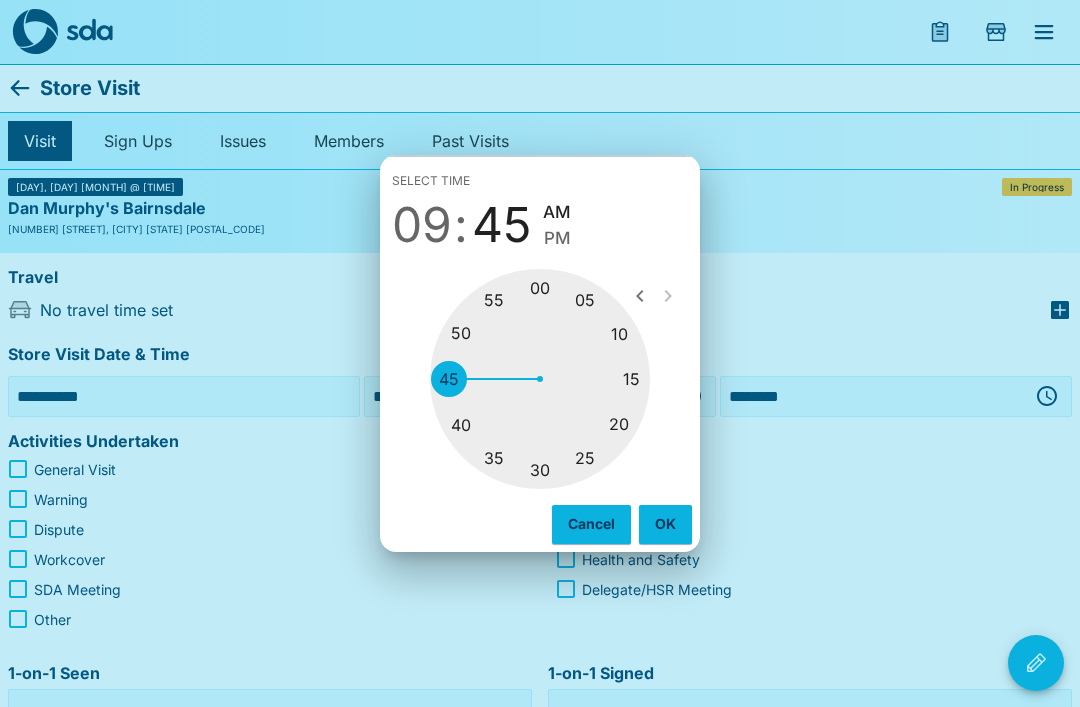 type on "********" 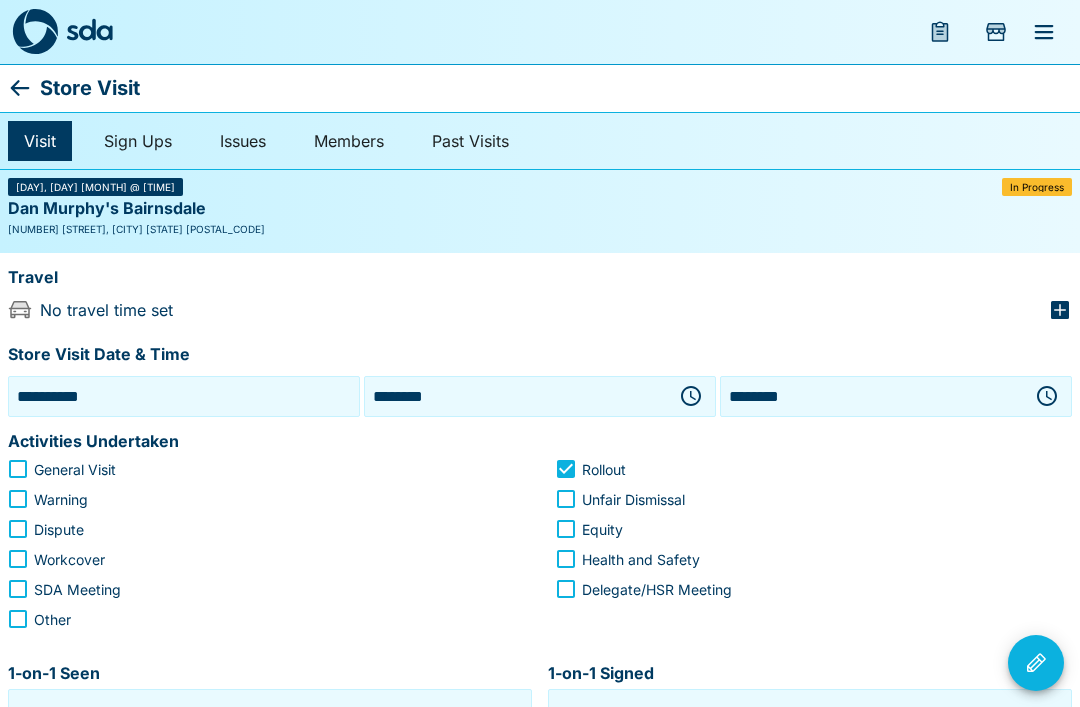 click on "********" at bounding box center [872, 396] 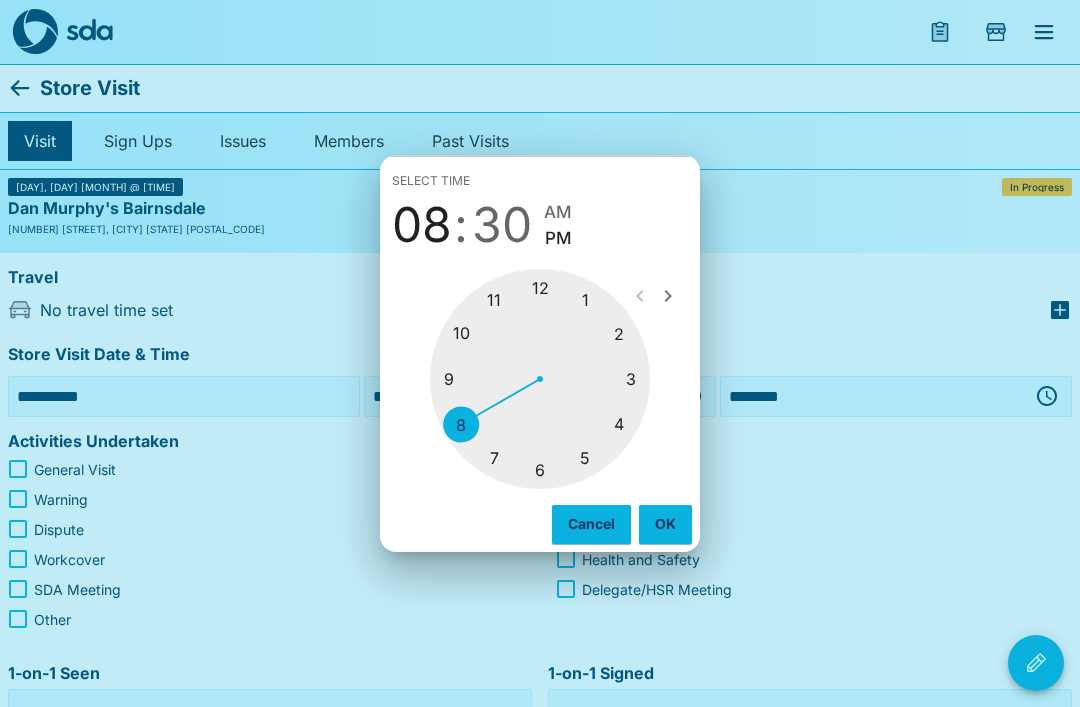 click at bounding box center [540, 379] 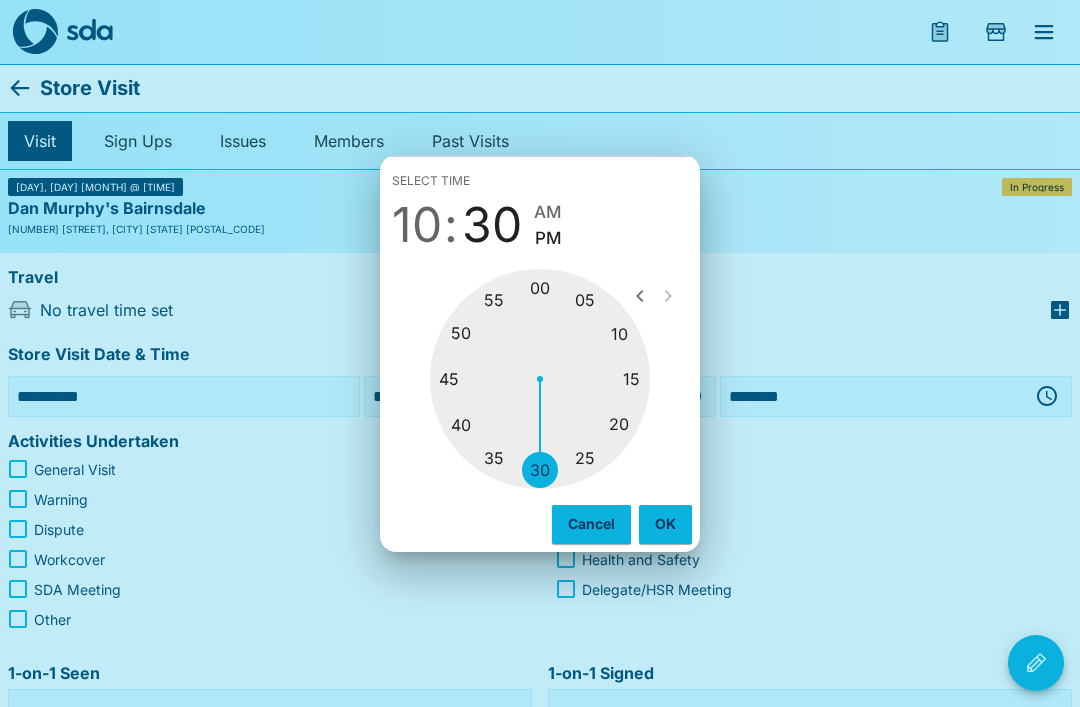 click on "AM" at bounding box center [548, 212] 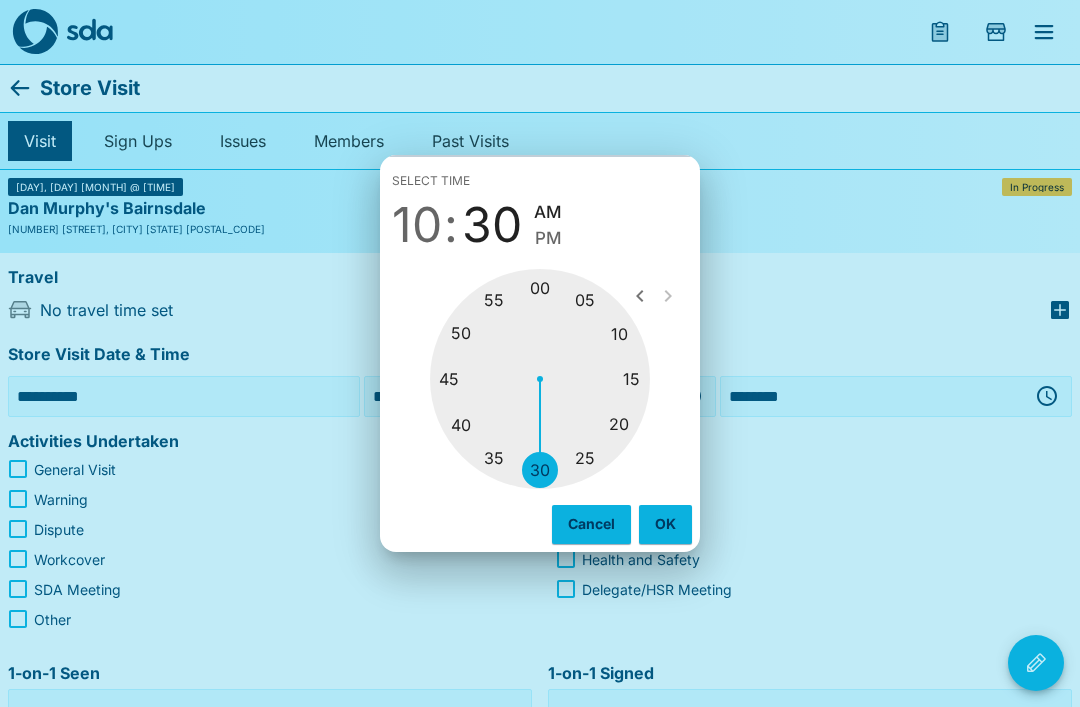 click on "OK" at bounding box center [665, 524] 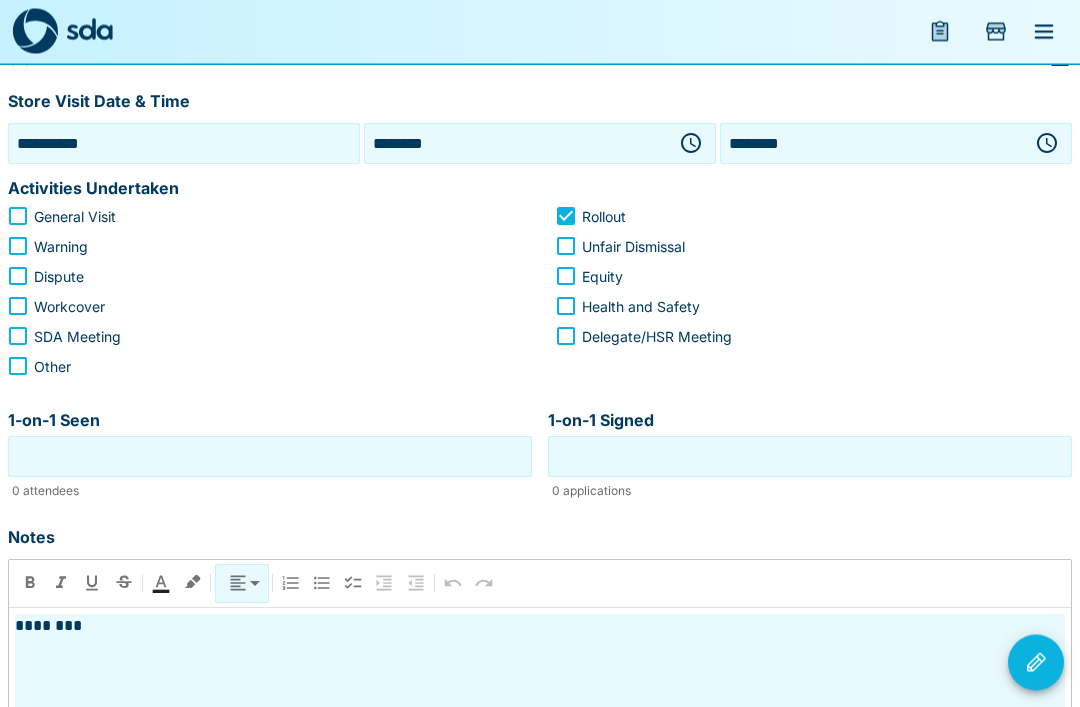 scroll, scrollTop: 253, scrollLeft: 0, axis: vertical 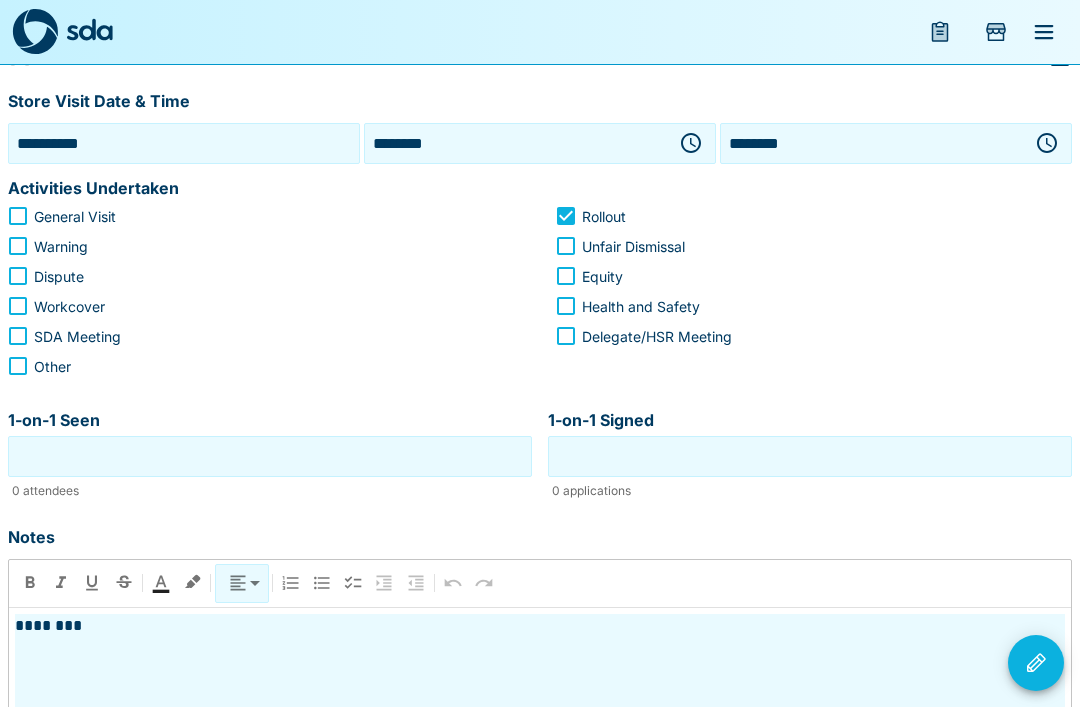 click 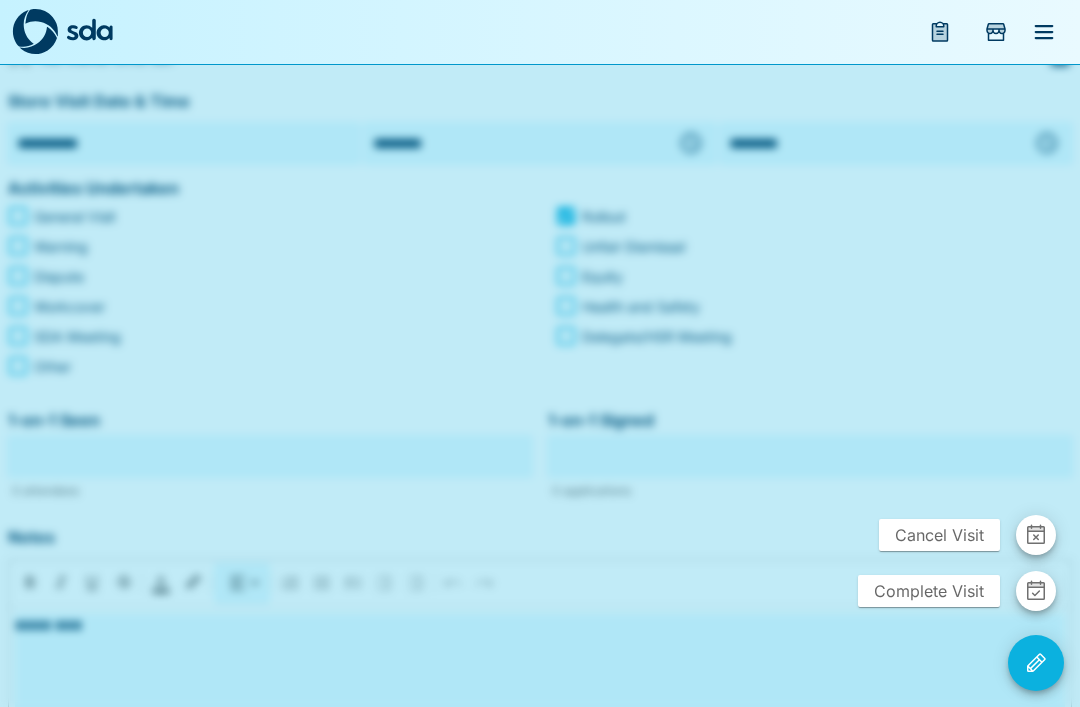 click 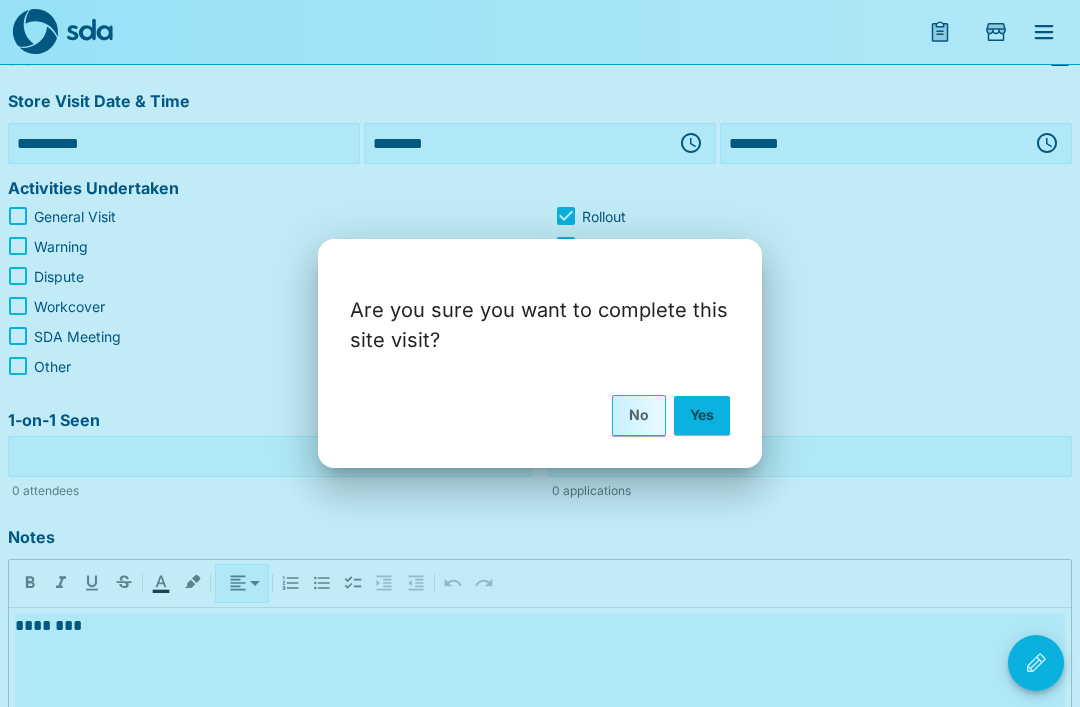 click on "Yes" at bounding box center [702, 415] 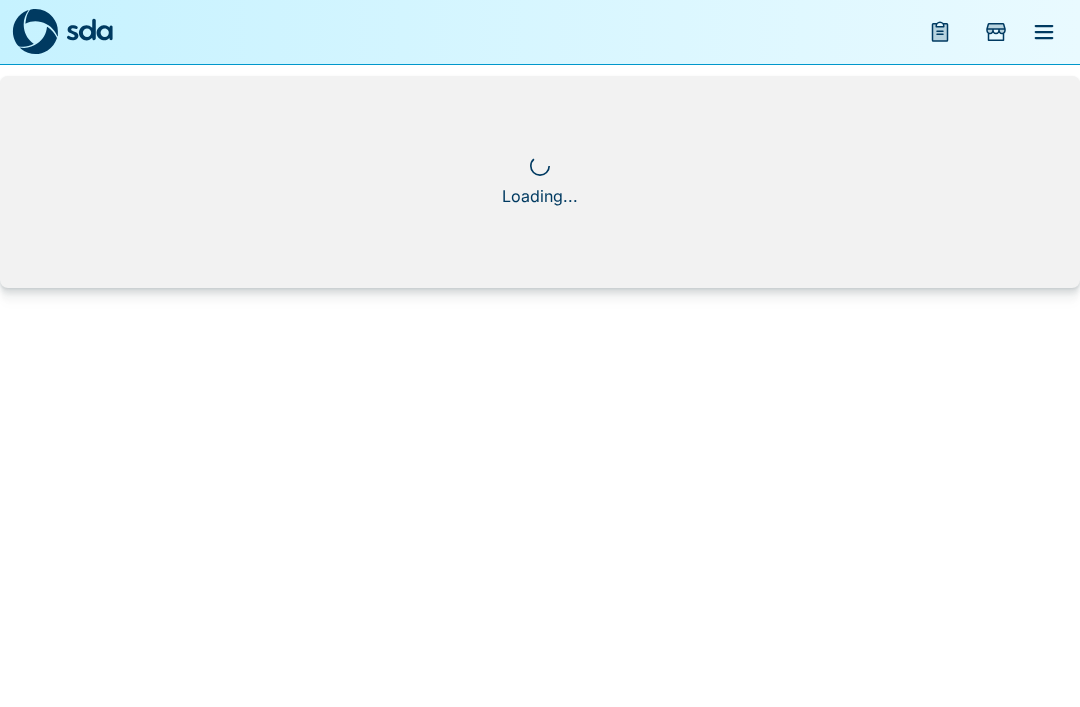 scroll, scrollTop: 0, scrollLeft: 0, axis: both 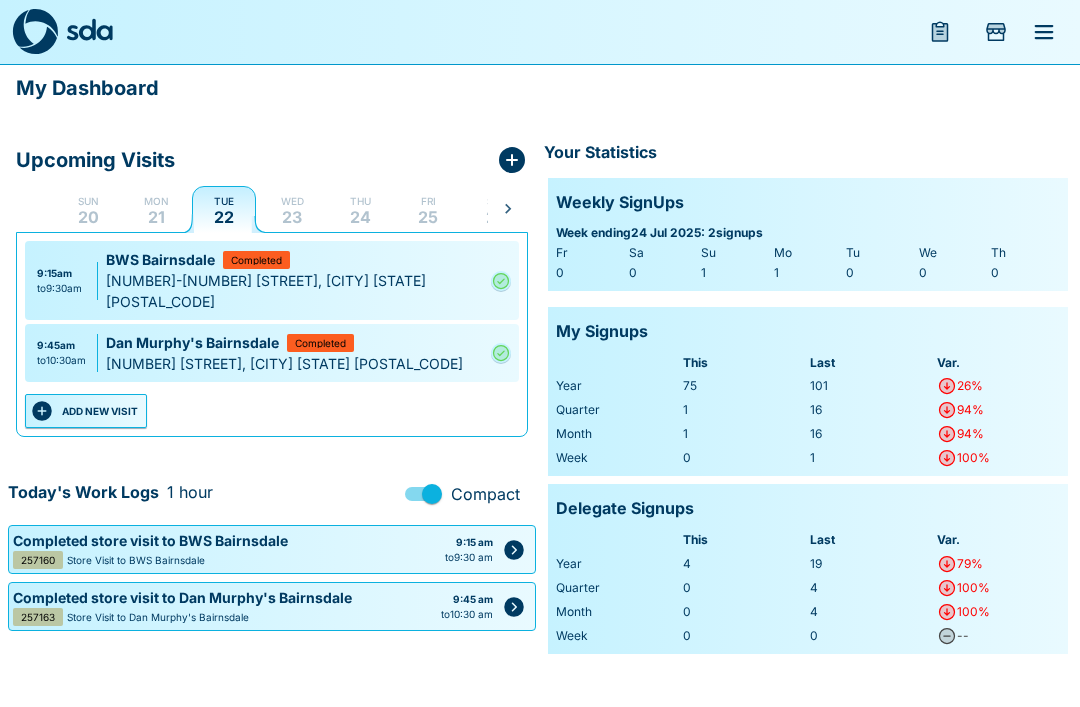 click 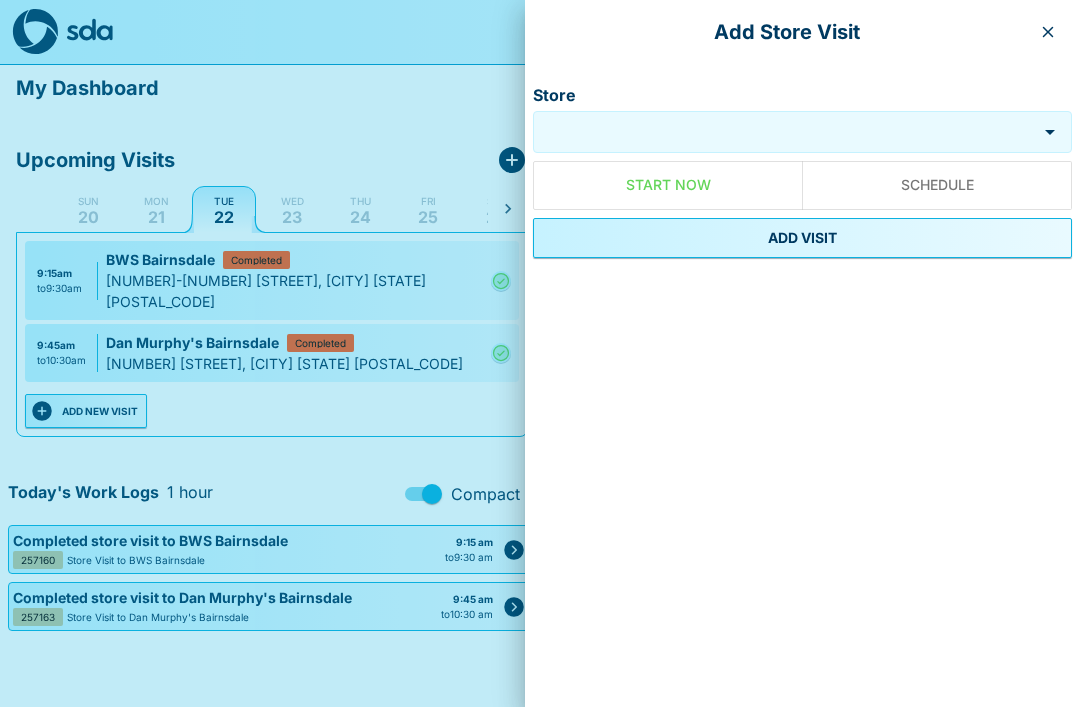 click on "Store" at bounding box center (785, 132) 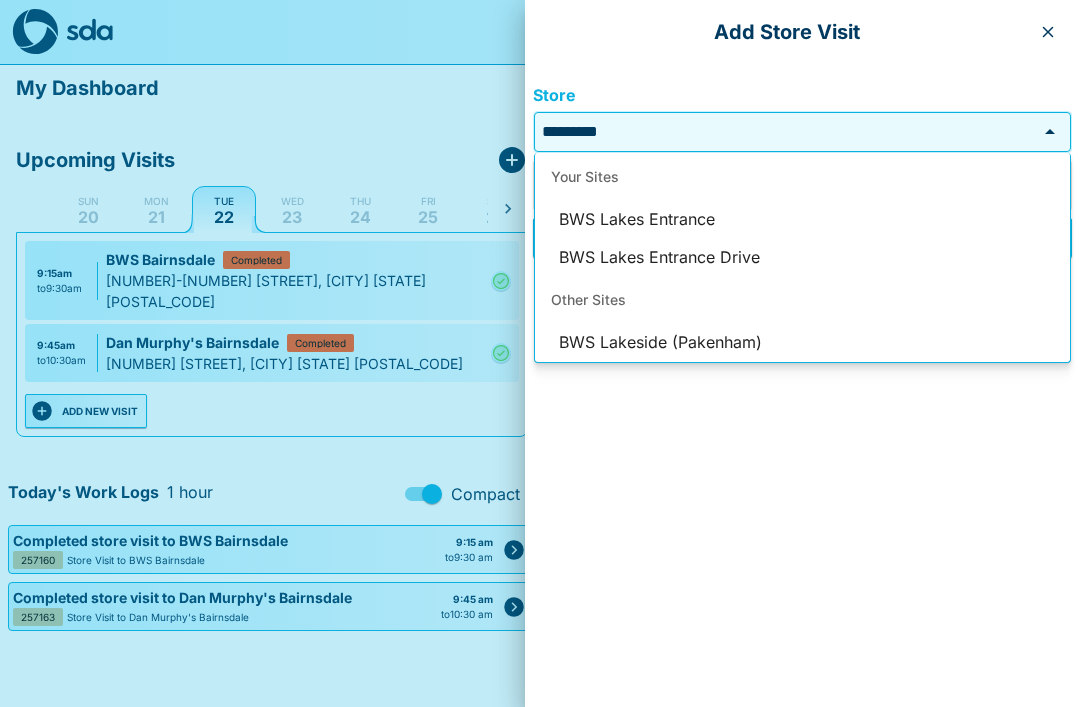 click on "BWS Lakes Entrance" at bounding box center [802, 220] 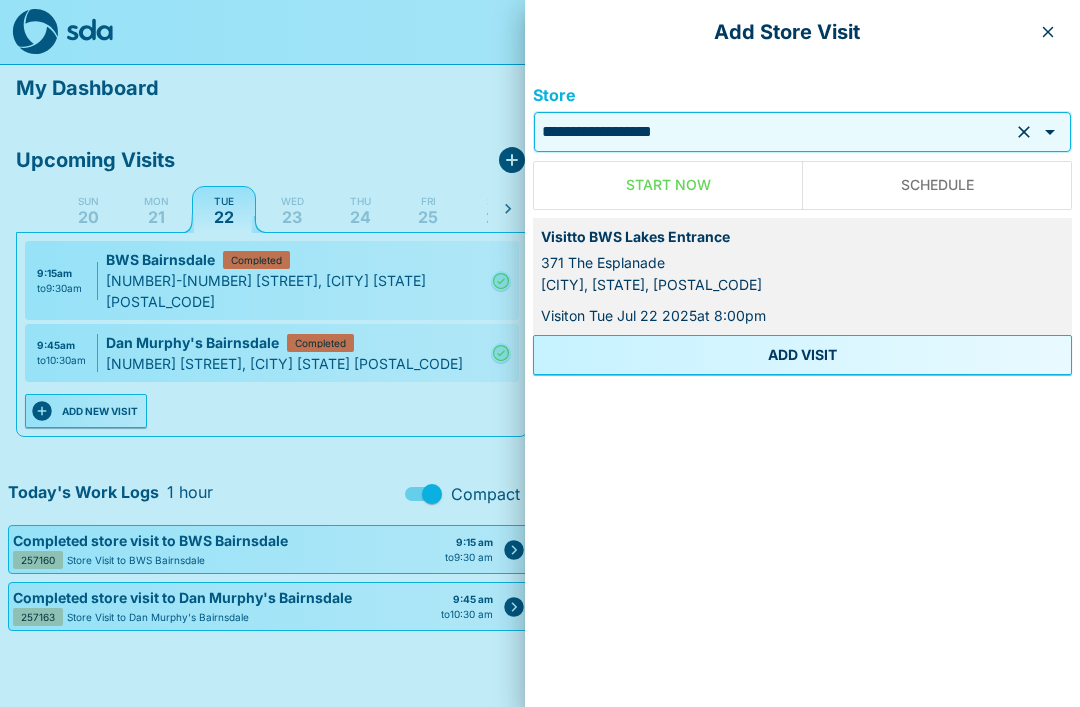 click on "ADD VISIT" at bounding box center [802, 355] 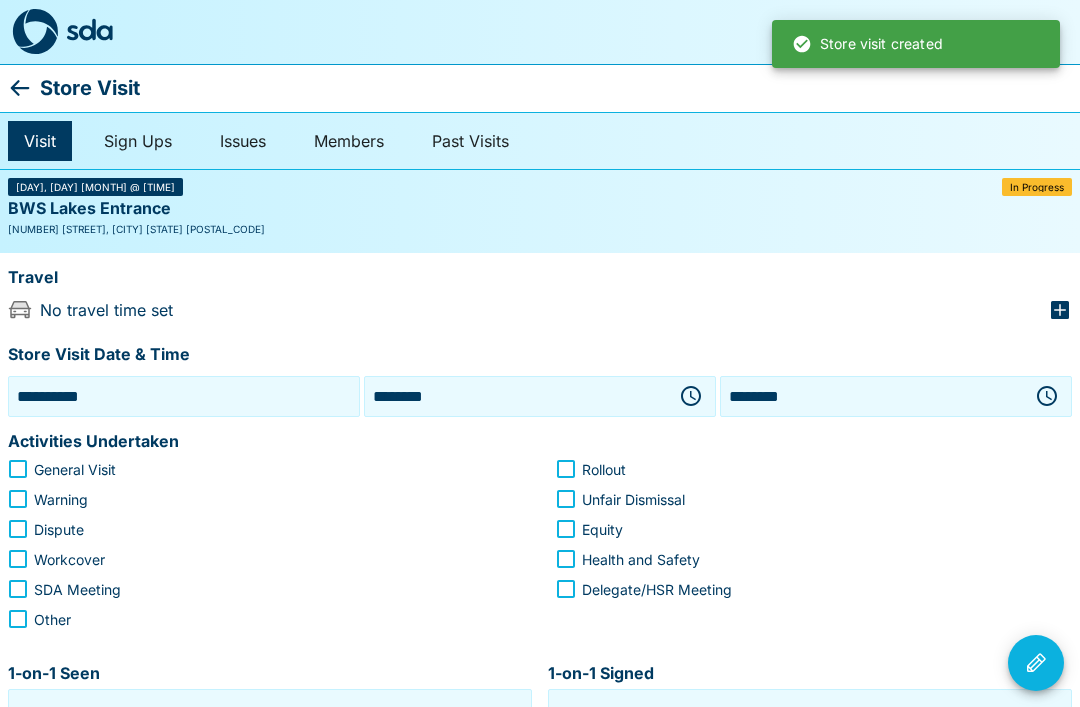 click on "********" at bounding box center [516, 396] 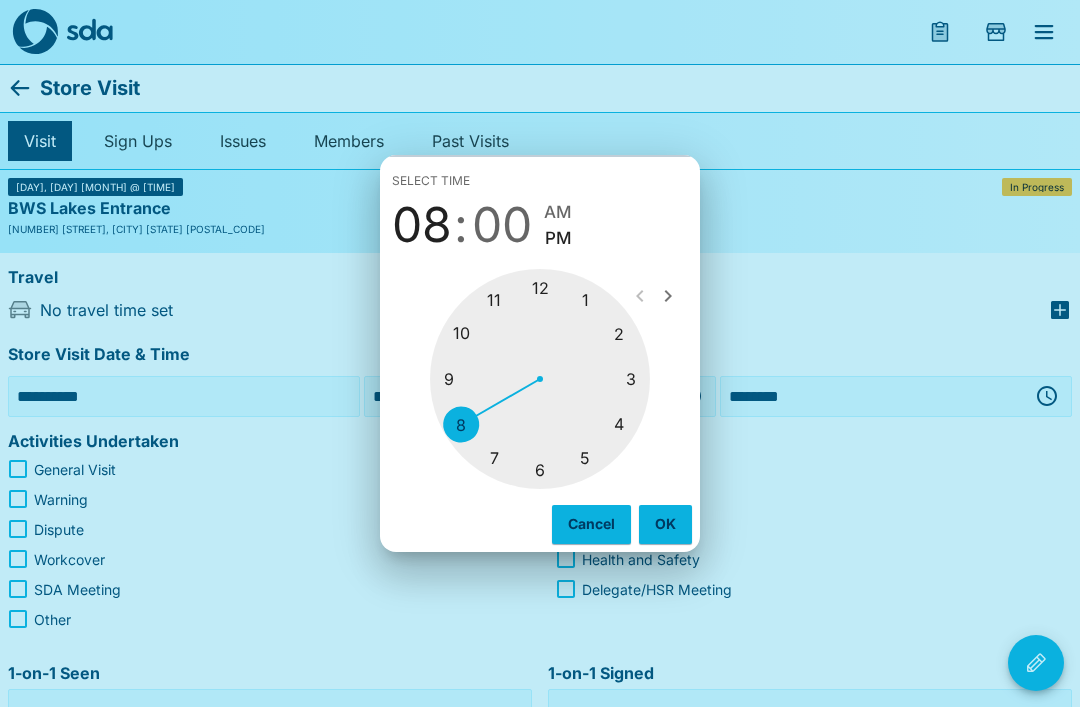 click at bounding box center [540, 379] 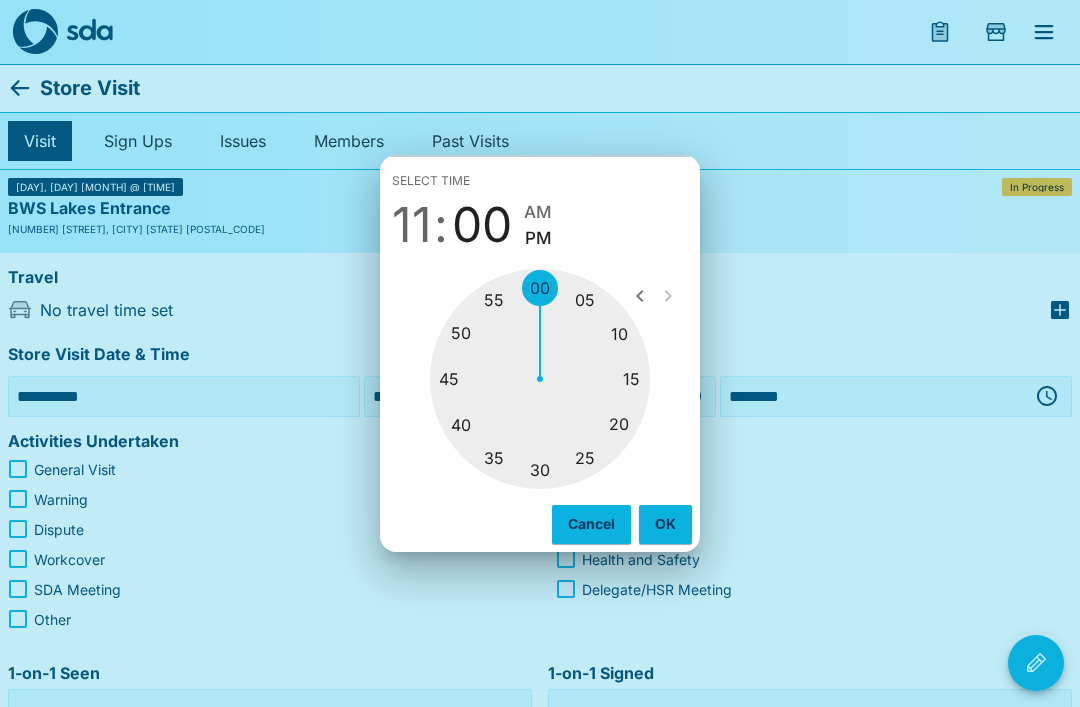 click at bounding box center (540, 379) 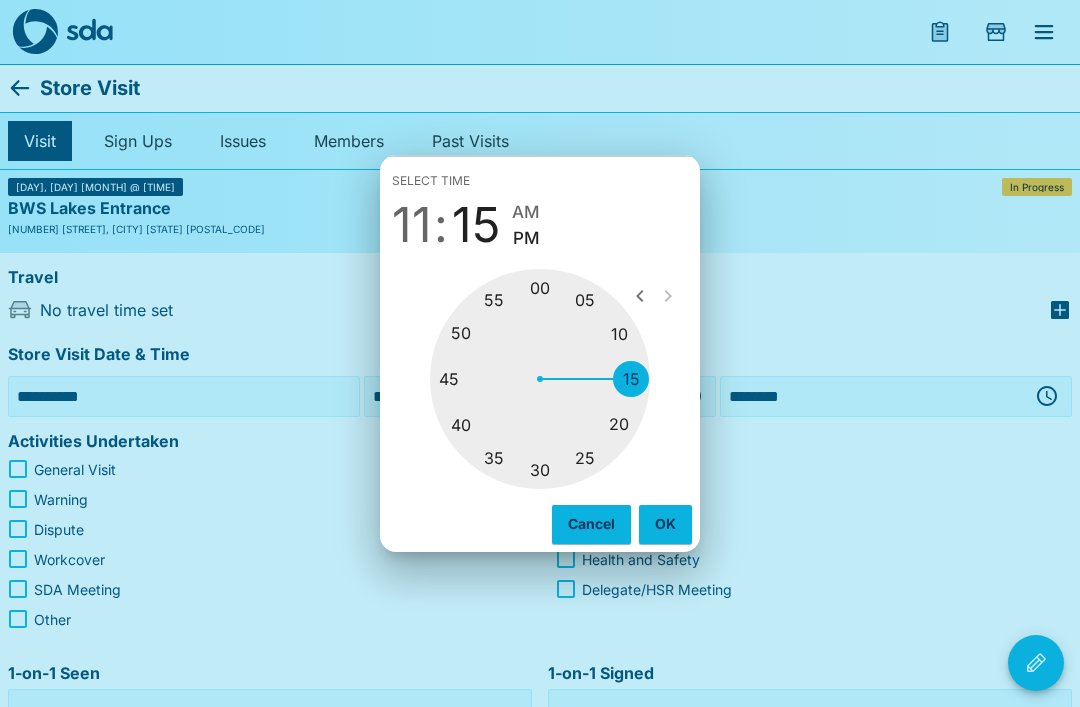 click on "OK" at bounding box center (665, 524) 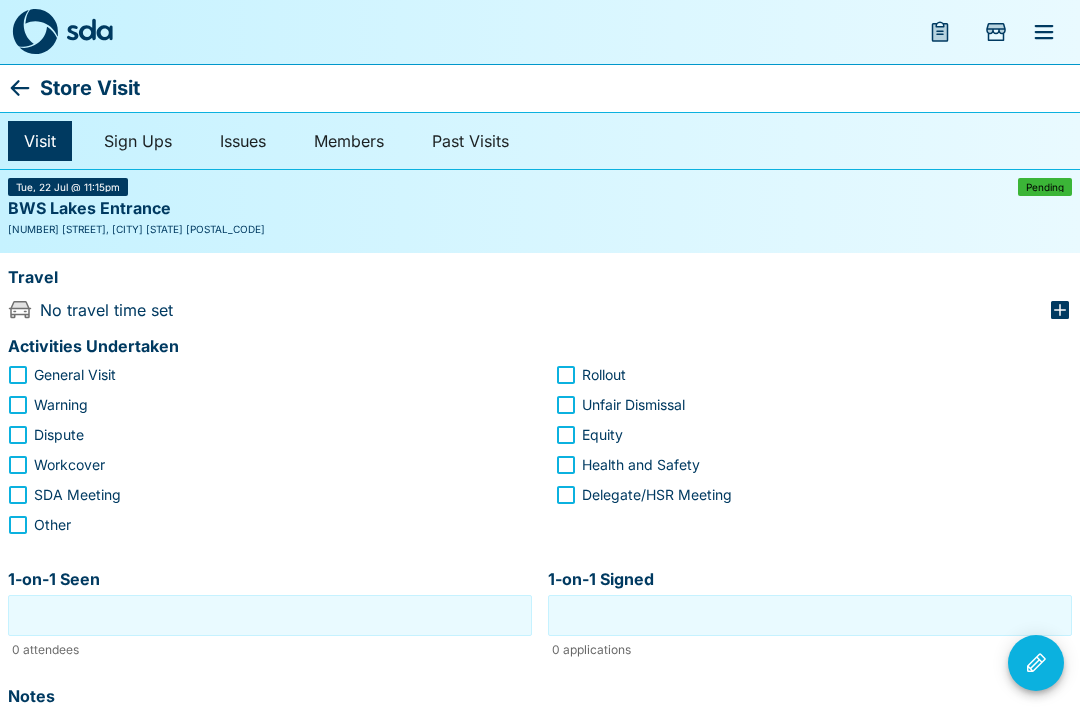 click 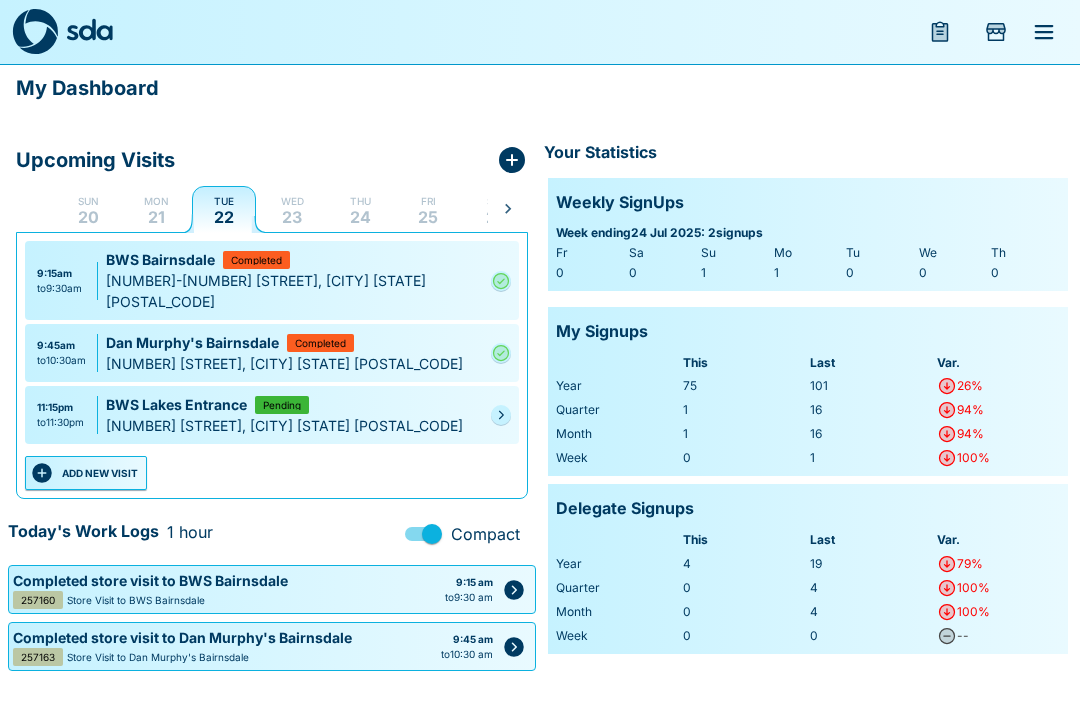 click on "11:15pm to  11:30pm BWS Lakes Entrance Pending 371 The Esplanade, Lakes Entrance VIC 3909" at bounding box center [272, 415] 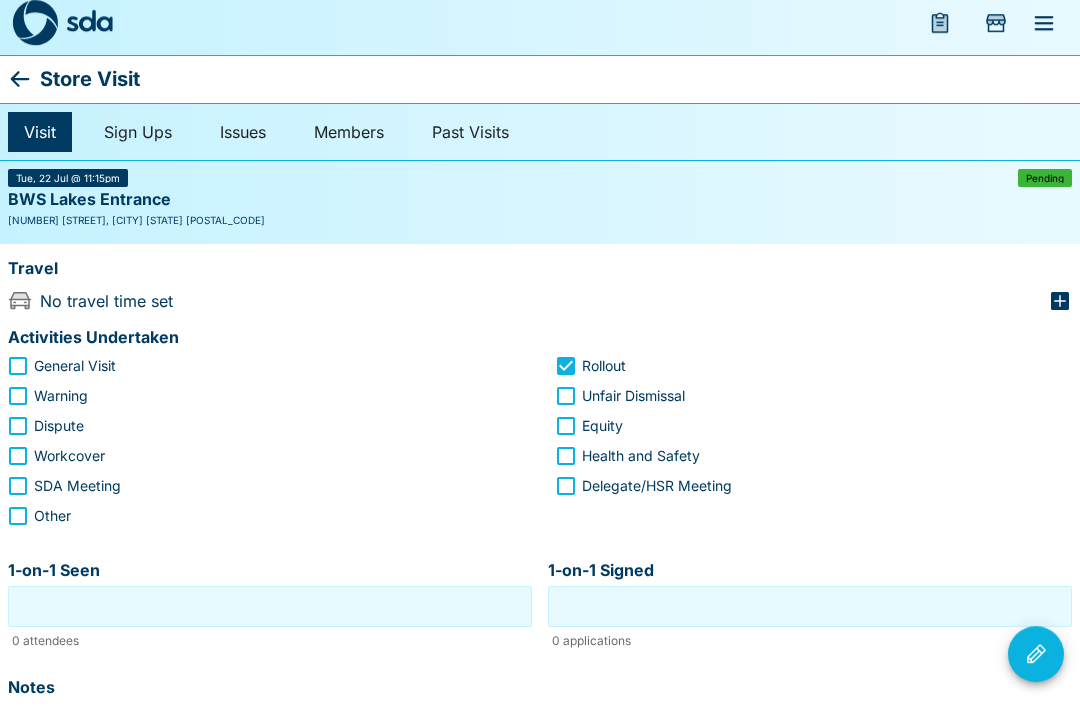 scroll, scrollTop: 406, scrollLeft: 0, axis: vertical 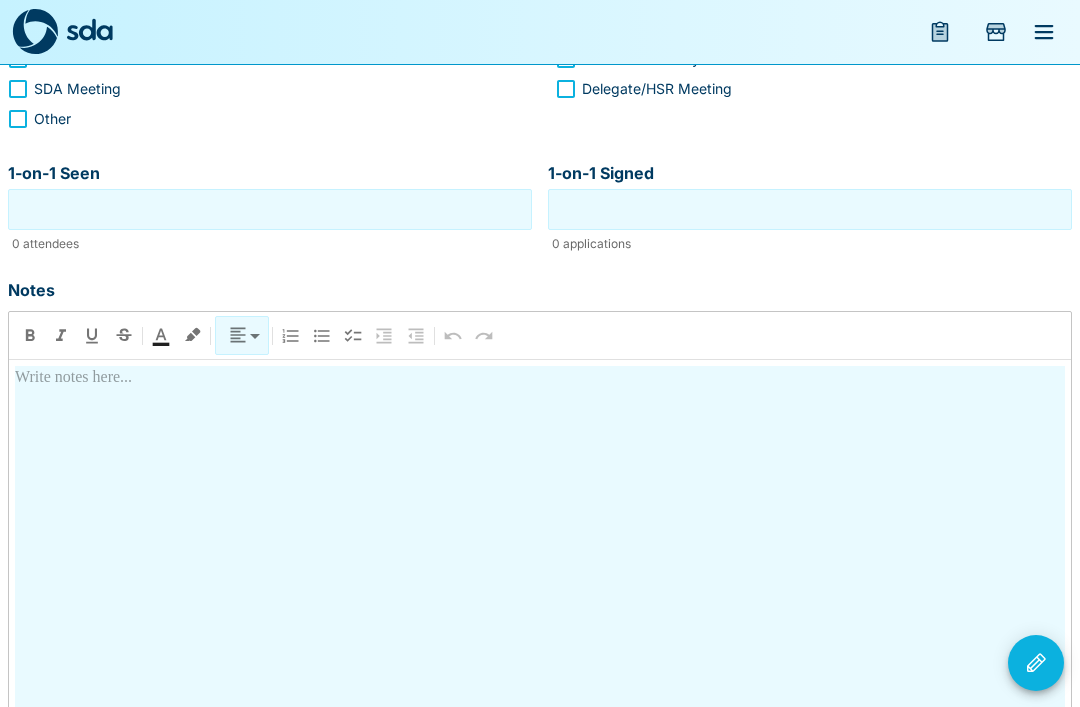 click at bounding box center (540, 543) 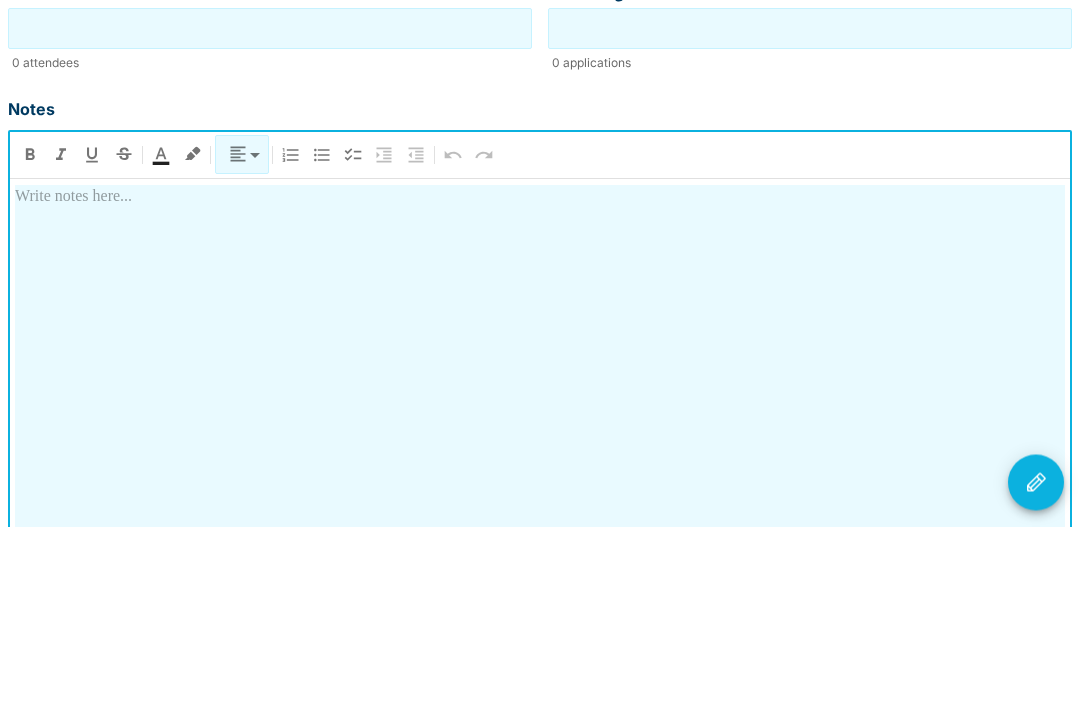 type 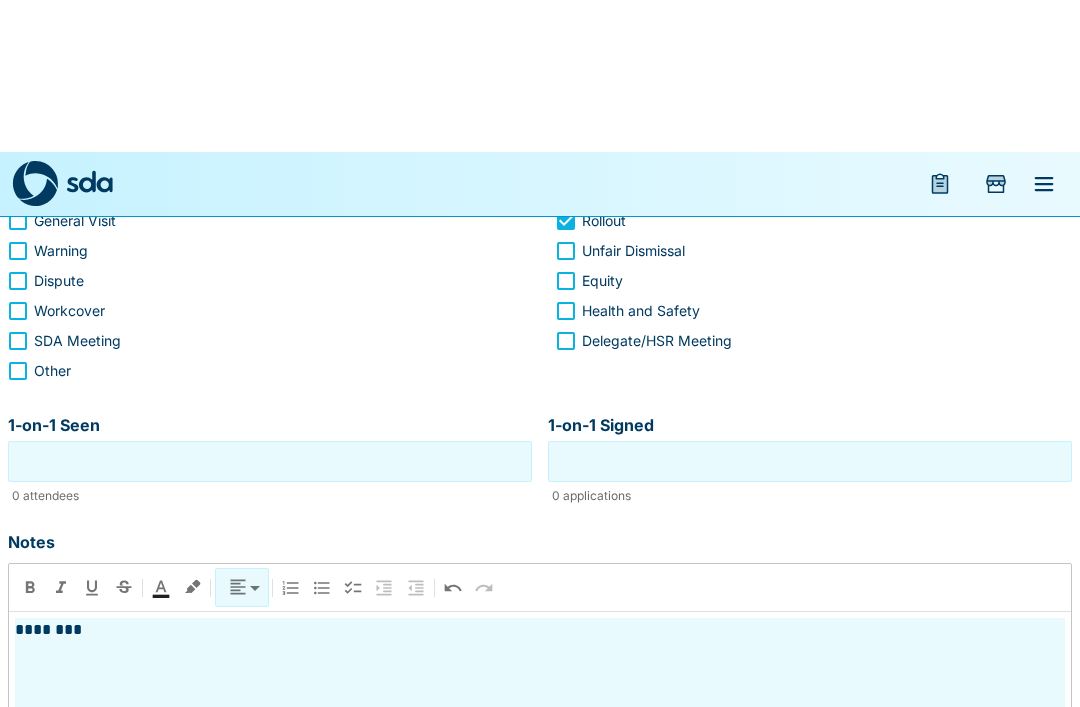 scroll, scrollTop: 0, scrollLeft: 0, axis: both 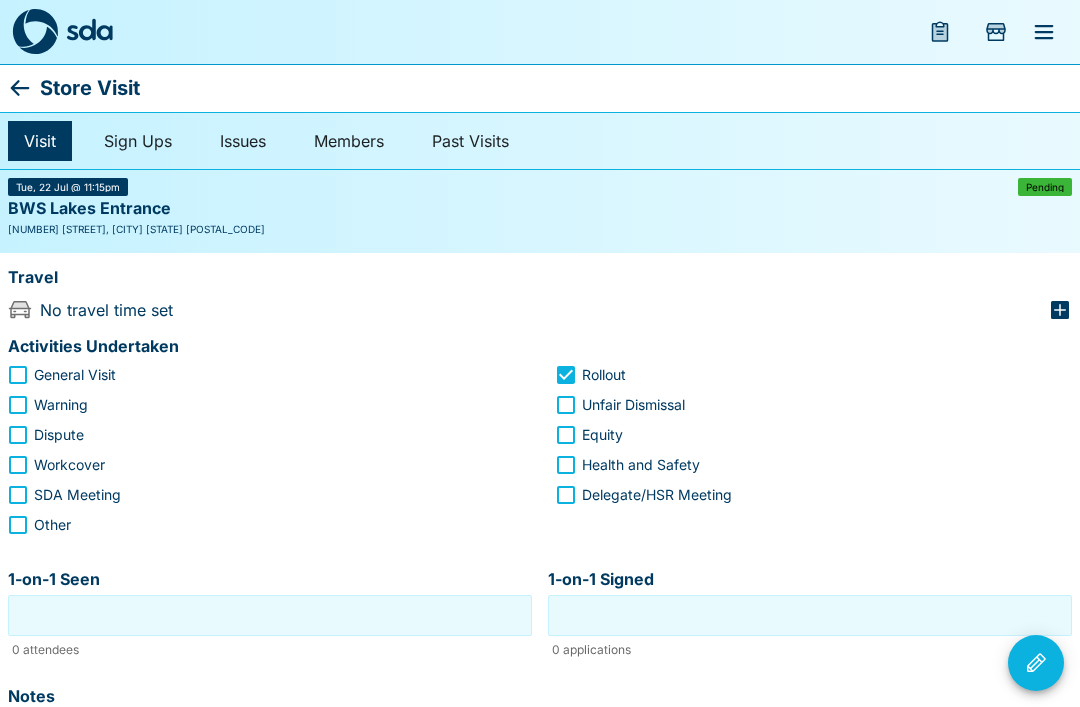 click 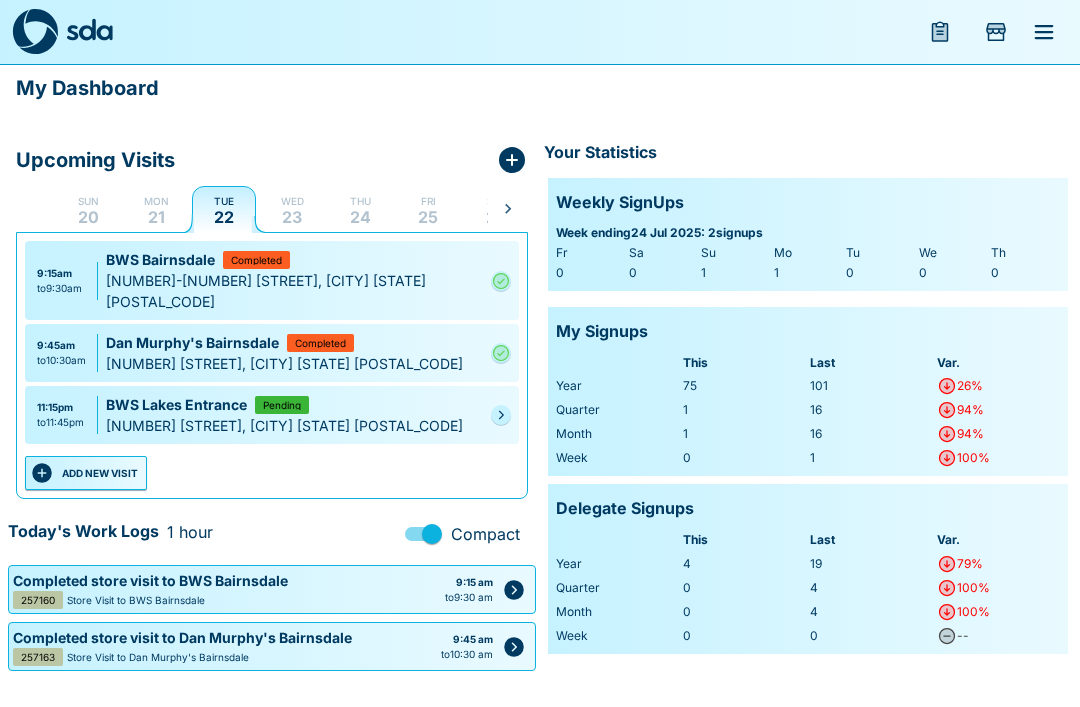 click 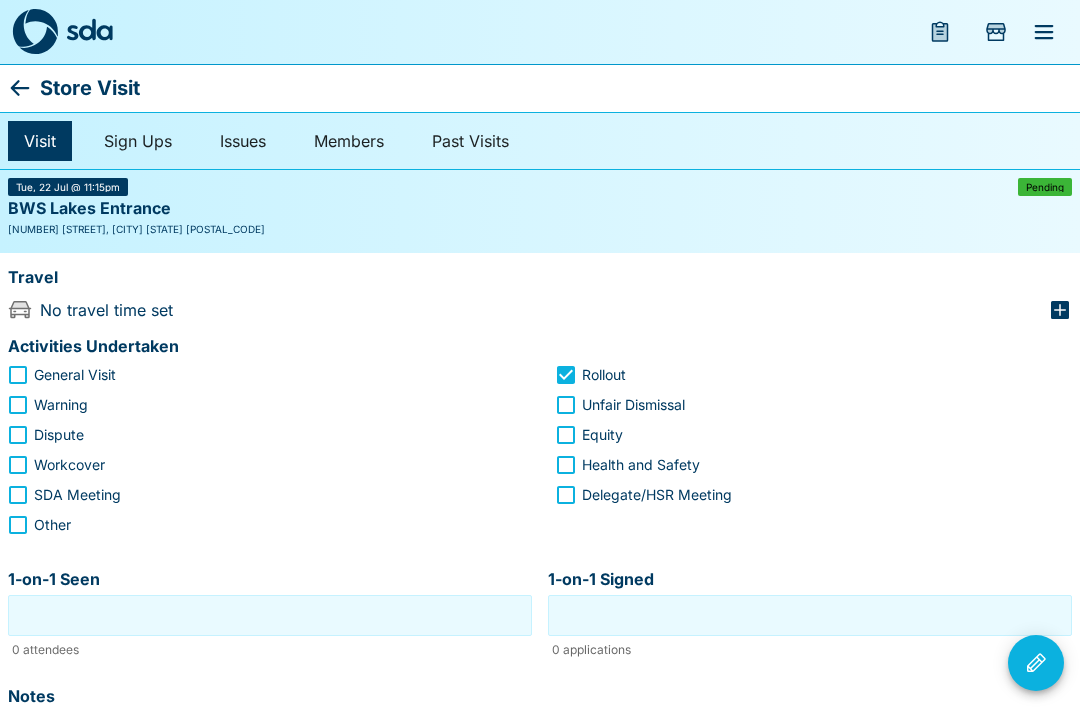 click on "Pending" at bounding box center [1045, 187] 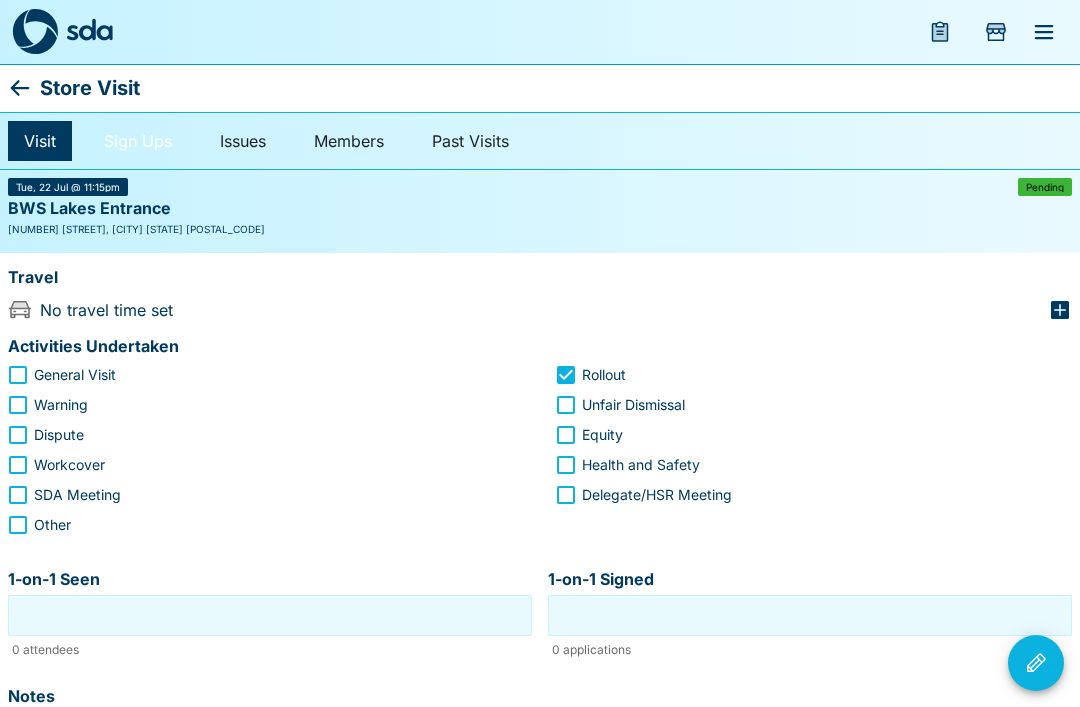 click on "Sign Ups" at bounding box center (138, 141) 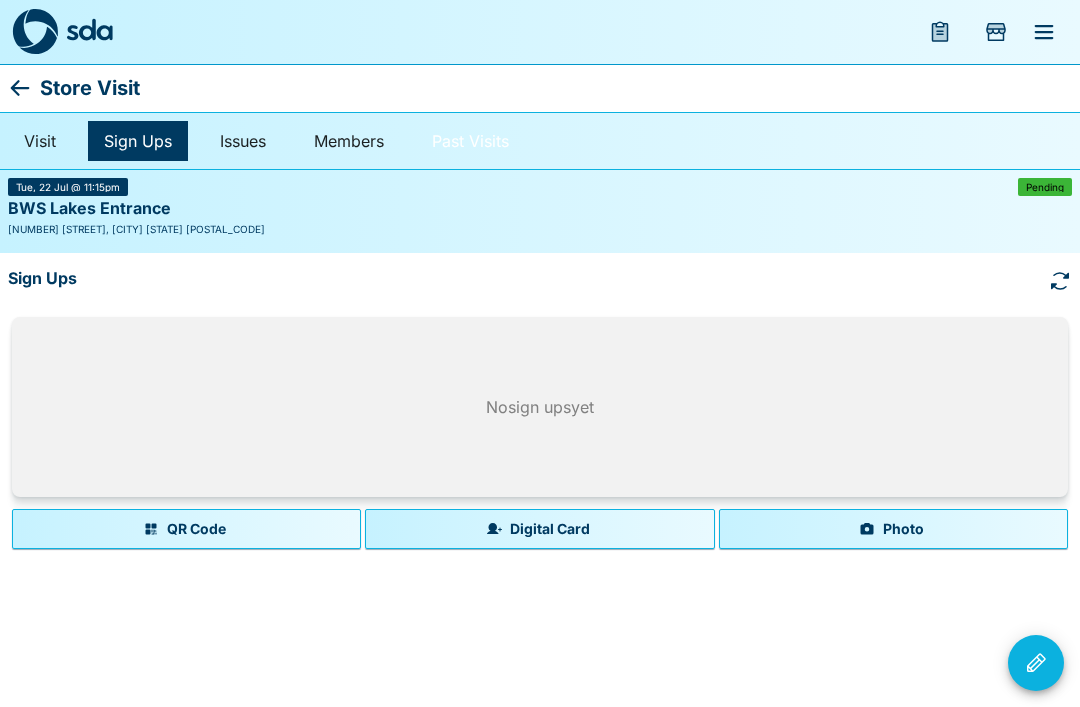 click on "Past Visits" at bounding box center (470, 141) 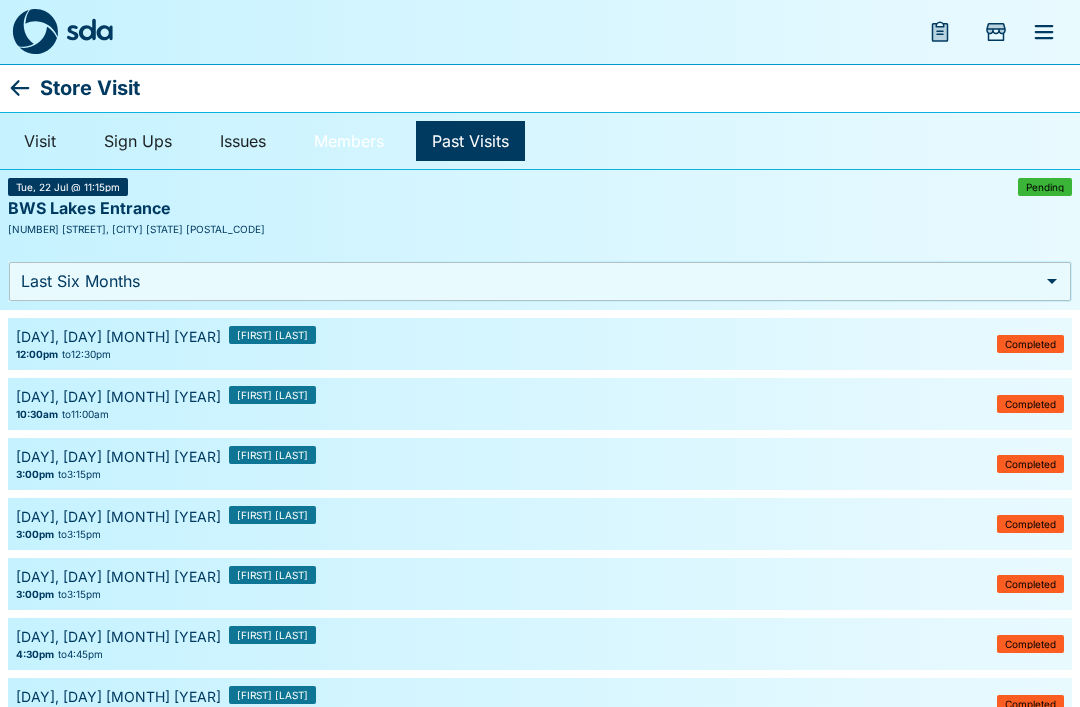 click on "Members" at bounding box center (349, 141) 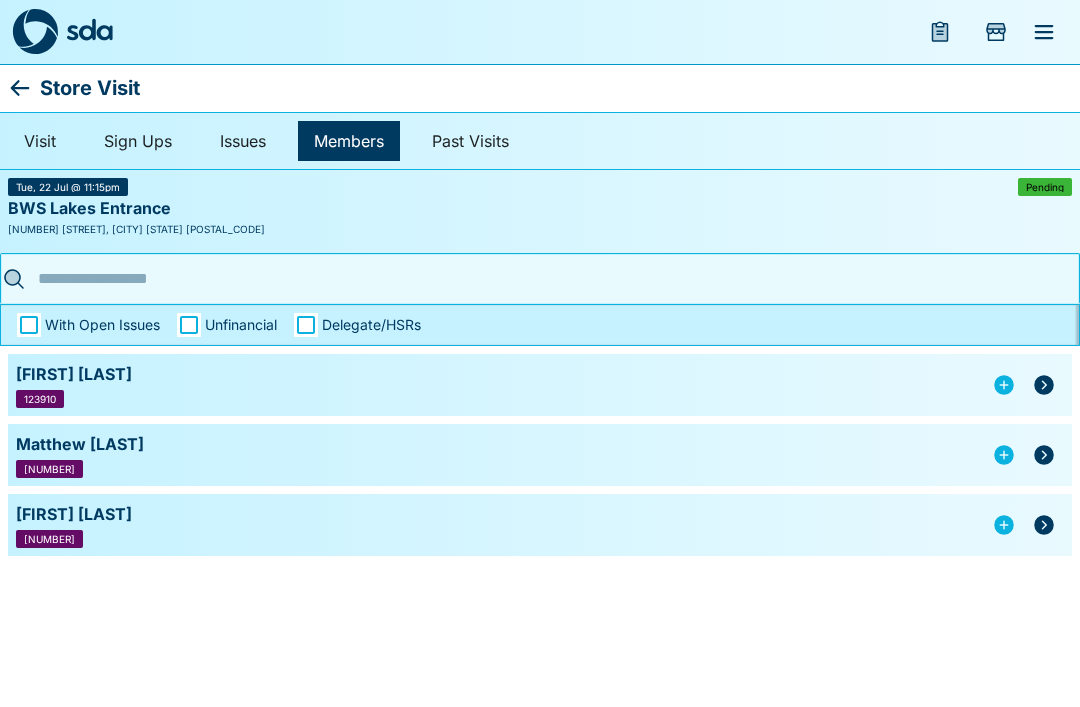 click 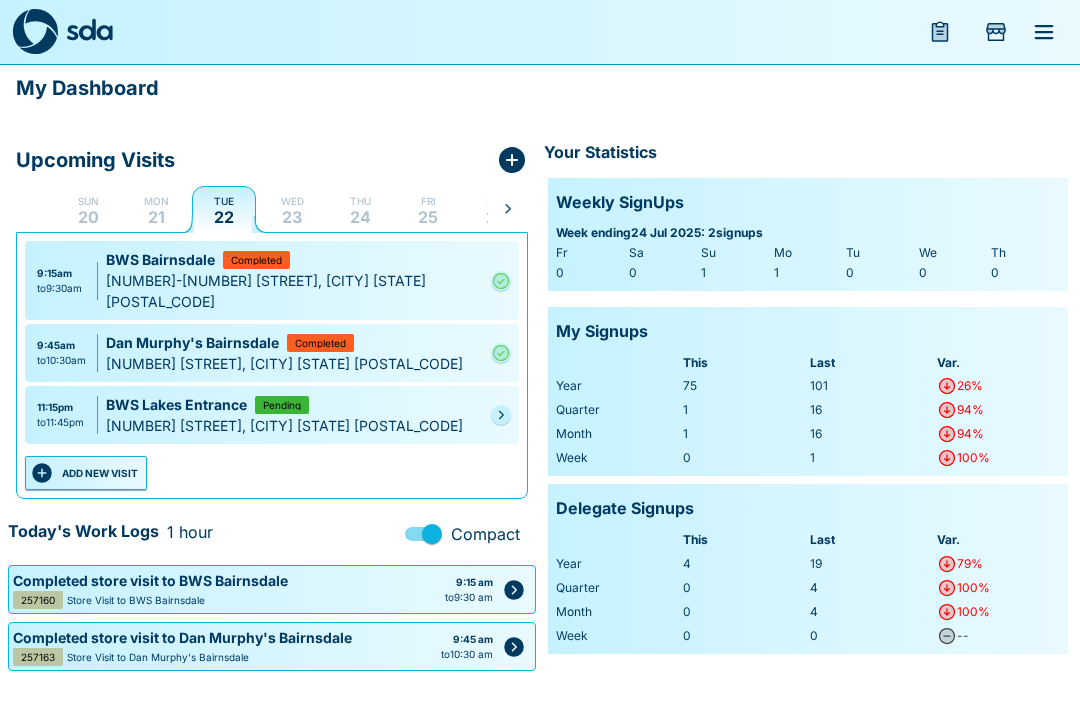 click 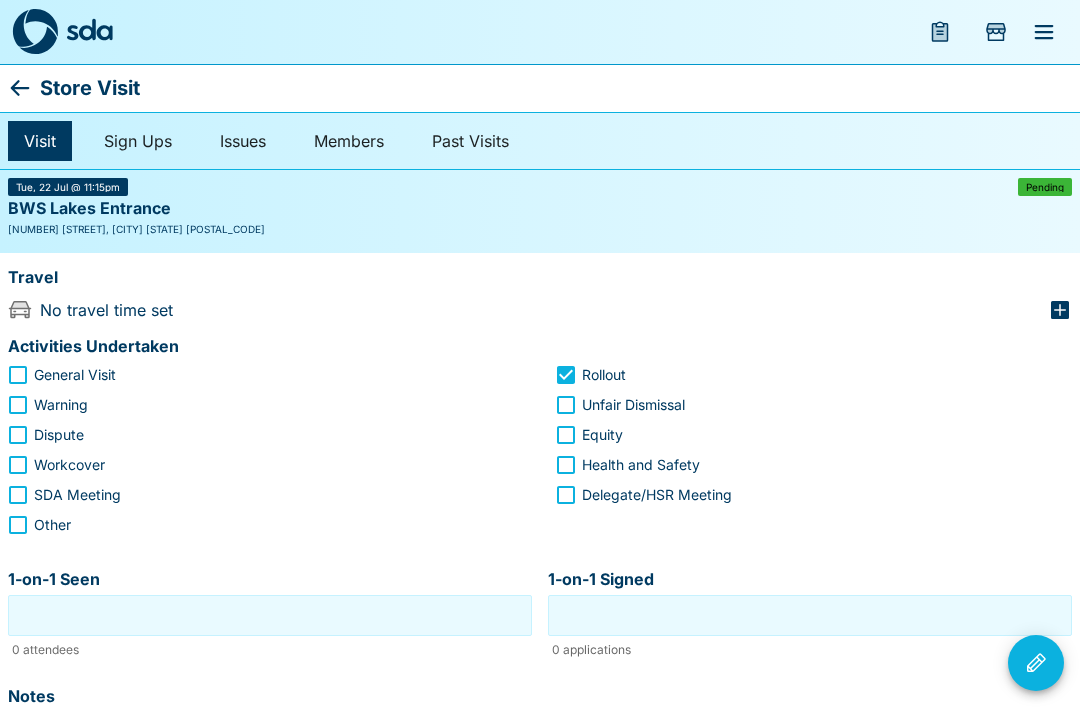 click on "Pending" at bounding box center (1045, 187) 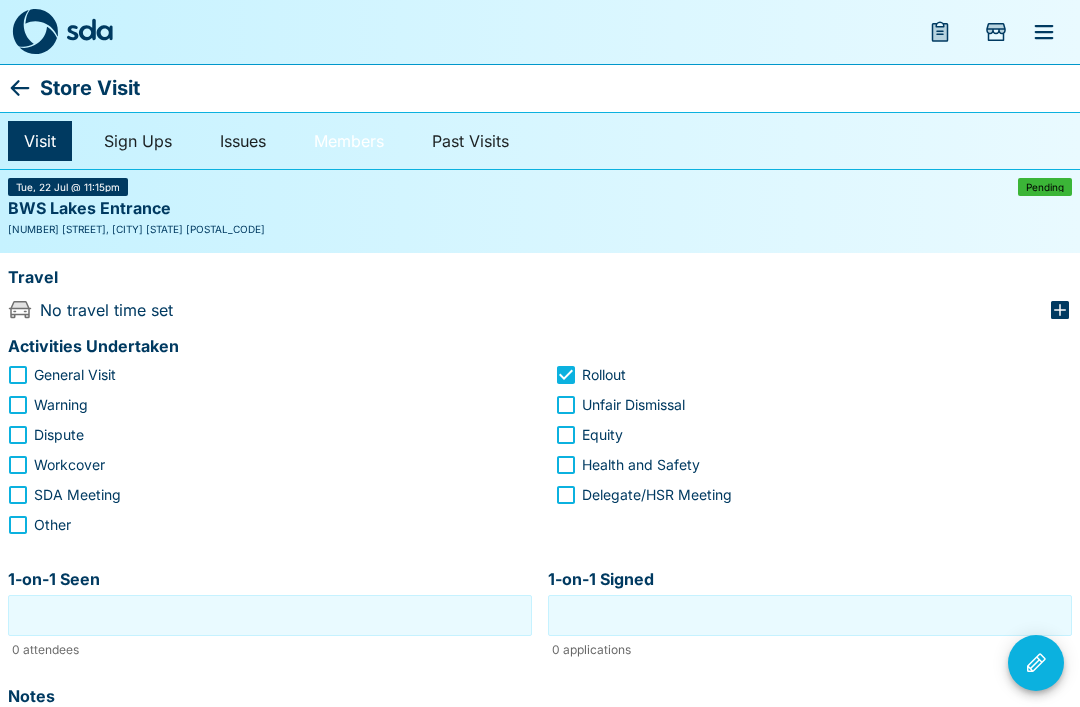 click on "Members" at bounding box center (349, 141) 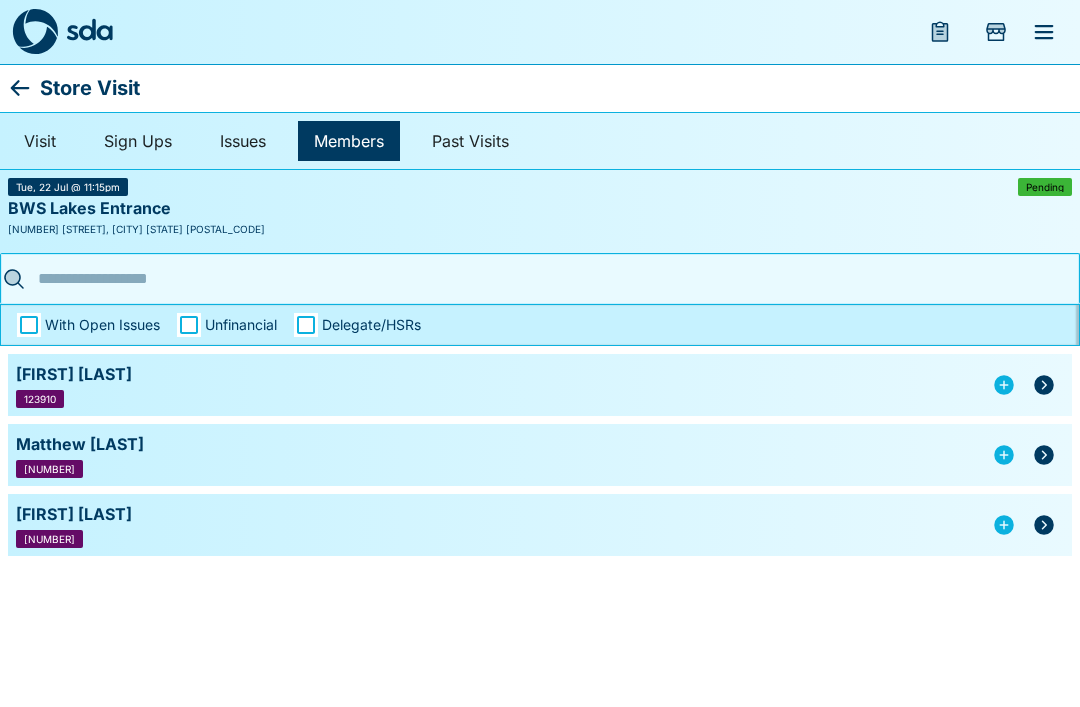 click 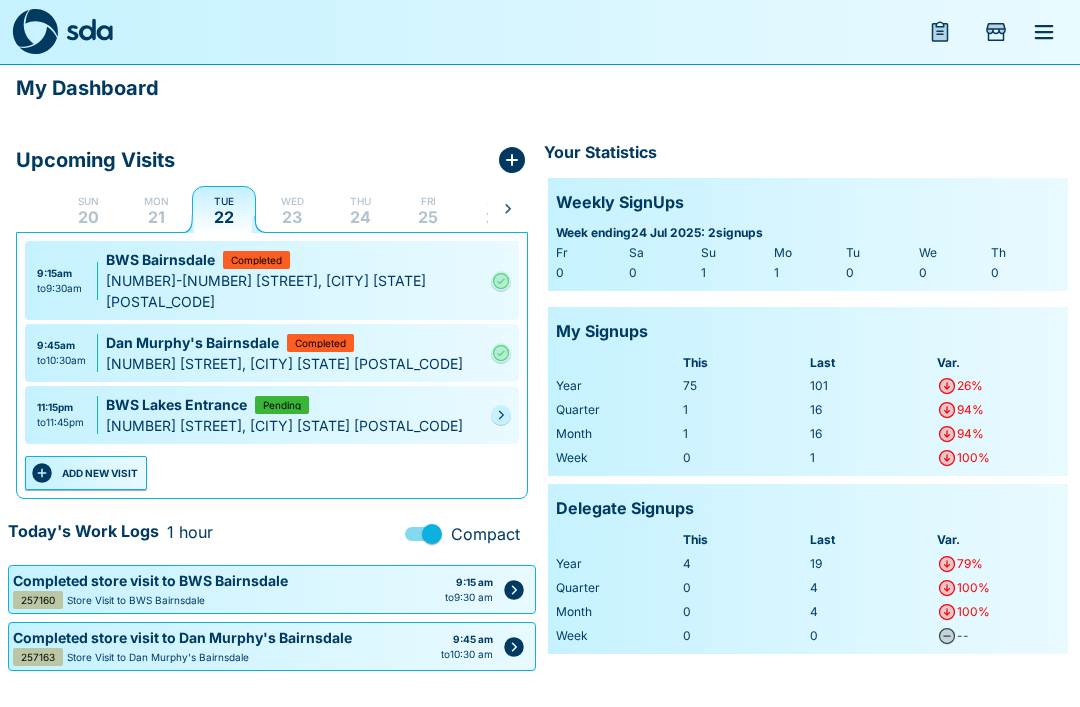 click at bounding box center [224, 210] 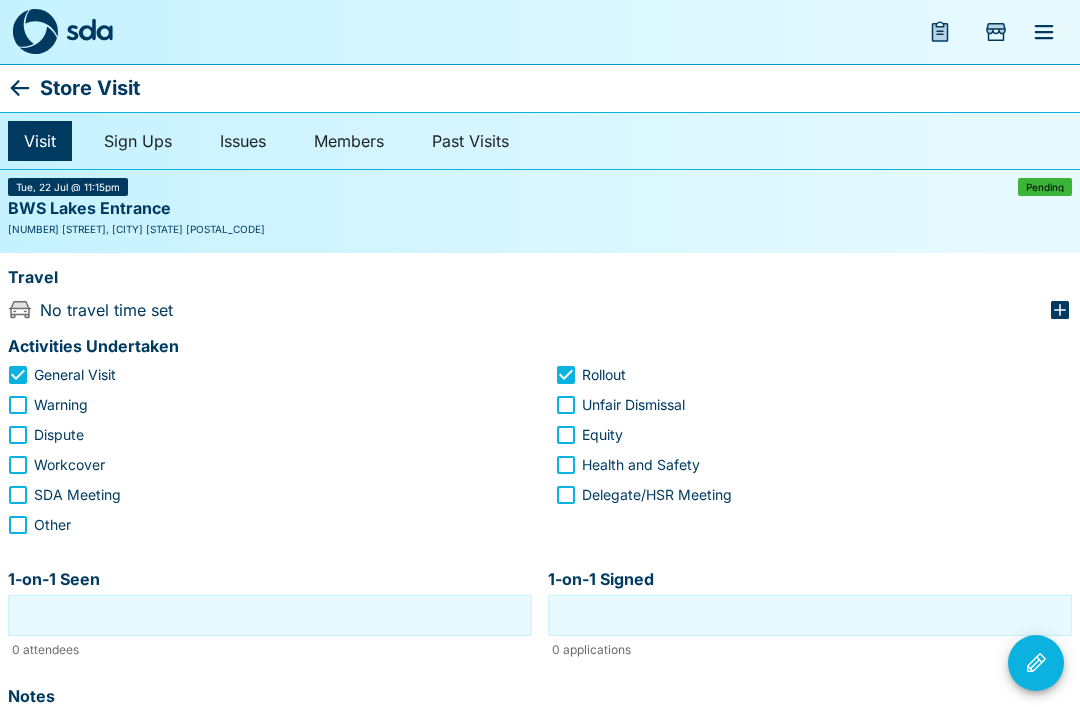 click 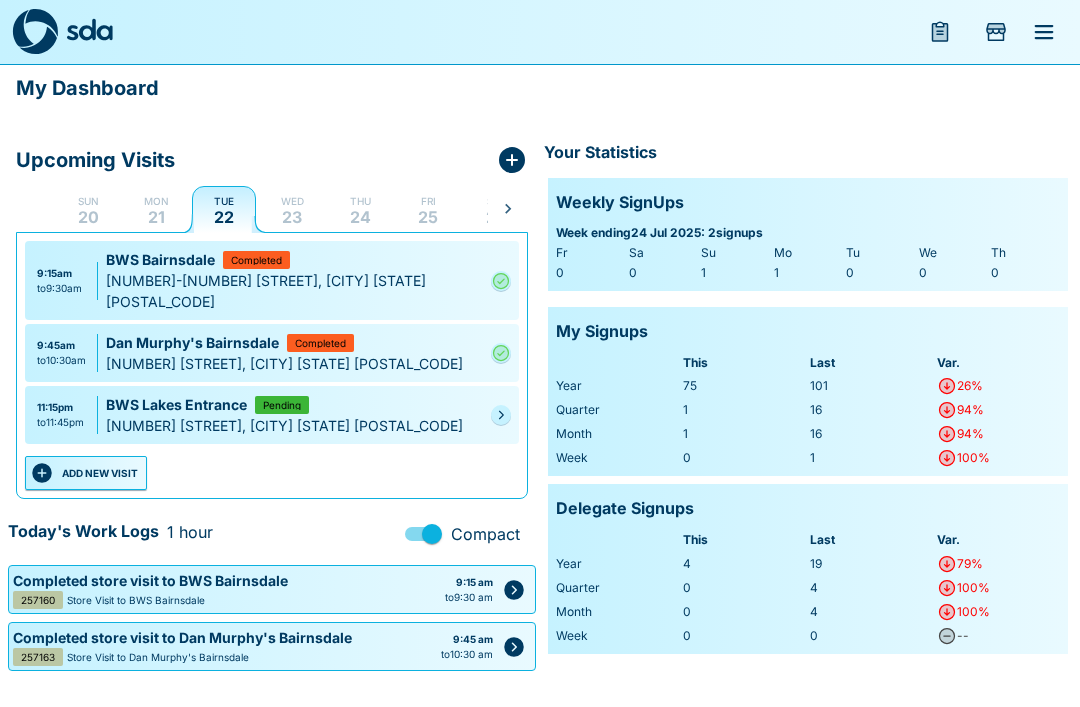 click at bounding box center (501, 415) 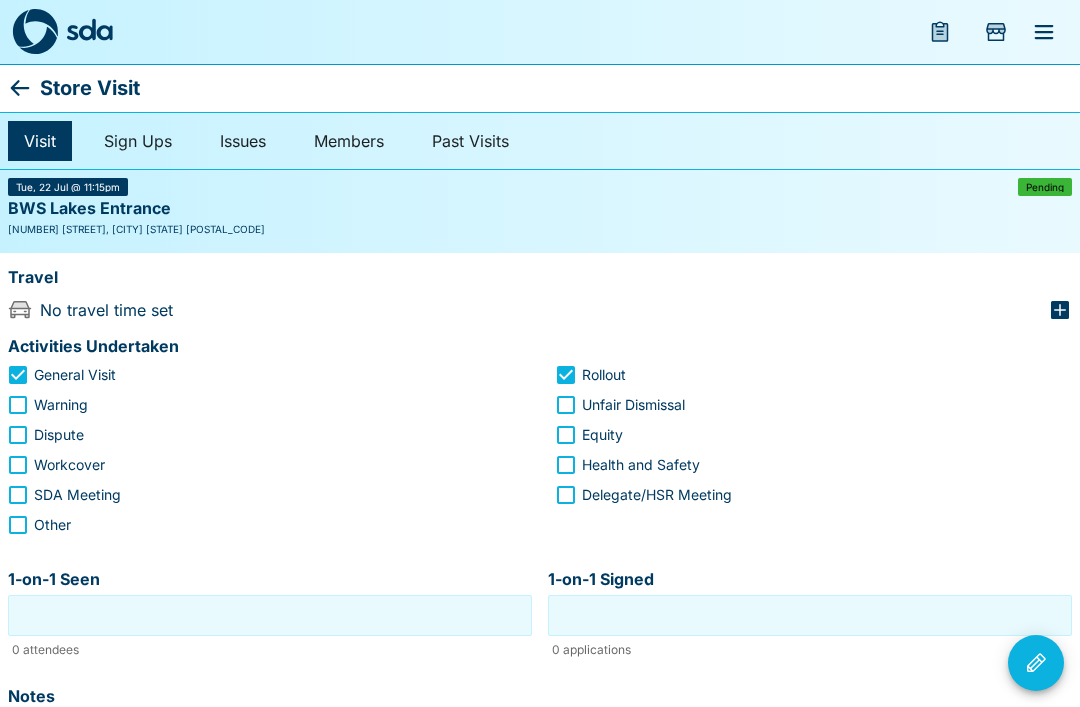 click on "Visit" at bounding box center [40, 141] 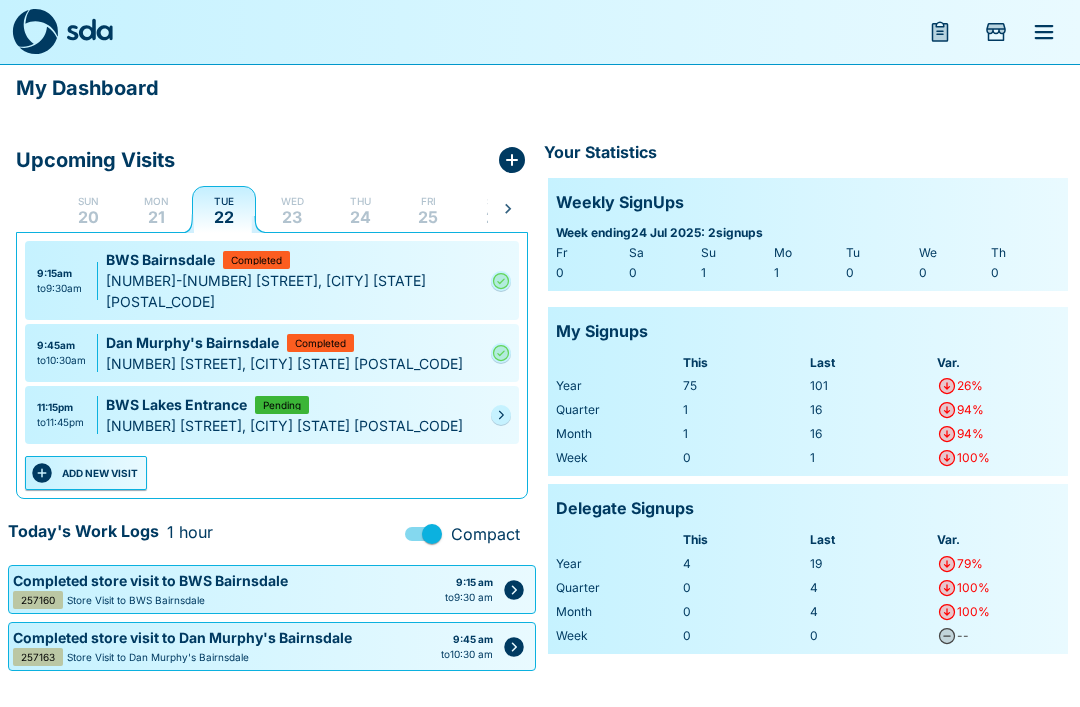 click 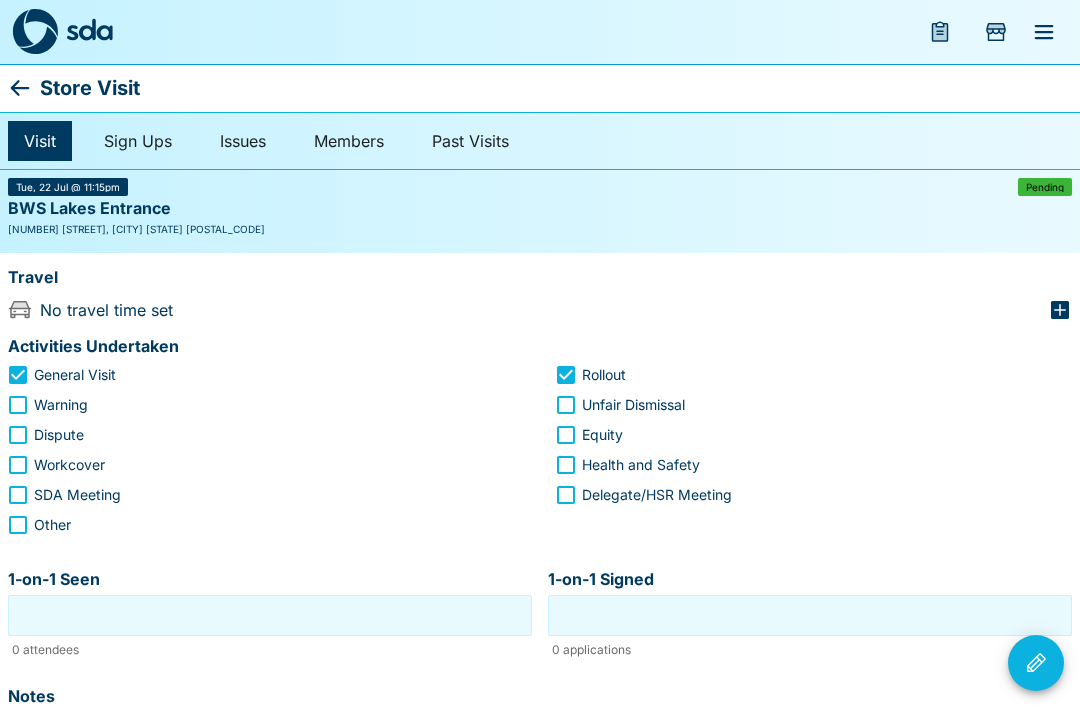 click 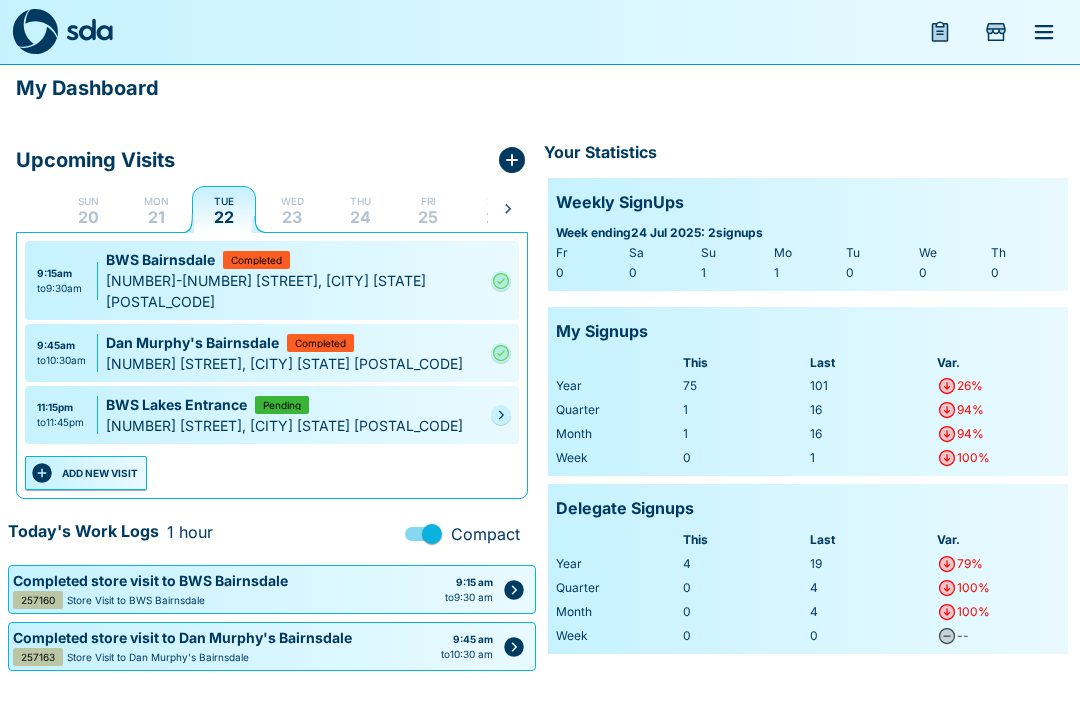 click at bounding box center (501, 415) 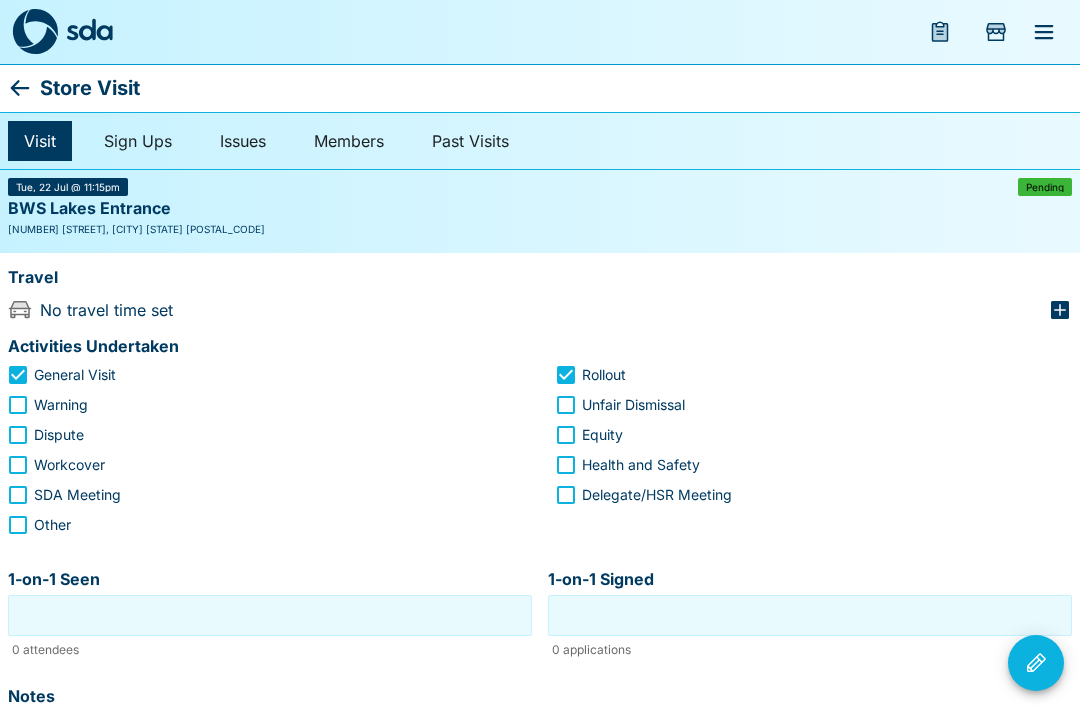 click on "Rollout" at bounding box center [800, 375] 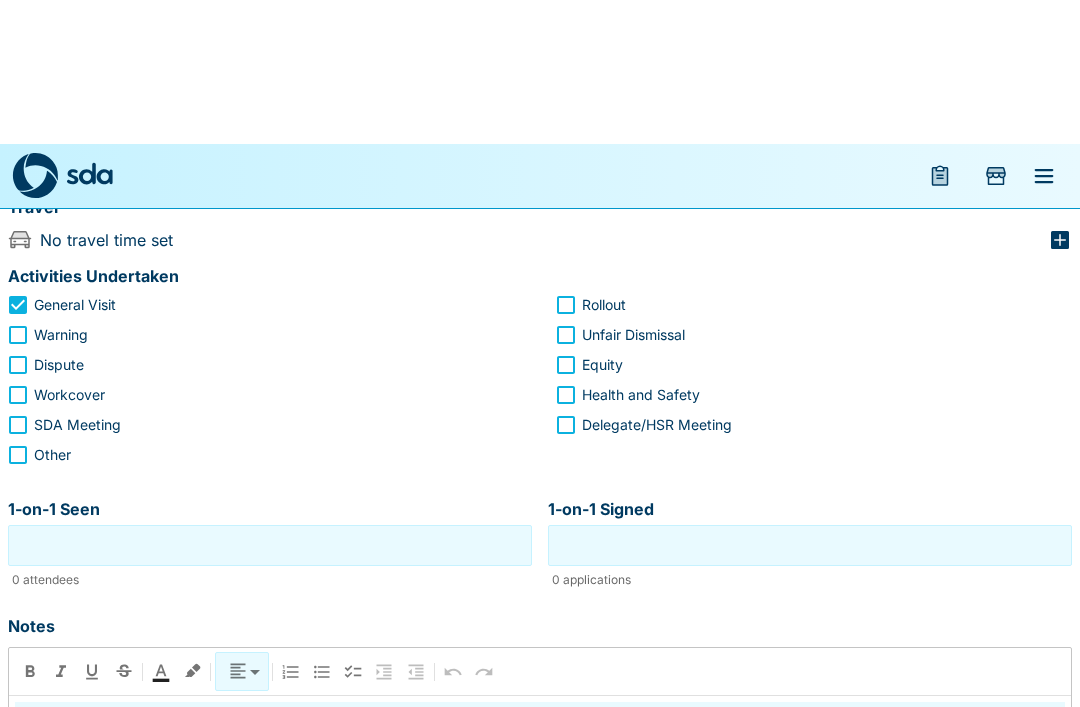 scroll, scrollTop: 0, scrollLeft: 0, axis: both 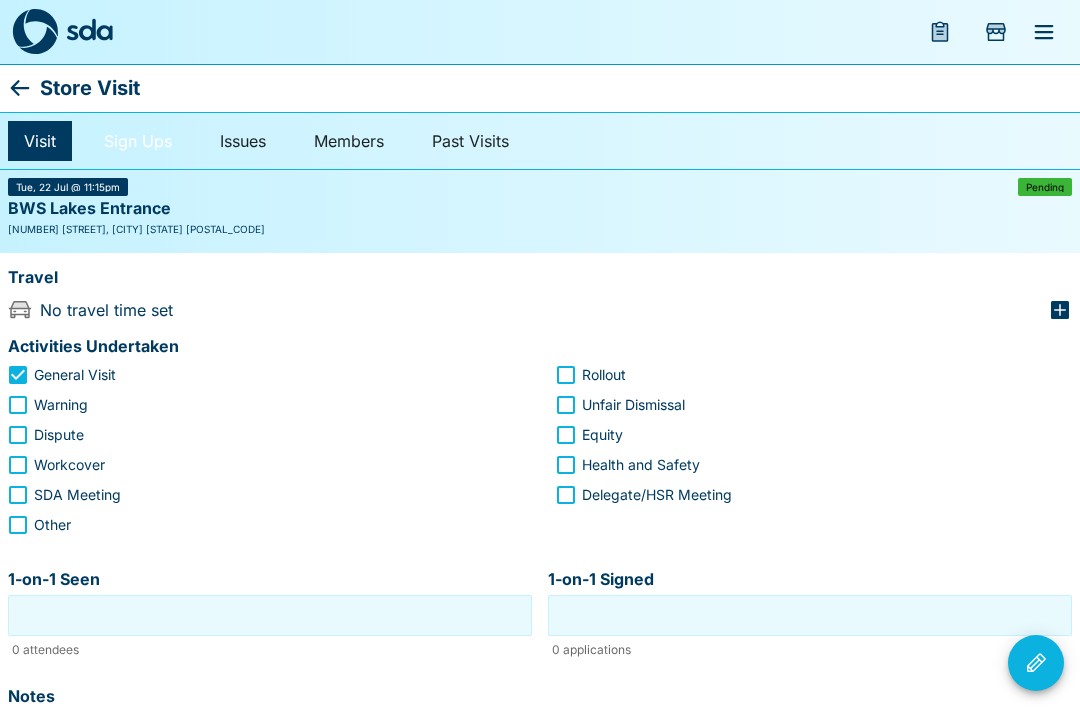 click on "Sign Ups" at bounding box center [138, 141] 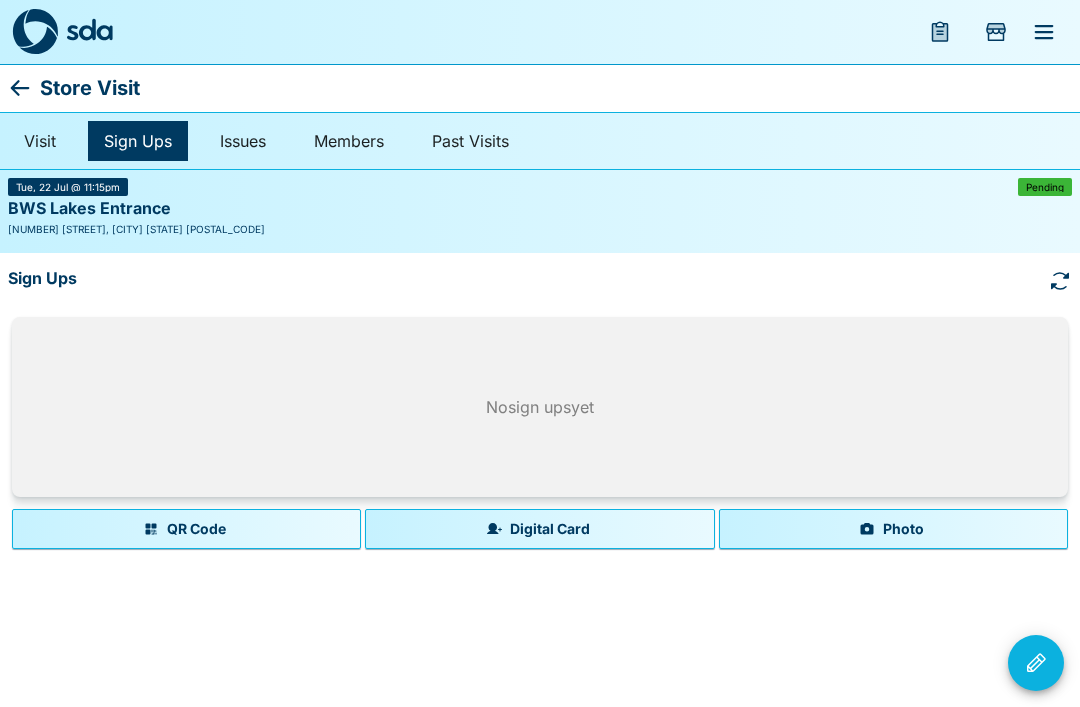 click on "QR Code" at bounding box center (186, 529) 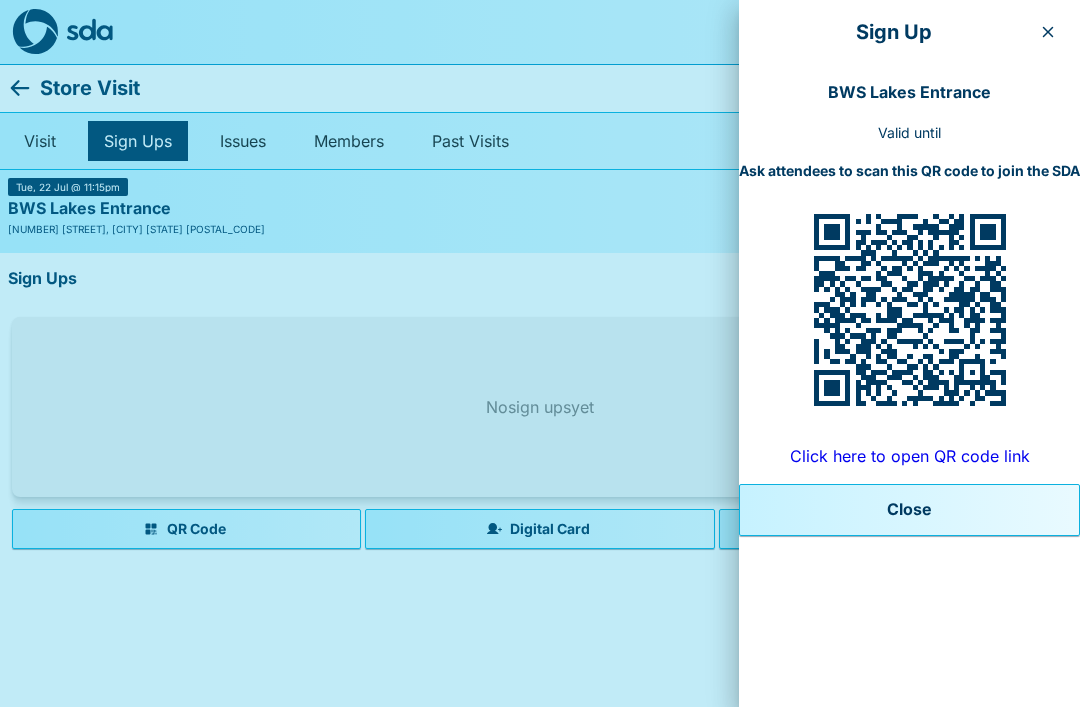 click at bounding box center (1048, 32) 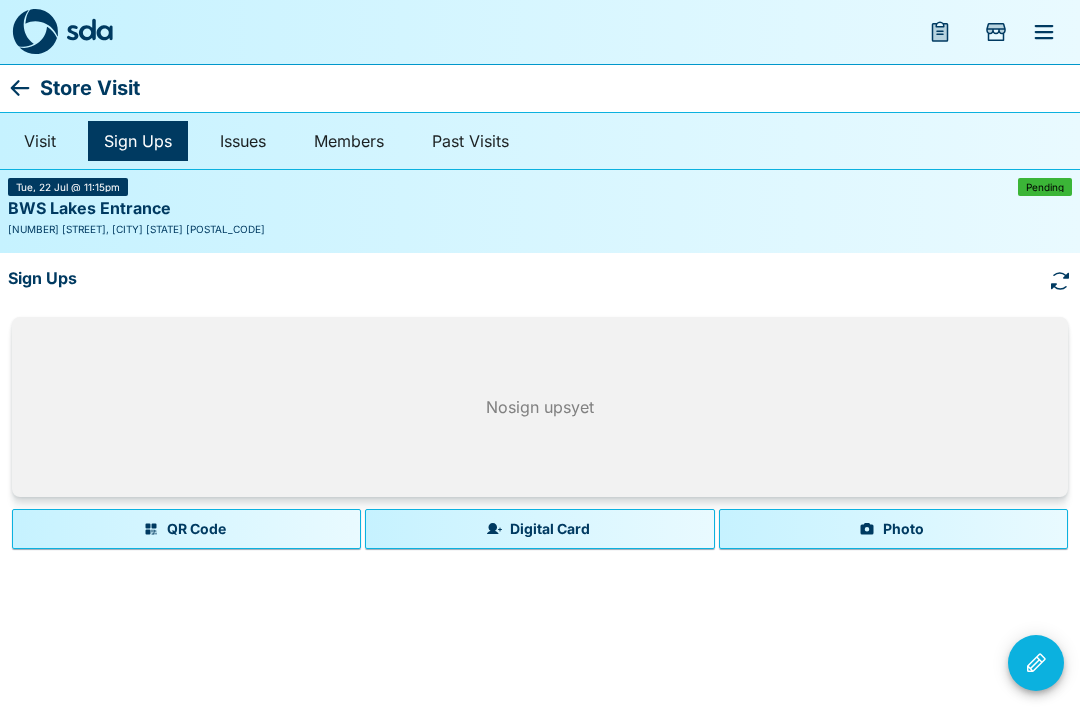 click 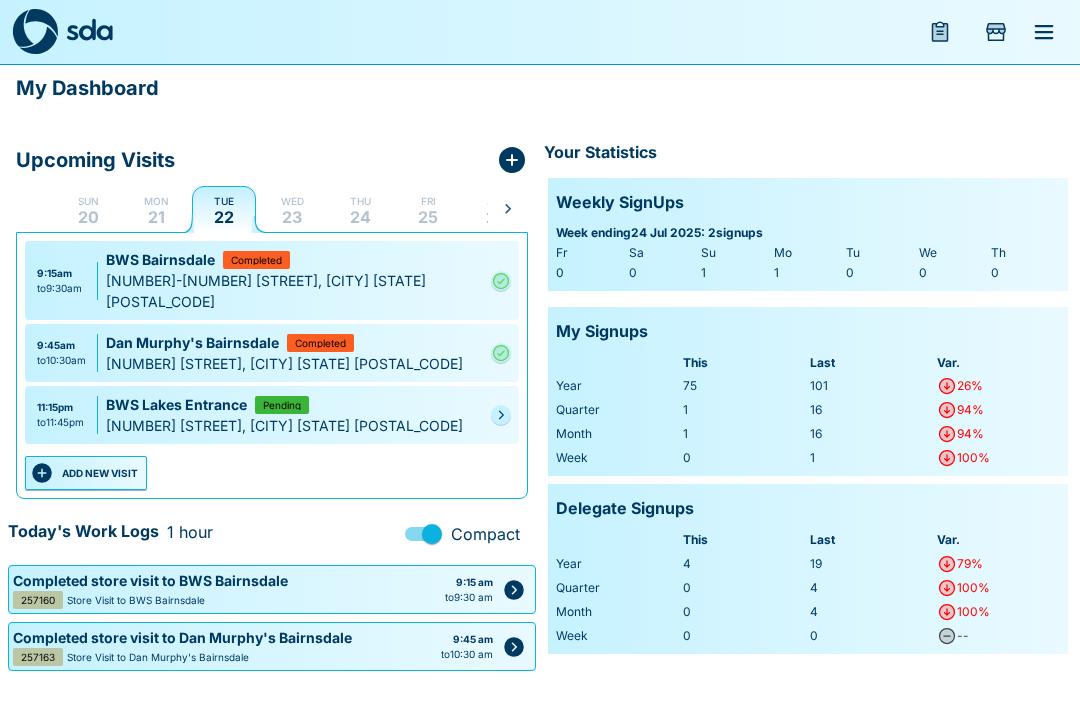 click on "11:15pm to  11:45pm BWS Lakes Entrance Pending 371 The Esplanade, Lakes Entrance VIC 3909" at bounding box center [272, 415] 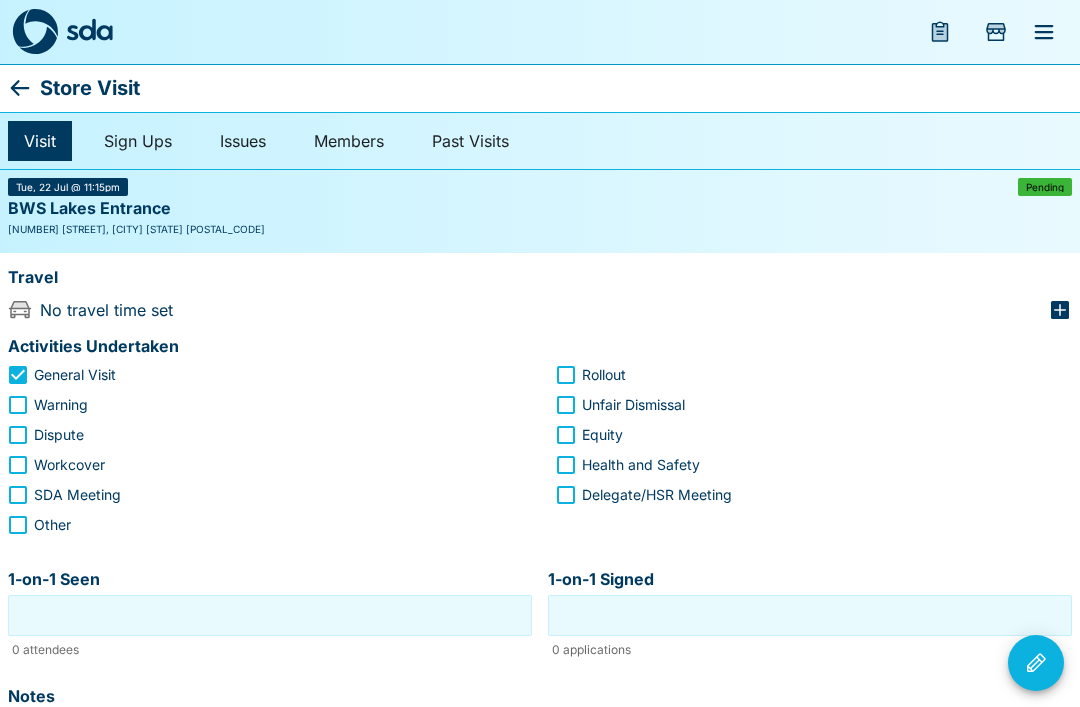 click on "Warning" at bounding box center [252, 405] 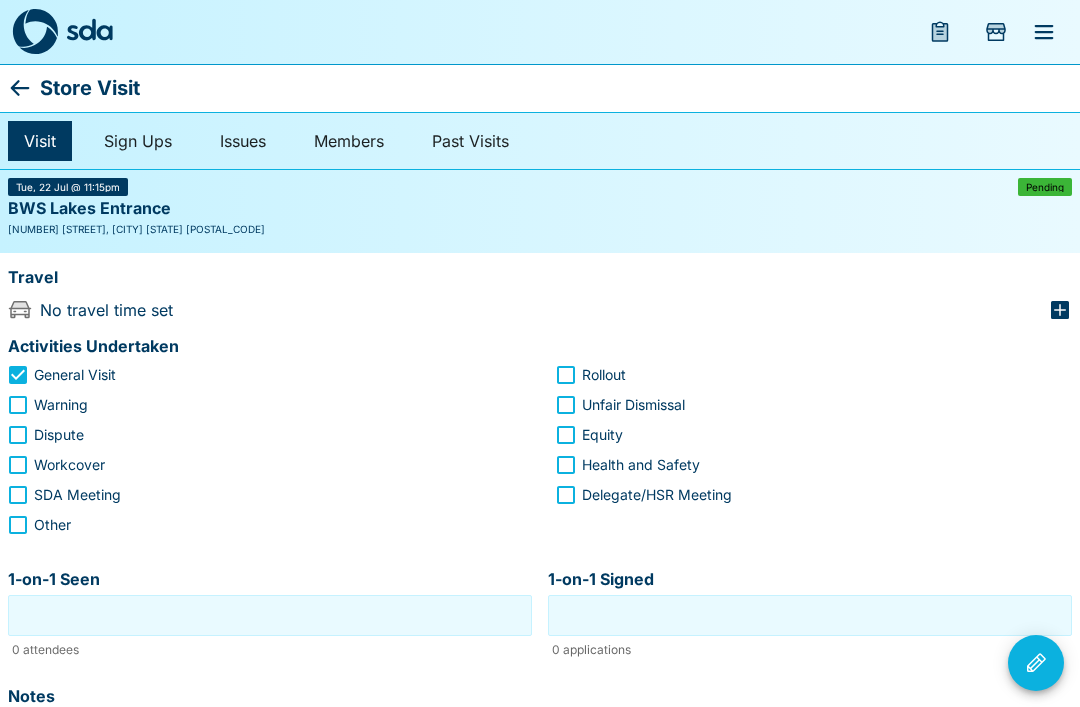 click 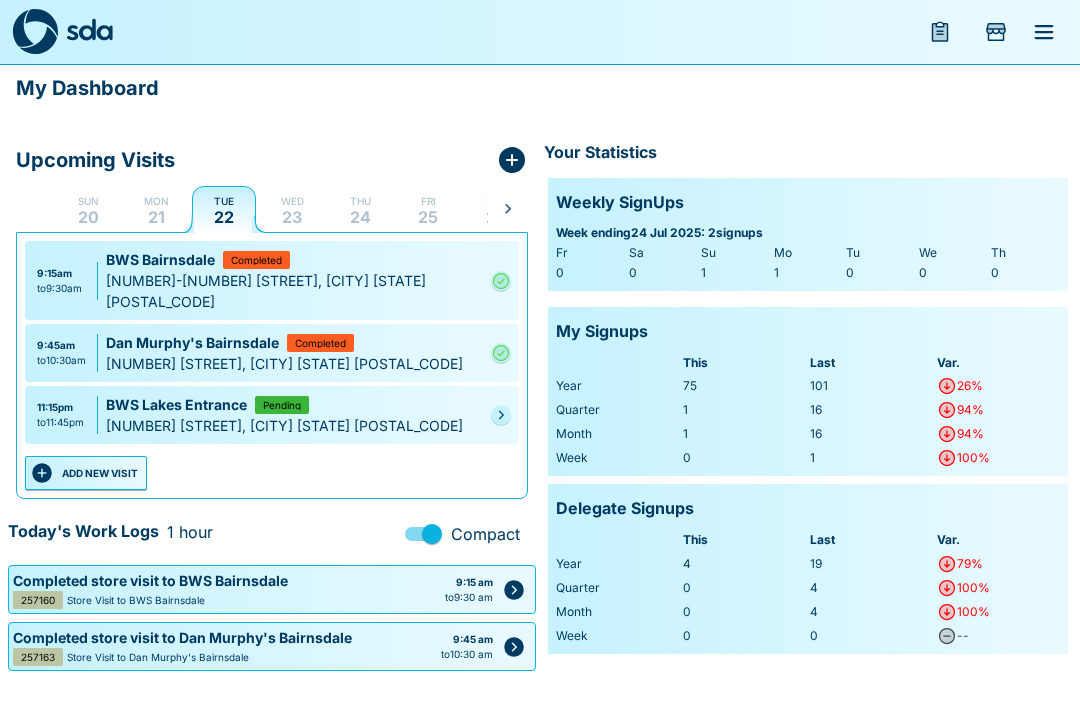 click at bounding box center (89, 29) 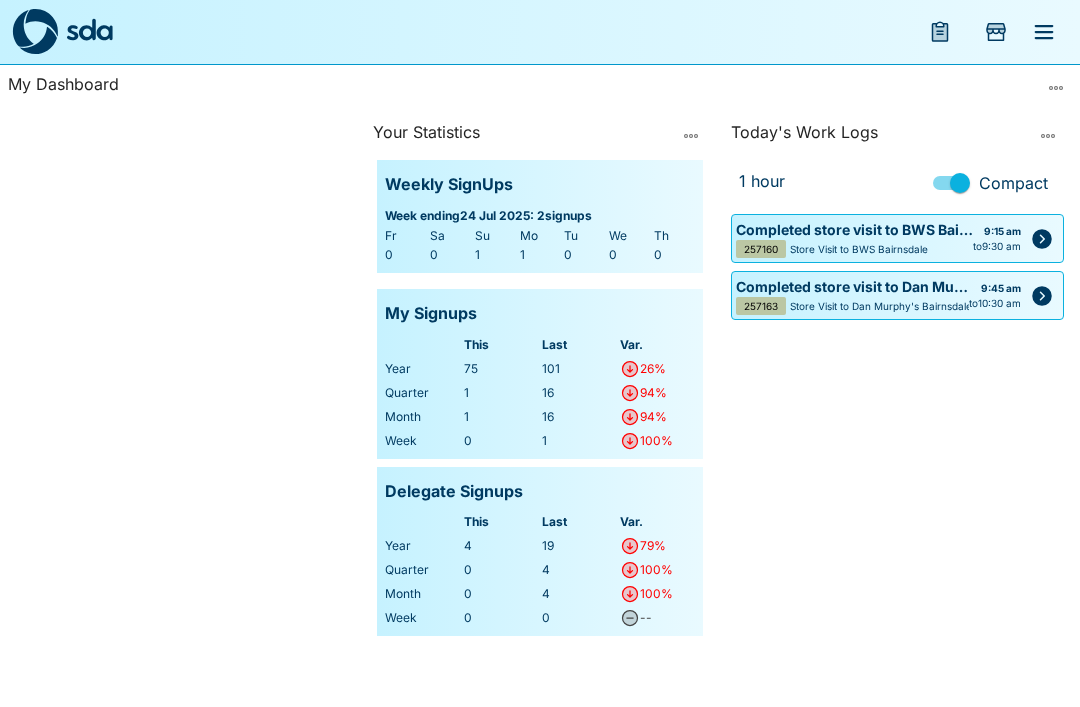 click on "My Dashboard" at bounding box center [524, 88] 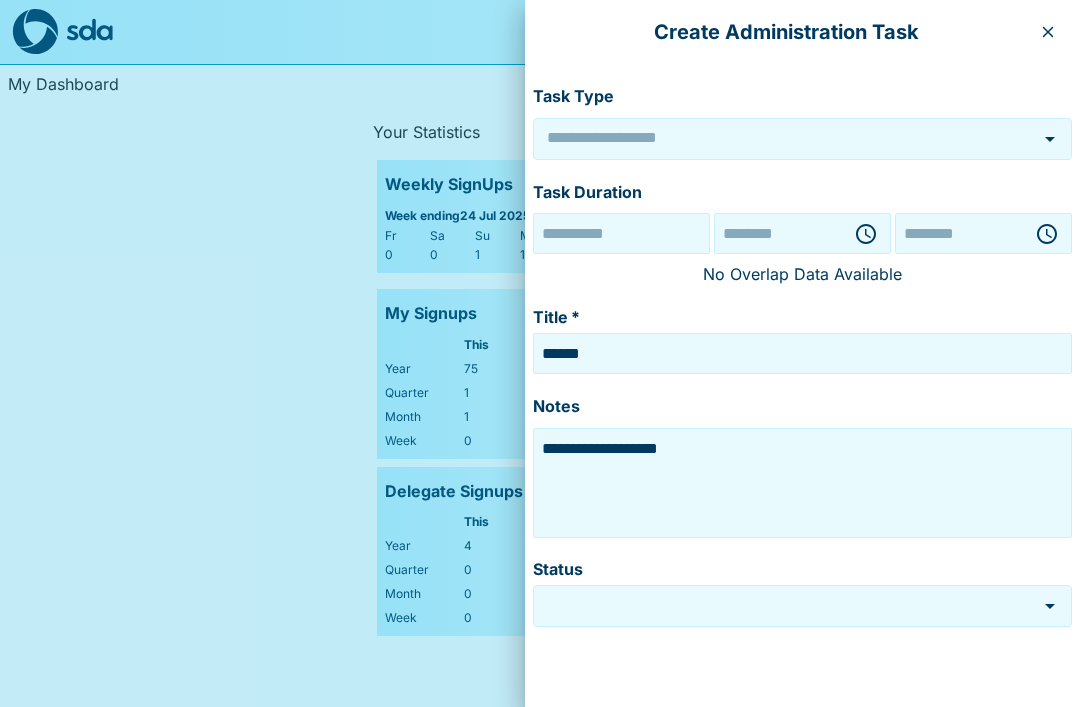 type on "******" 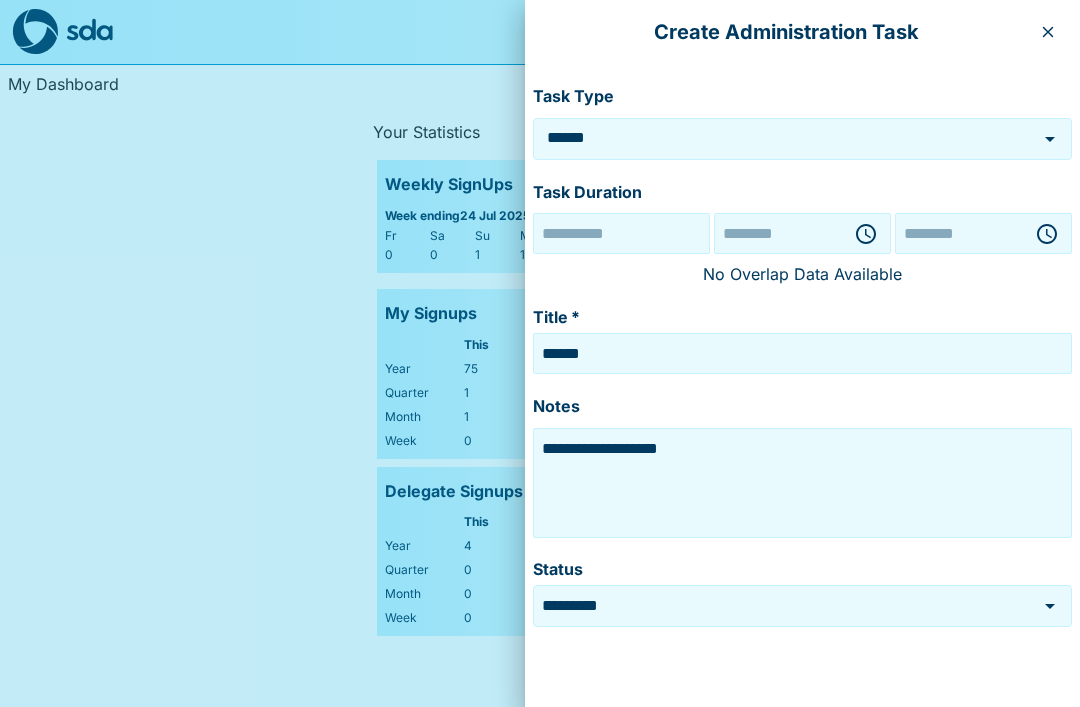type on "**********" 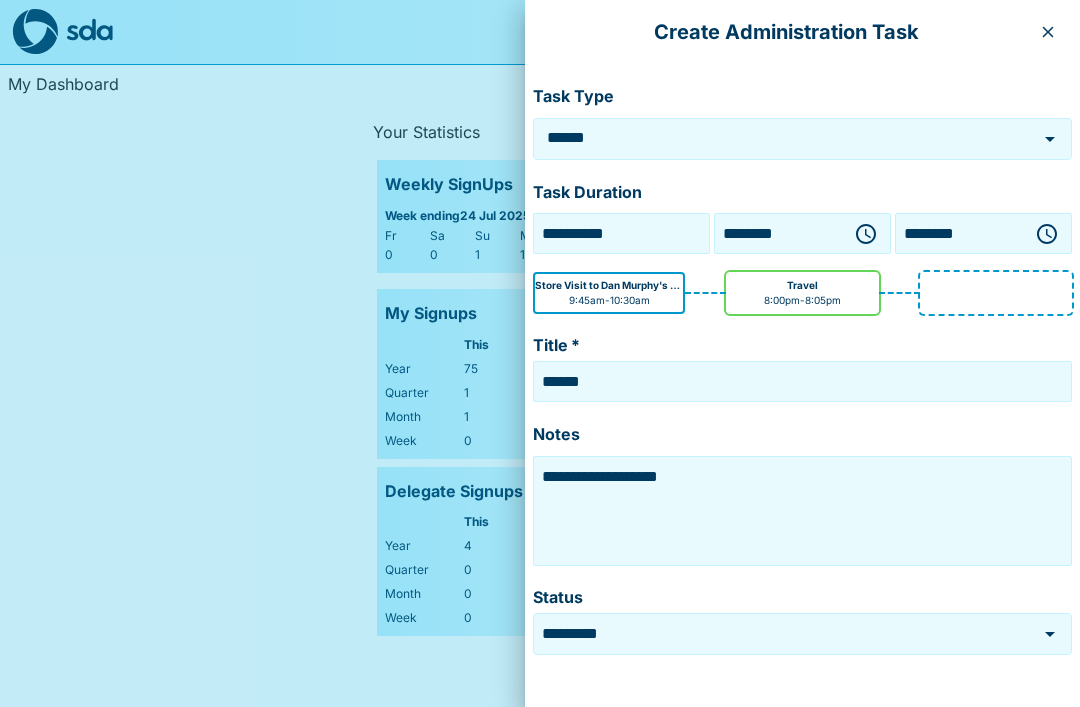 click 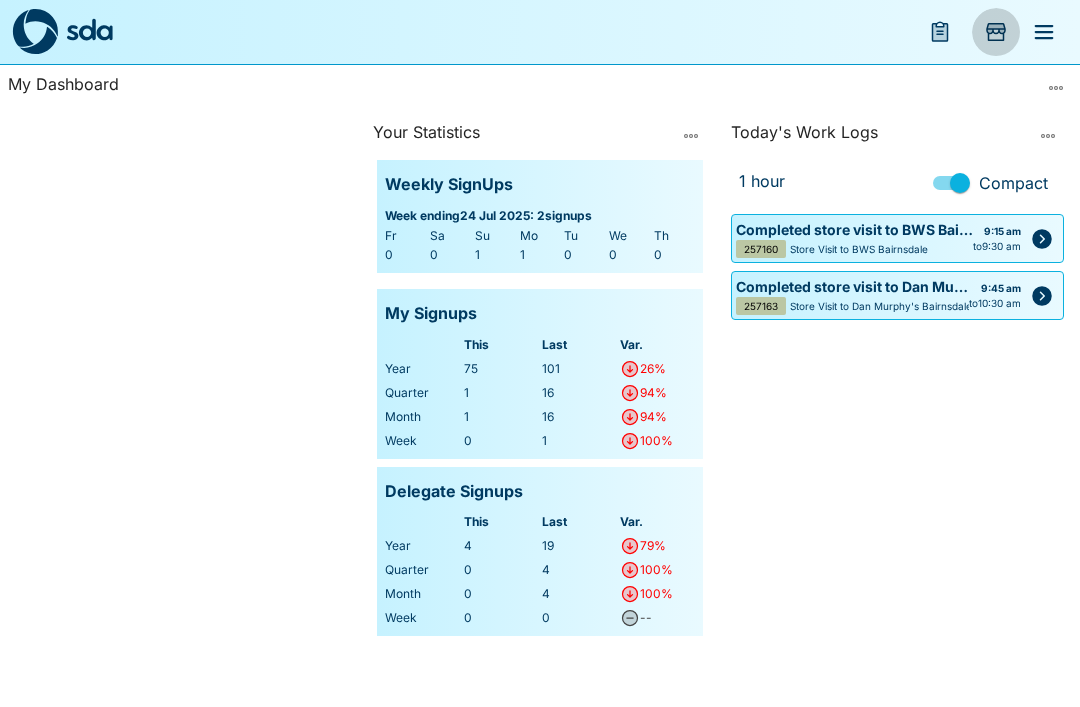 click at bounding box center [996, 32] 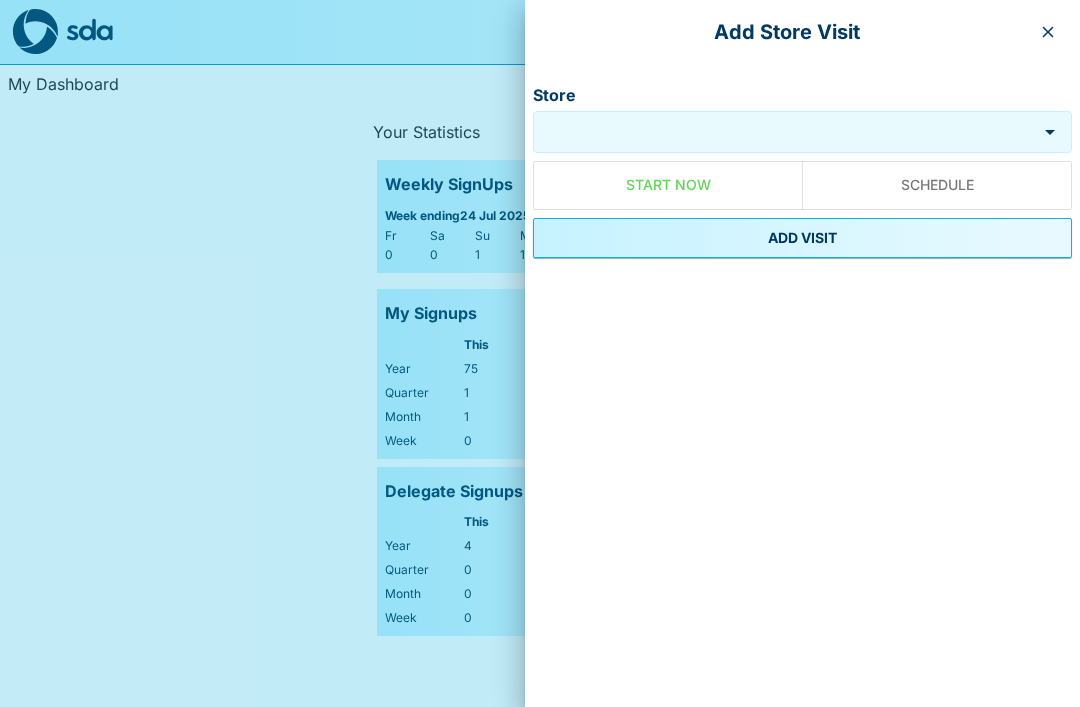 click at bounding box center [1048, 32] 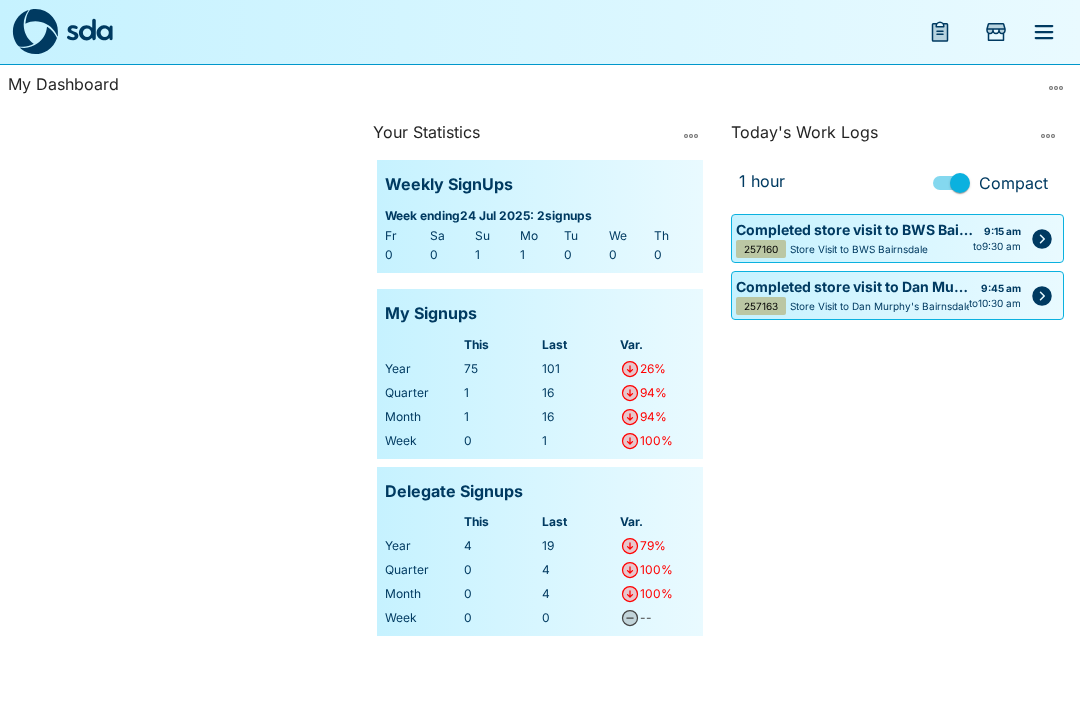 click 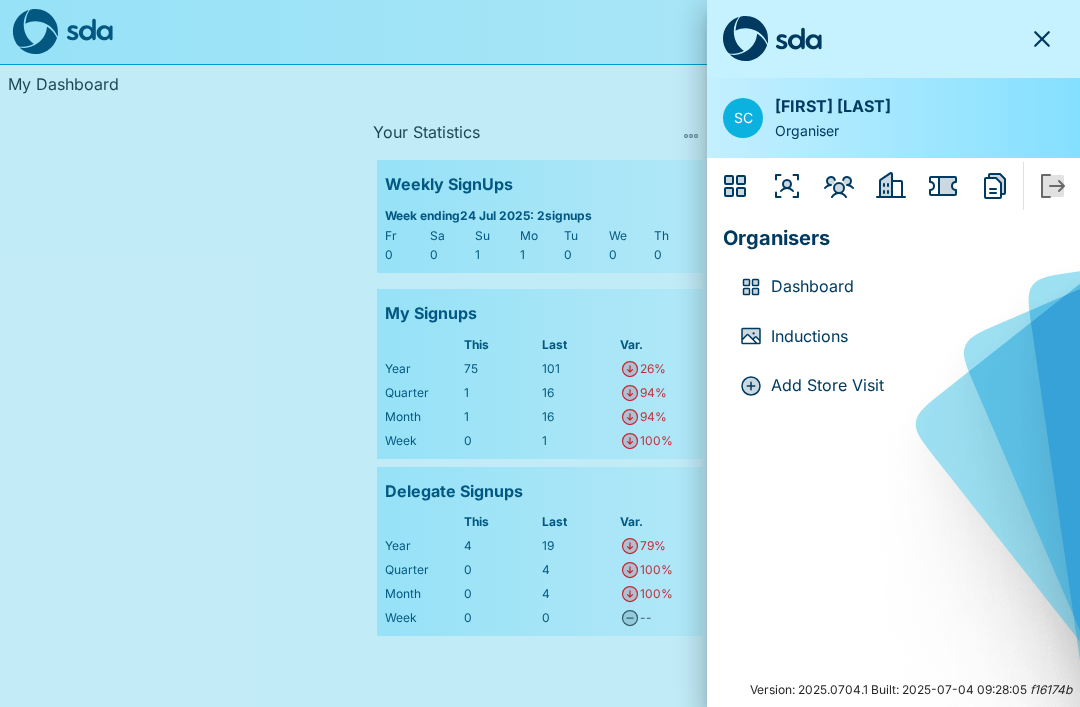 click 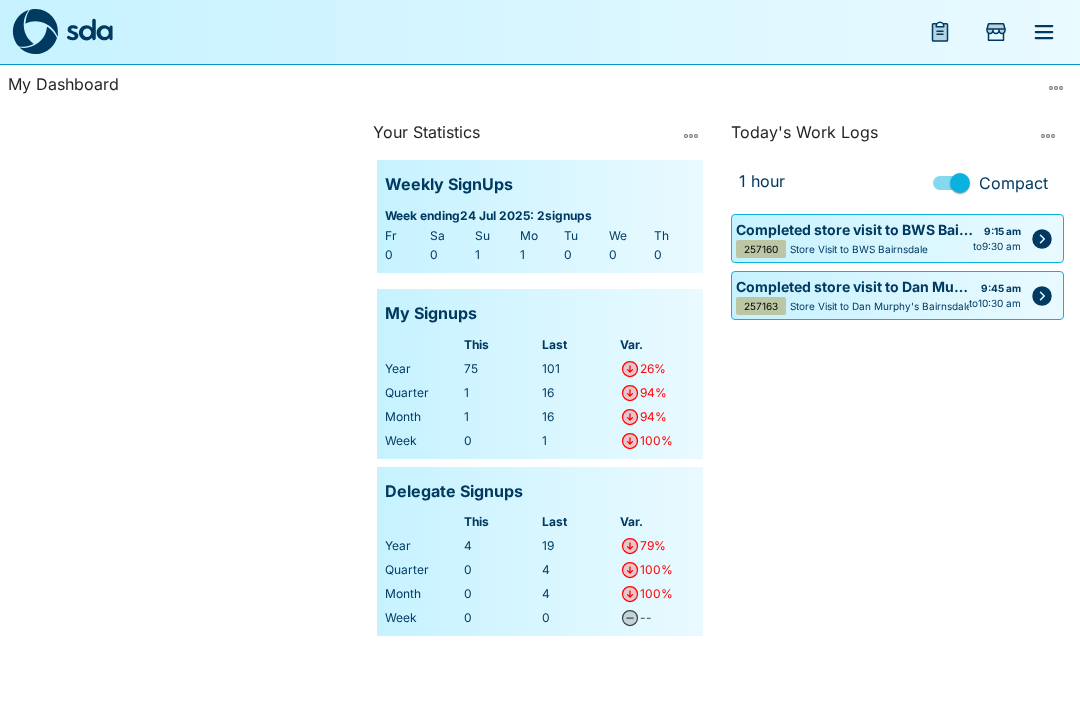 click 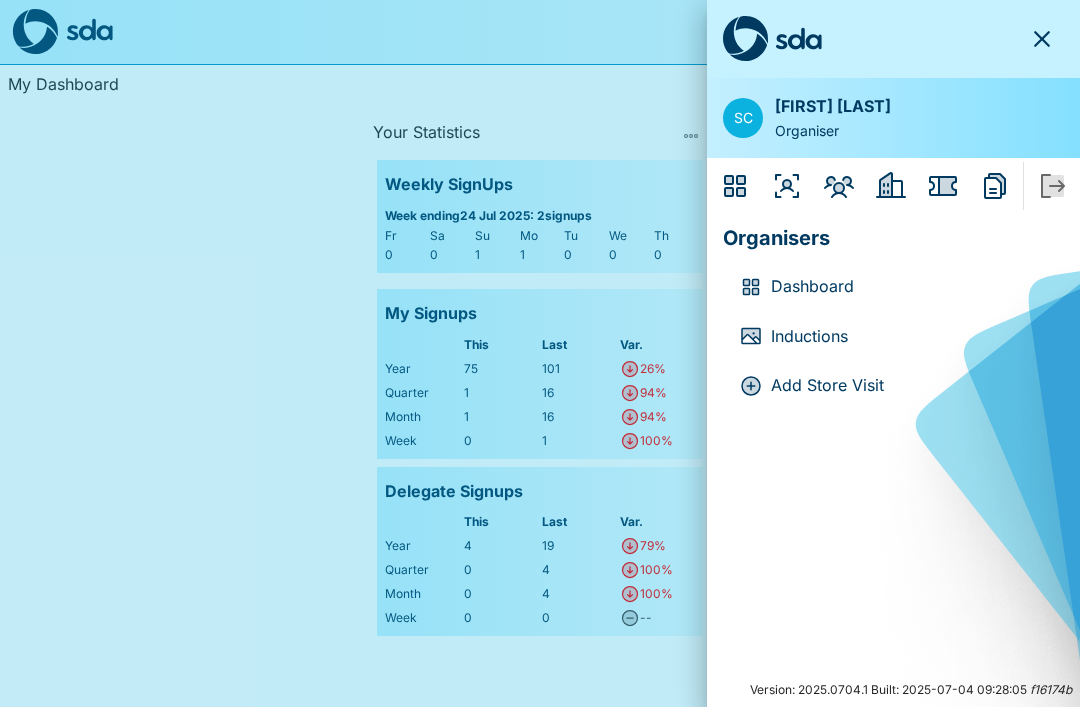 click 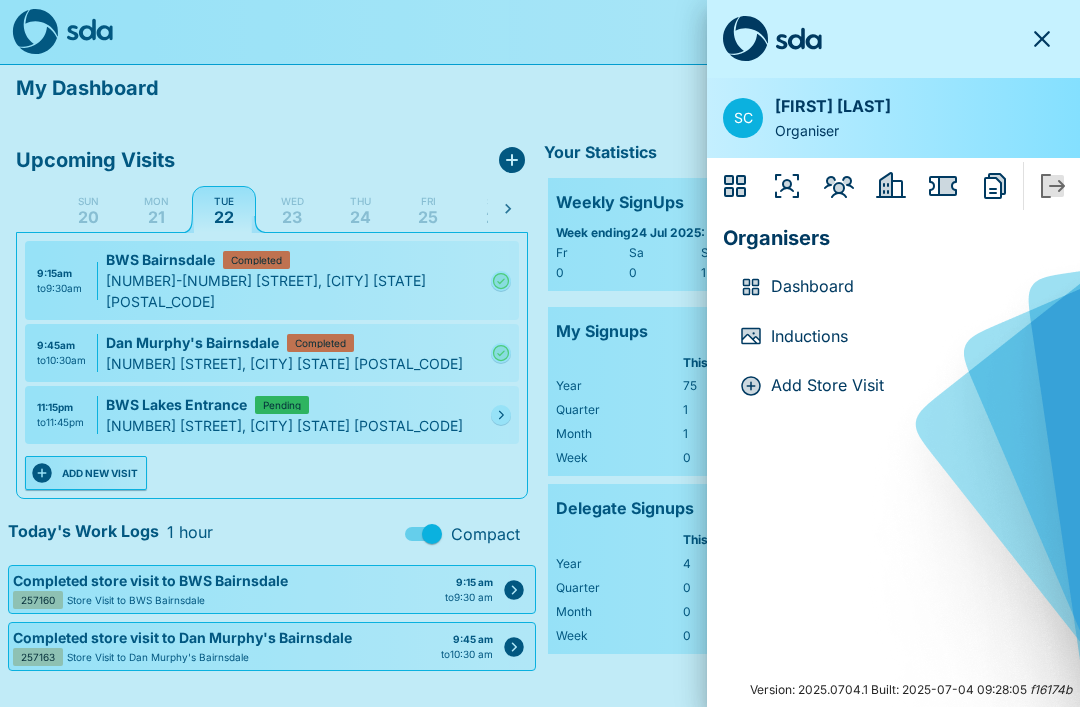 click at bounding box center (540, 353) 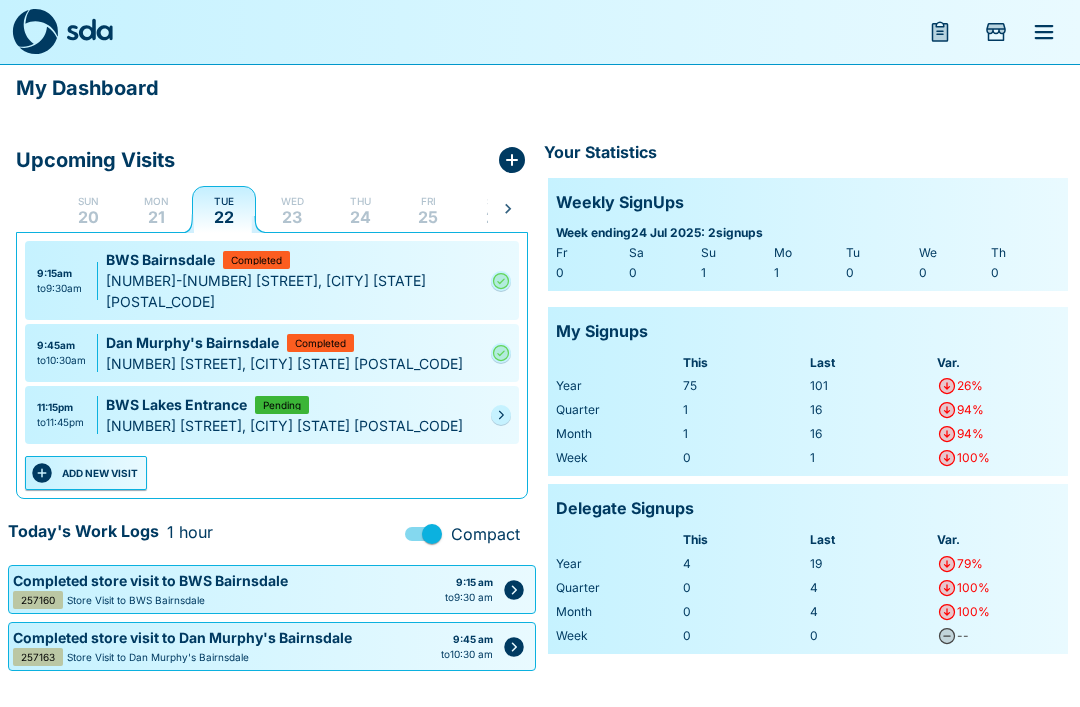 click on "11:15pm to  11:45pm BWS Lakes Entrance Pending 371 The Esplanade, Lakes Entrance VIC 3909" at bounding box center (272, 415) 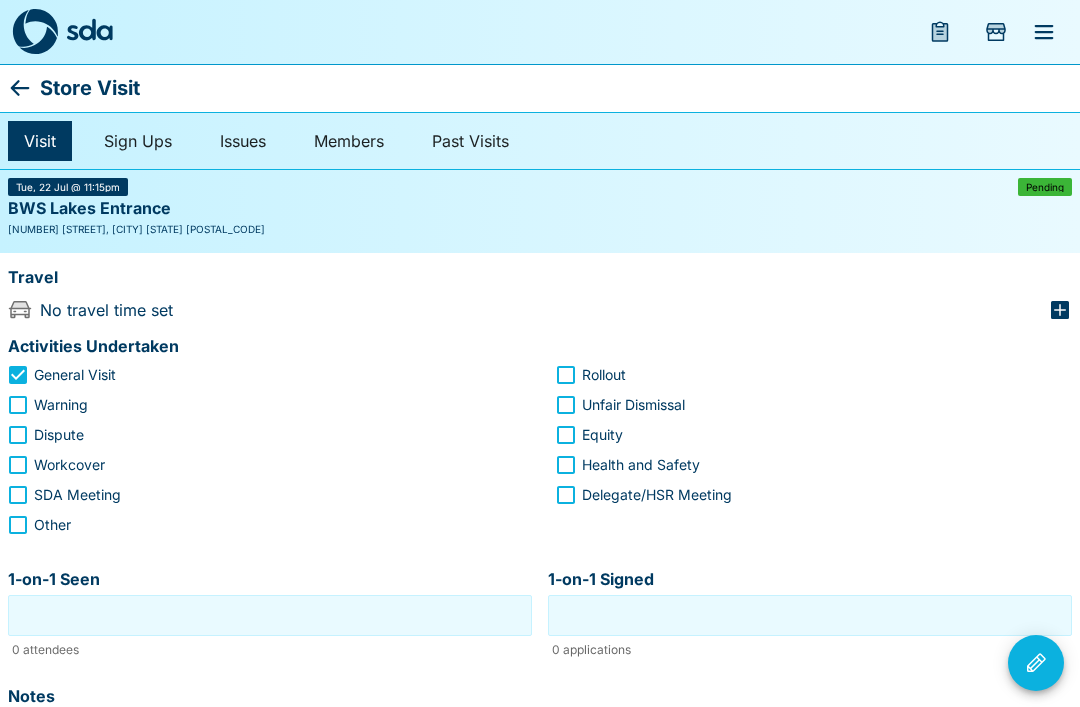 click 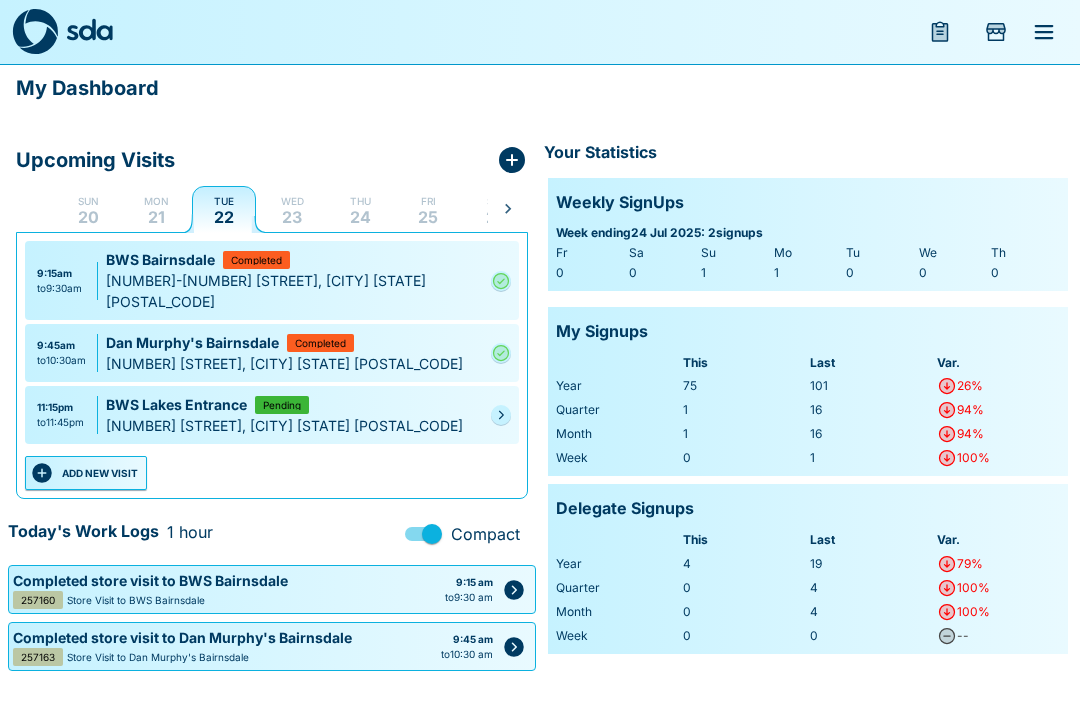 click on "11:15pm to  11:45pm BWS Lakes Entrance Pending 371 The Esplanade, Lakes Entrance VIC 3909" at bounding box center (272, 415) 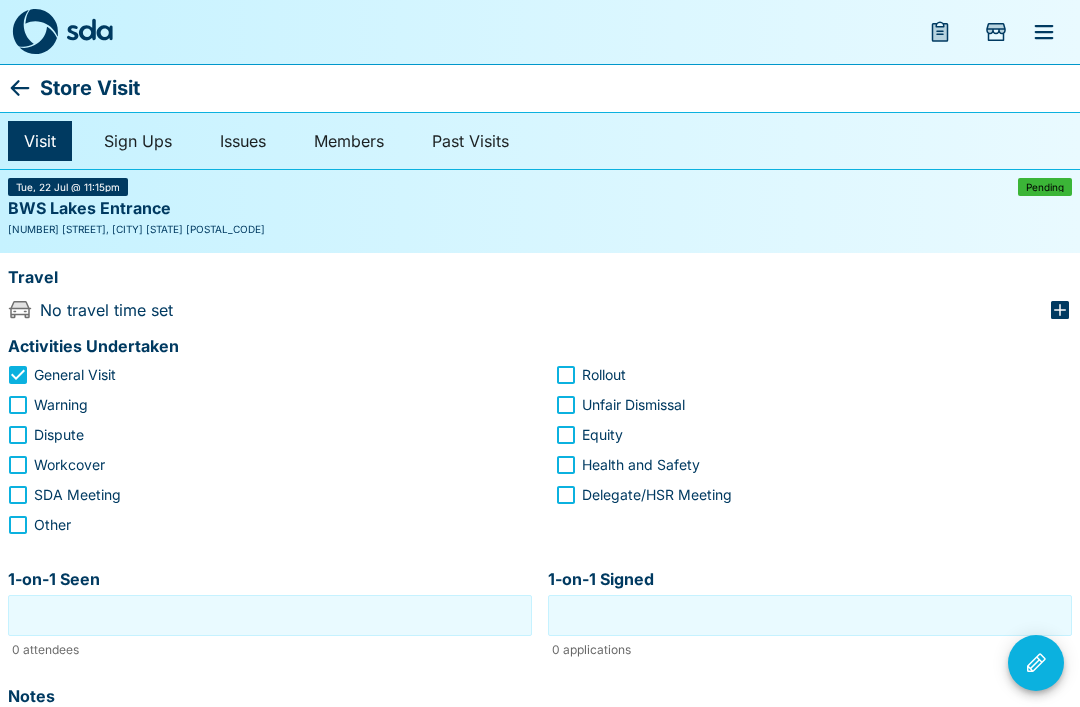 click 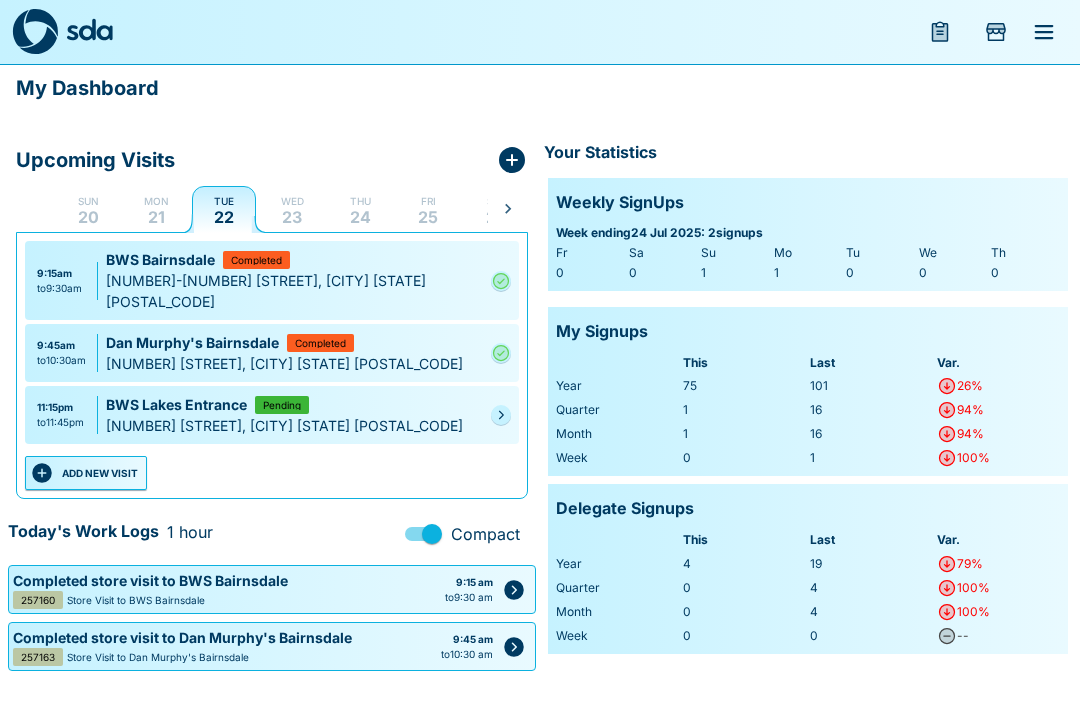 click at bounding box center (501, 415) 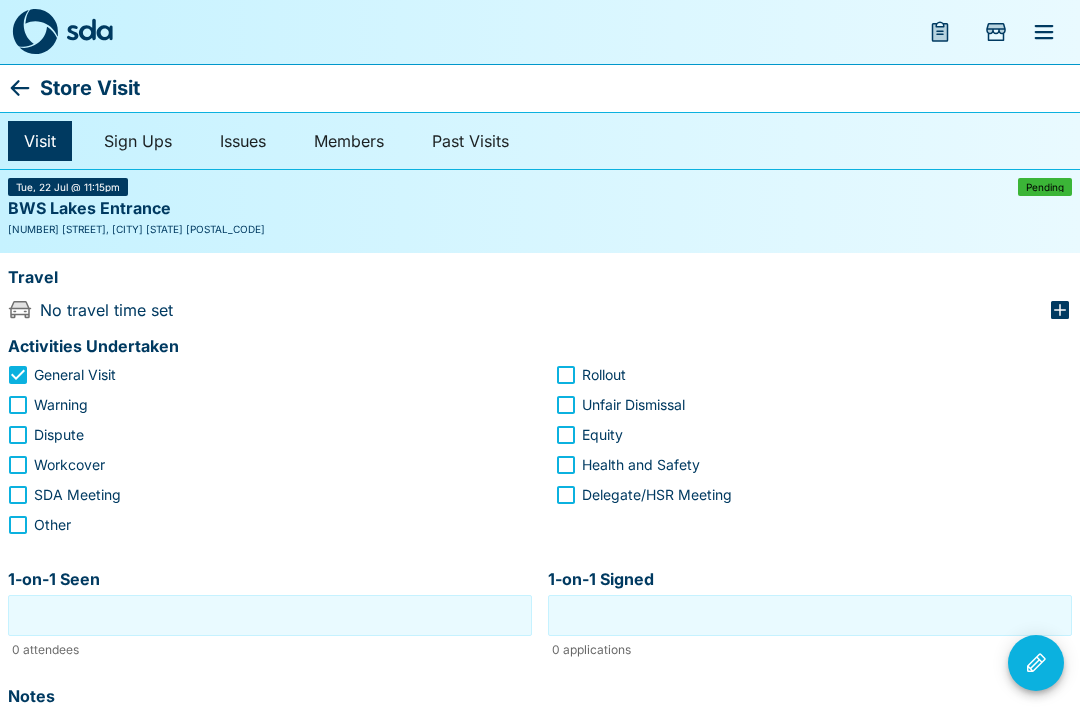 click 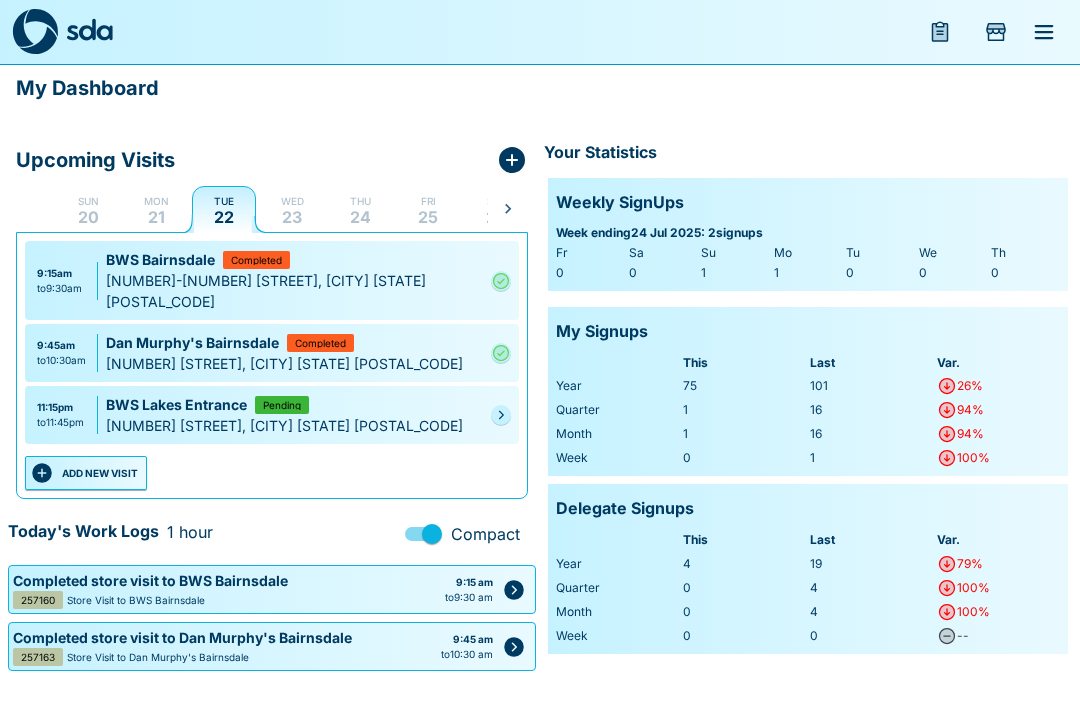 click on "BWS Lakes Entrance" at bounding box center [180, 404] 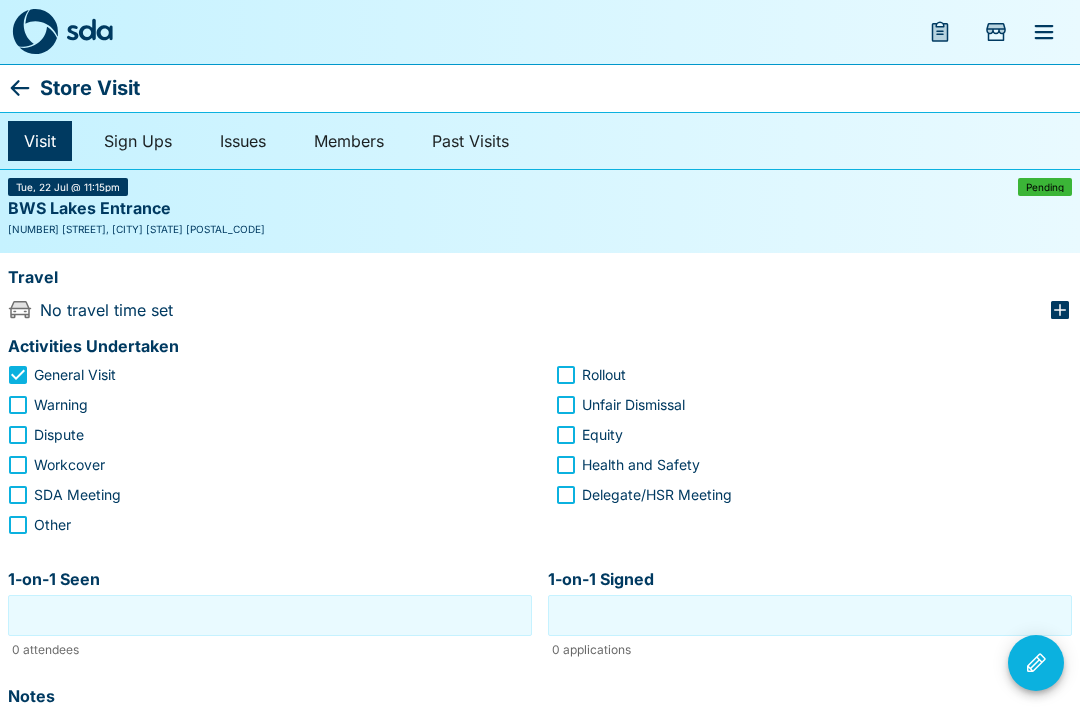 click 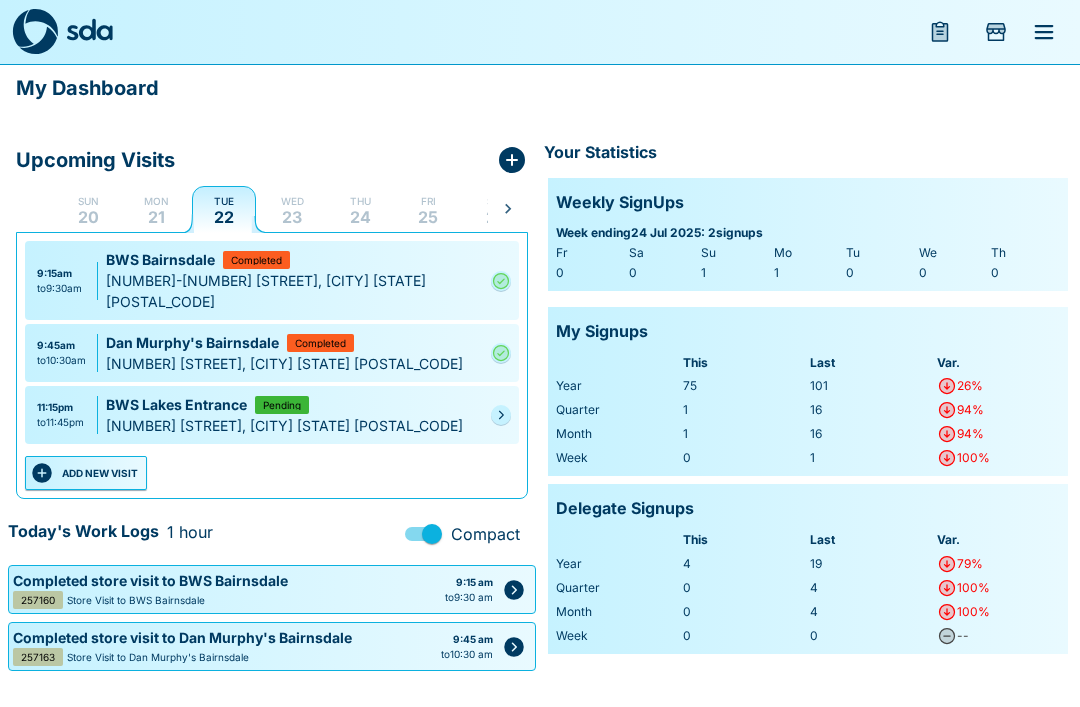 click at bounding box center (501, 415) 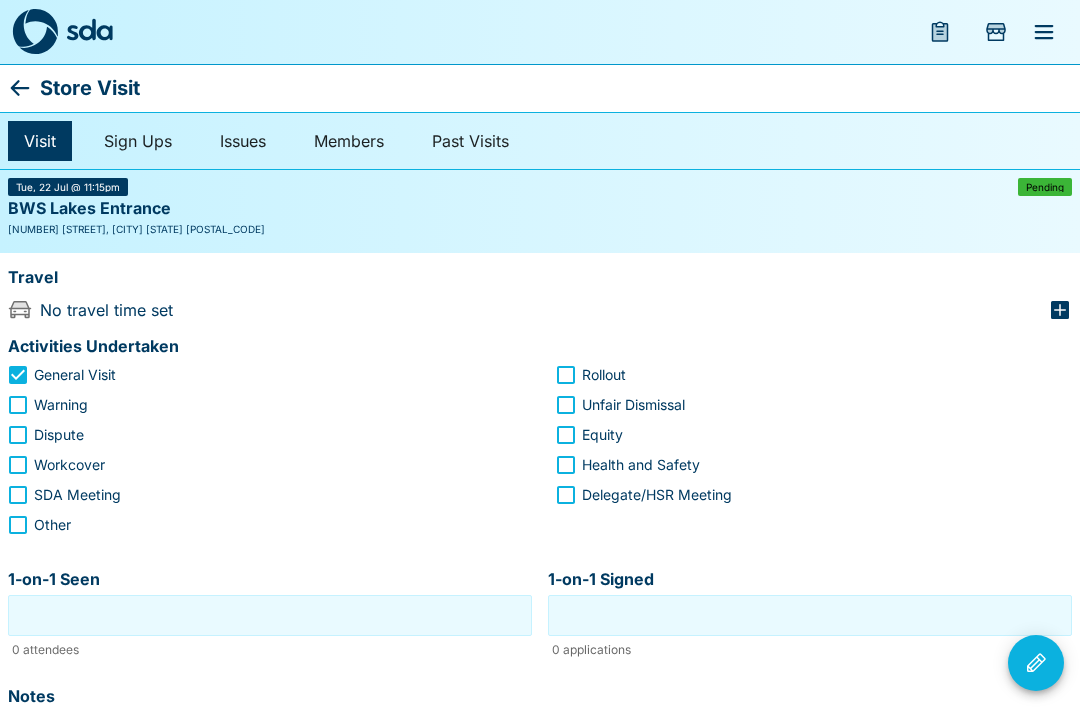 click on "BWS Lakes Entrance" at bounding box center (540, 209) 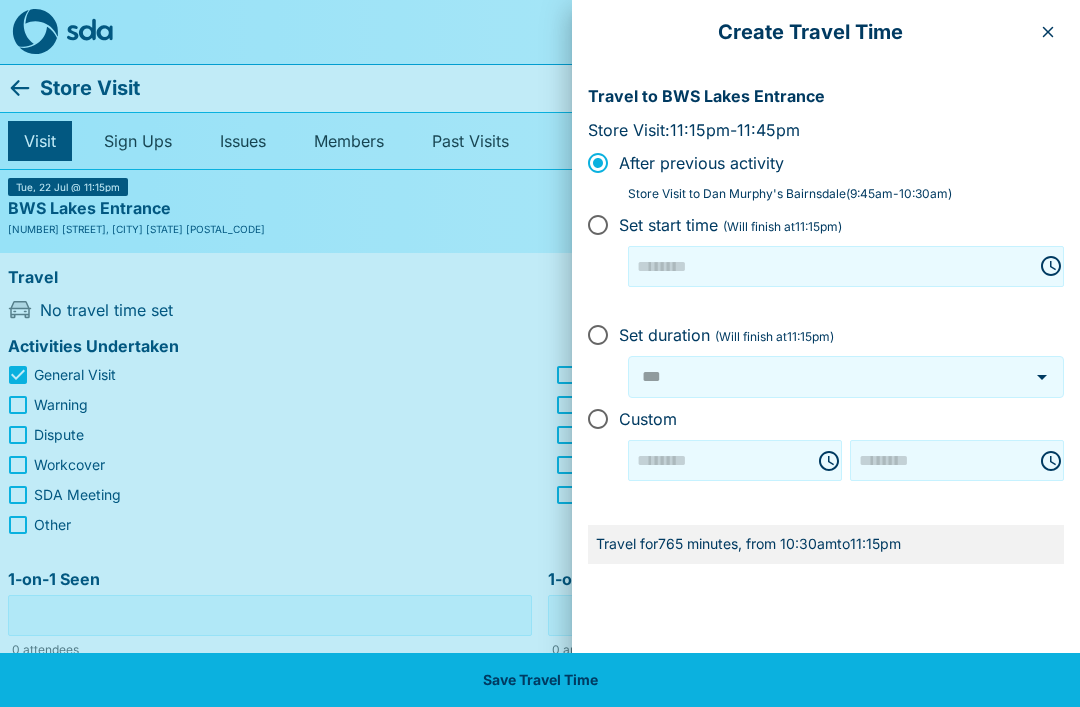 type on "********" 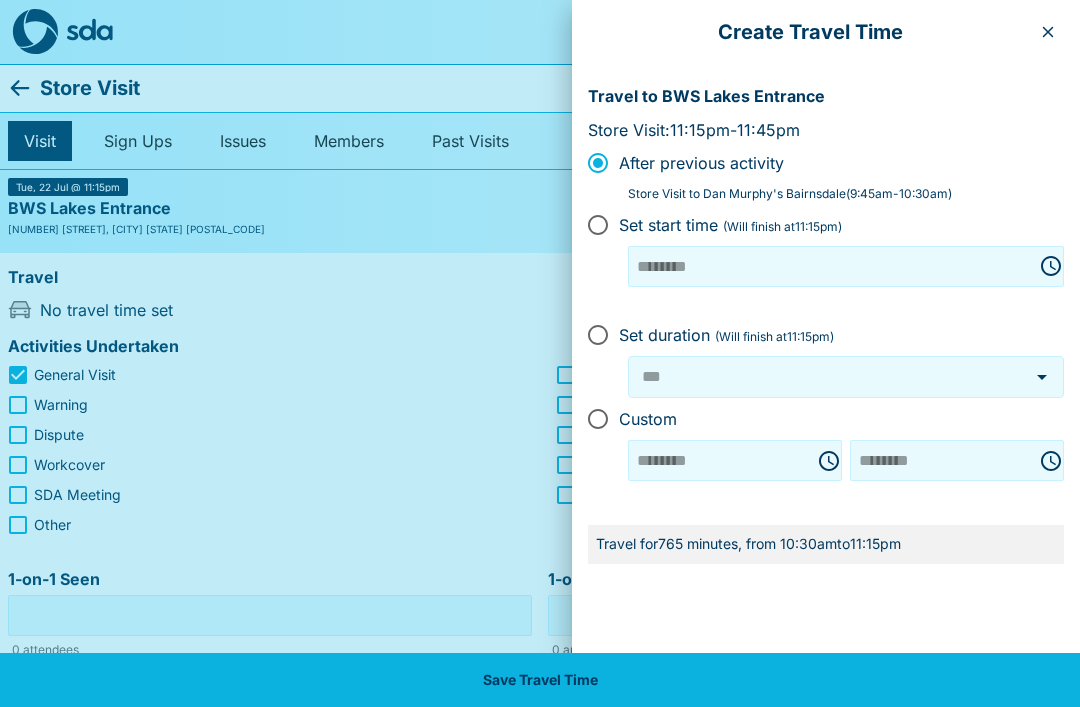 click 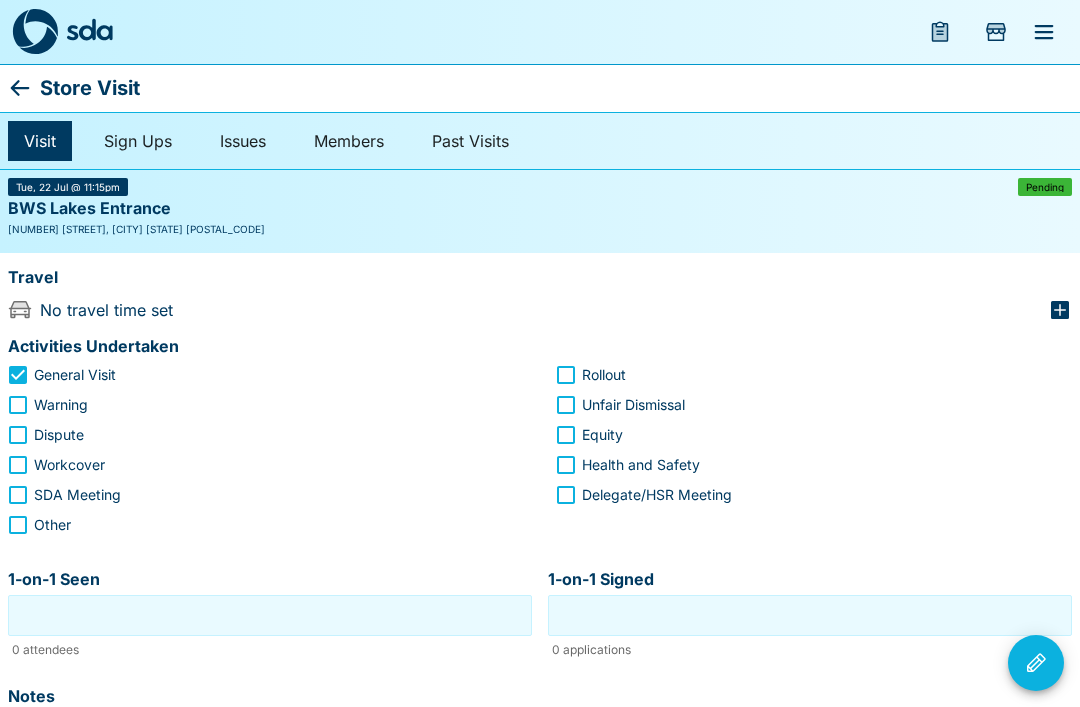 click at bounding box center [540, 353] 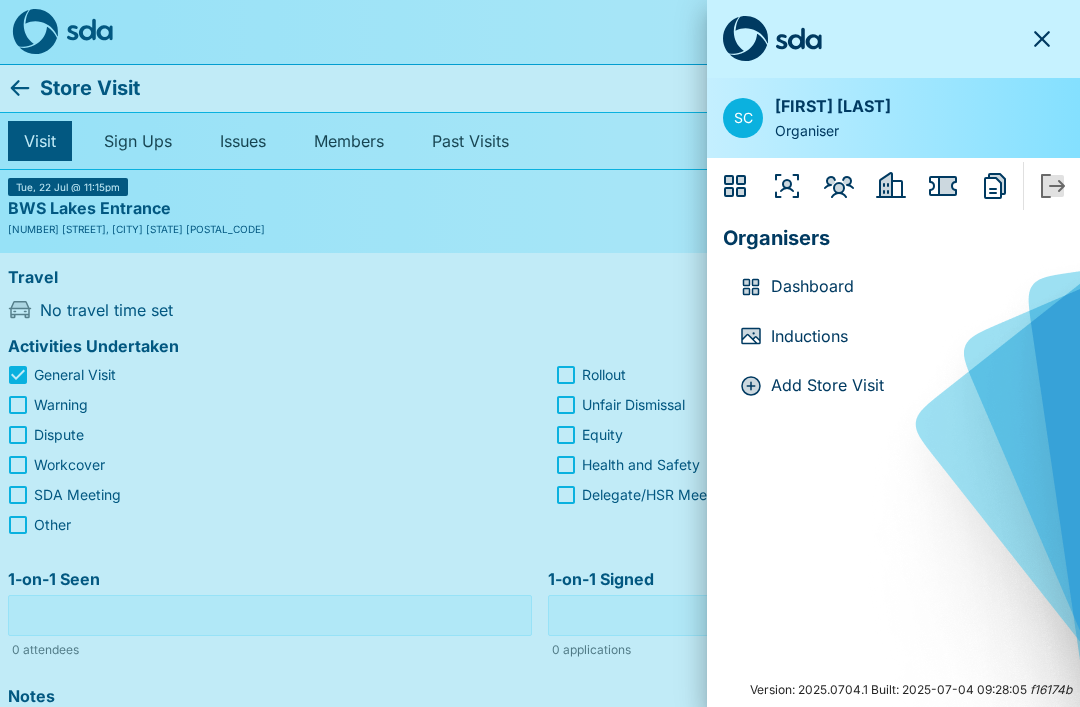 click 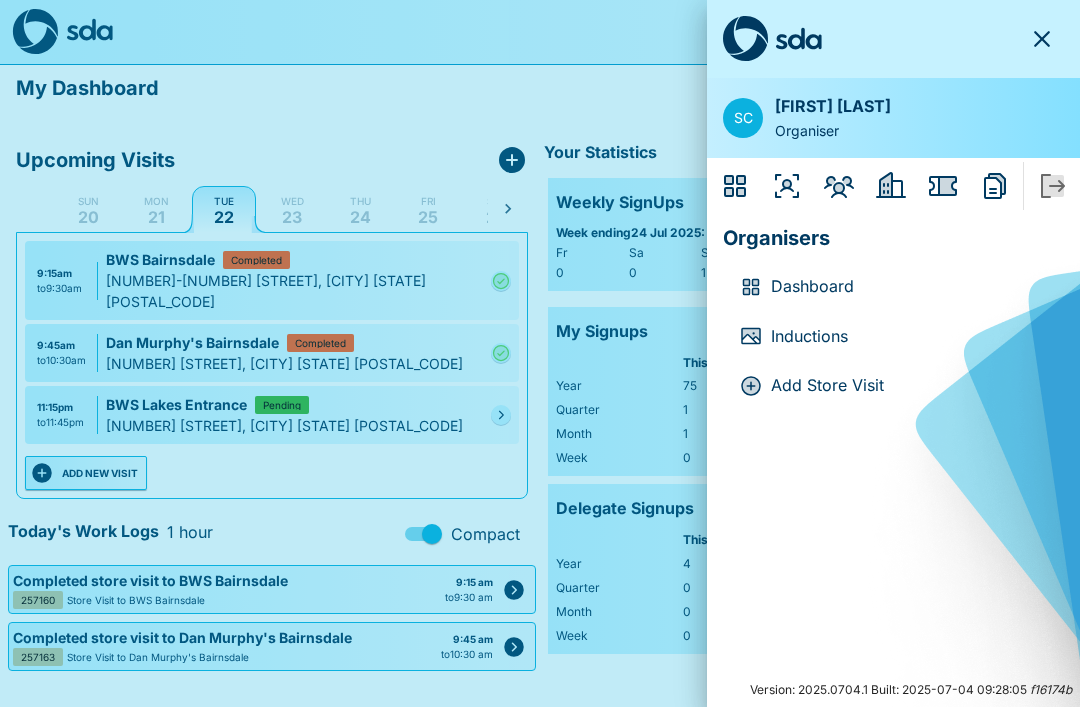 click 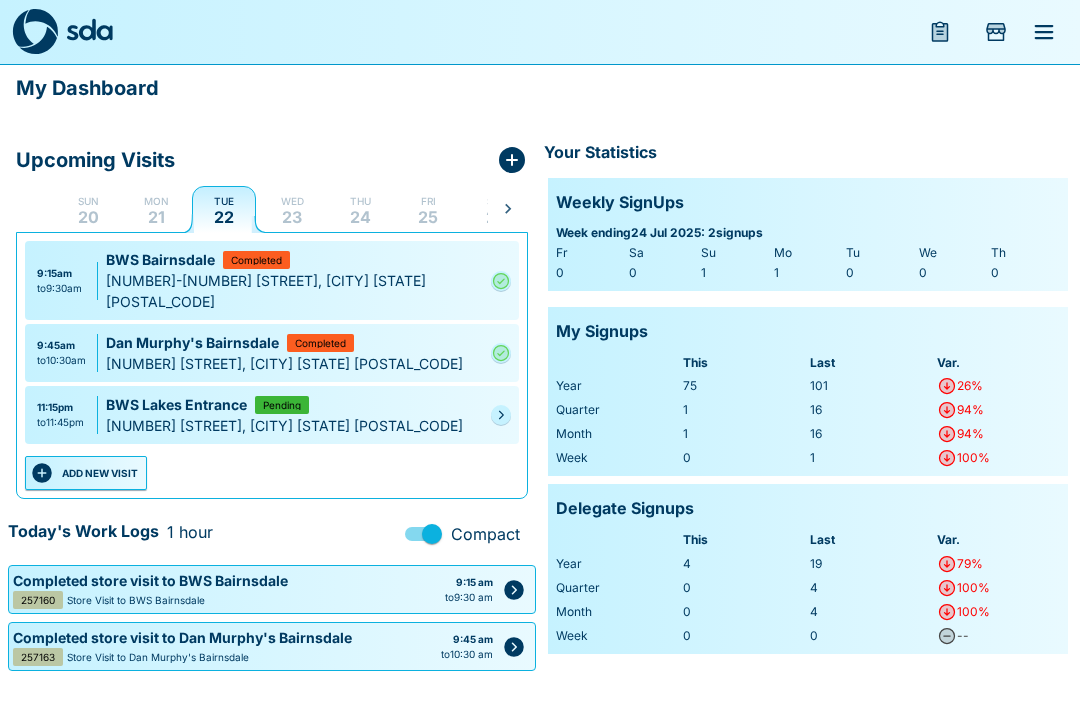 click at bounding box center [501, 415] 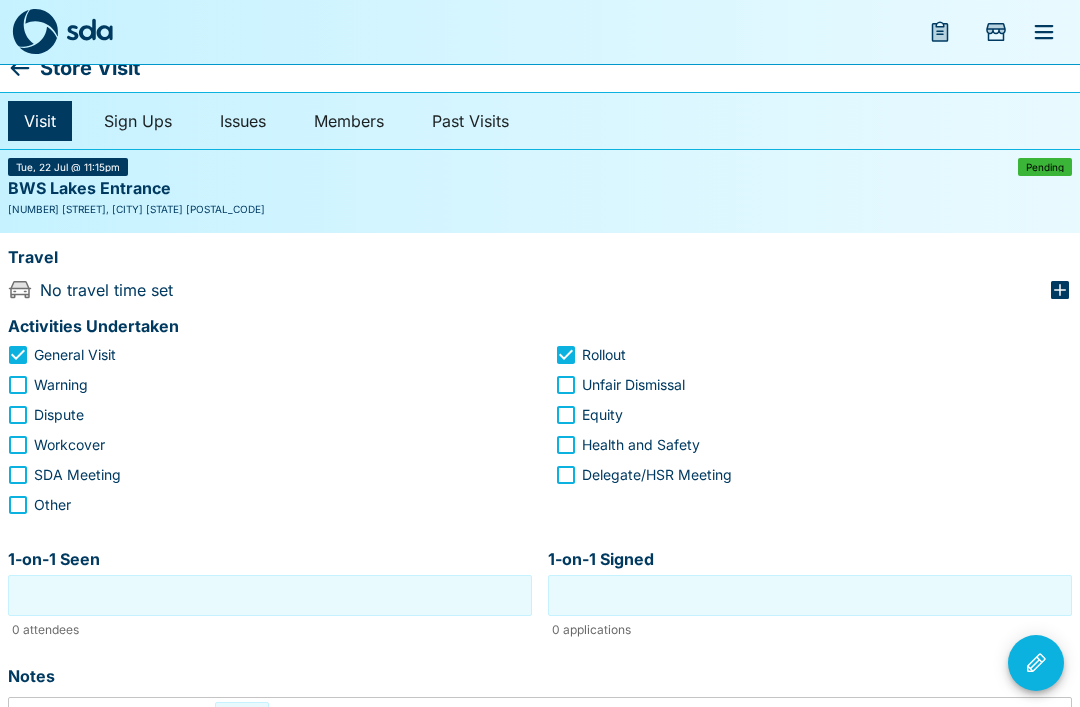 scroll, scrollTop: 0, scrollLeft: 0, axis: both 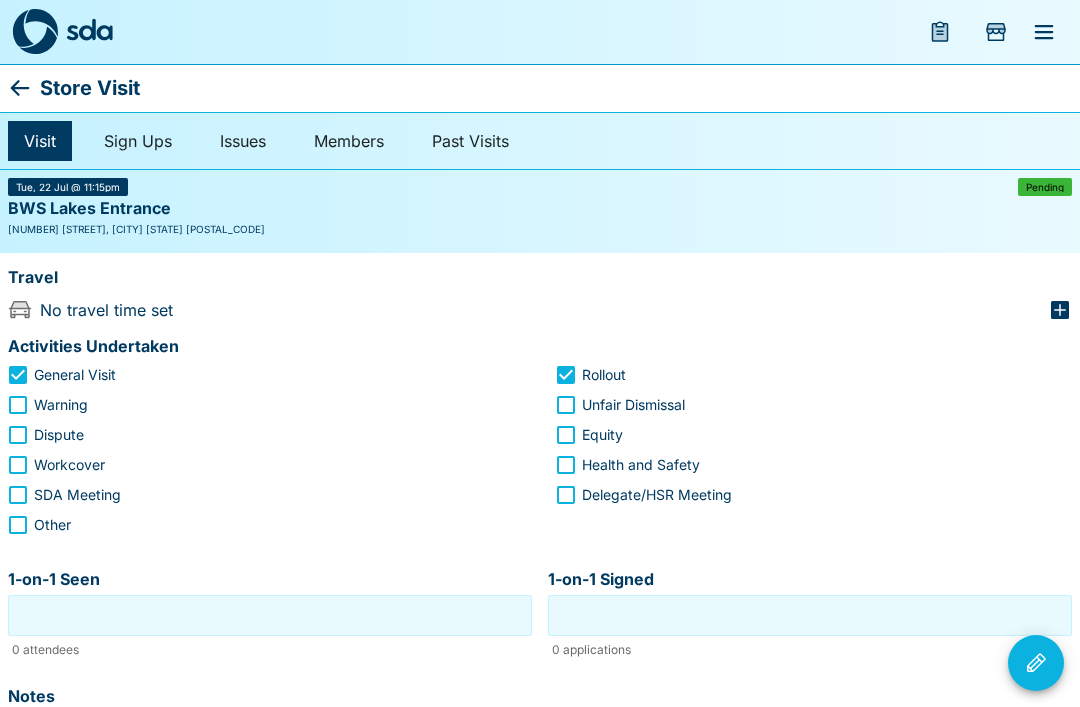 click 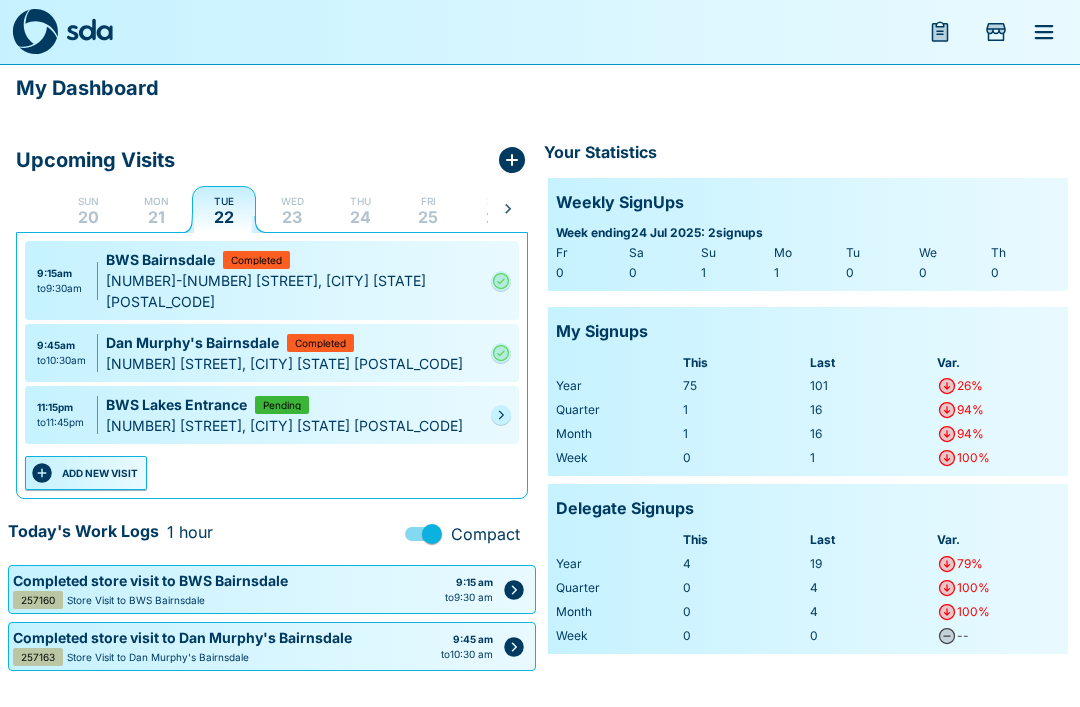 click 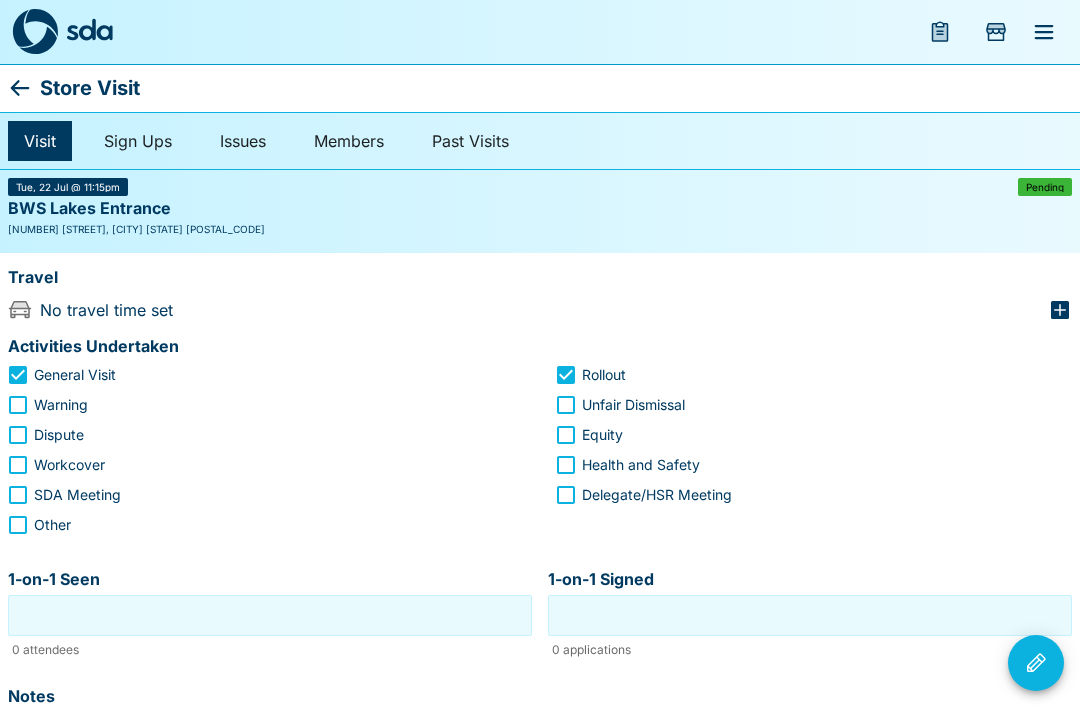 click on "Travel" at bounding box center (540, 280) 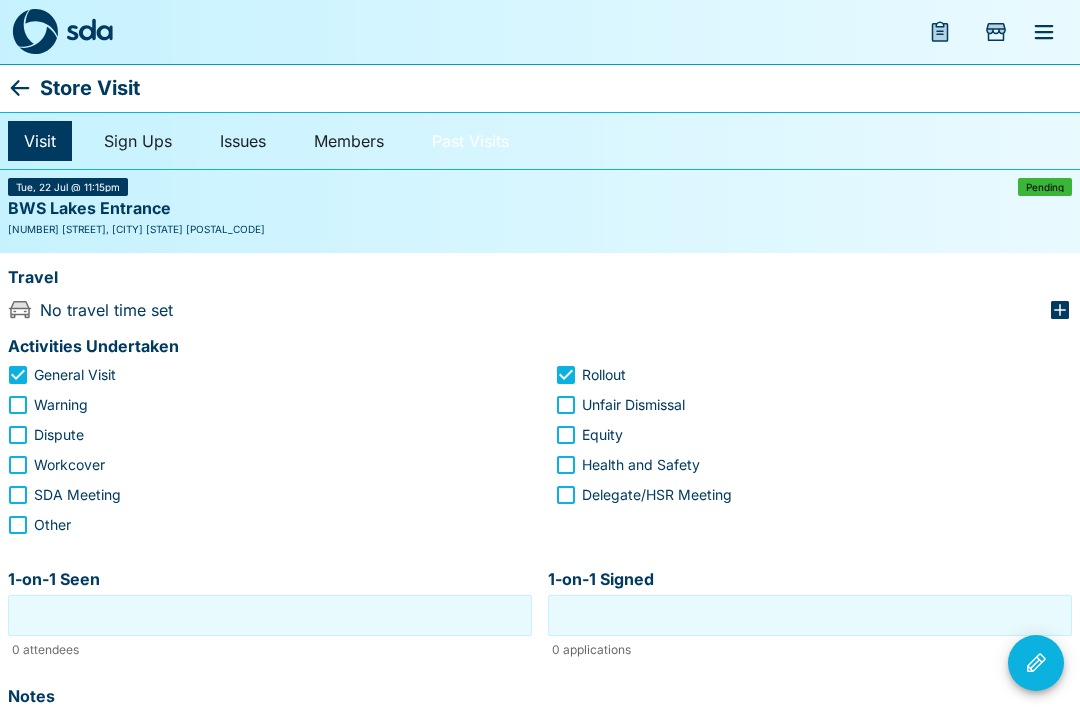 click on "Past Visits" at bounding box center (470, 141) 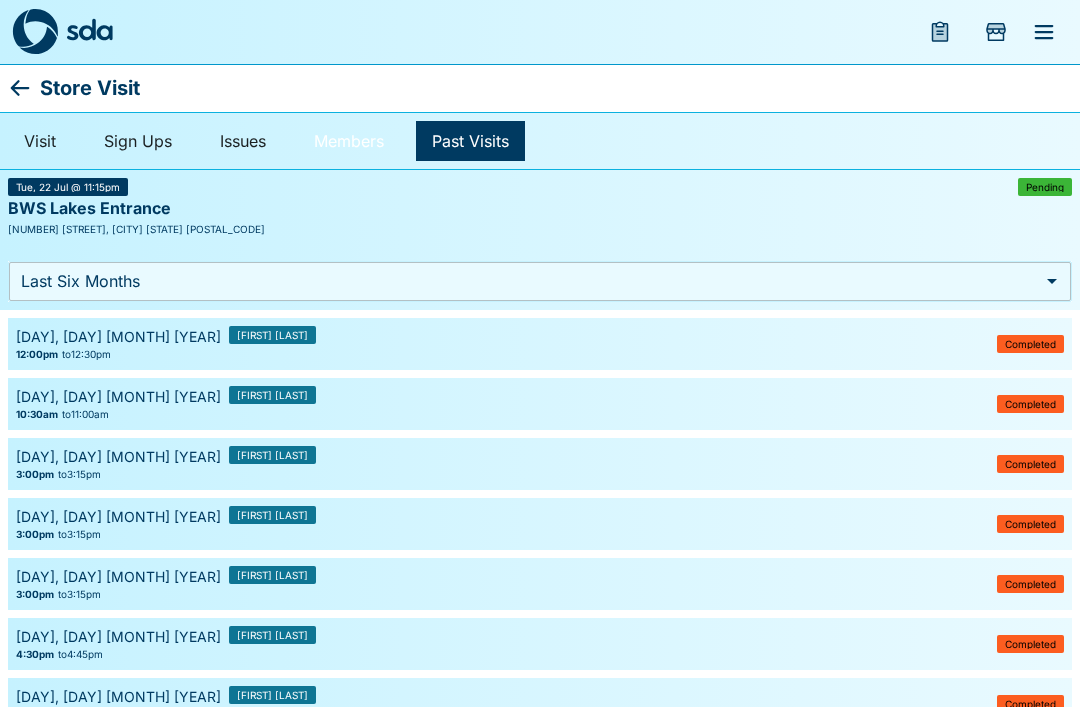 click on "Members" at bounding box center [349, 141] 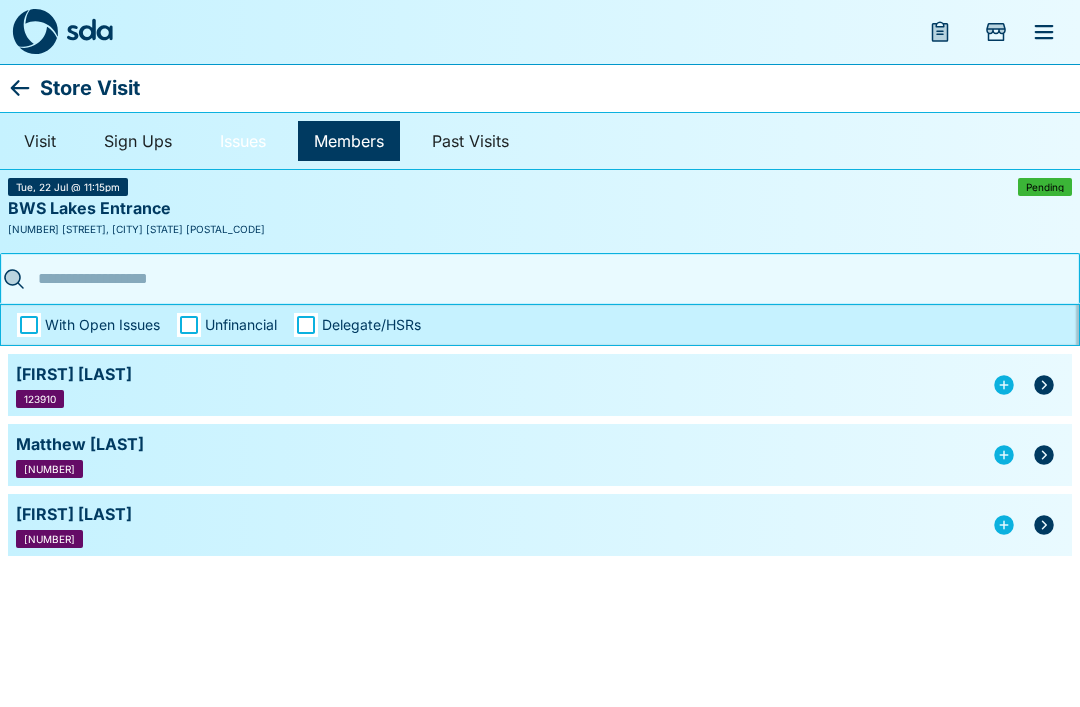 click on "Issues" at bounding box center (243, 141) 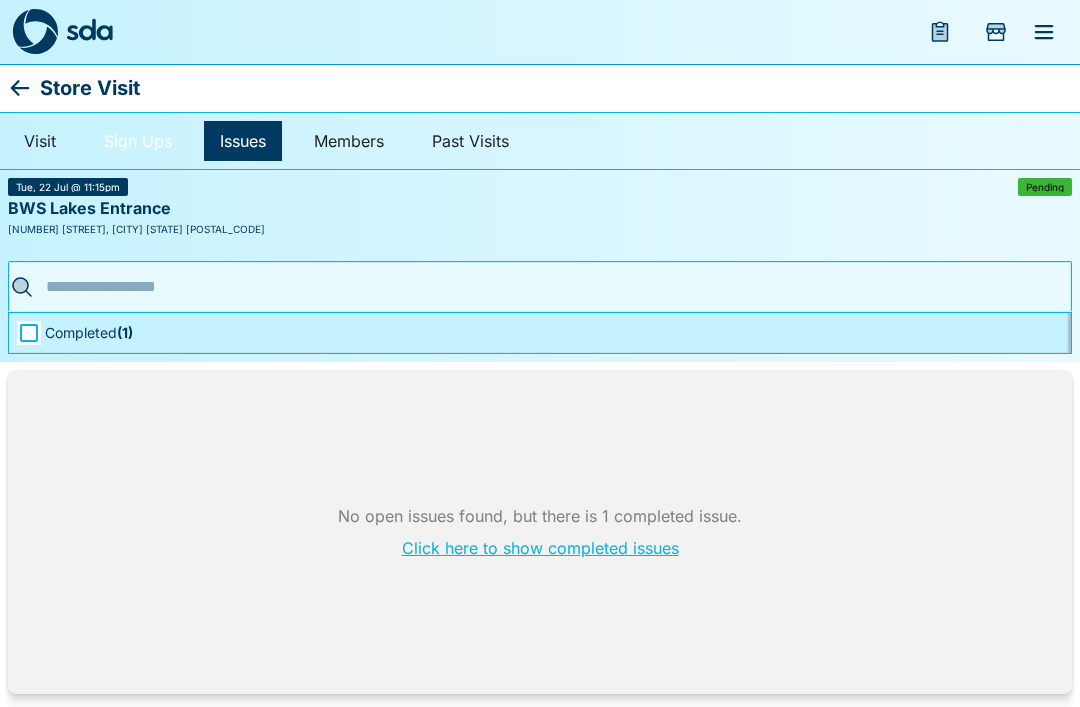 click on "Sign Ups" at bounding box center (138, 141) 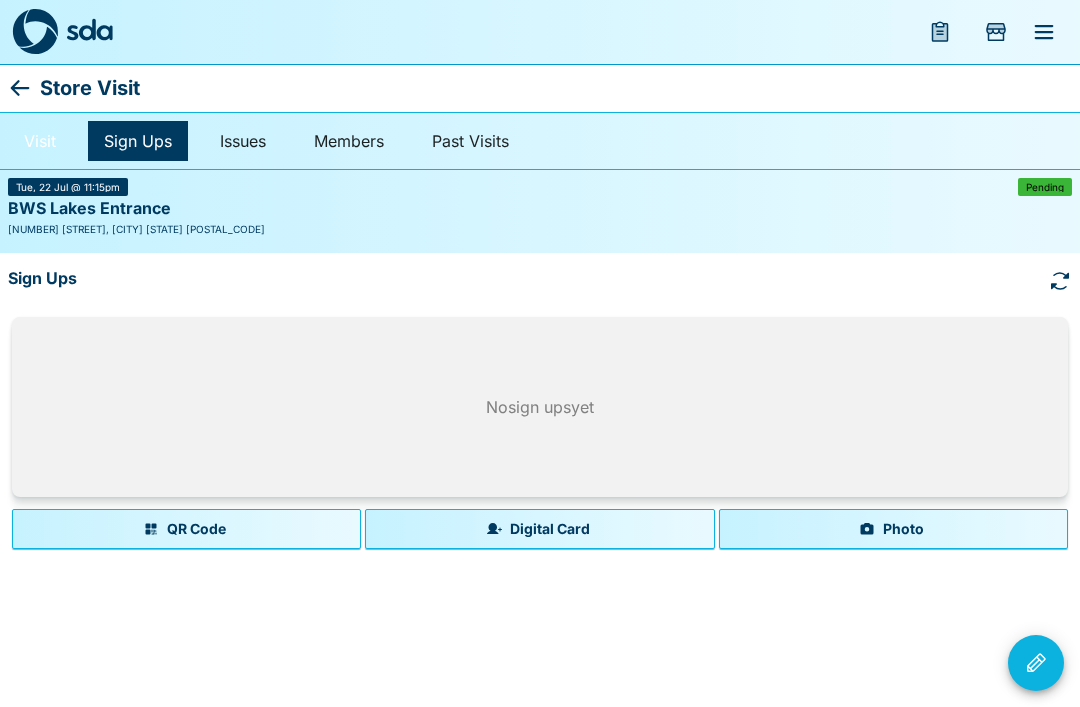 click on "Visit" at bounding box center (40, 141) 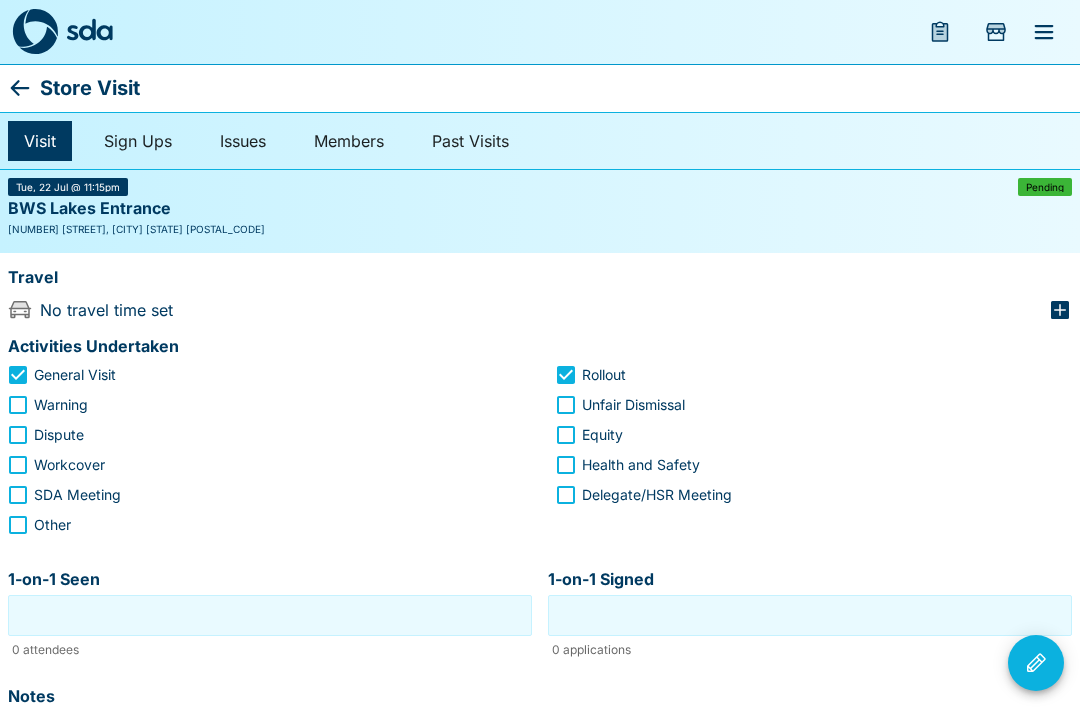 click 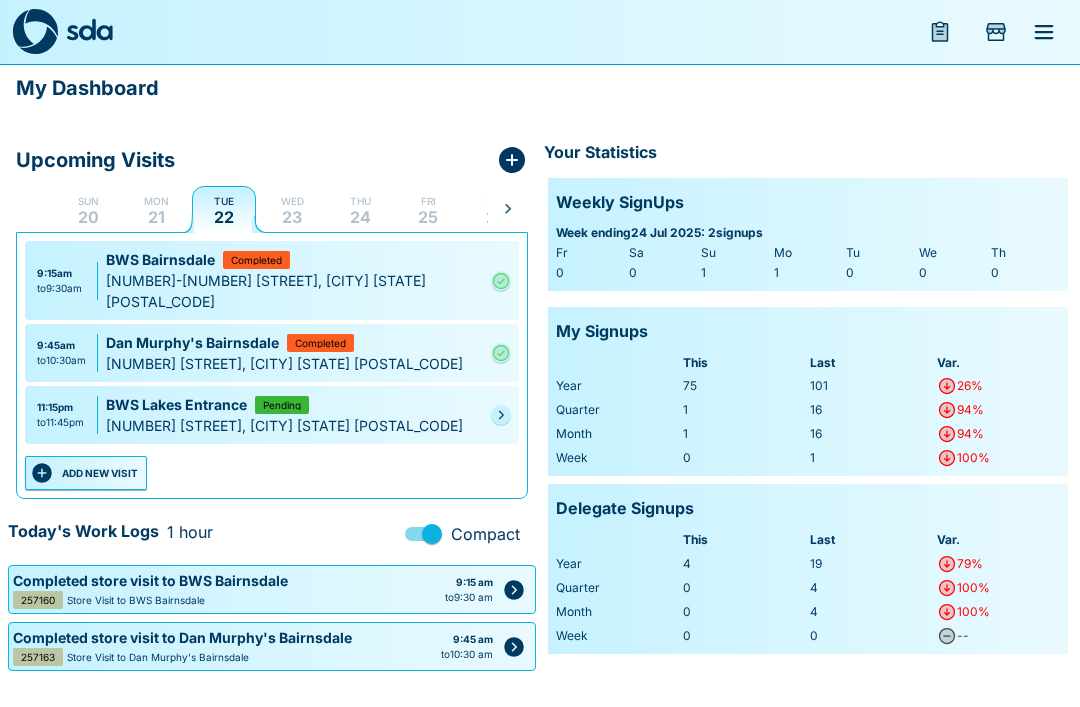 click on "My Dashboard" at bounding box center [87, 88] 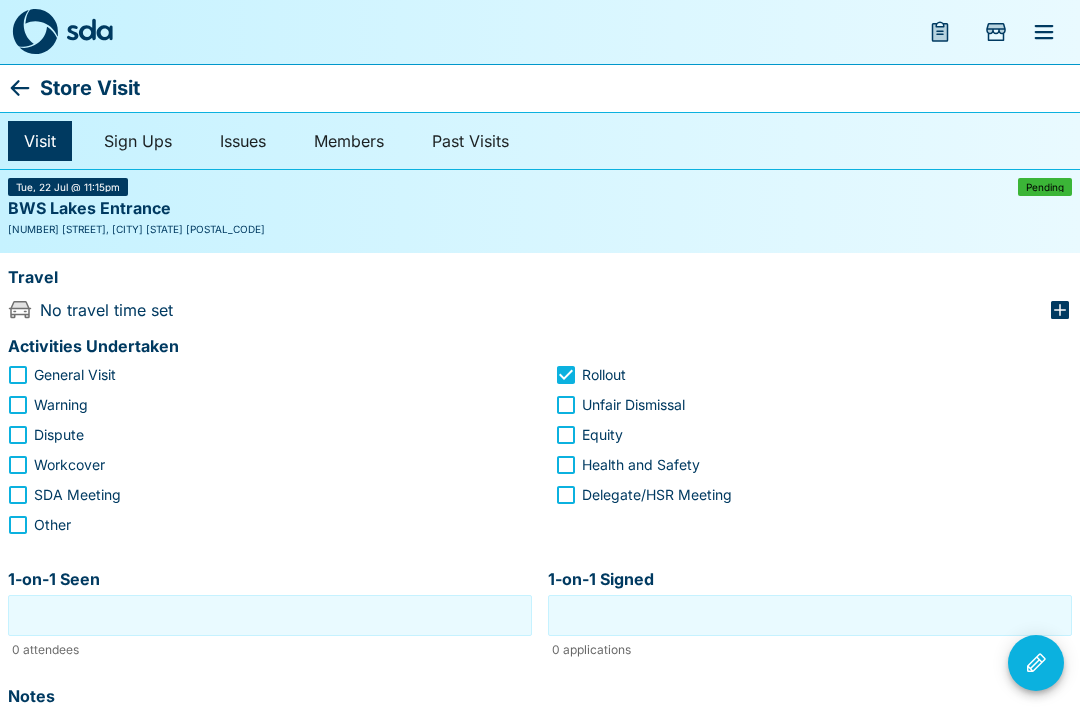 click on "No travel time set" at bounding box center [540, 310] 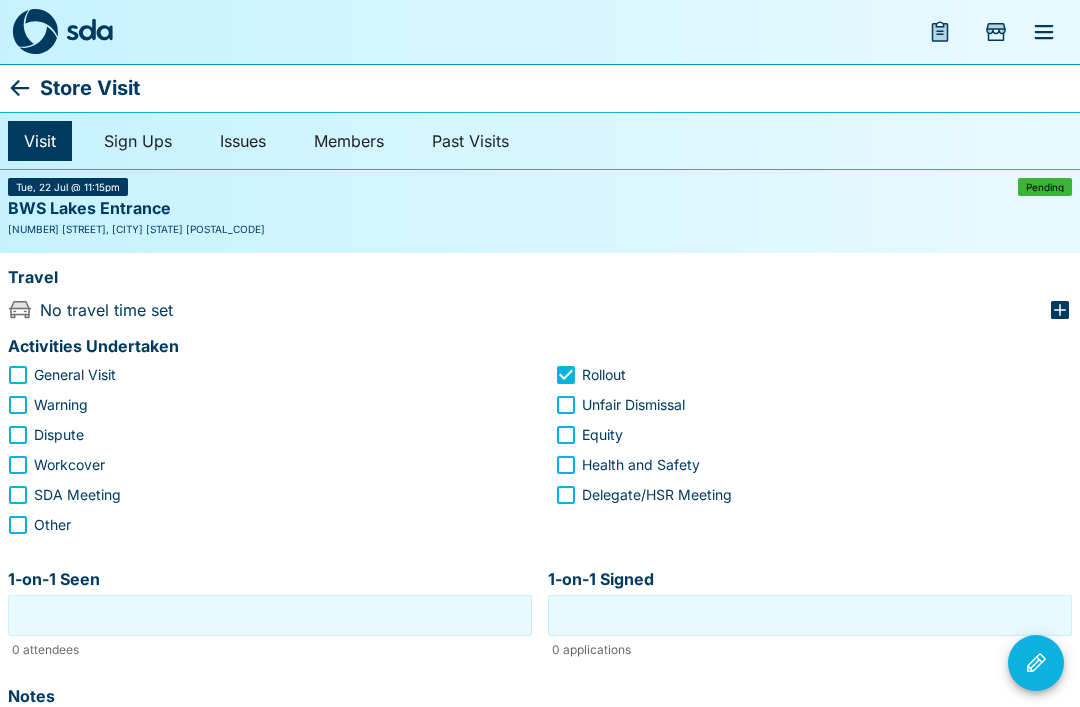 click 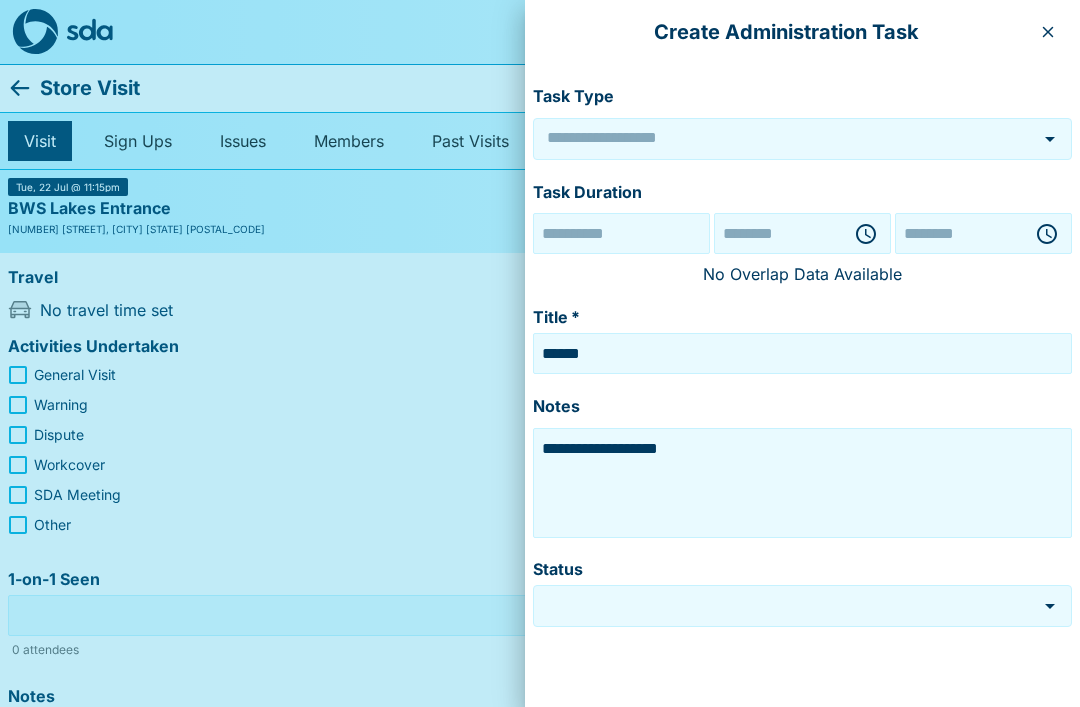type on "******" 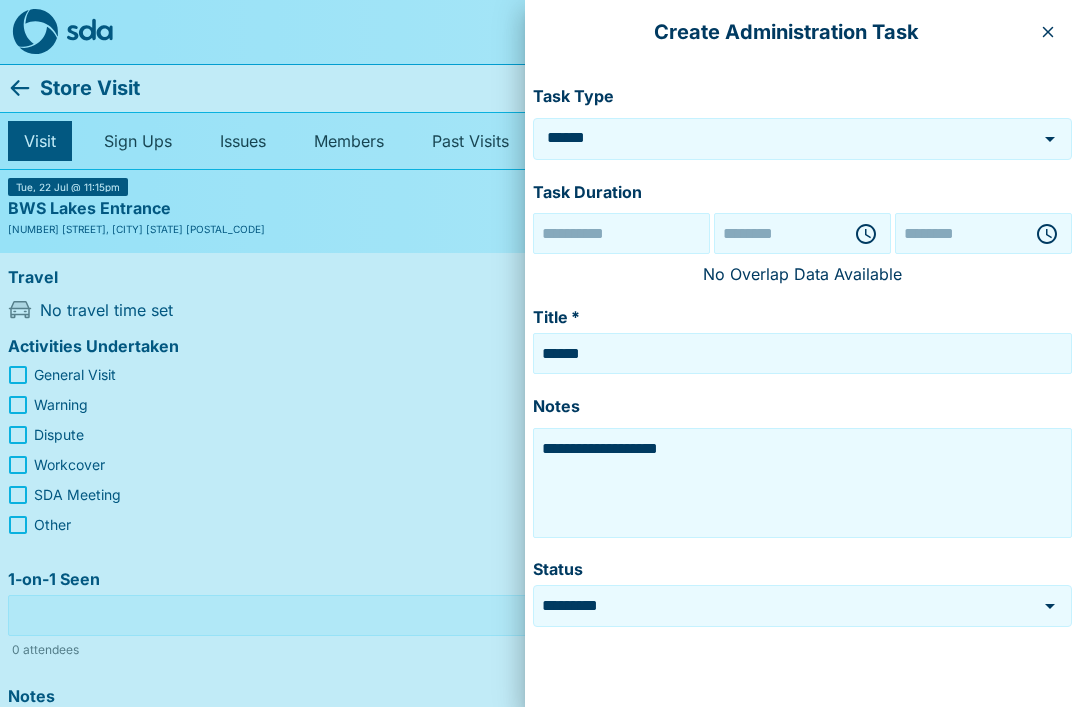 type on "**********" 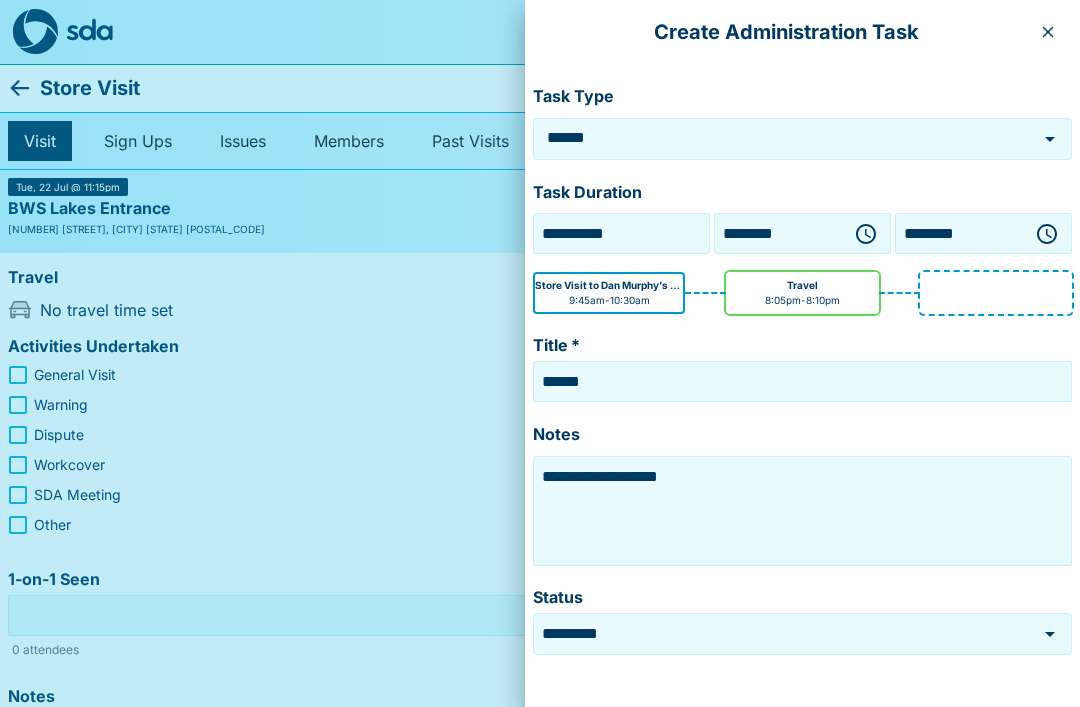 click 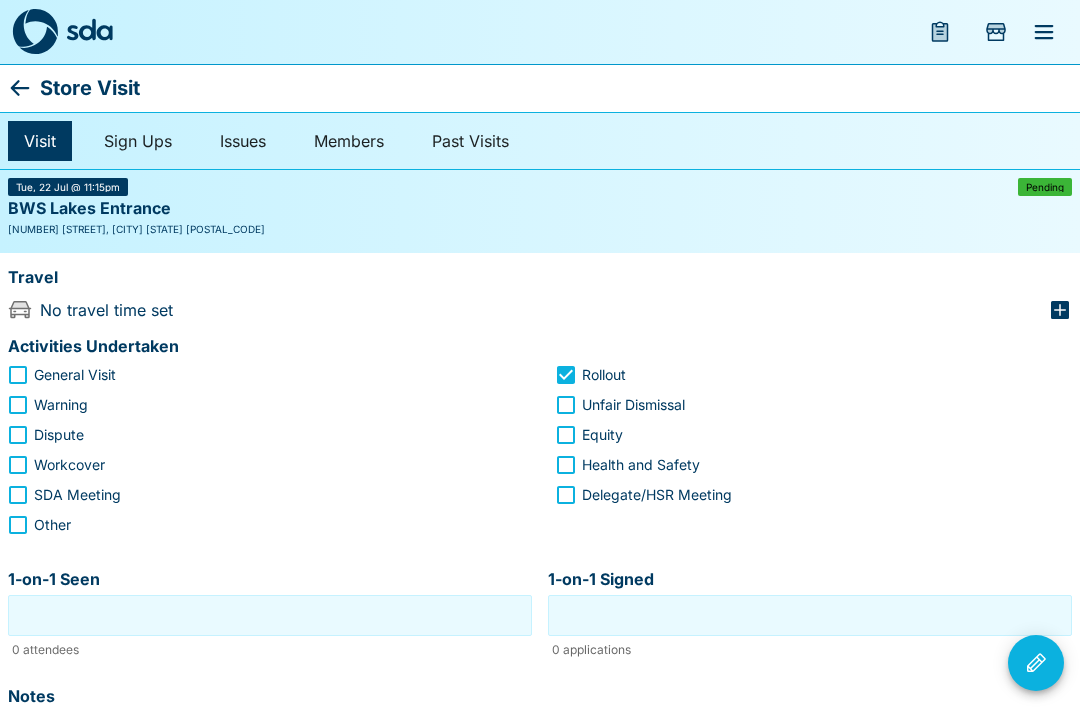 click 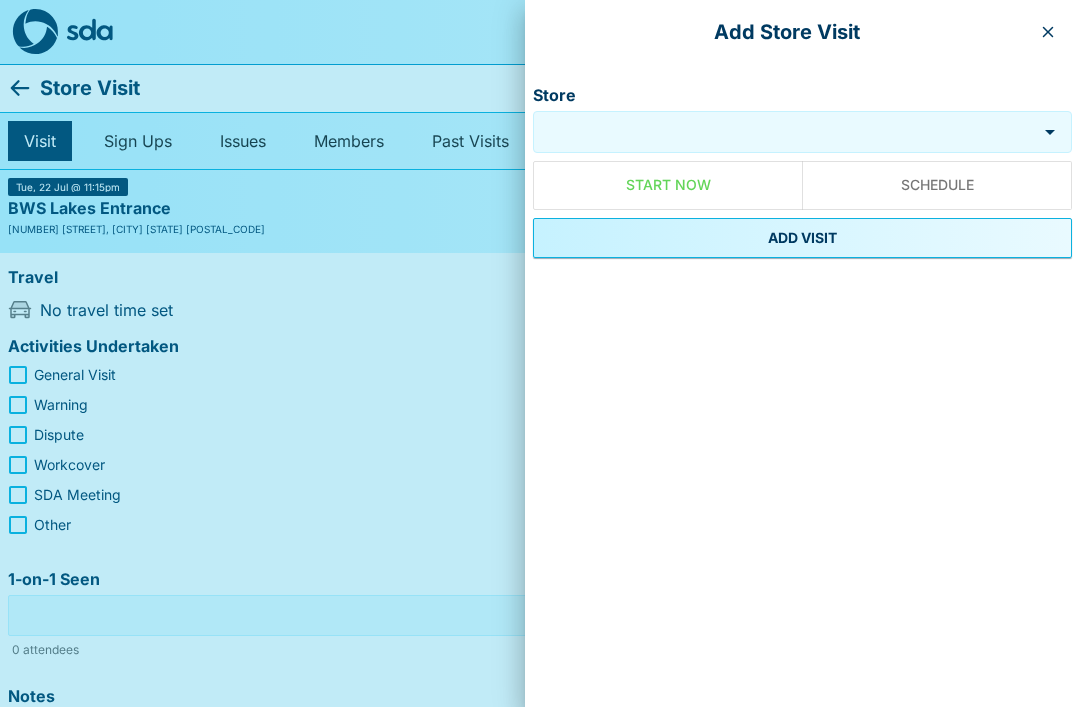 click 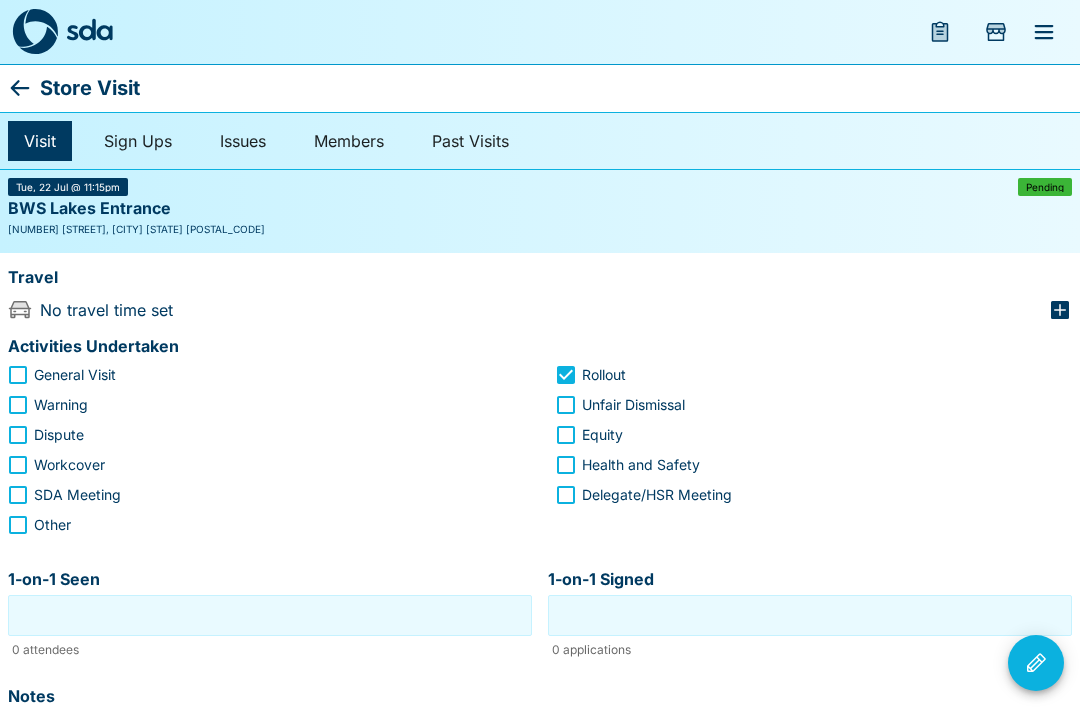 click 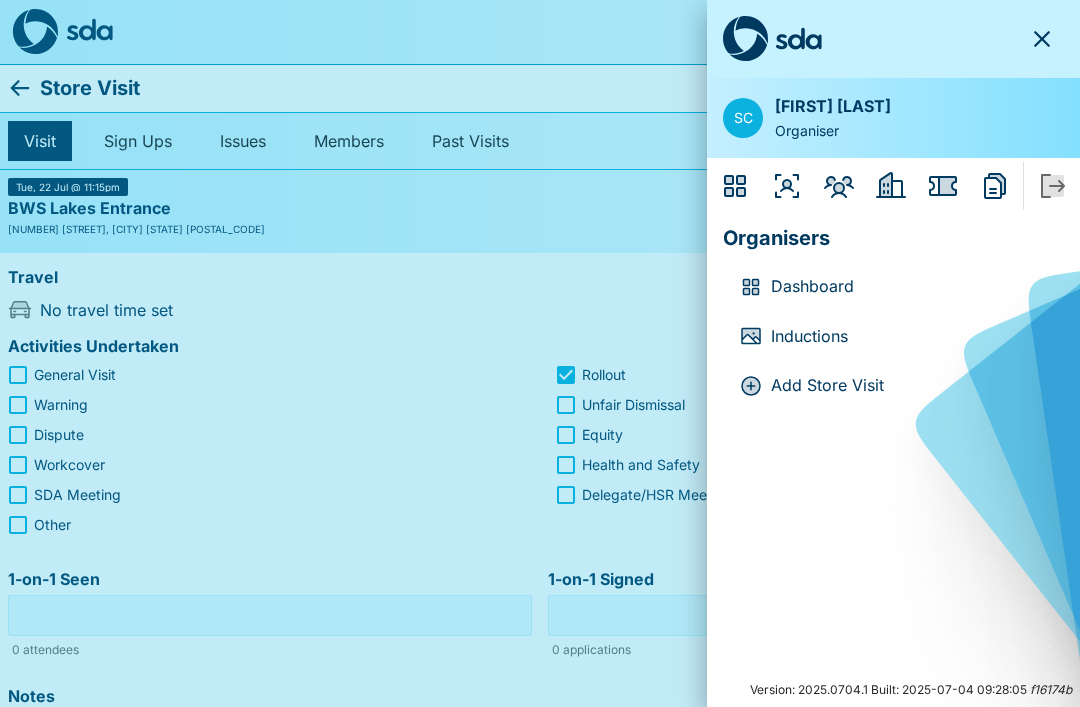 click 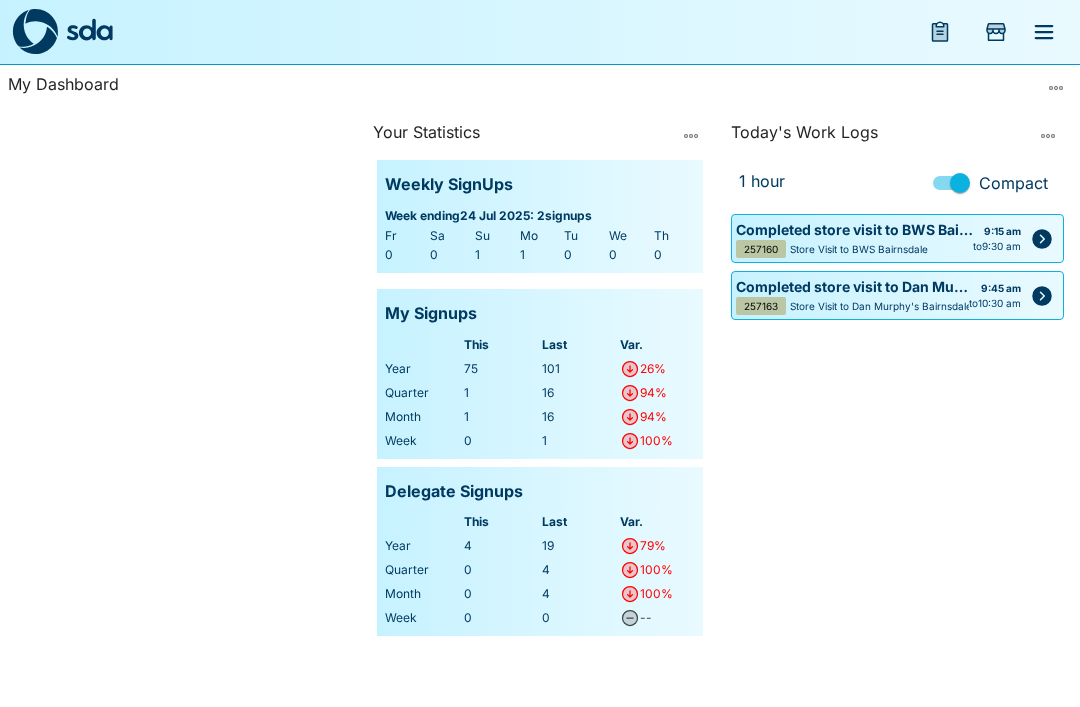click on "Today's Work Logs 1 hour Compact Completed store visit to BWS Bairnsdale 257160 Store Visit to BWS Bairnsdale 9:15 am to  9:30 am Completed store visit to Dan Murphy's Bairnsdale 257163 Store Visit to Dan Murphy's Bairnsdale 9:45 am to  10:30 am" at bounding box center [897, 405] 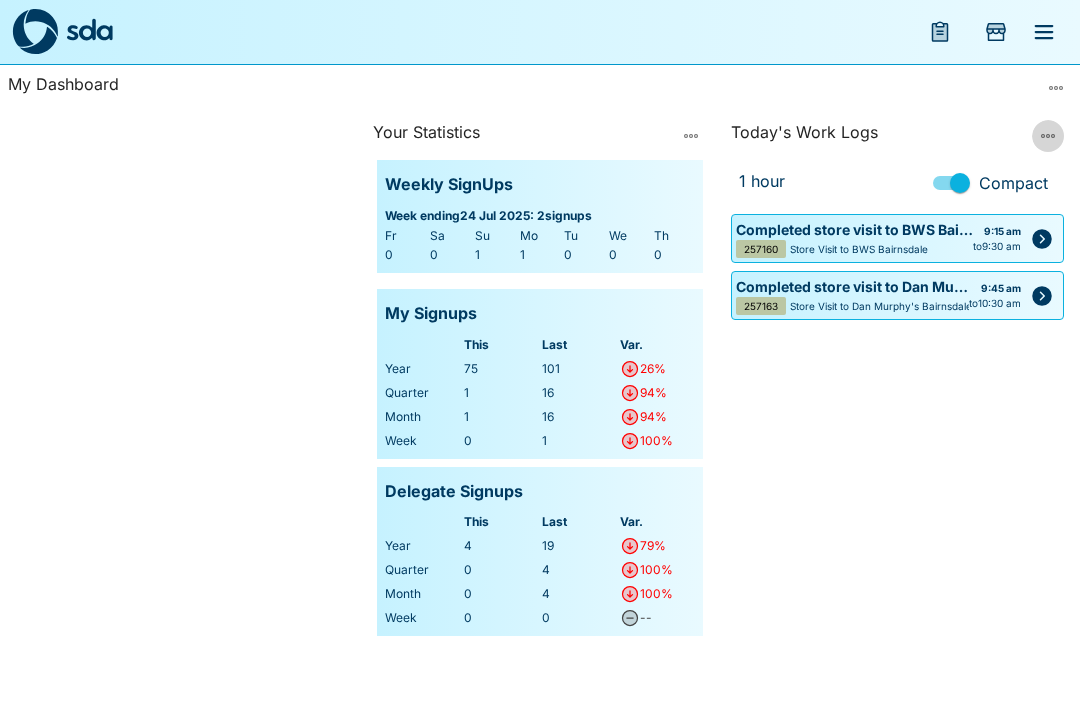 click 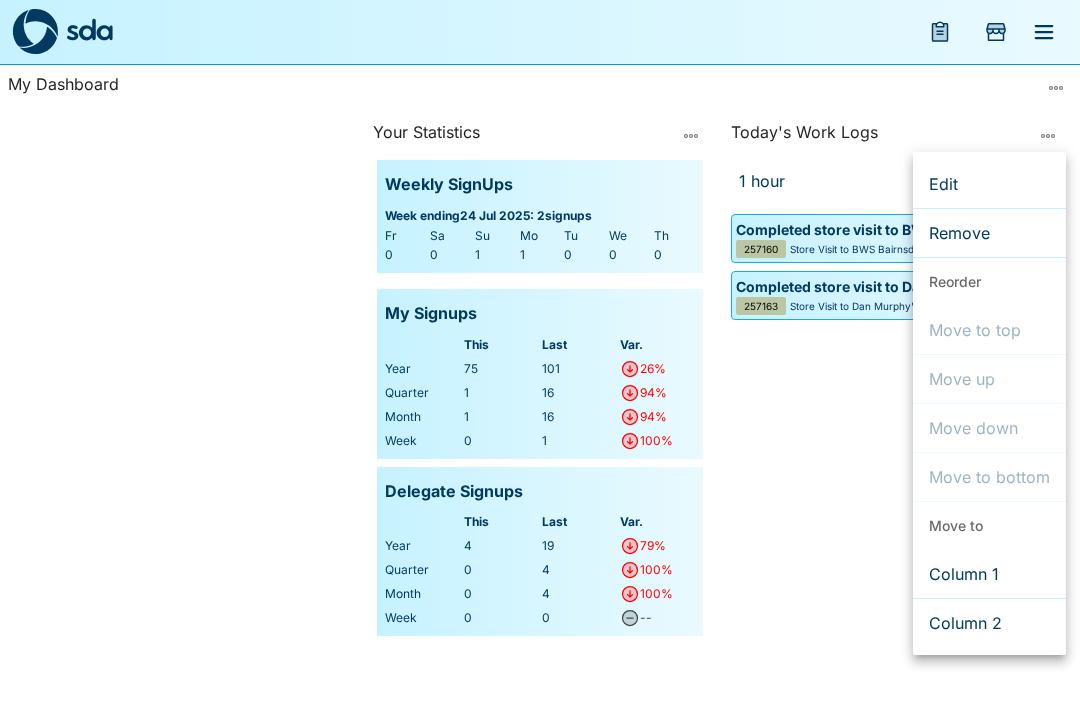 click at bounding box center [540, 353] 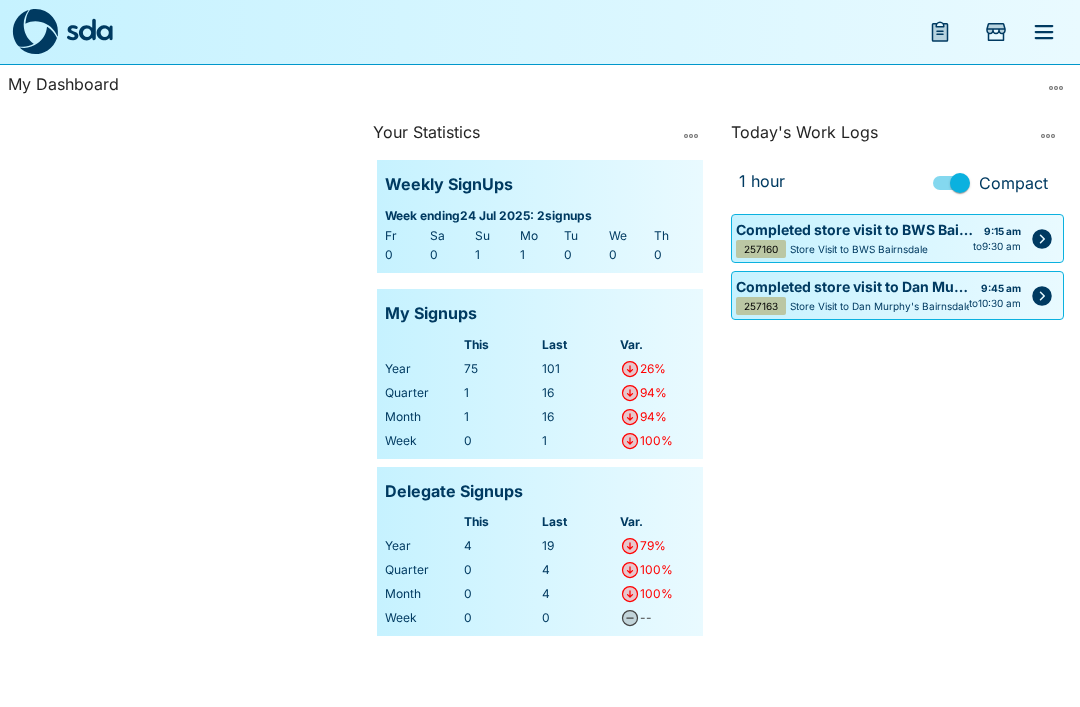 click 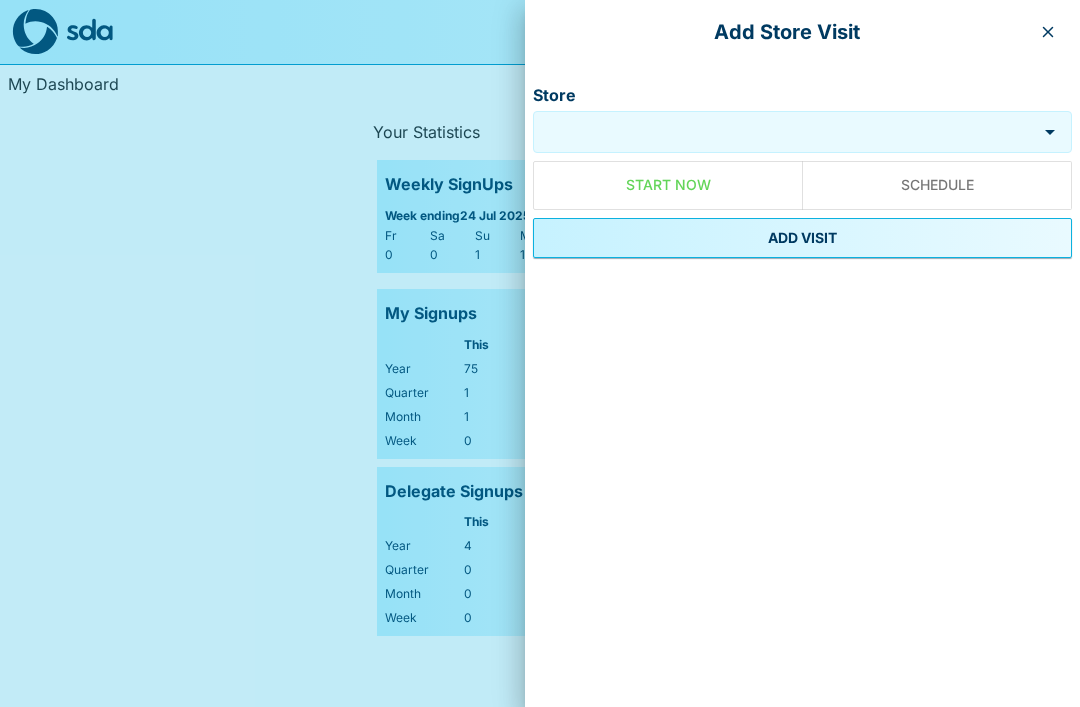 click on "Add Store Visit" at bounding box center (802, 32) 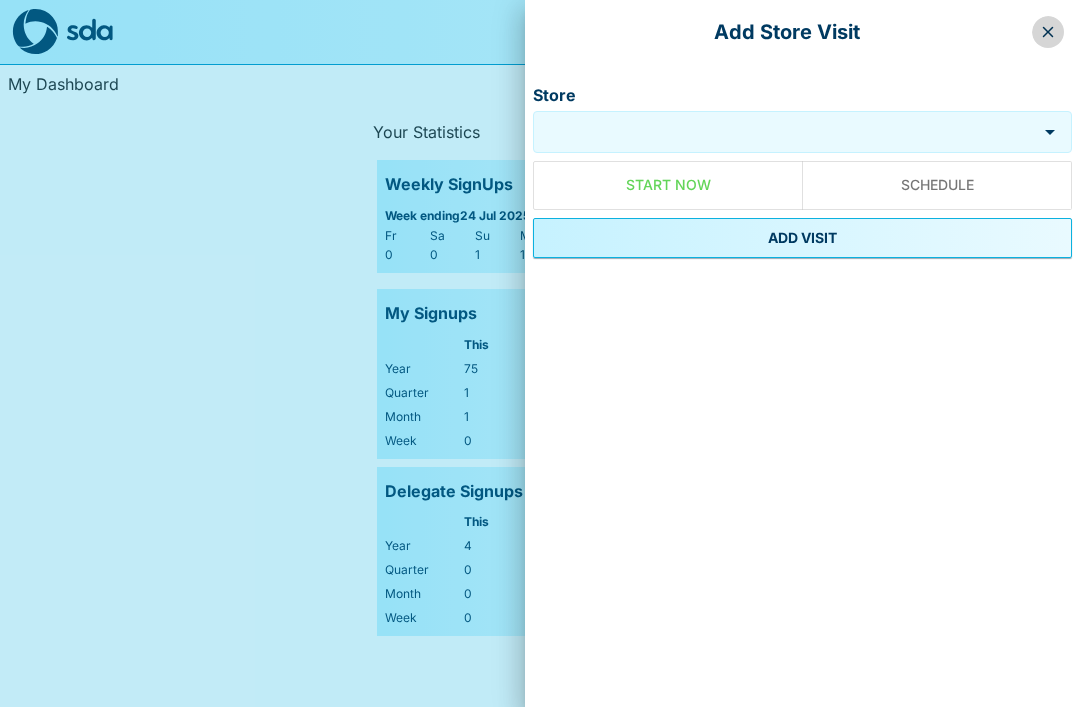 click 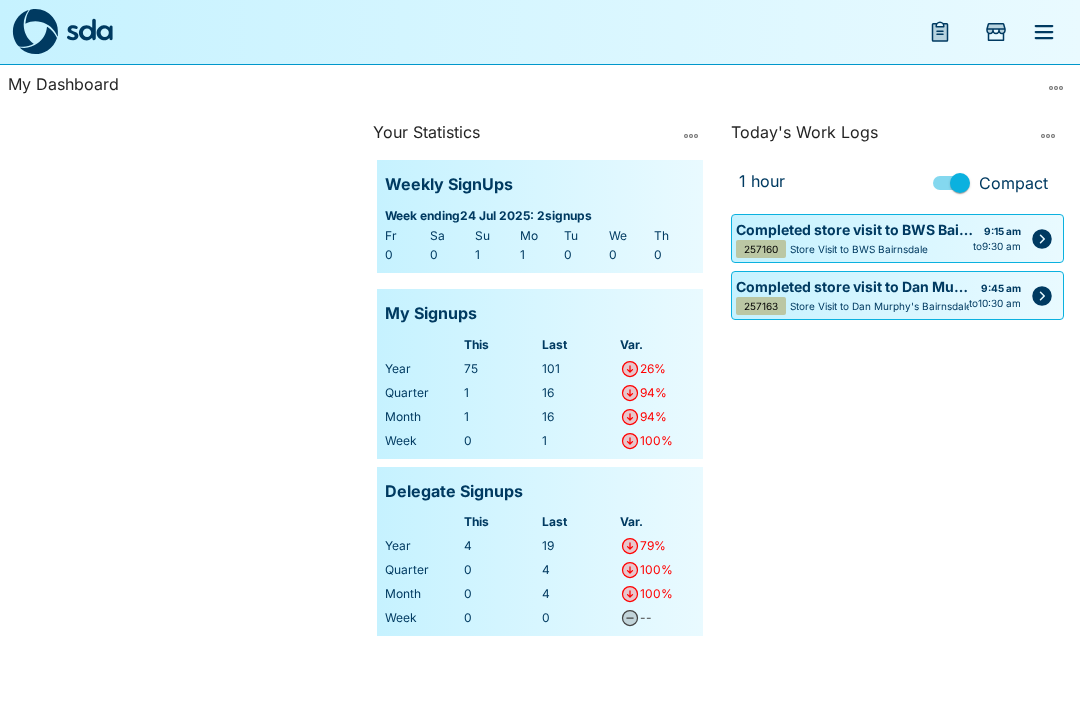 click 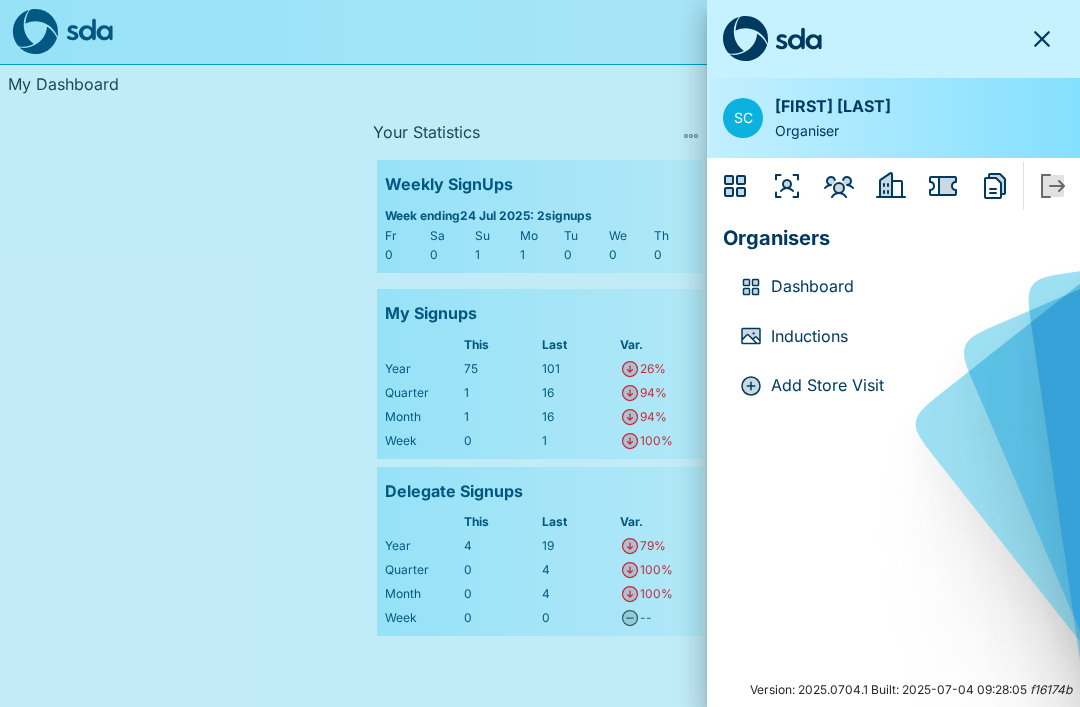 click 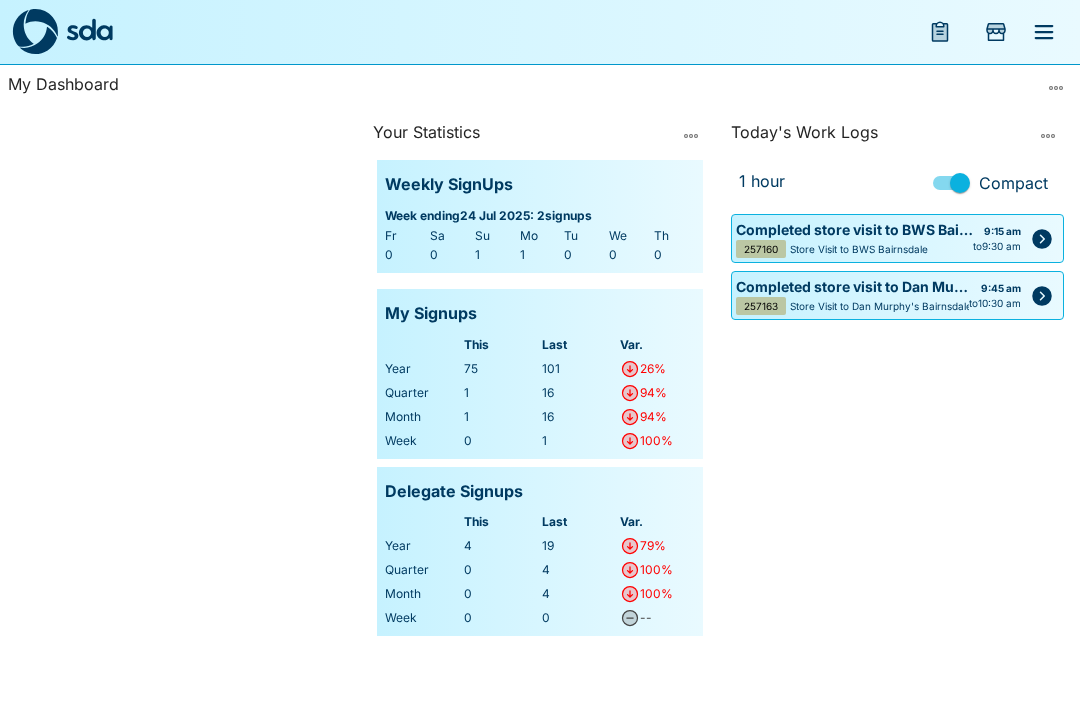 click 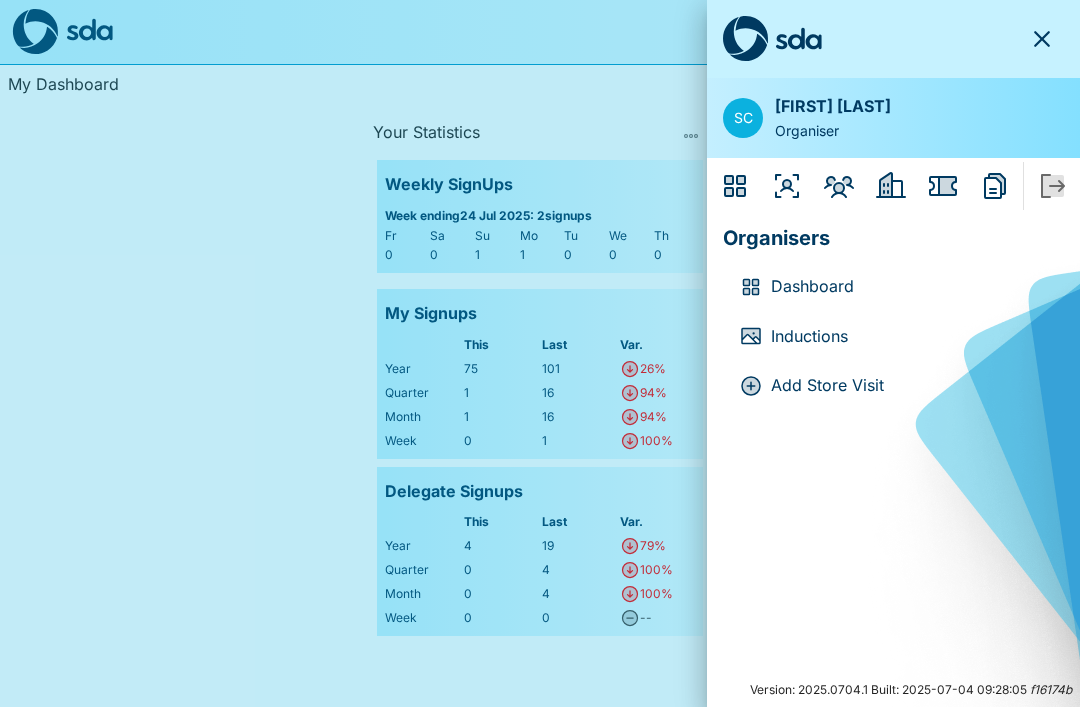 click 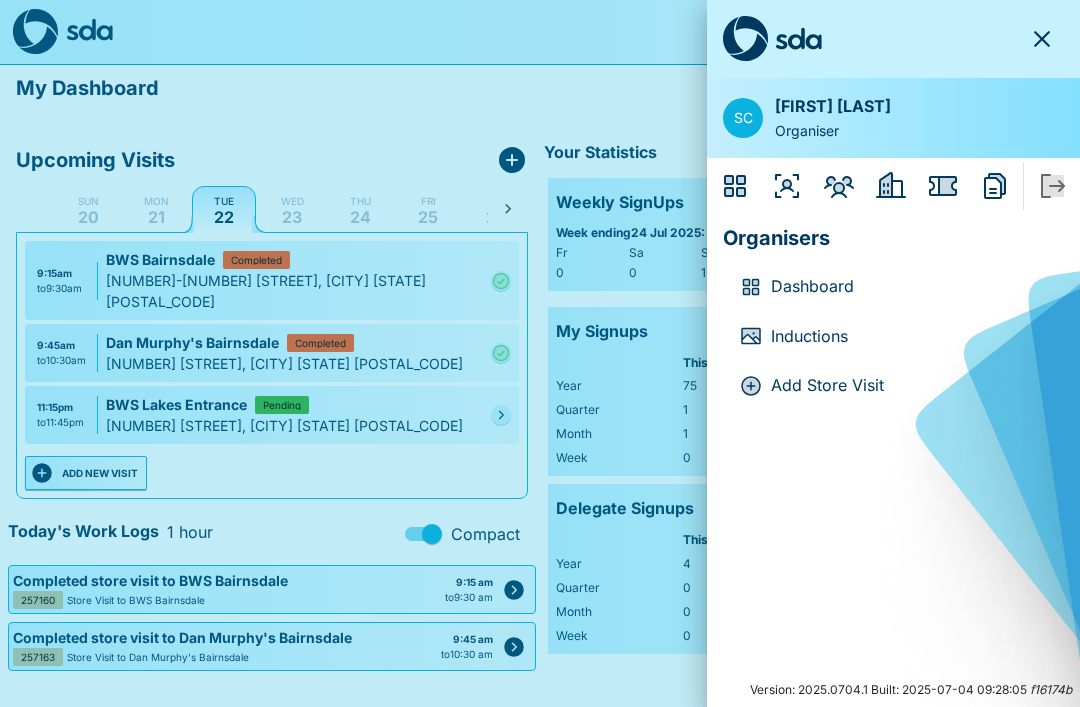 click at bounding box center (540, 353) 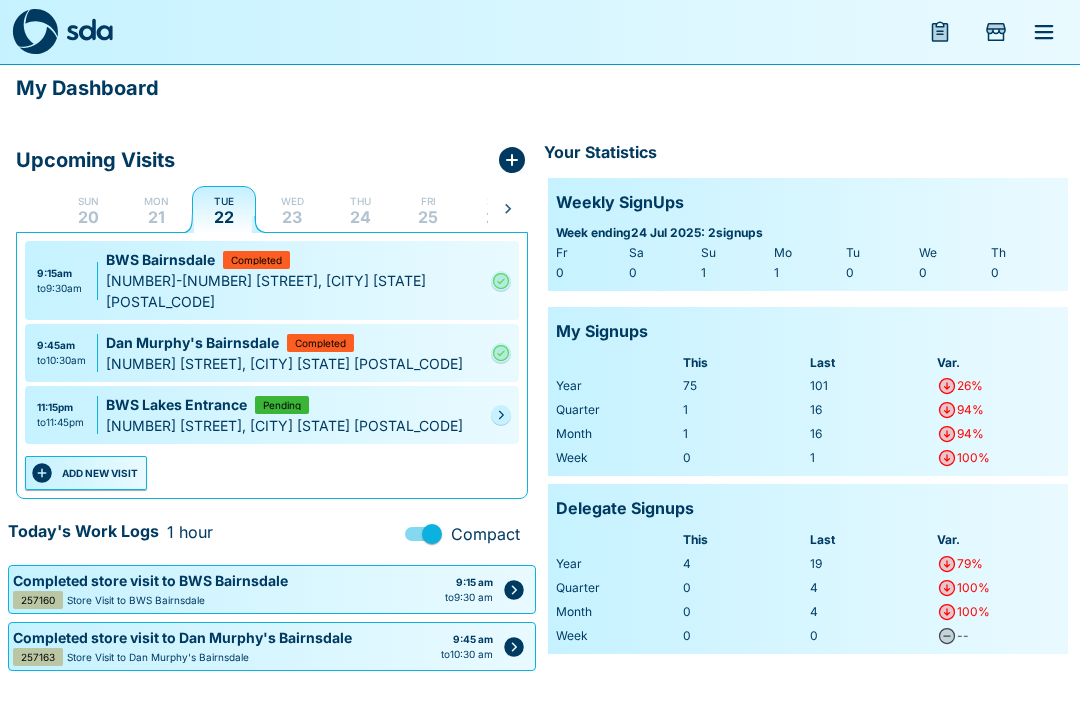 click at bounding box center (501, 415) 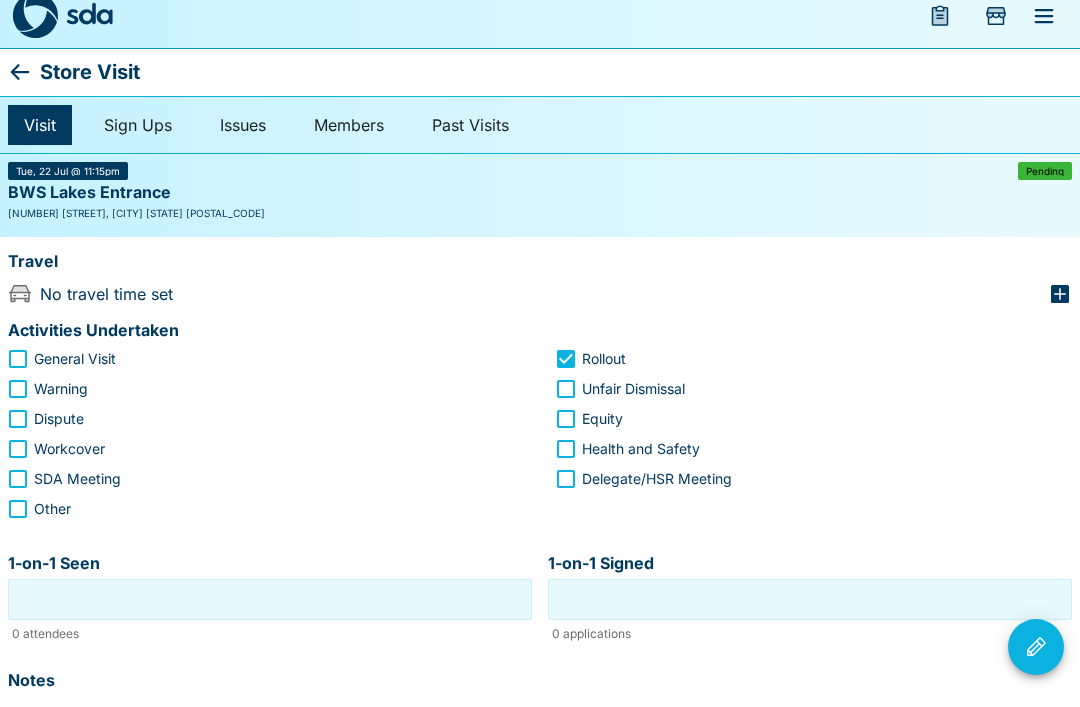 scroll, scrollTop: 17, scrollLeft: 0, axis: vertical 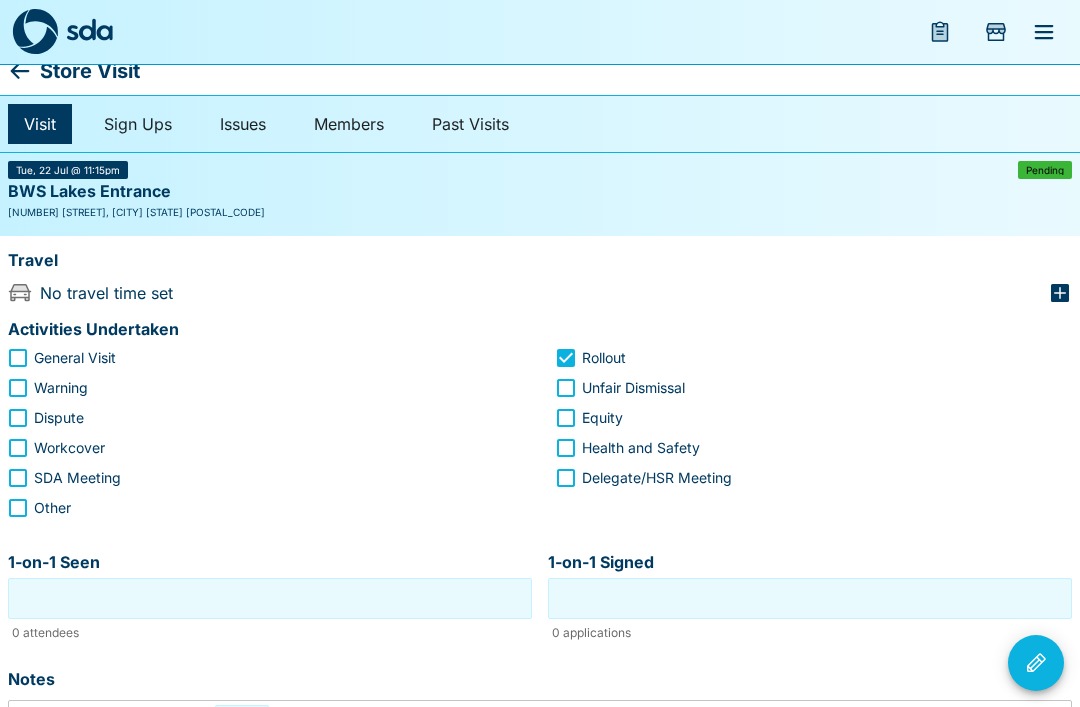click at bounding box center [940, 32] 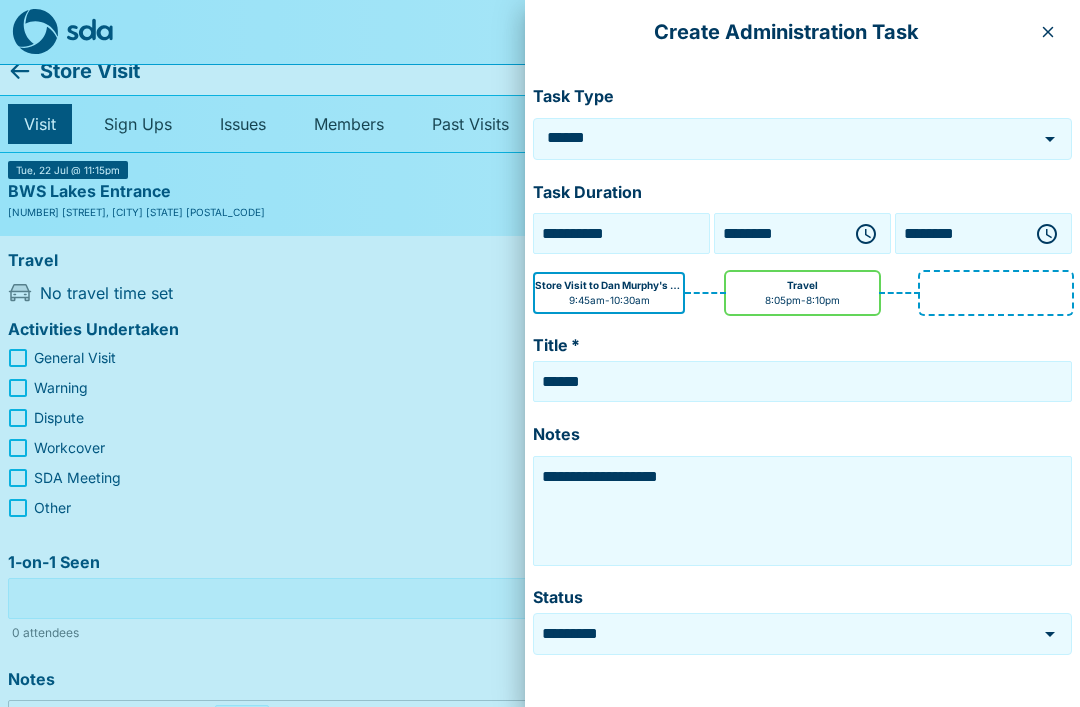click 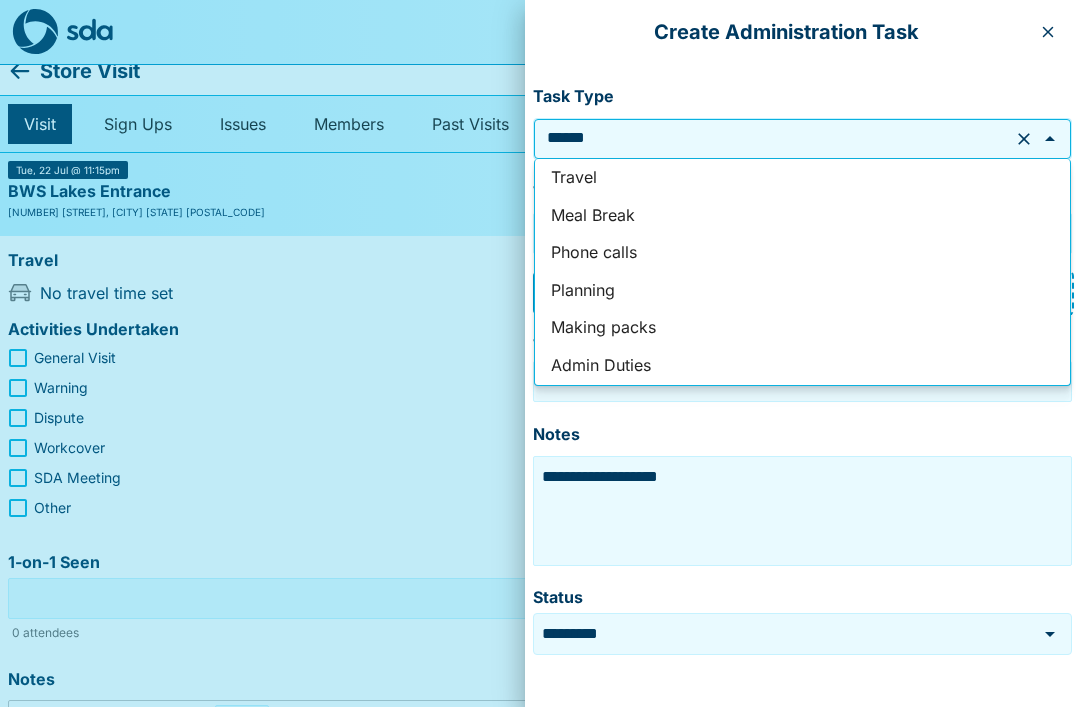 scroll, scrollTop: 16, scrollLeft: 0, axis: vertical 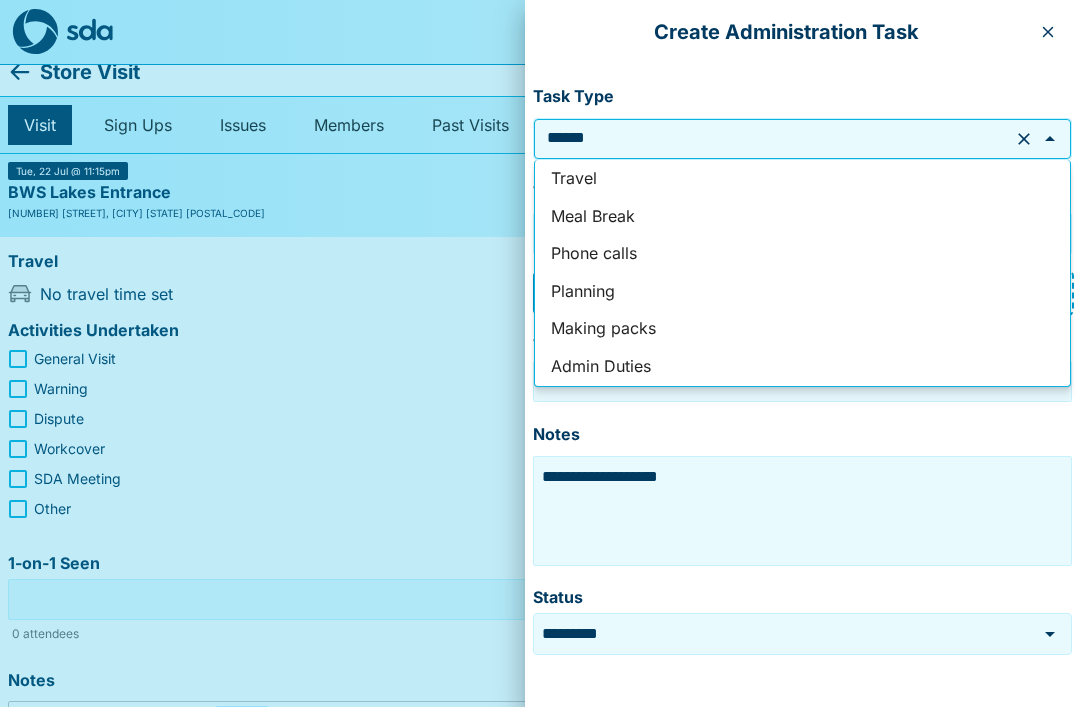 click 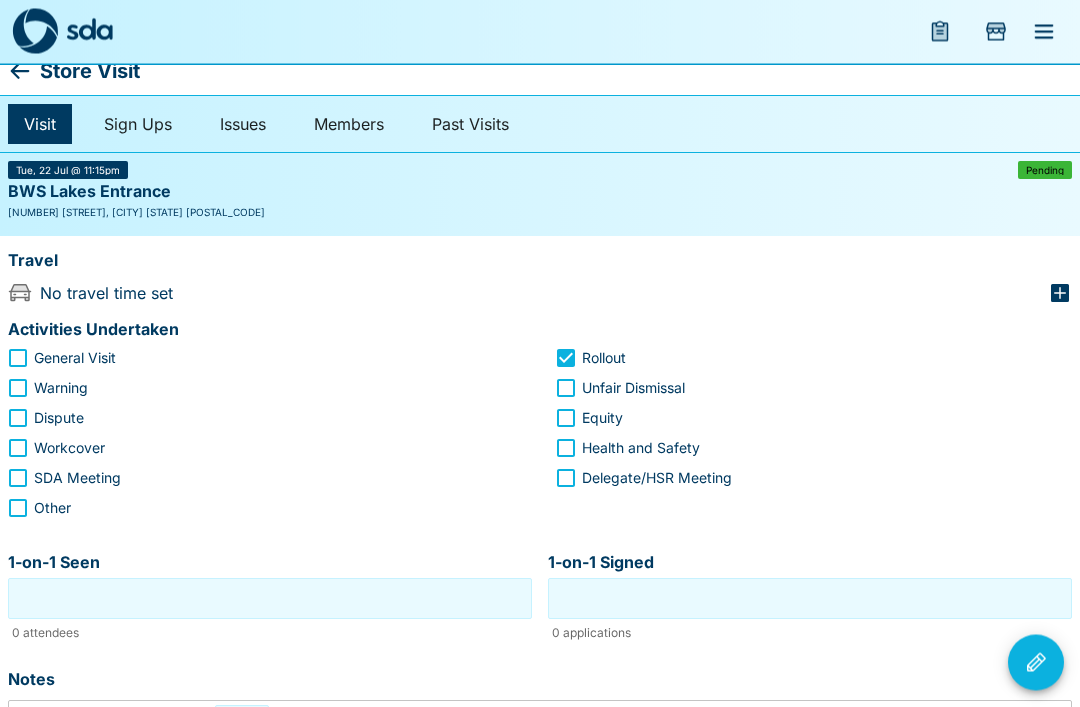 scroll, scrollTop: 17, scrollLeft: 0, axis: vertical 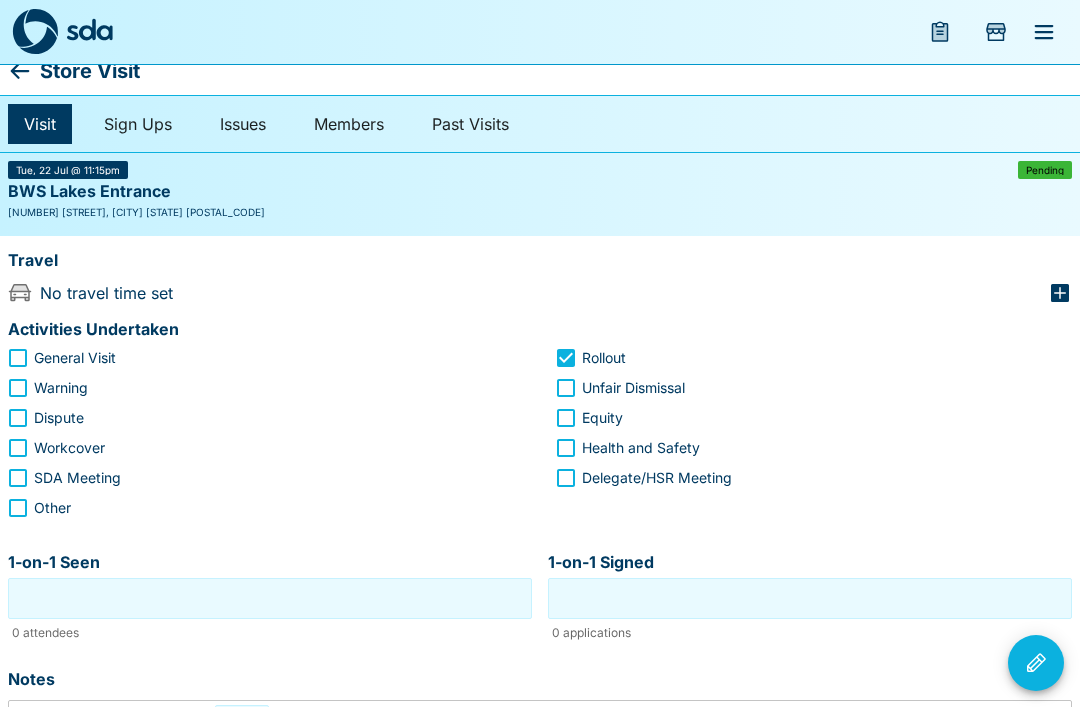 click 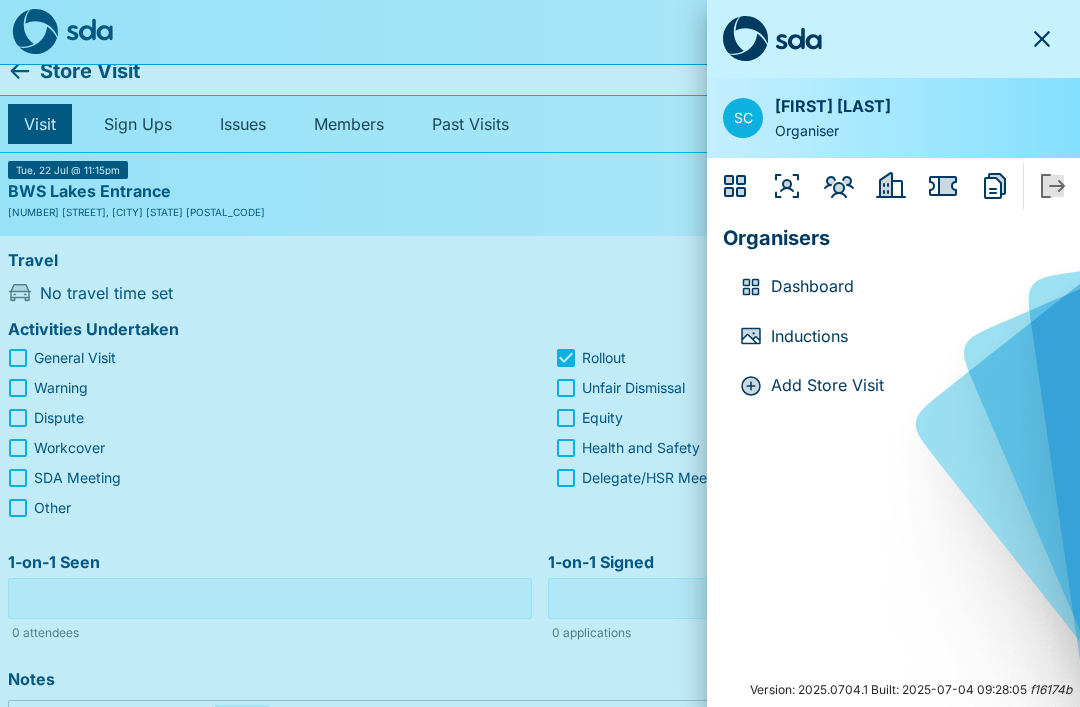 click 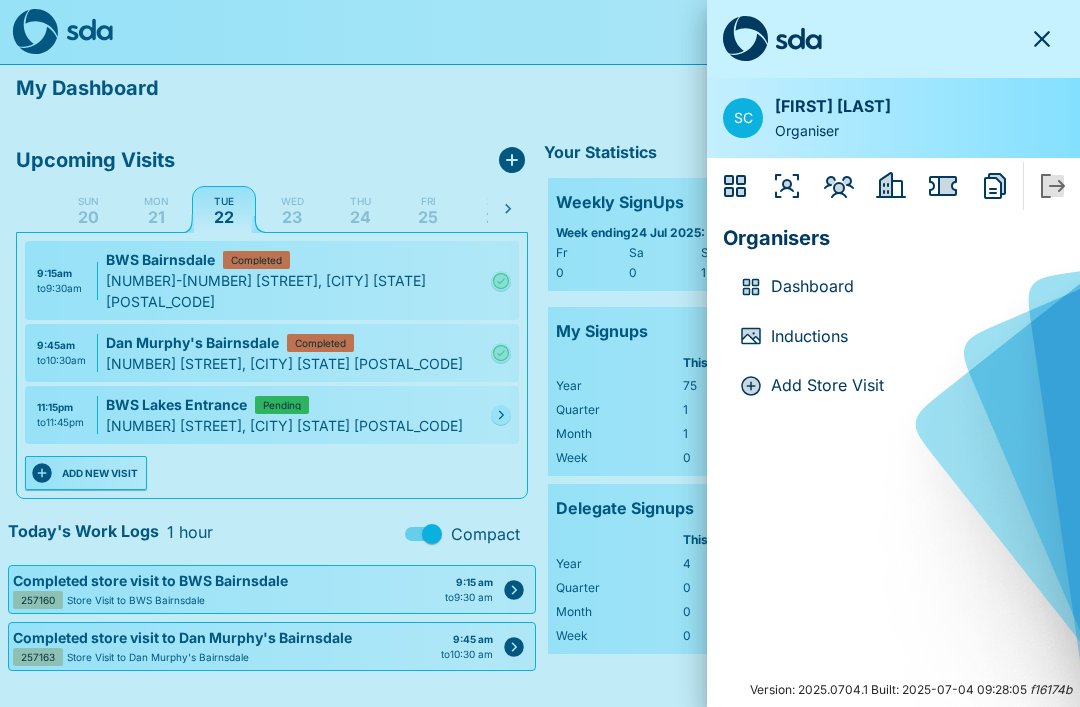 scroll, scrollTop: 0, scrollLeft: 0, axis: both 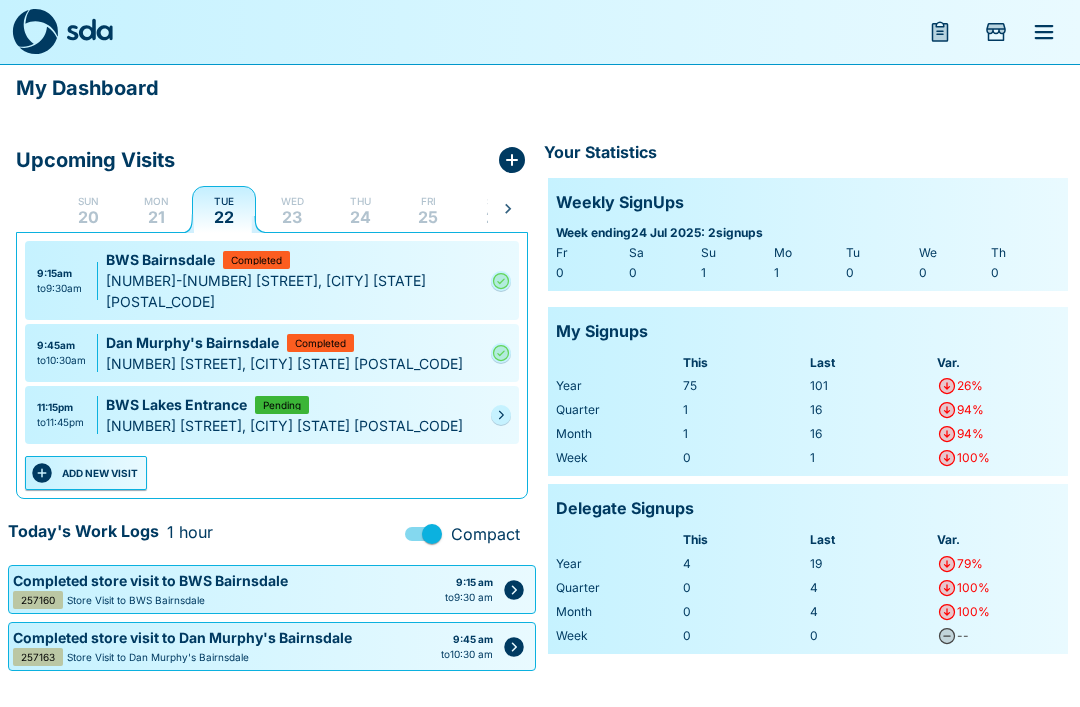 click at bounding box center (501, 415) 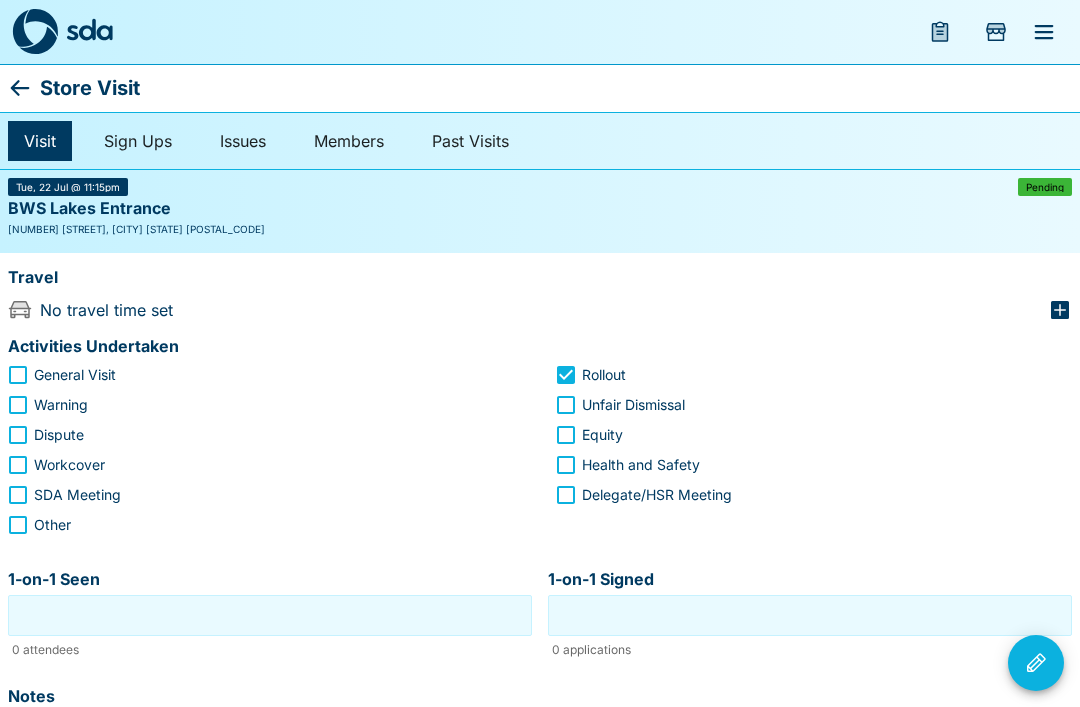 click 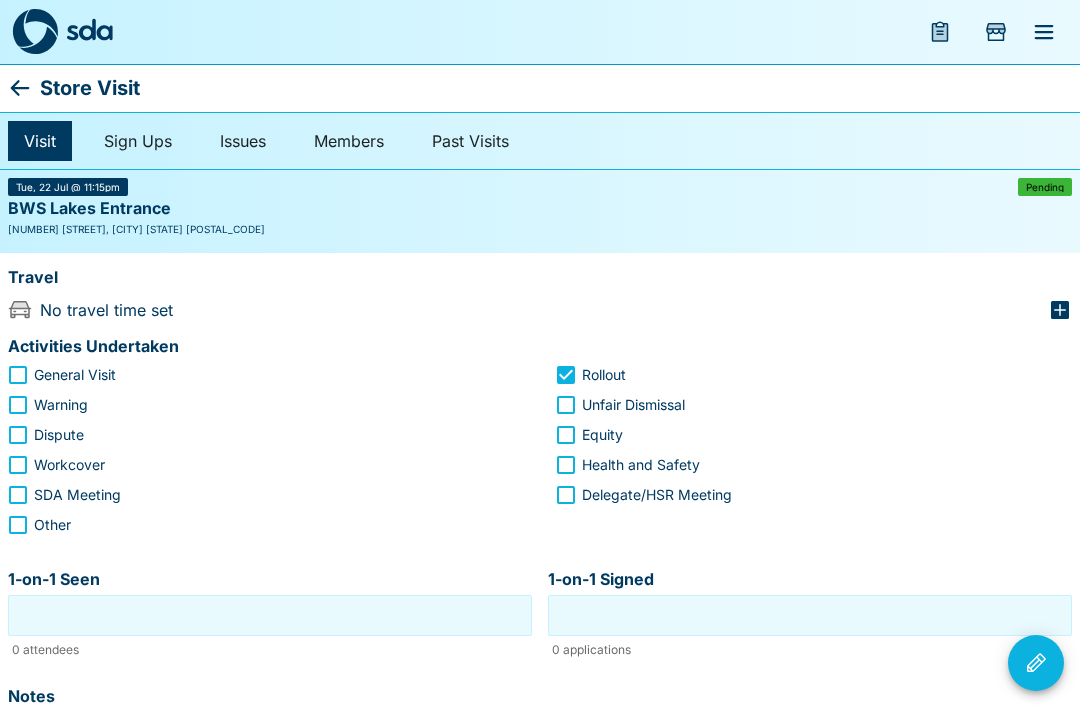 click on "Pending" at bounding box center [1045, 187] 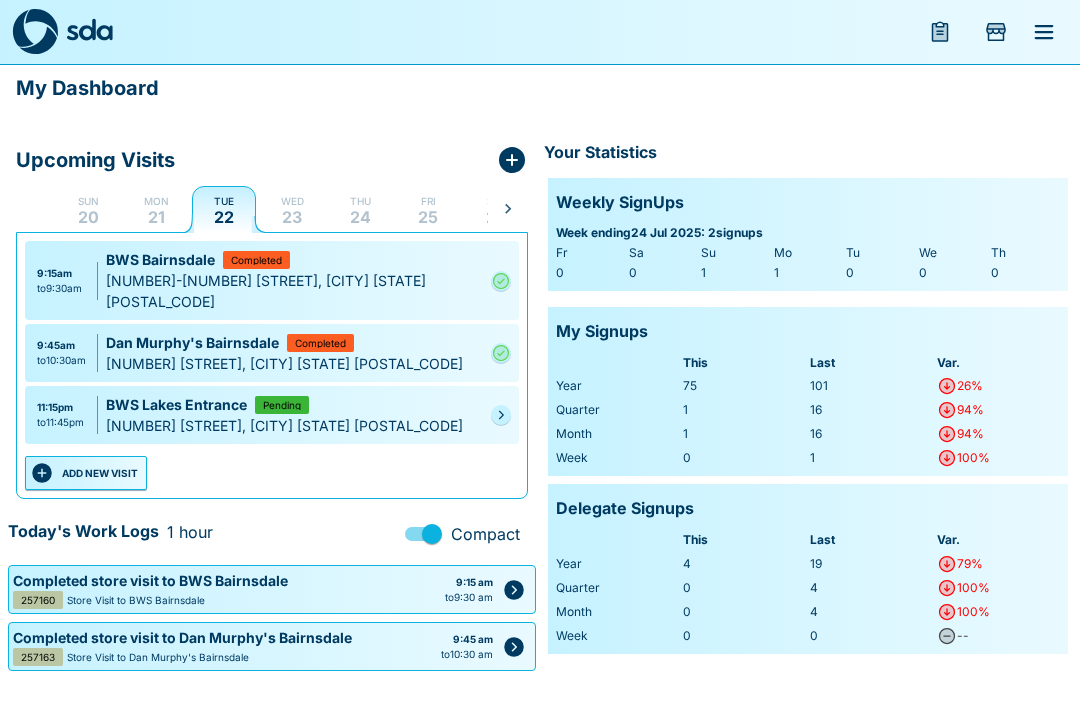 click 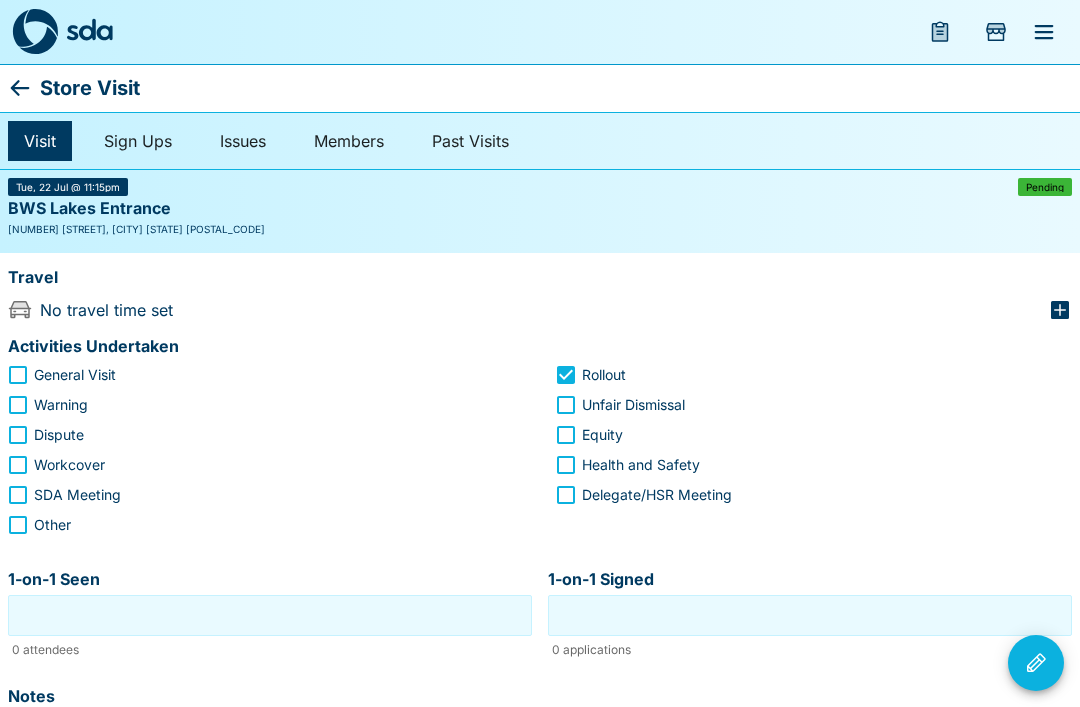 click 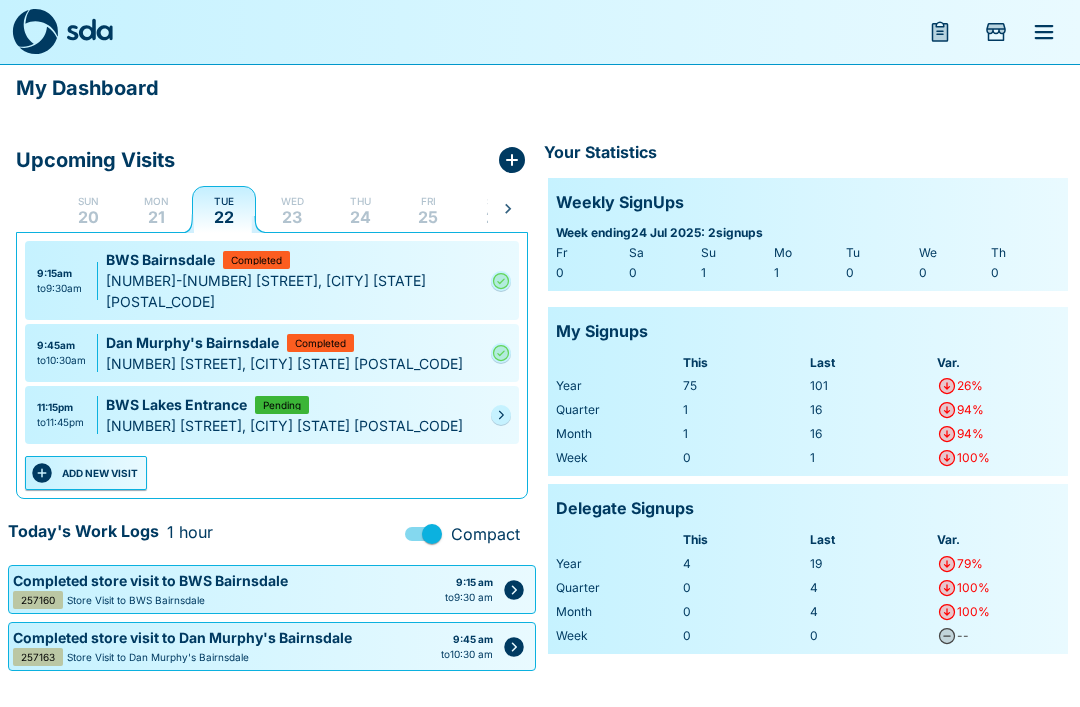 click 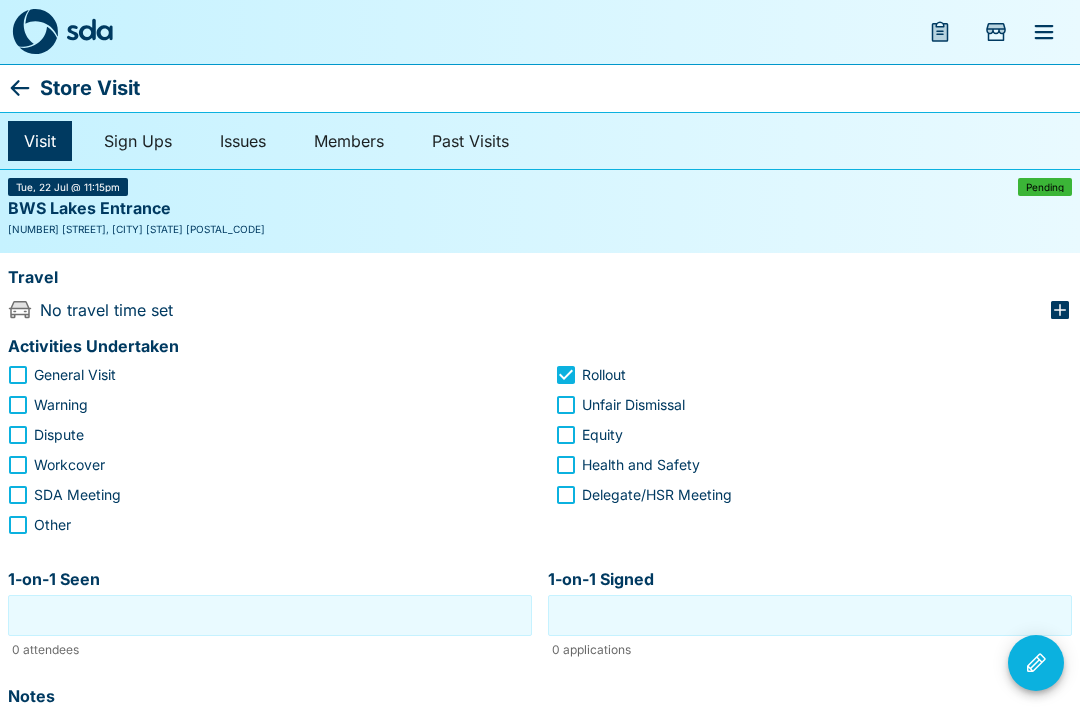 click 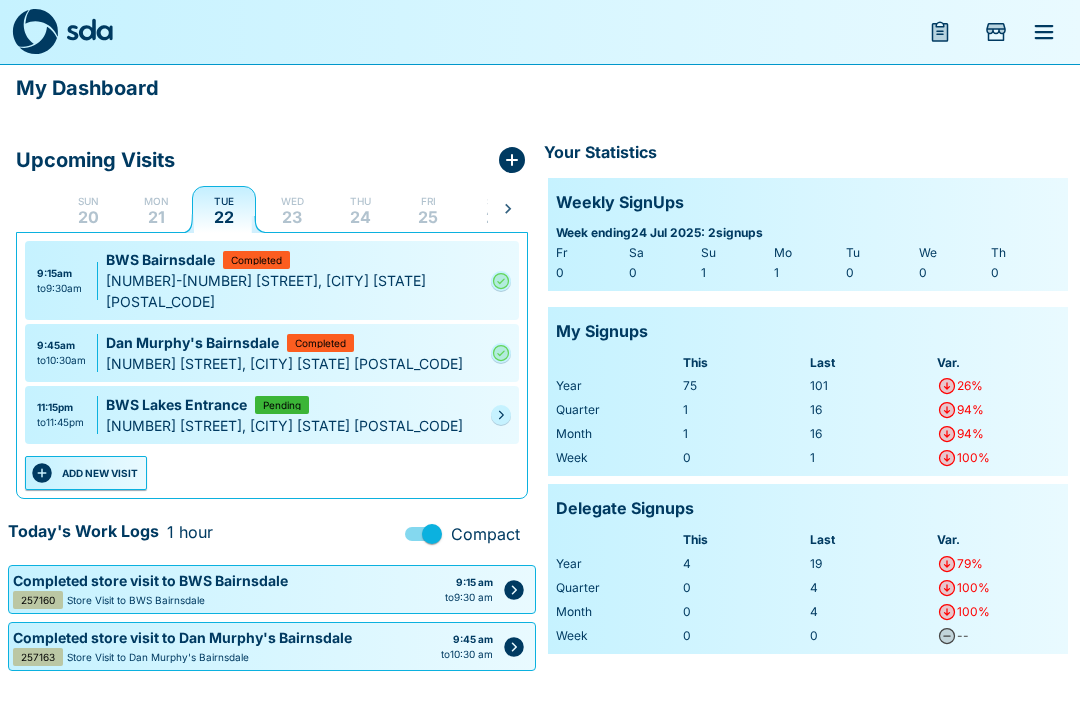 click on "BWS Lakes Entrance" at bounding box center (180, 404) 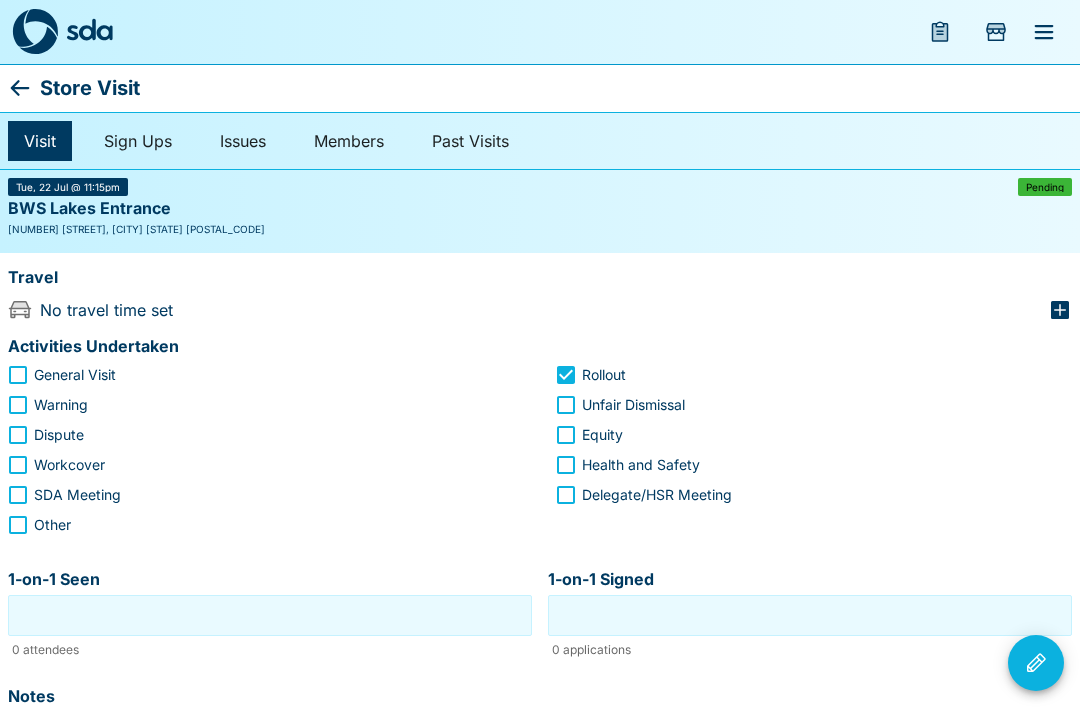 click 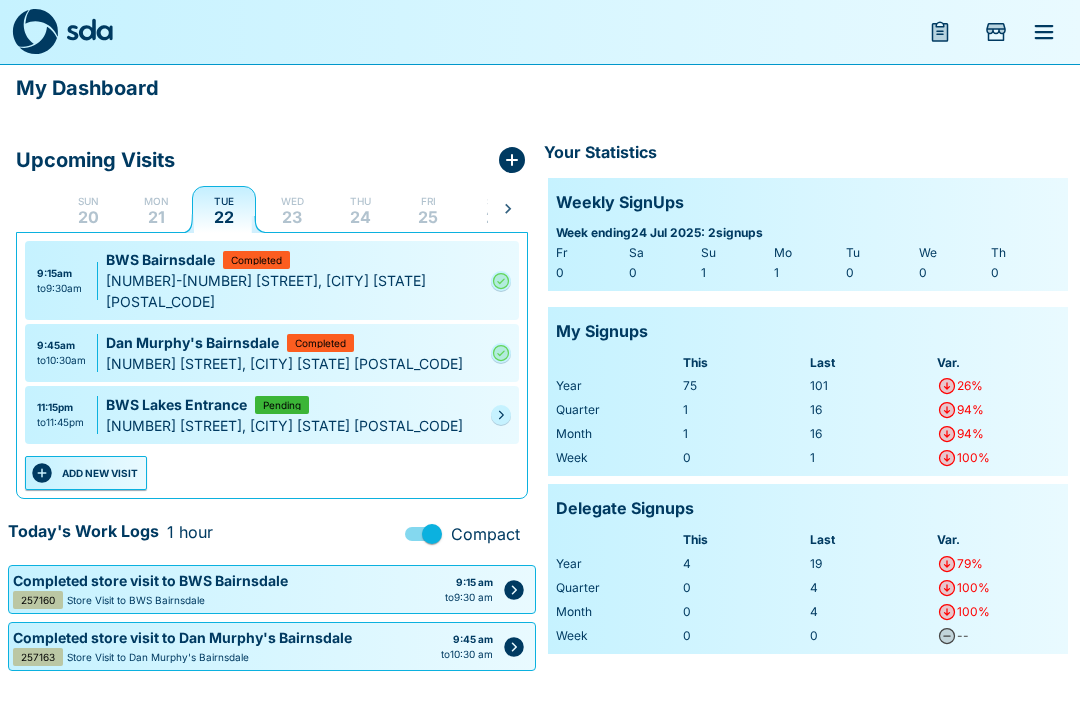 click on "ADD NEW VISIT" at bounding box center [86, 473] 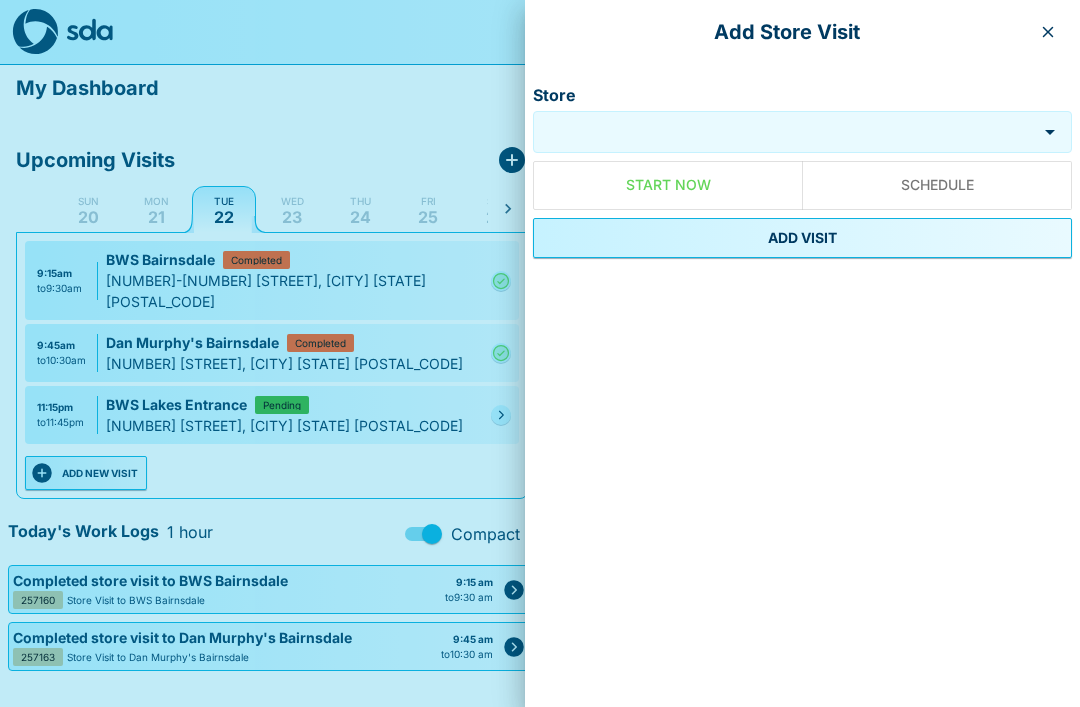 click on "Add Store Visit" at bounding box center [802, 32] 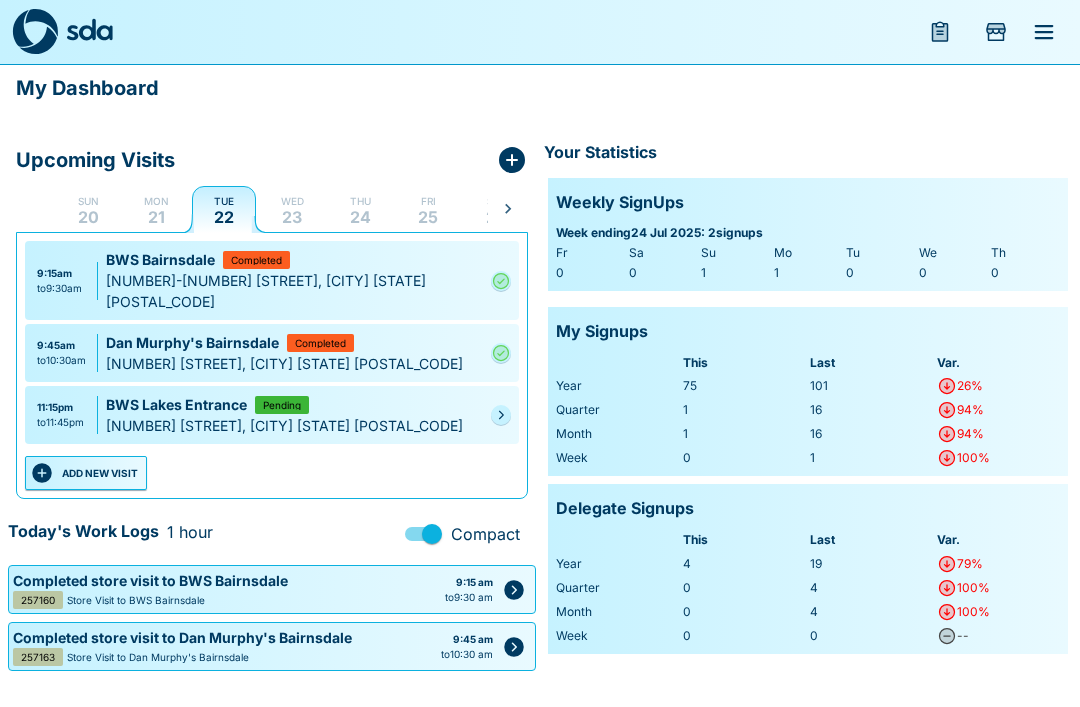 click 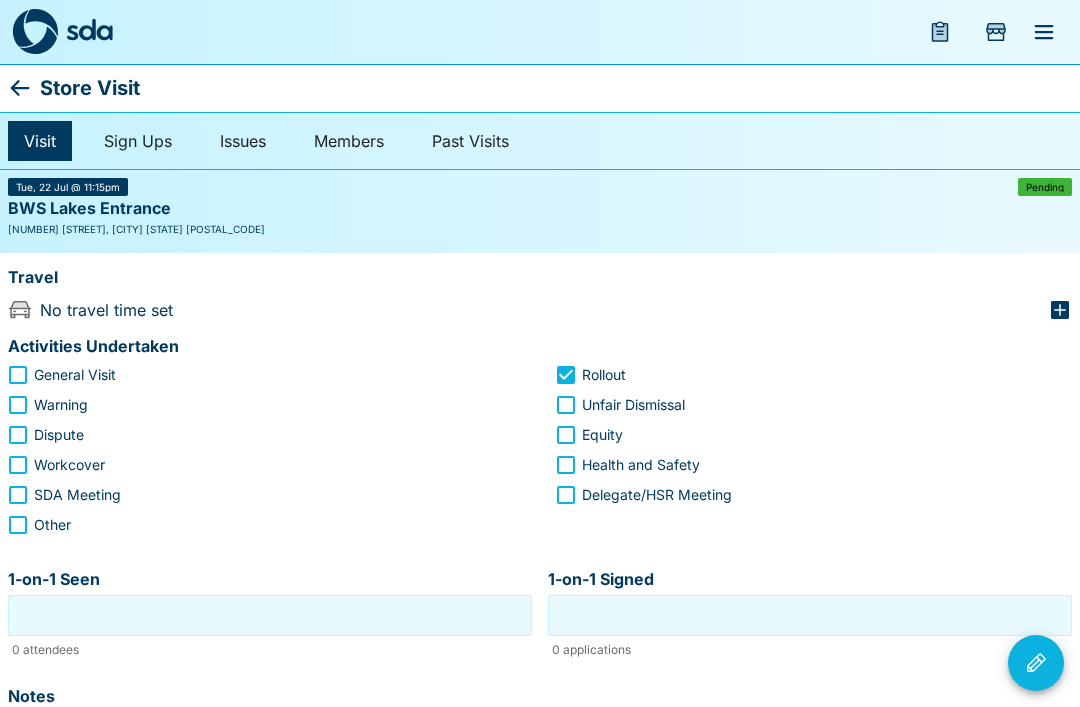 click on "Visit Sign Ups Issues Members Past Visits" at bounding box center [540, 141] 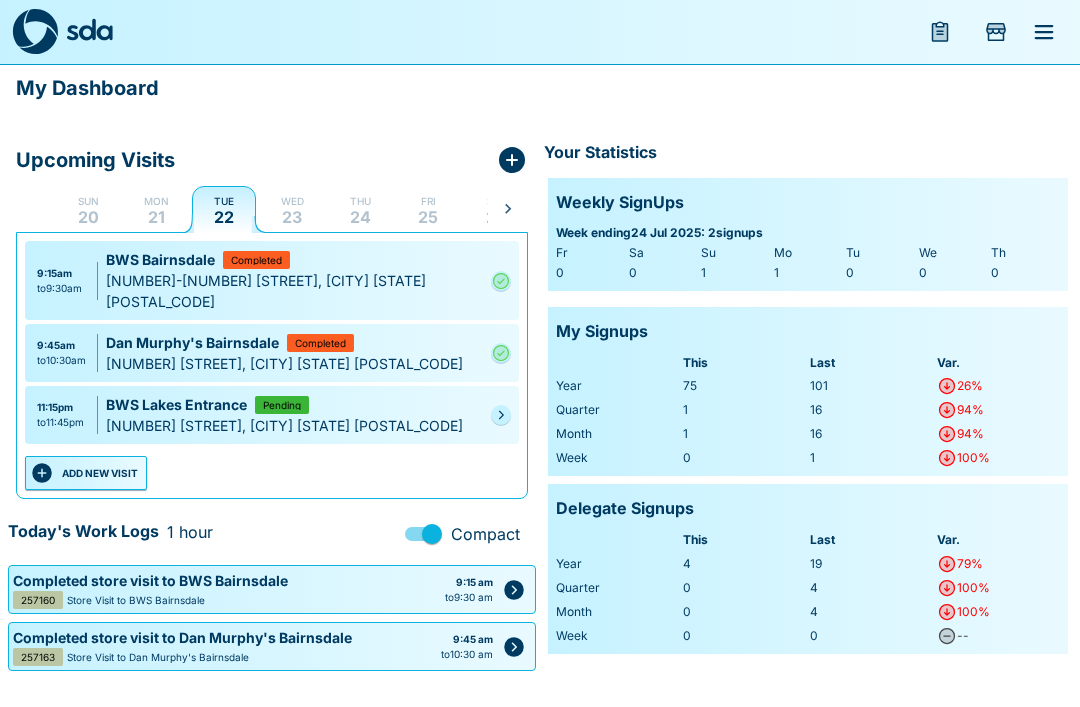 click 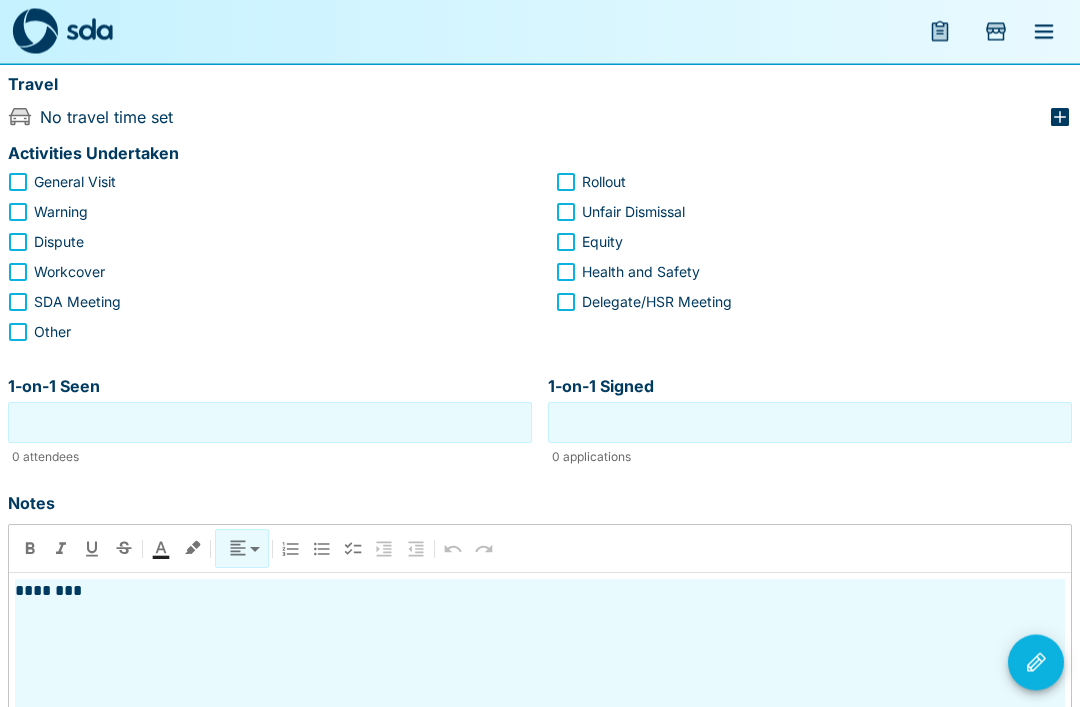 scroll, scrollTop: 193, scrollLeft: 0, axis: vertical 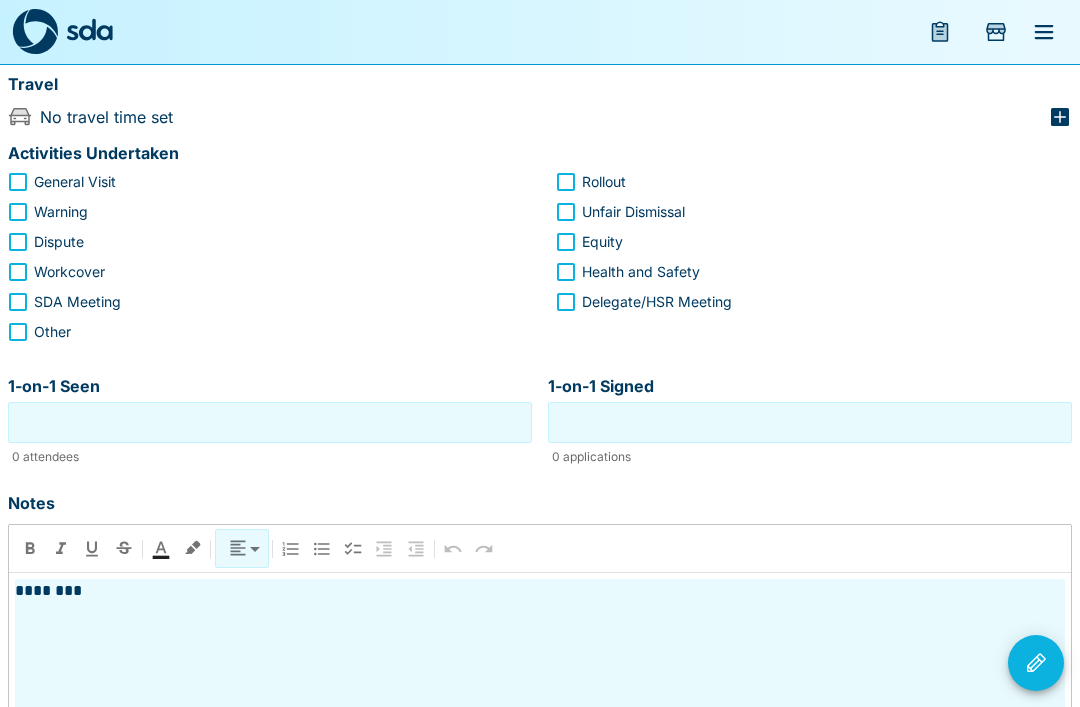 click on "1-on-1 Signed" at bounding box center (810, 422) 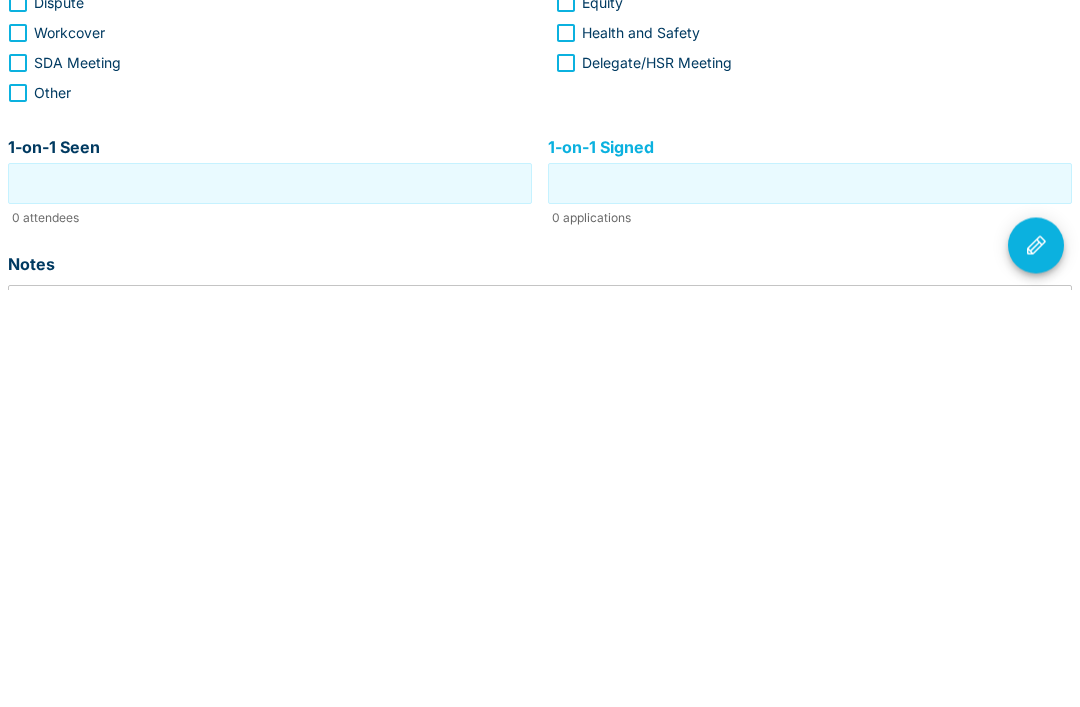 scroll, scrollTop: 0, scrollLeft: 0, axis: both 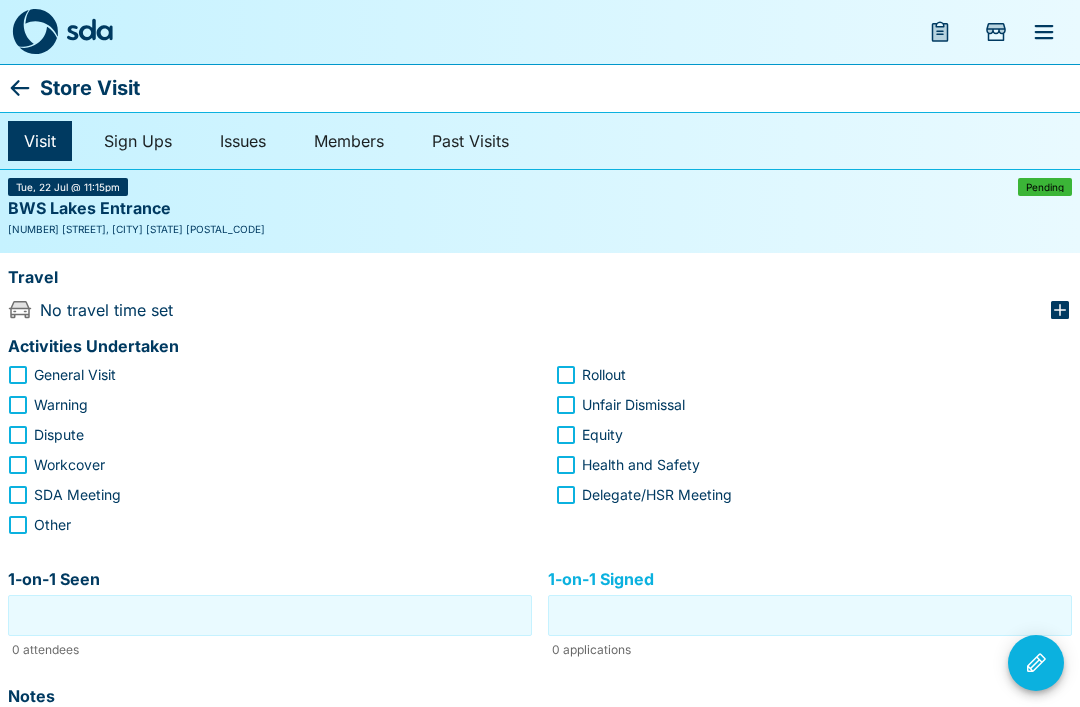 click on "Tue, 22 Jul @ 11:15pm Pending" at bounding box center (540, 187) 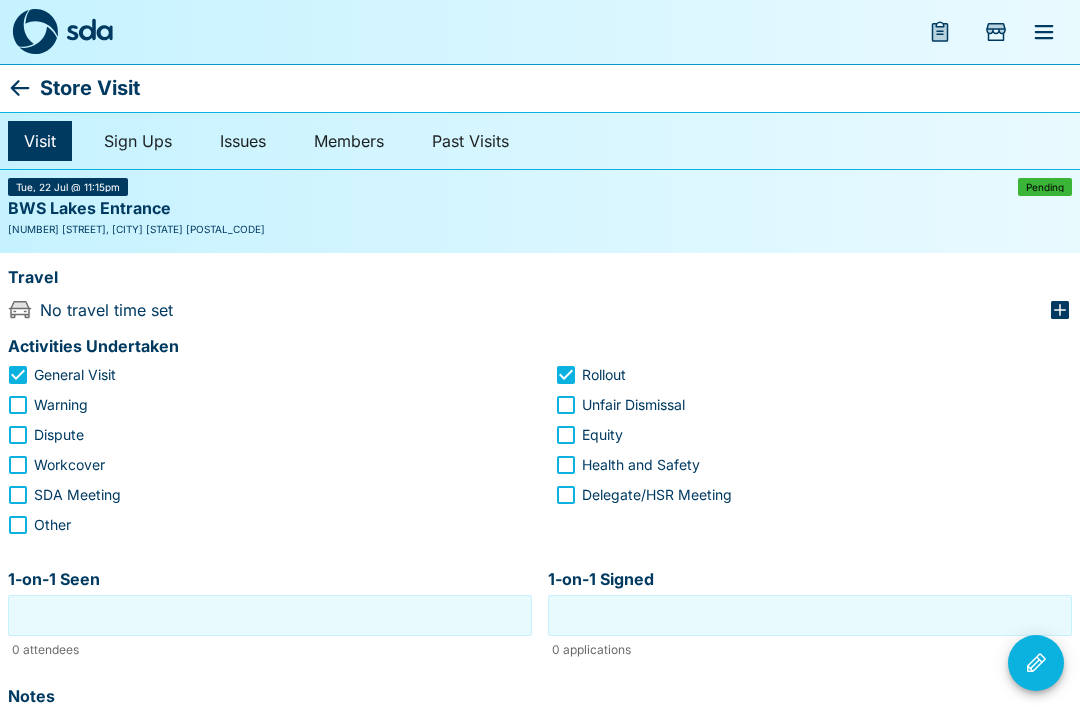 click 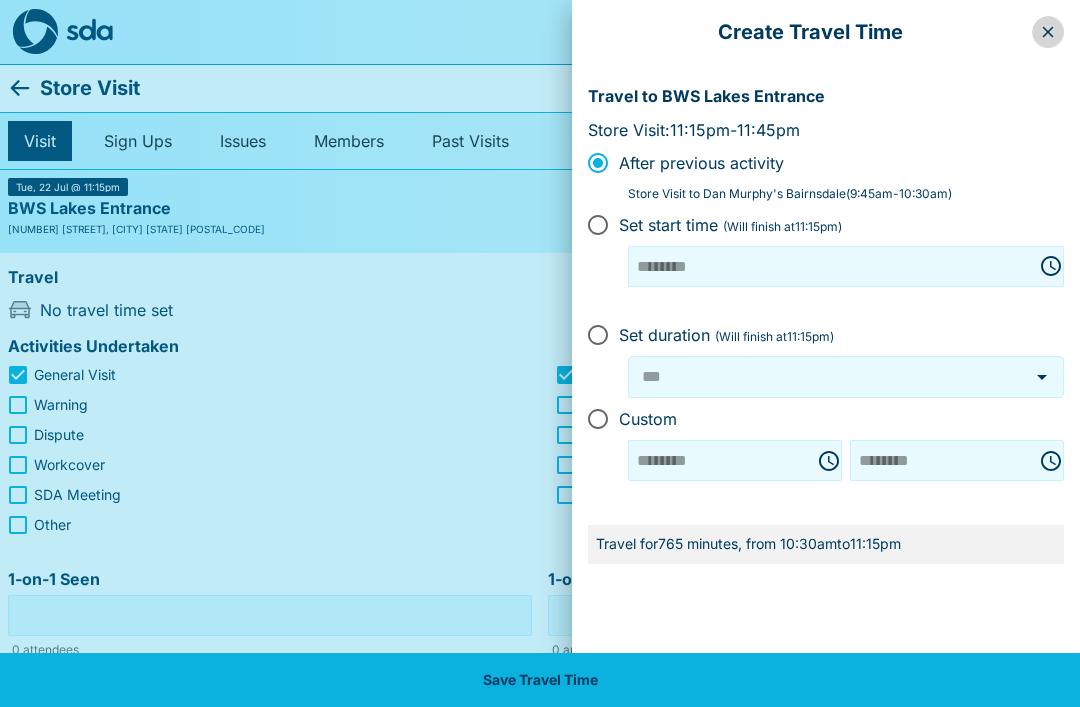 click 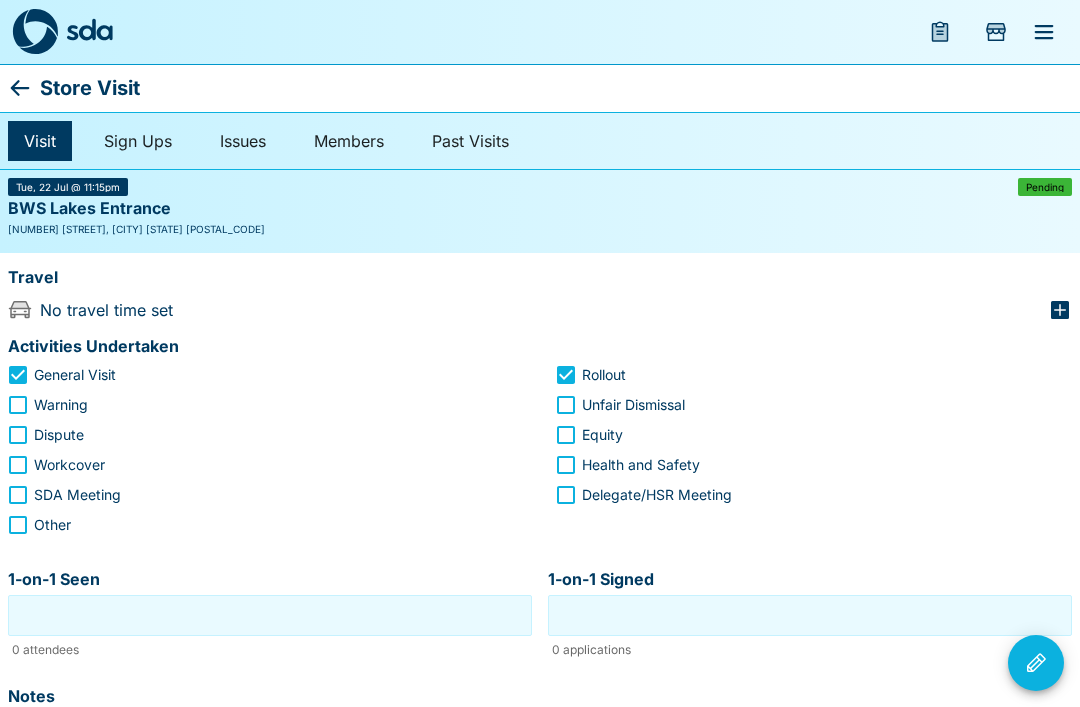 click 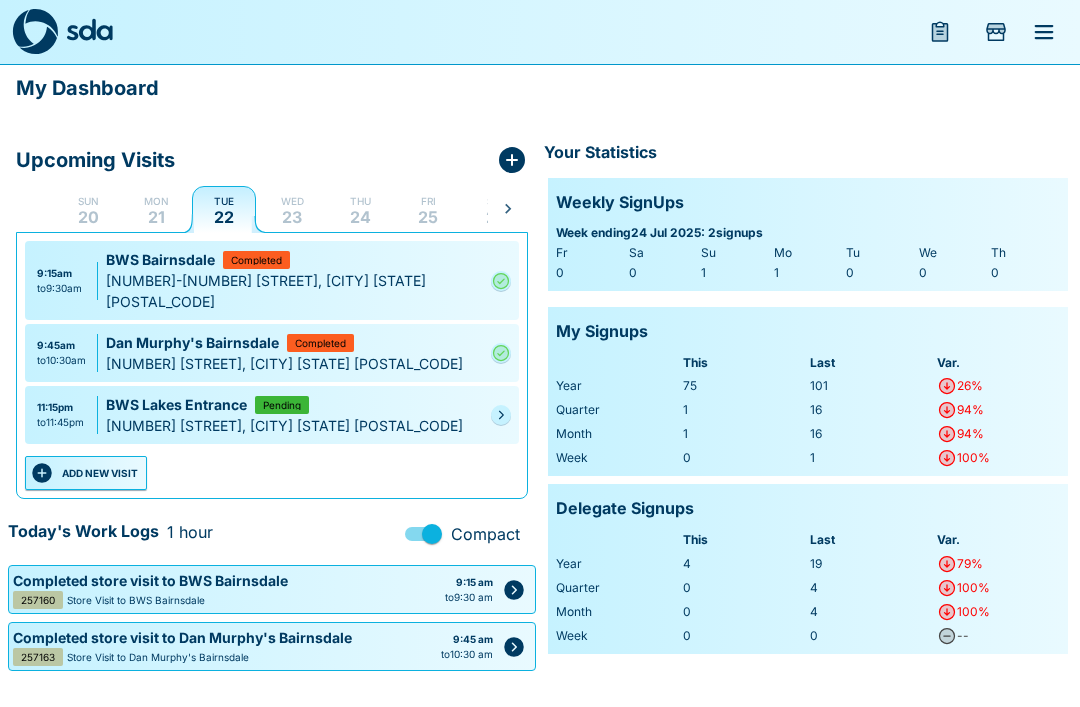 click on "to  11:45pm" at bounding box center (60, 422) 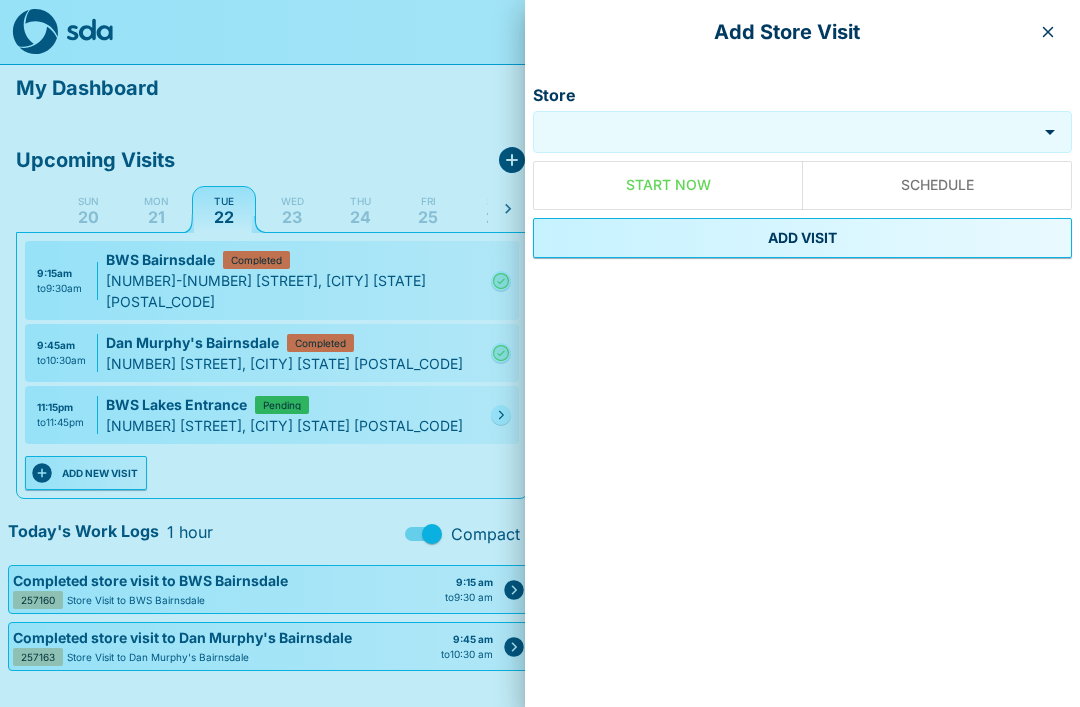 click at bounding box center (1048, 32) 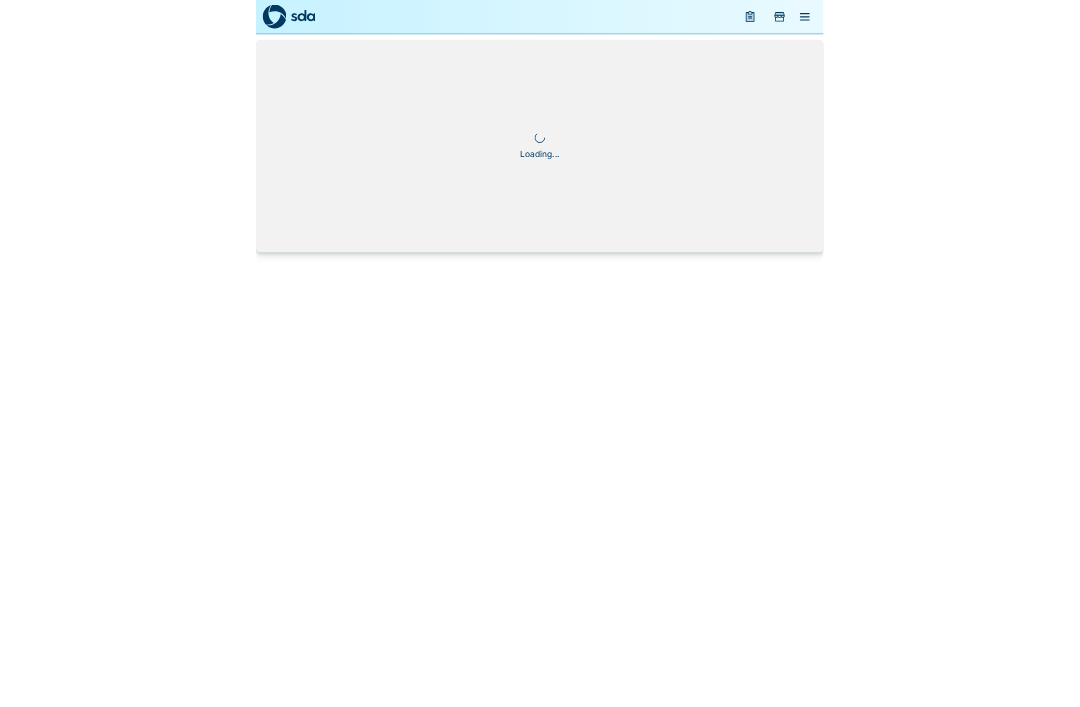 scroll, scrollTop: 0, scrollLeft: 0, axis: both 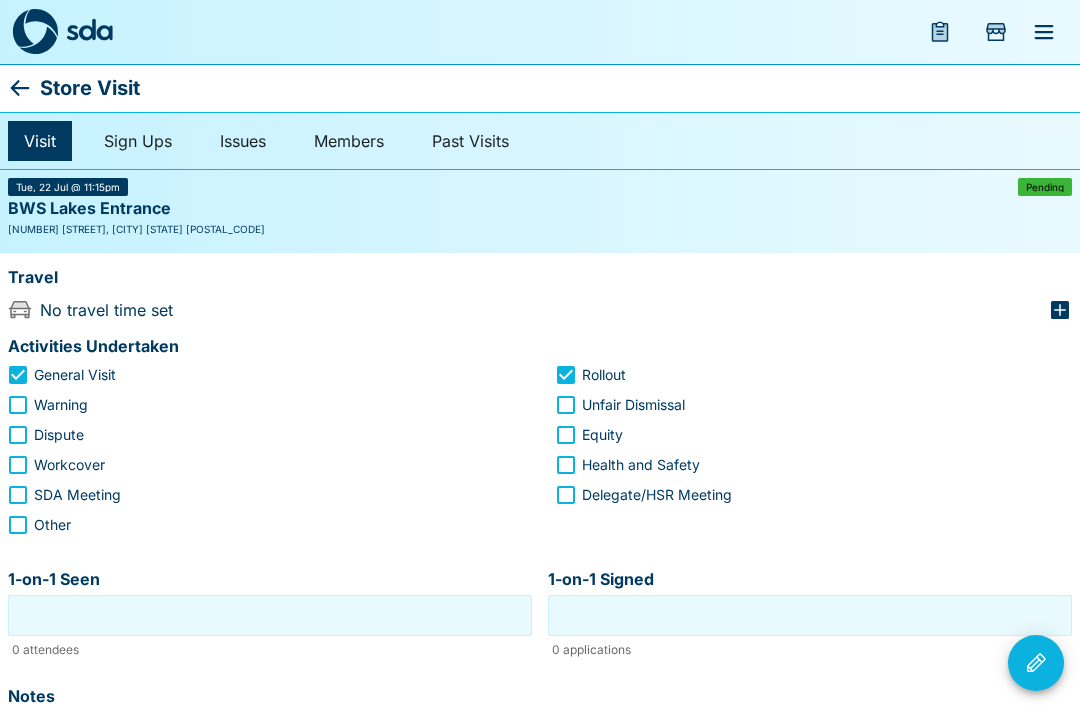 click 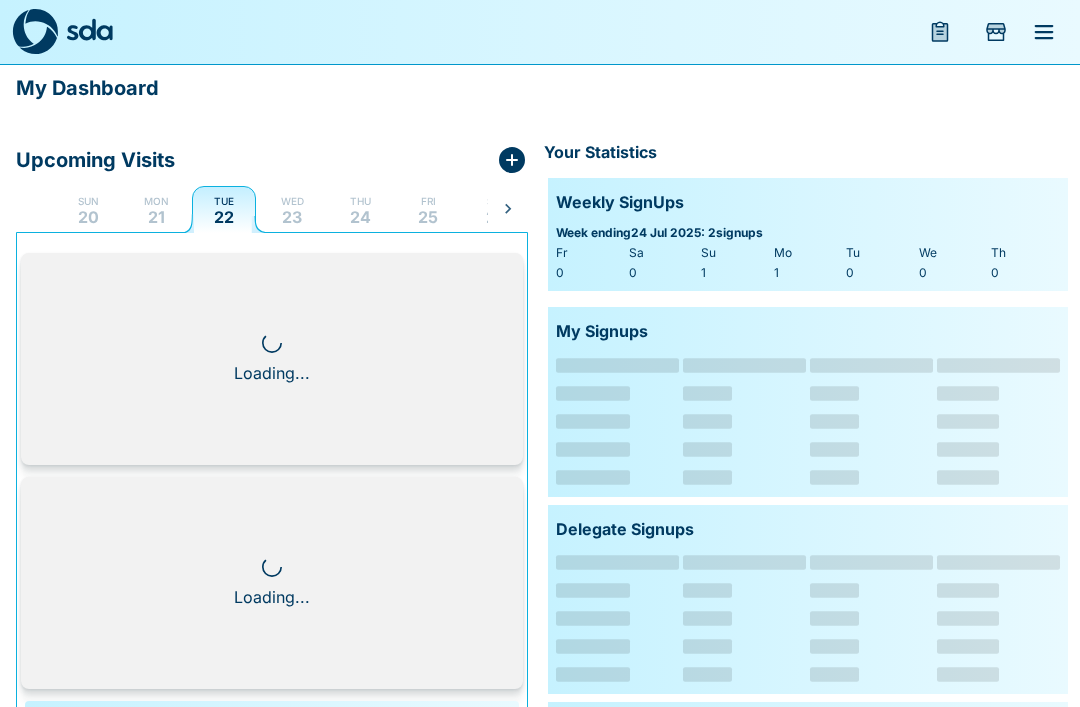 click at bounding box center [35, 32] 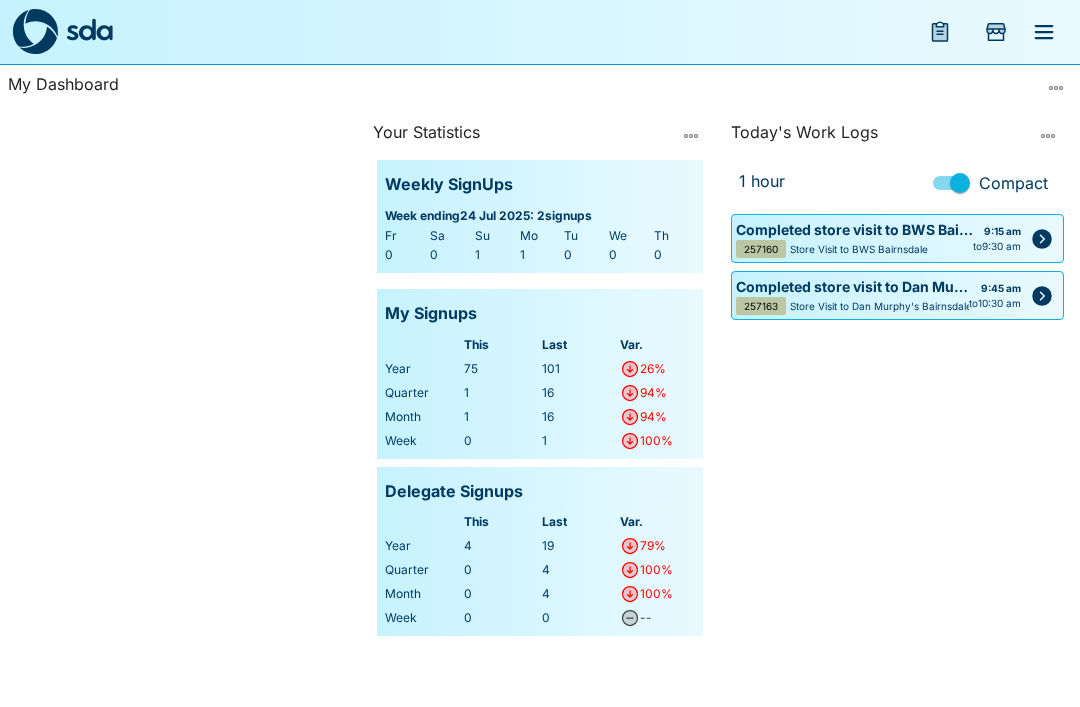 click 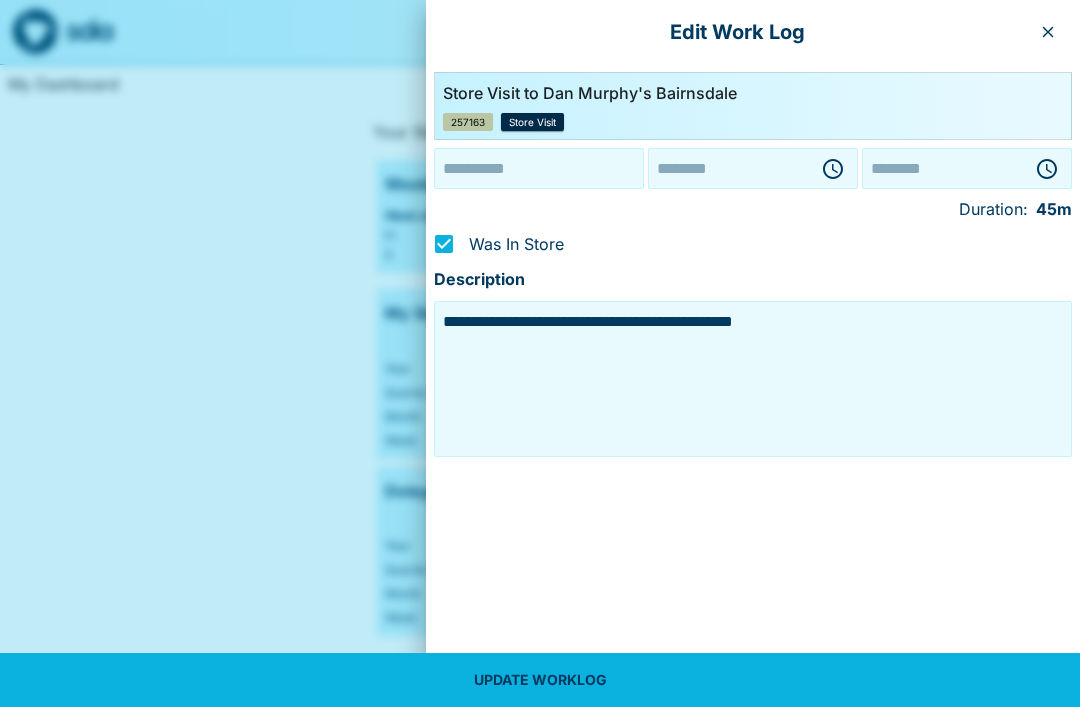 type on "**********" 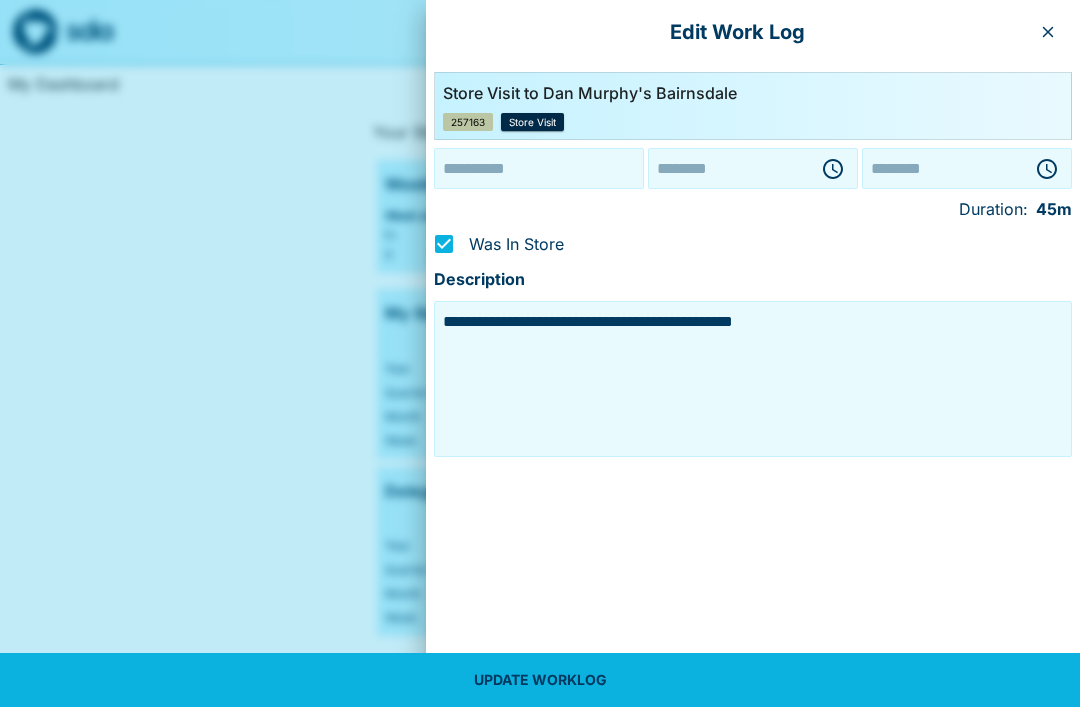 type on "********" 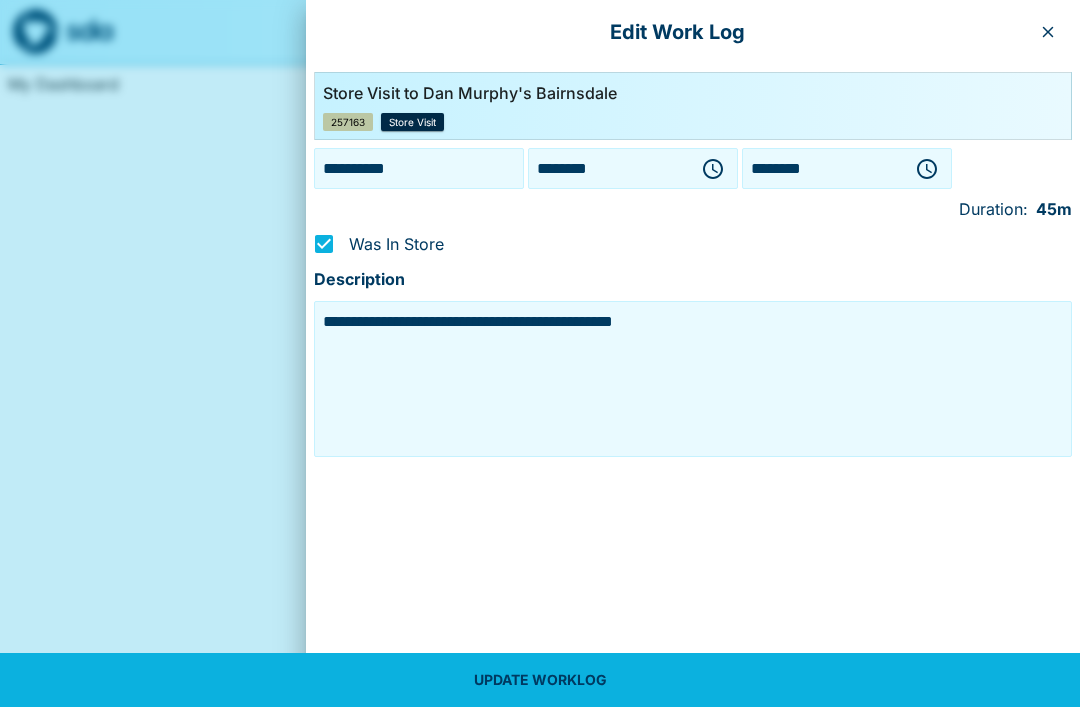 click 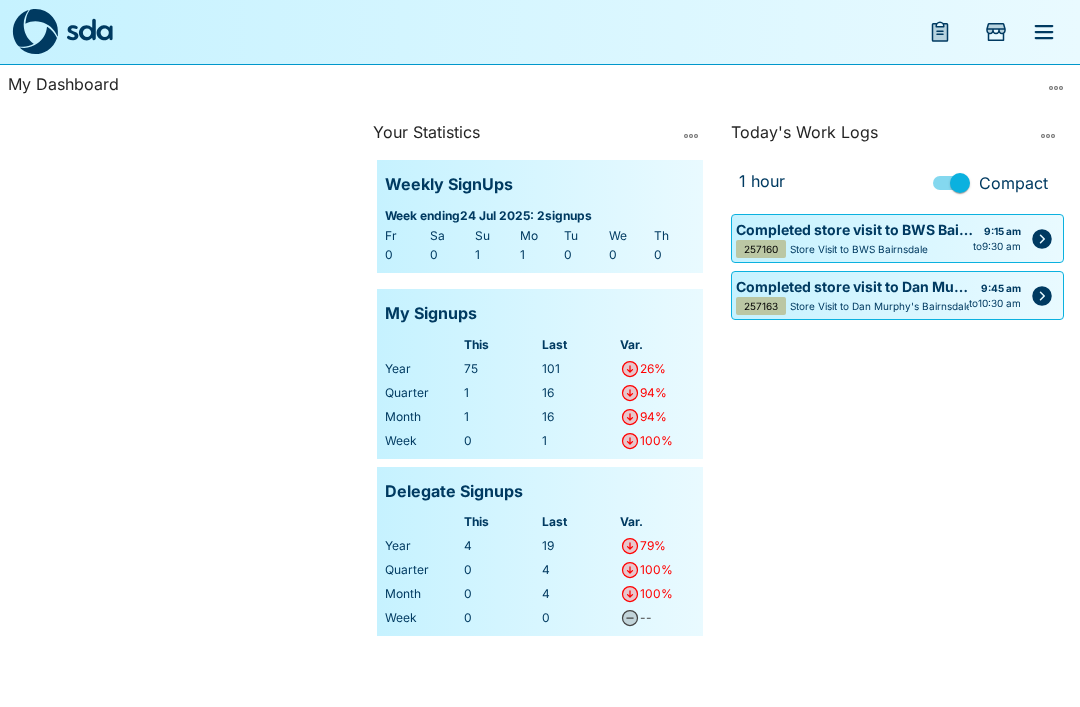 click 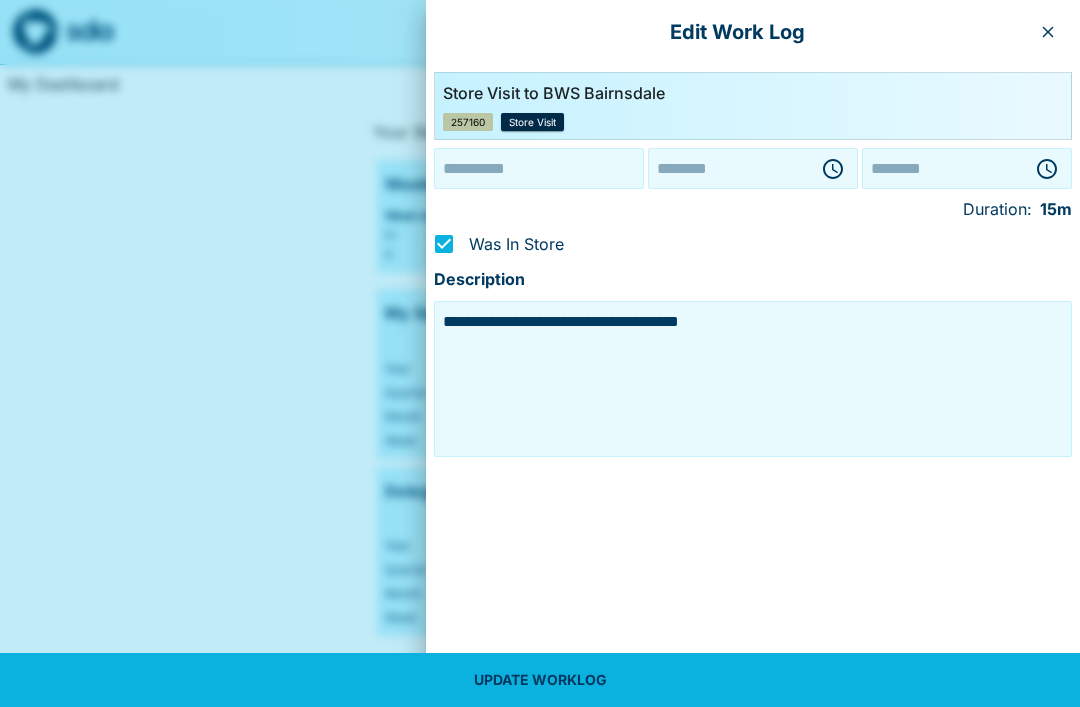type on "**********" 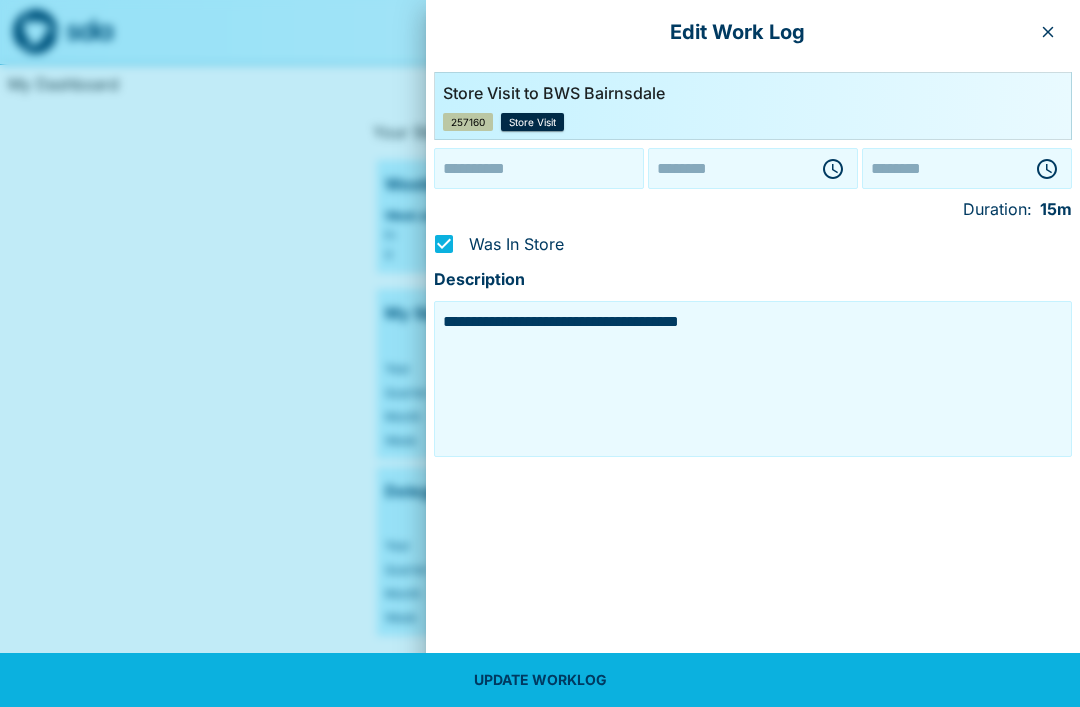 type on "********" 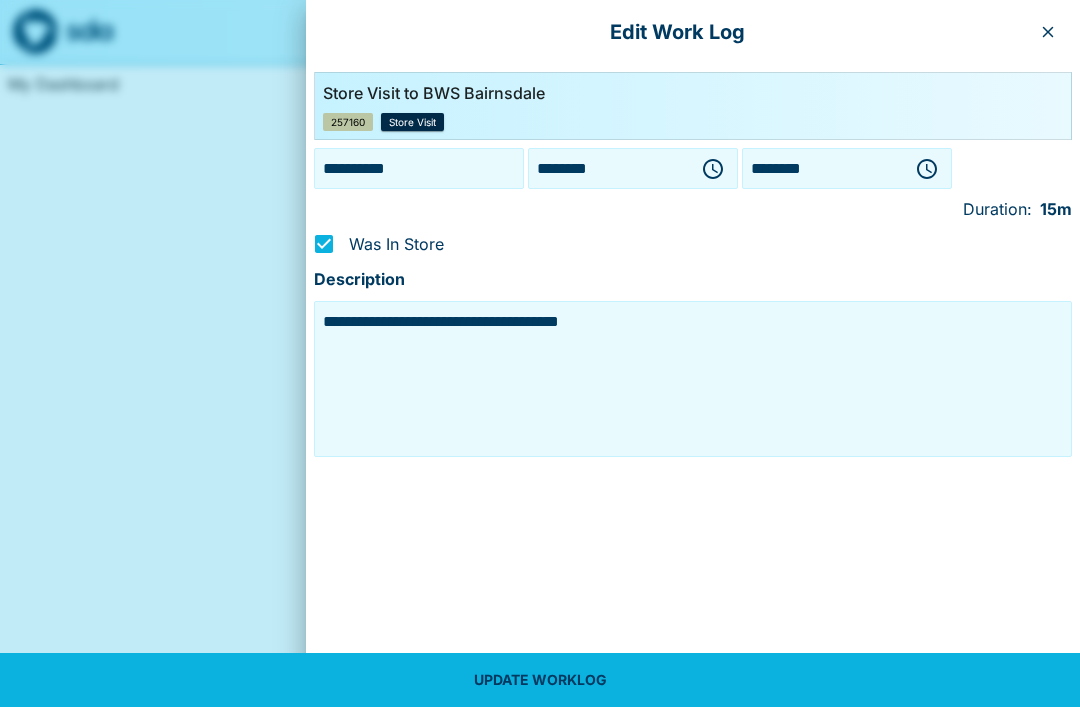 click on "********" at bounding box center [823, 168] 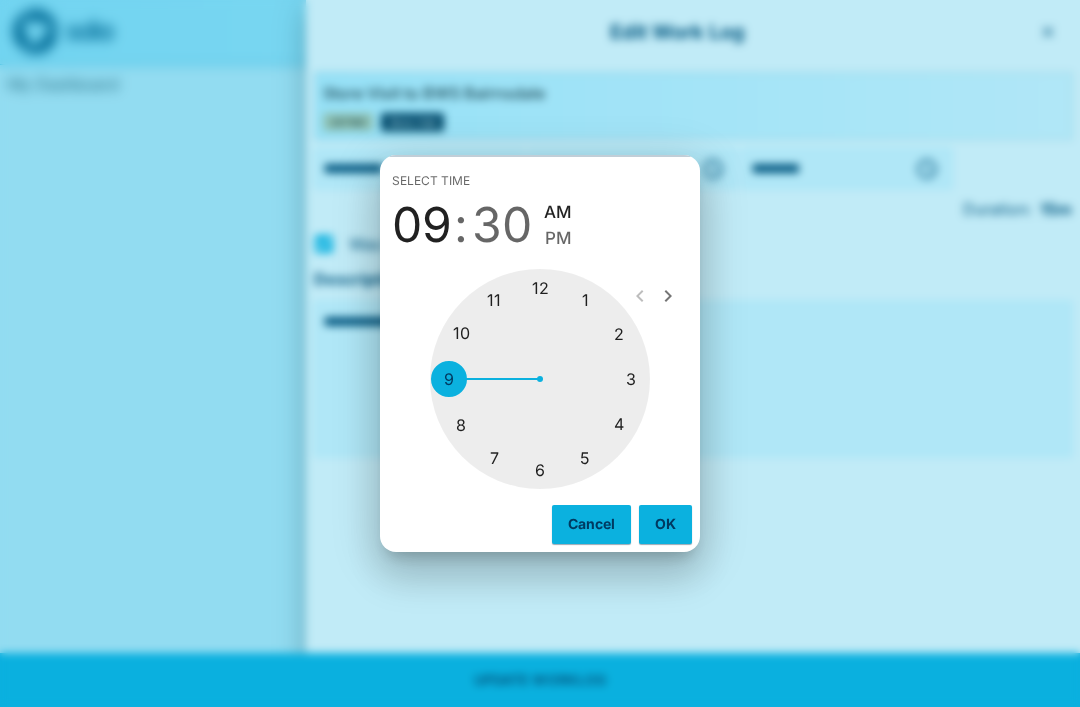 click on "Select time 09 : 30 AM PM 1 2 3 4 5 6 7 8 9 10 11 12 Cancel OK" at bounding box center (540, 353) 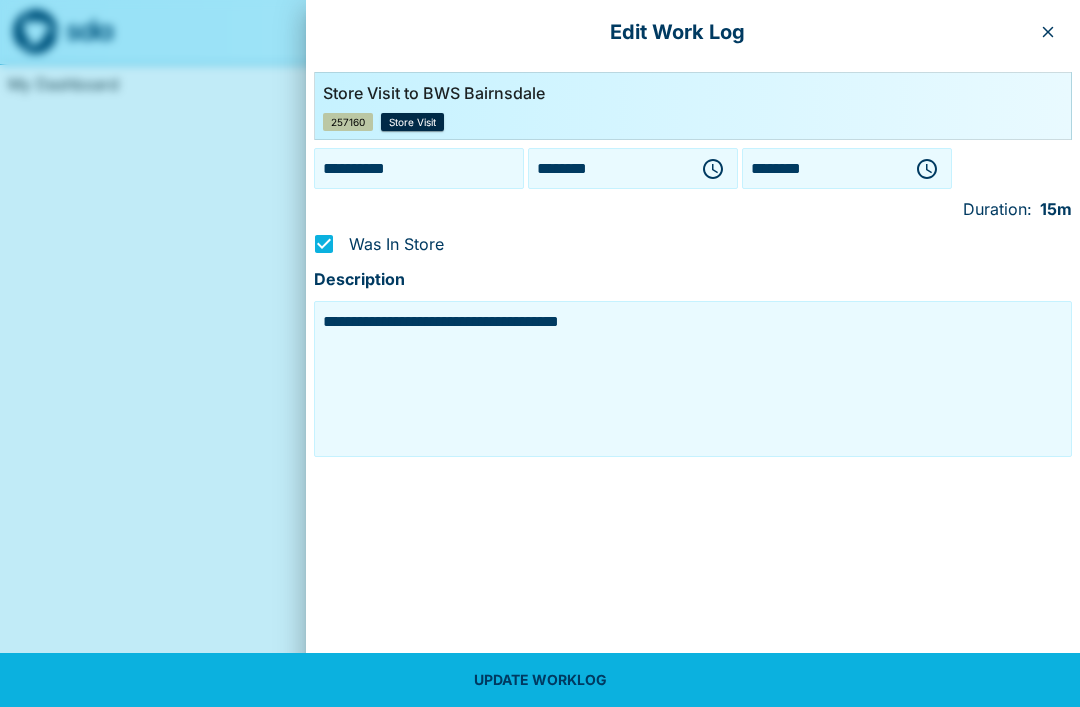 click 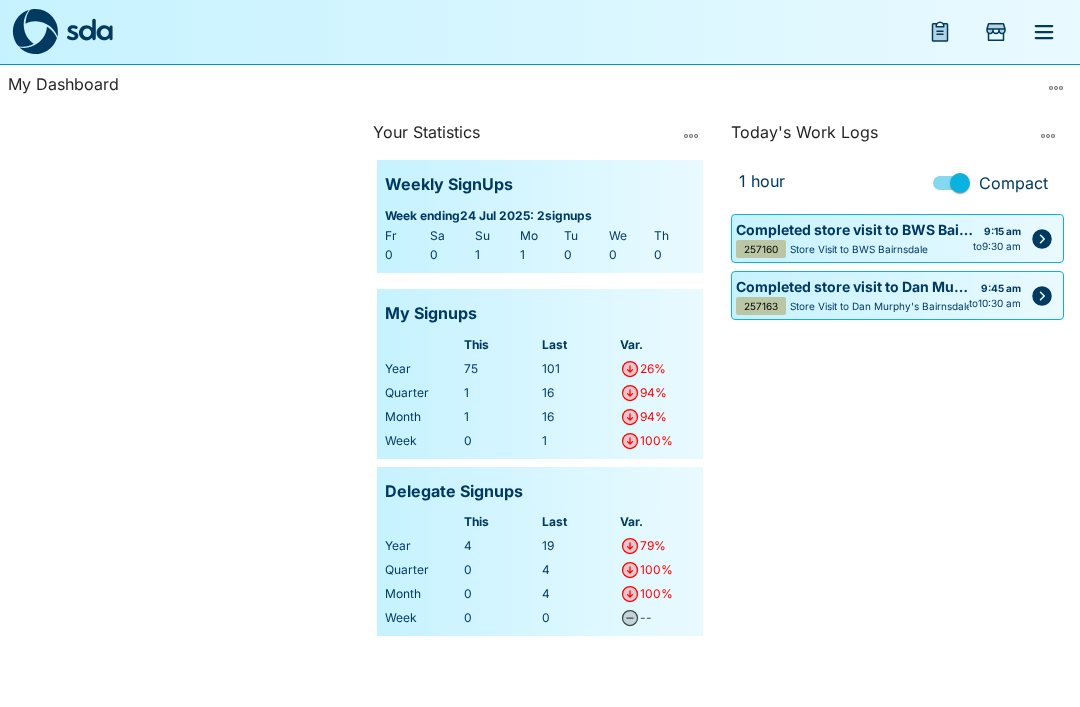 click at bounding box center [35, 32] 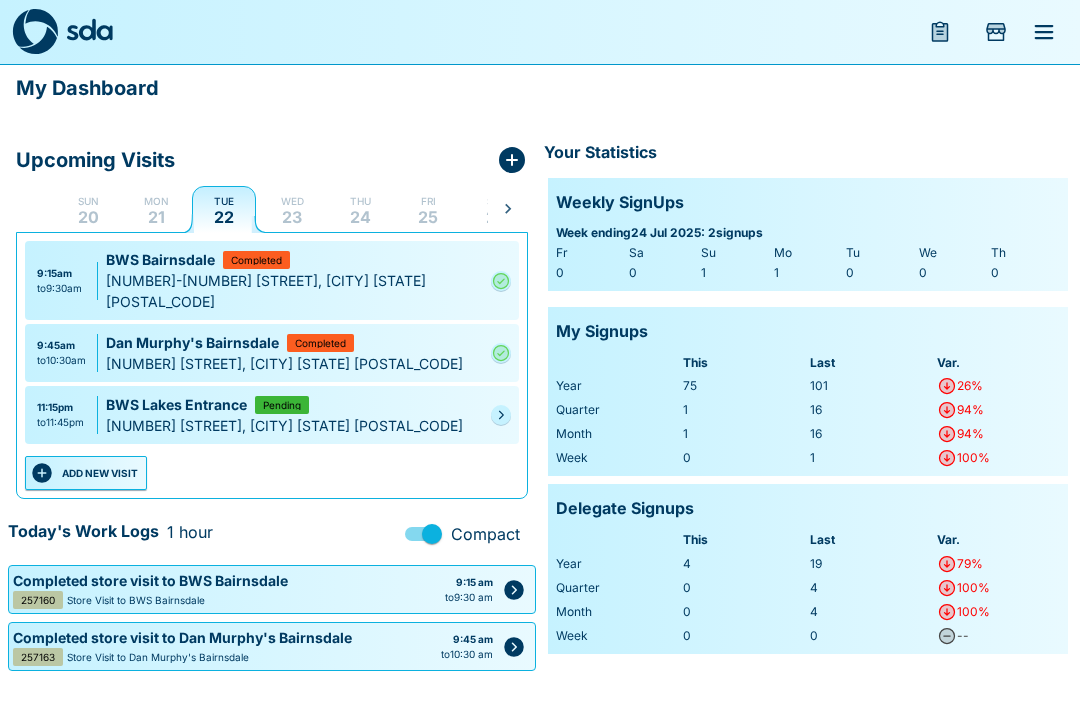 click at bounding box center [501, 415] 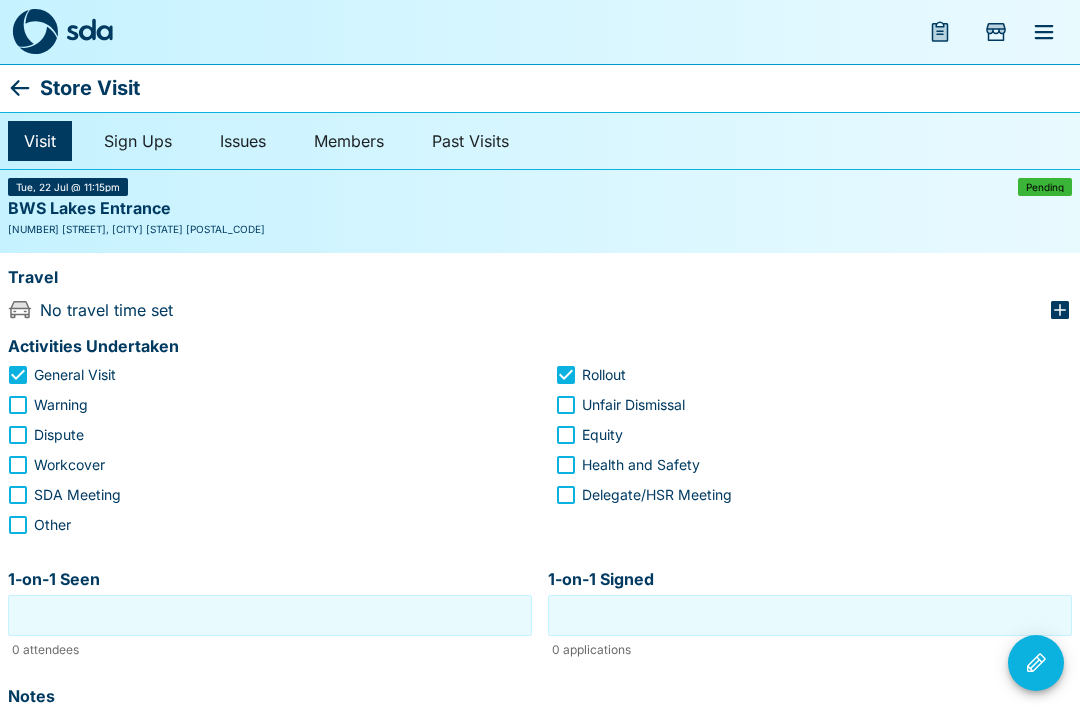 click 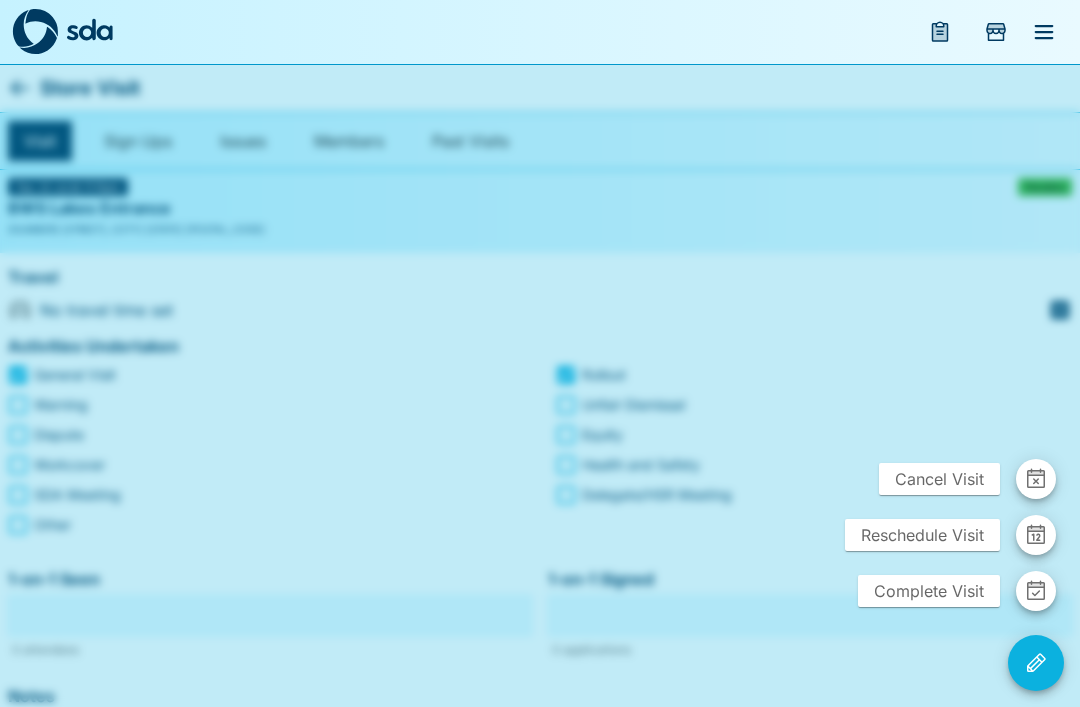 click on "Complete Visit" at bounding box center (929, 591) 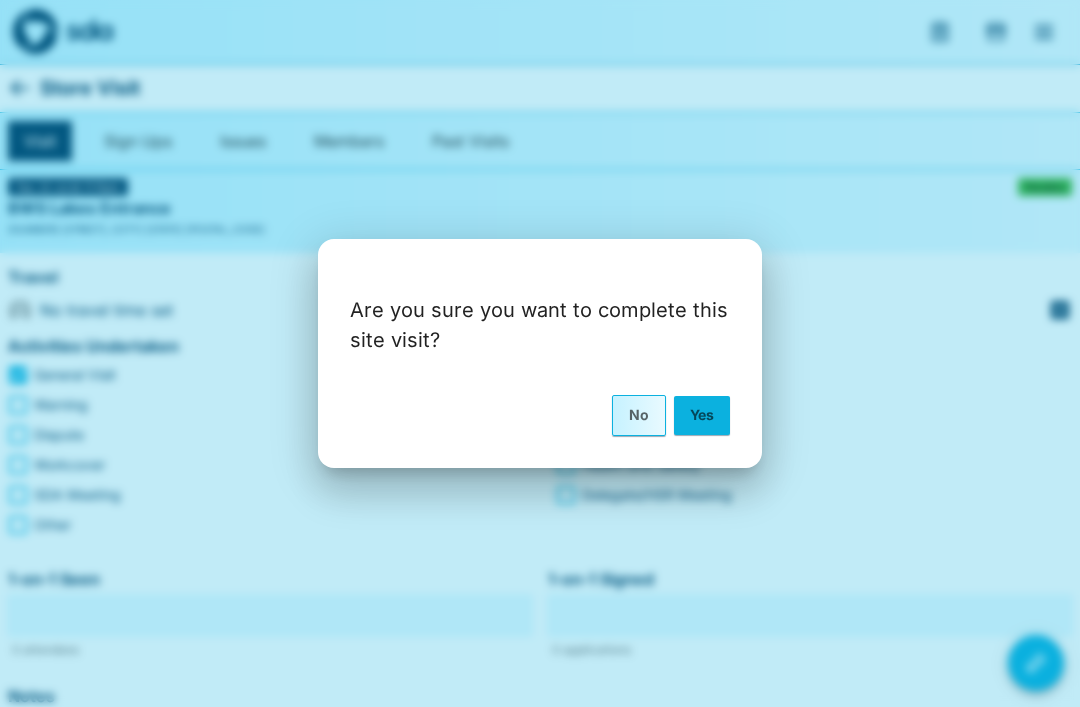 click on "Yes" at bounding box center [702, 415] 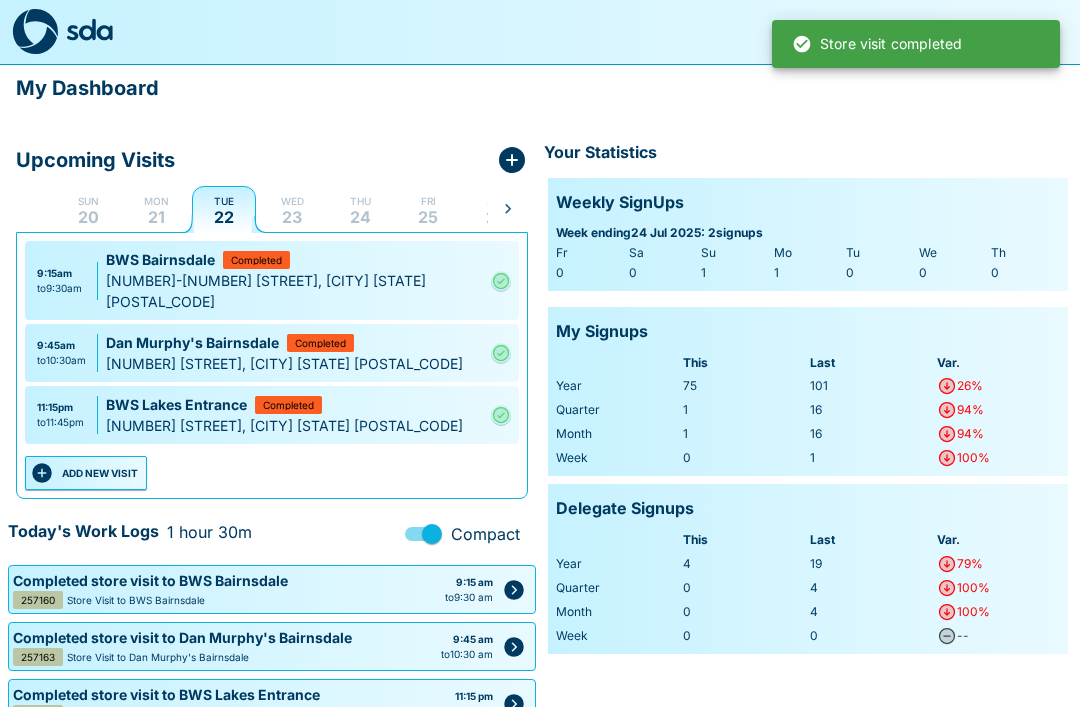 scroll, scrollTop: 12, scrollLeft: 0, axis: vertical 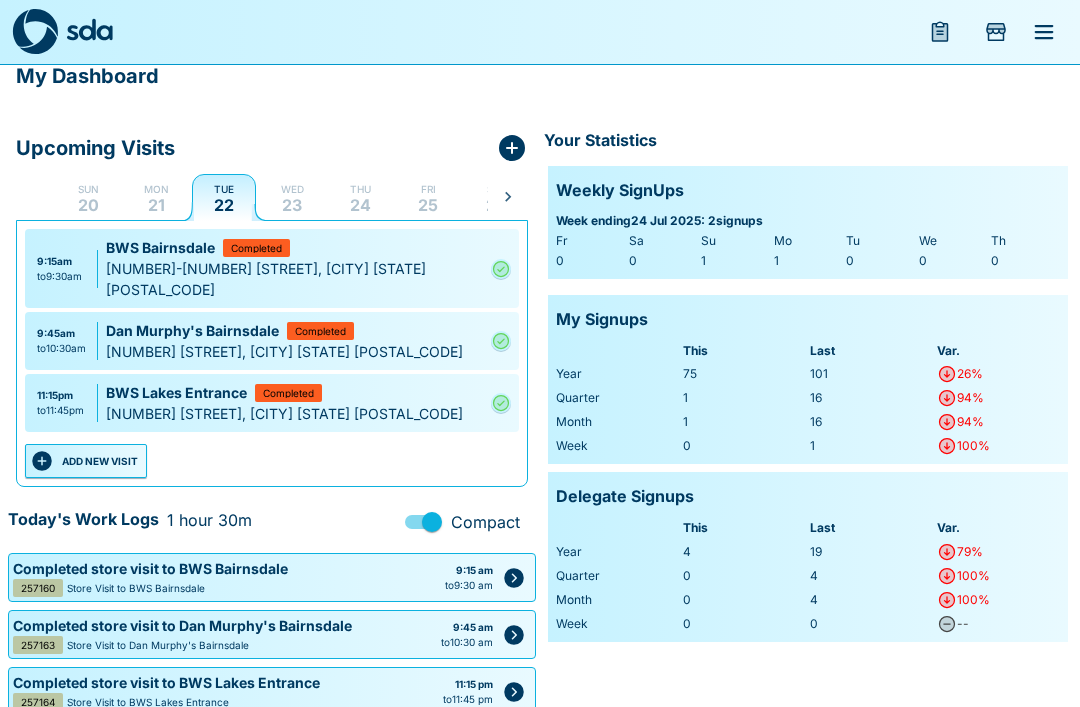 click 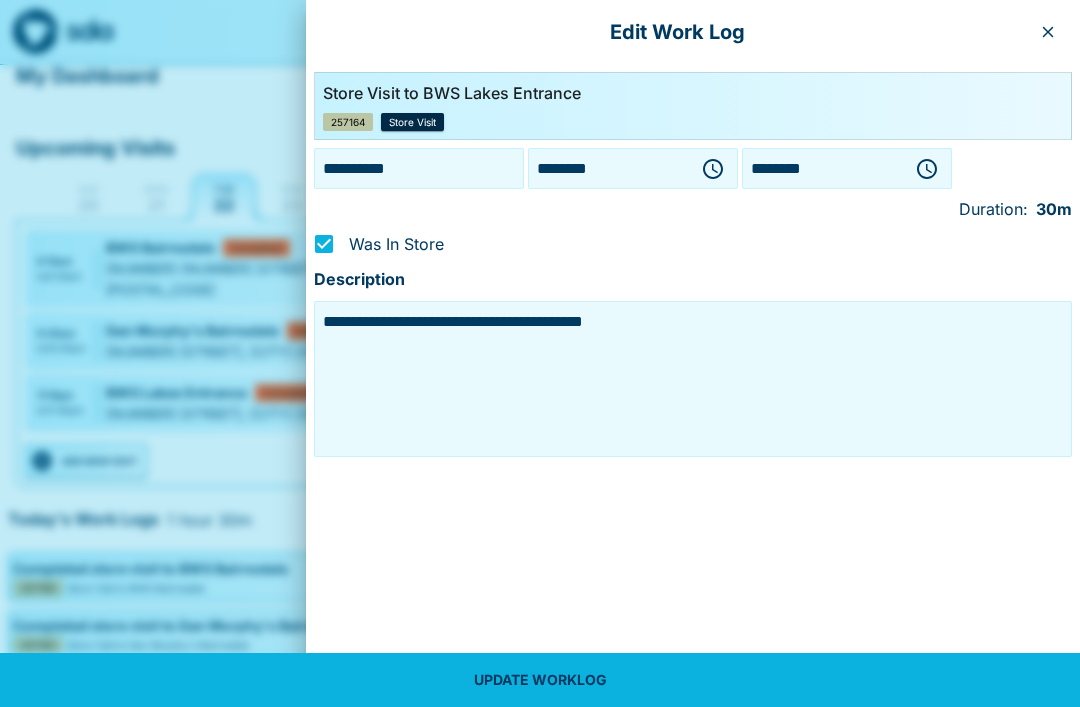 click on "********" at bounding box center (609, 168) 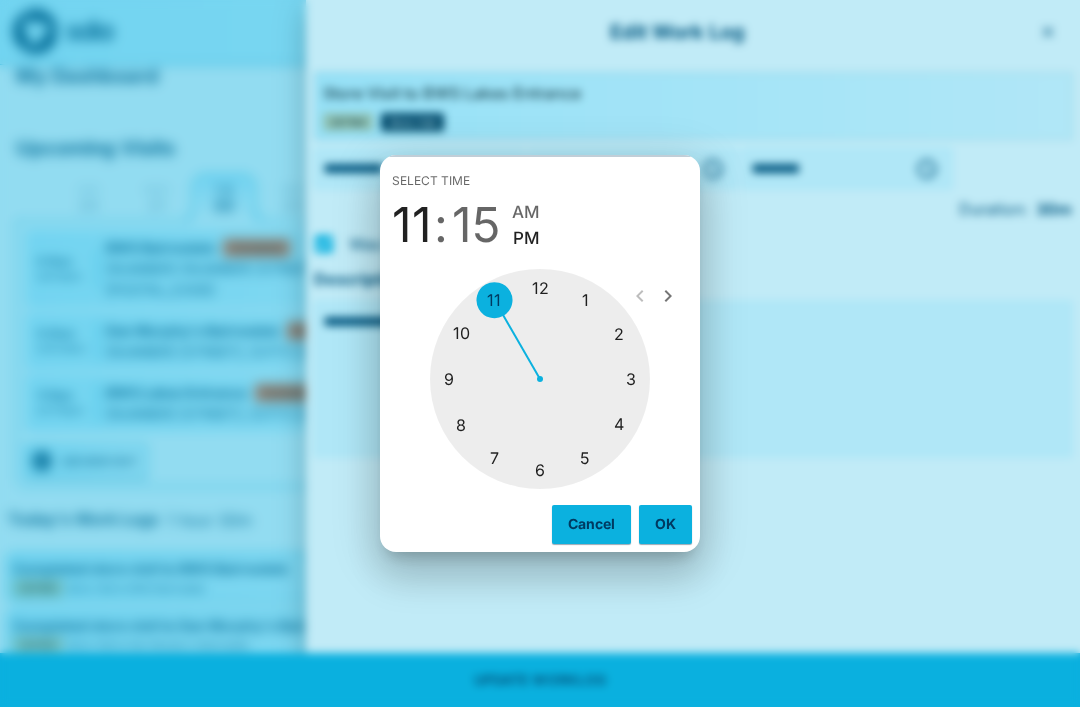 click at bounding box center (540, 379) 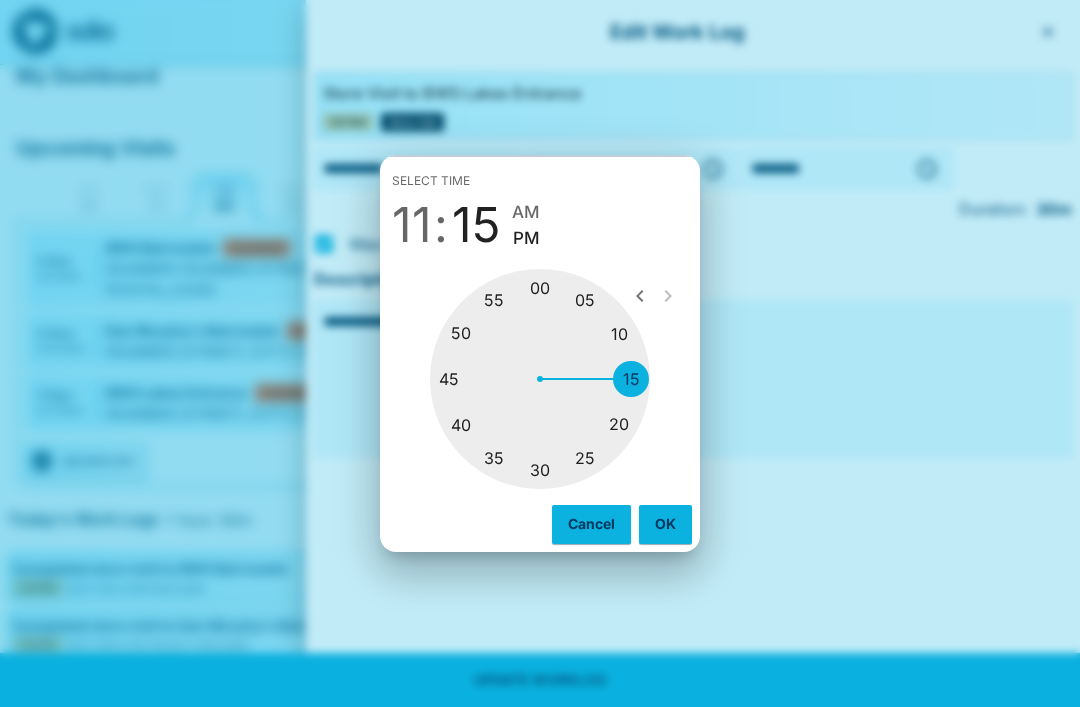 click at bounding box center [540, 379] 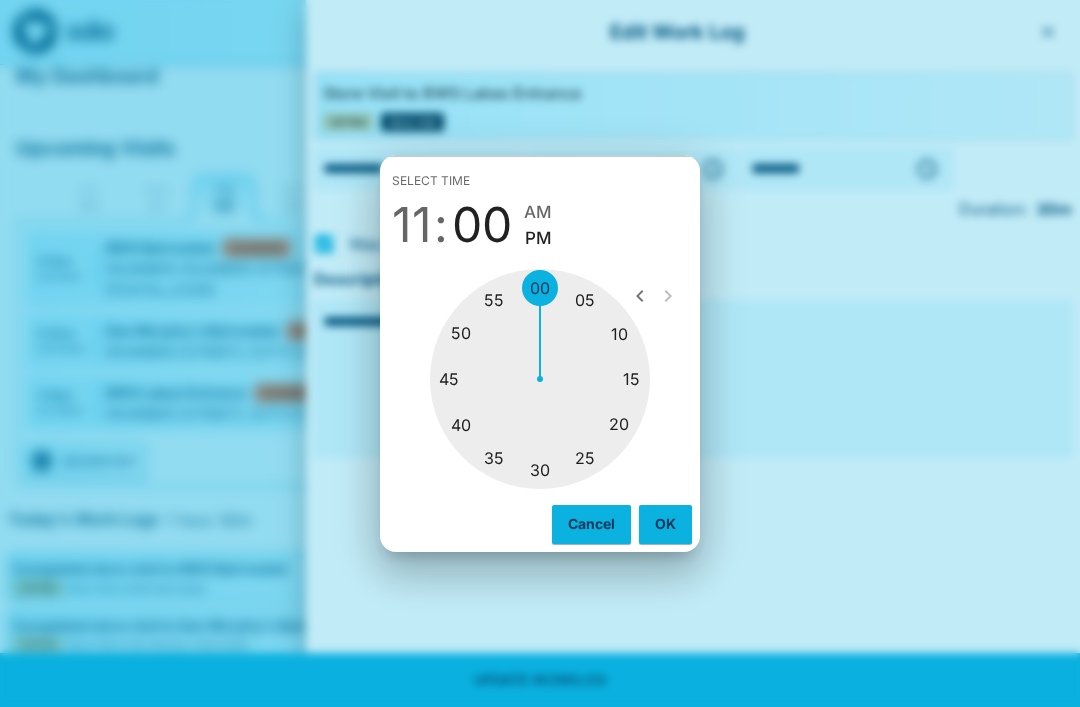 click on "AM" at bounding box center (538, 212) 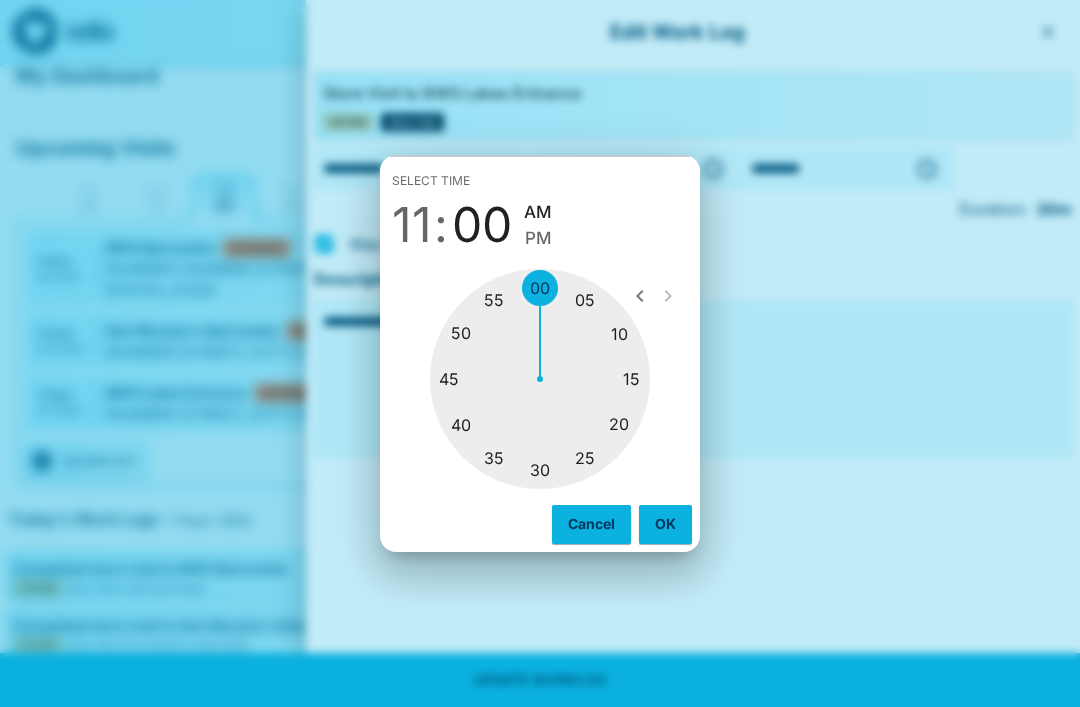 click on "OK" at bounding box center [665, 524] 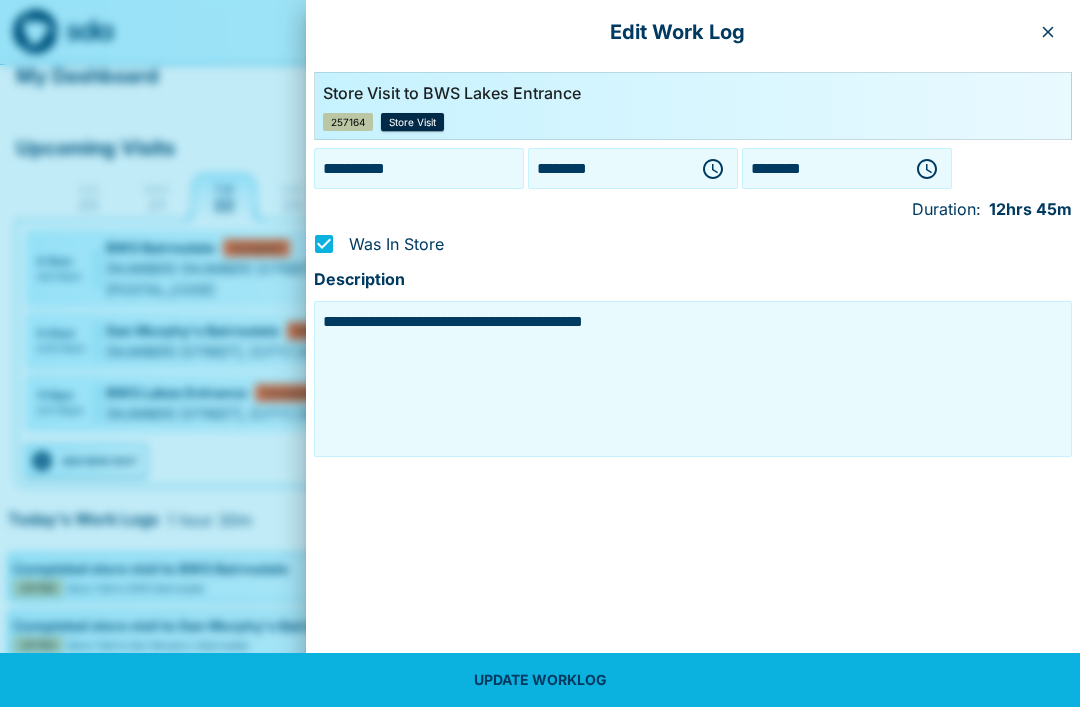 click on "********" at bounding box center [823, 168] 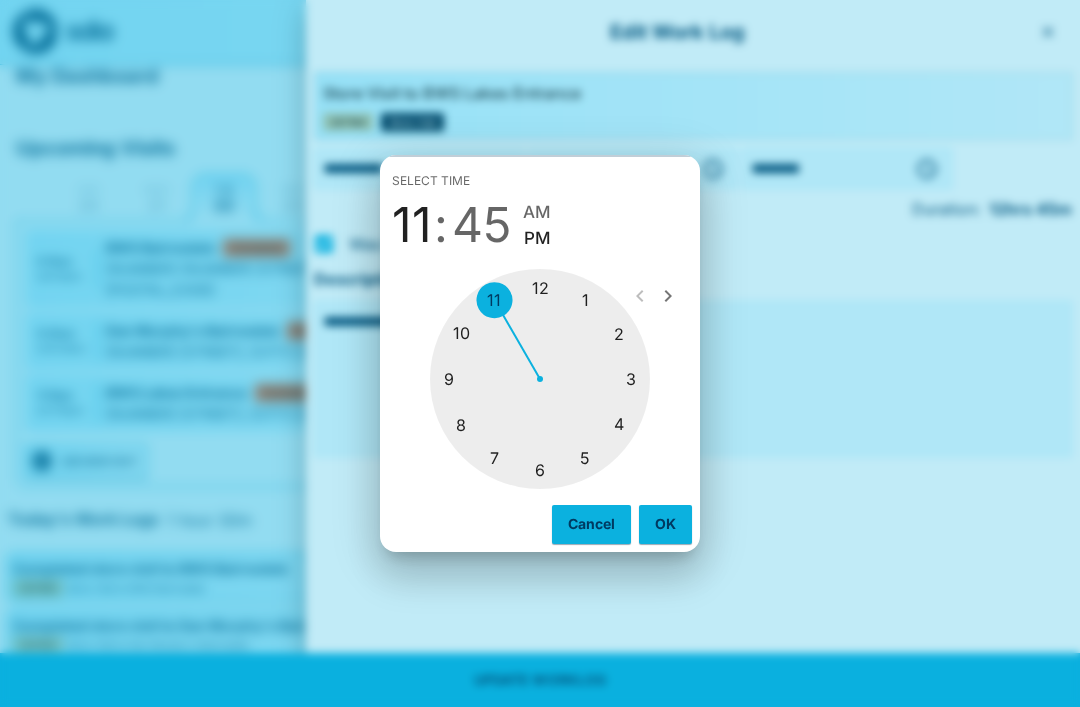 click at bounding box center (540, 379) 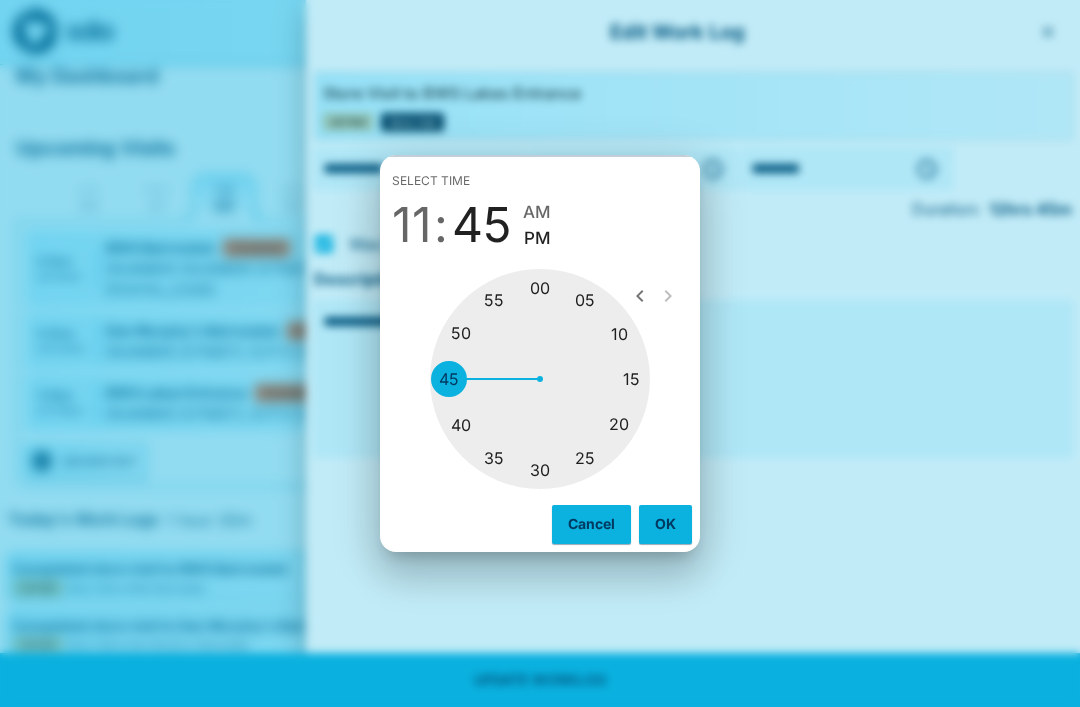 click at bounding box center [540, 379] 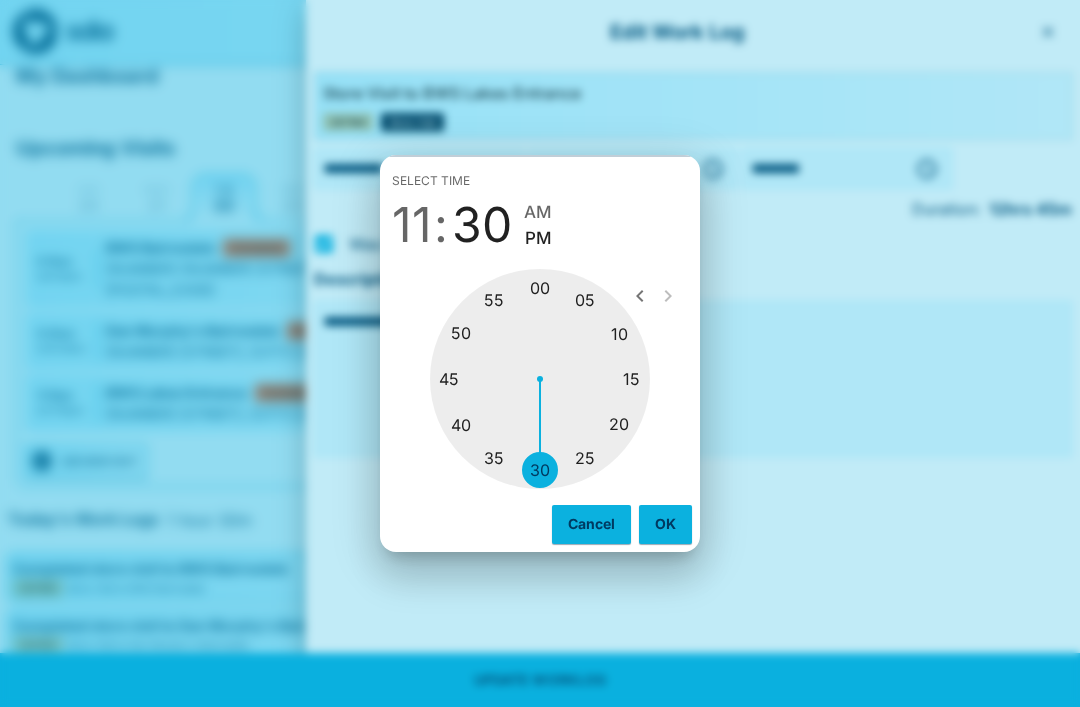 click on "AM" at bounding box center (538, 212) 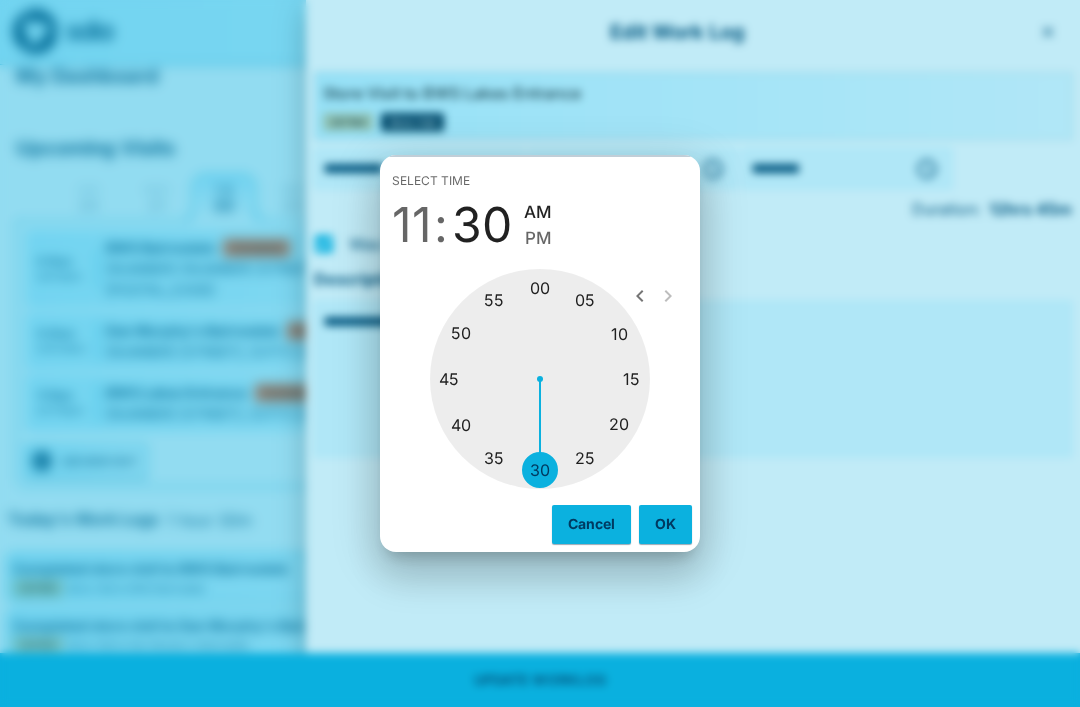 click on "OK" at bounding box center (665, 524) 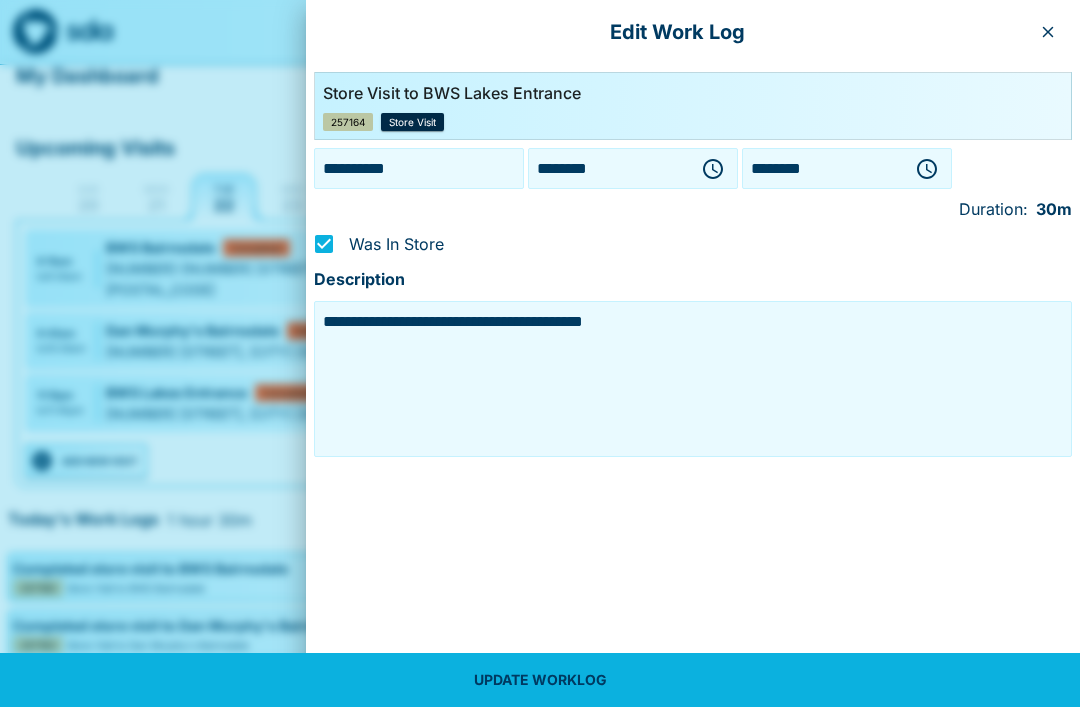 click 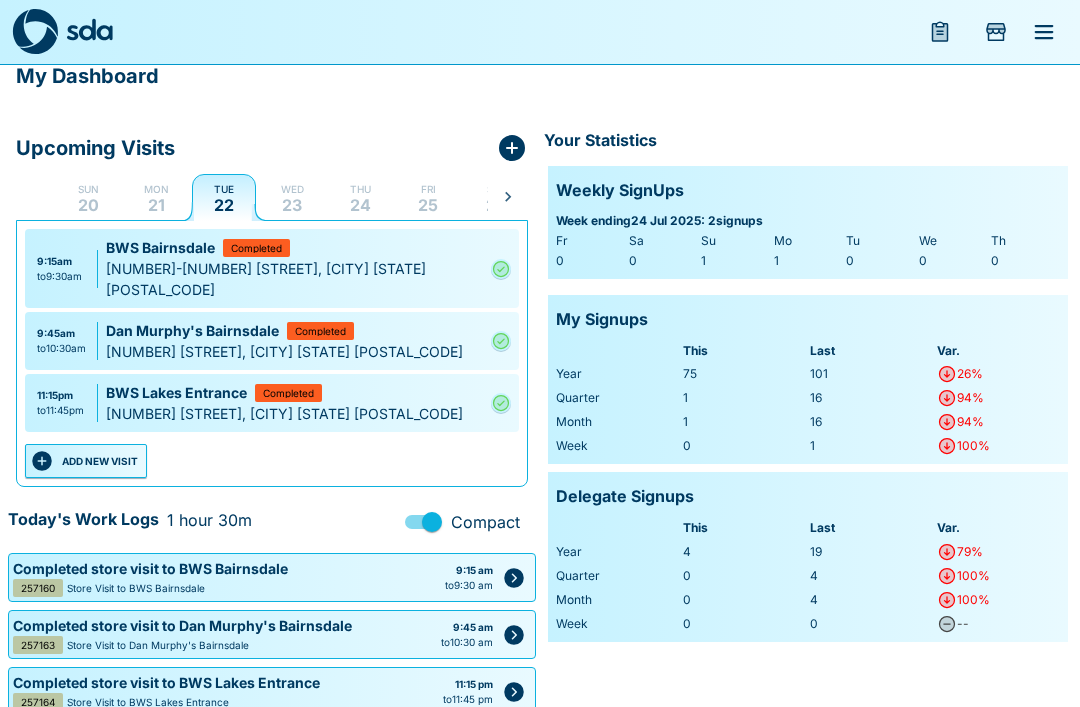 click at bounding box center (514, 692) 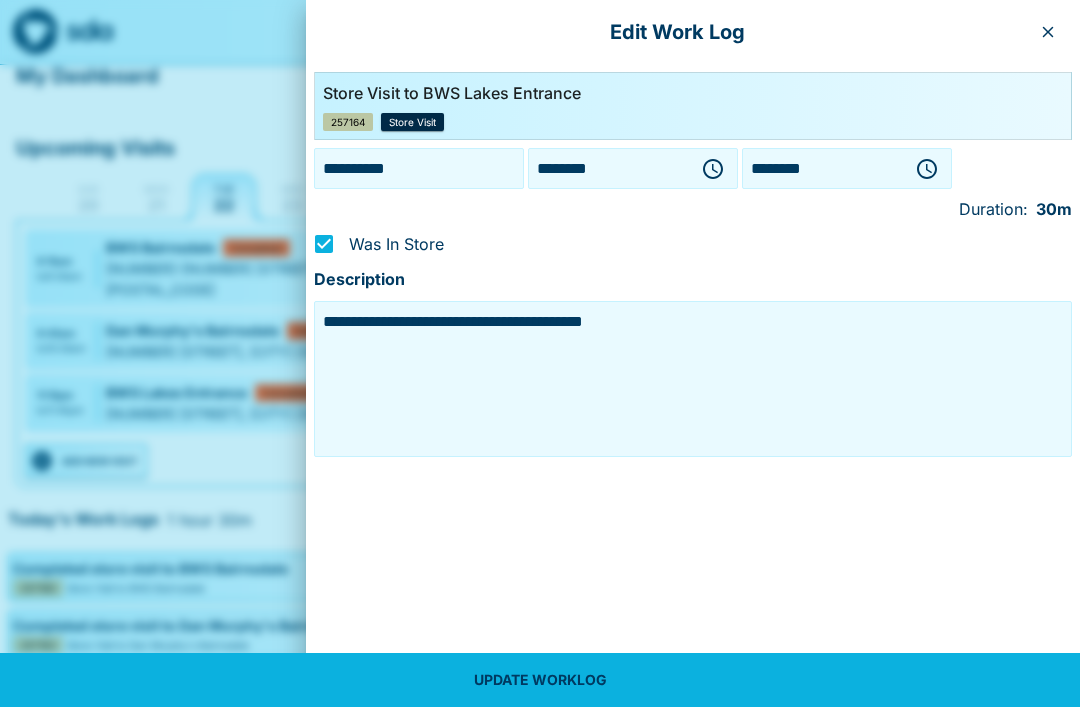 click on "UPDATE WORKLOG" at bounding box center (540, 680) 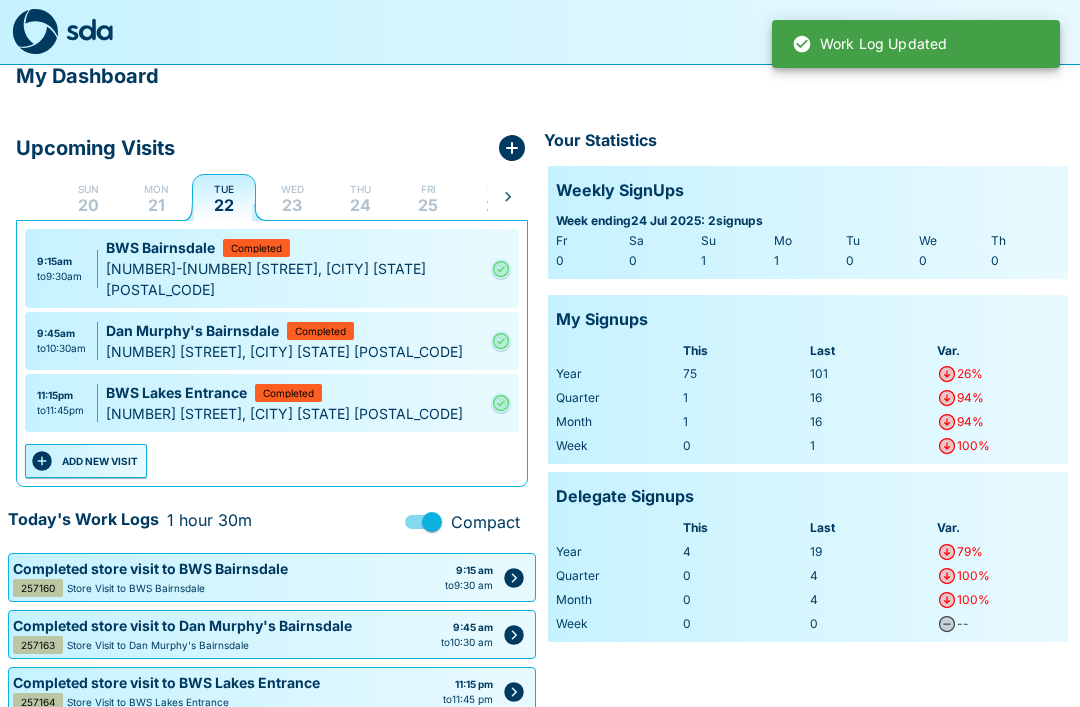click on "Work Log Updated" at bounding box center [916, 44] 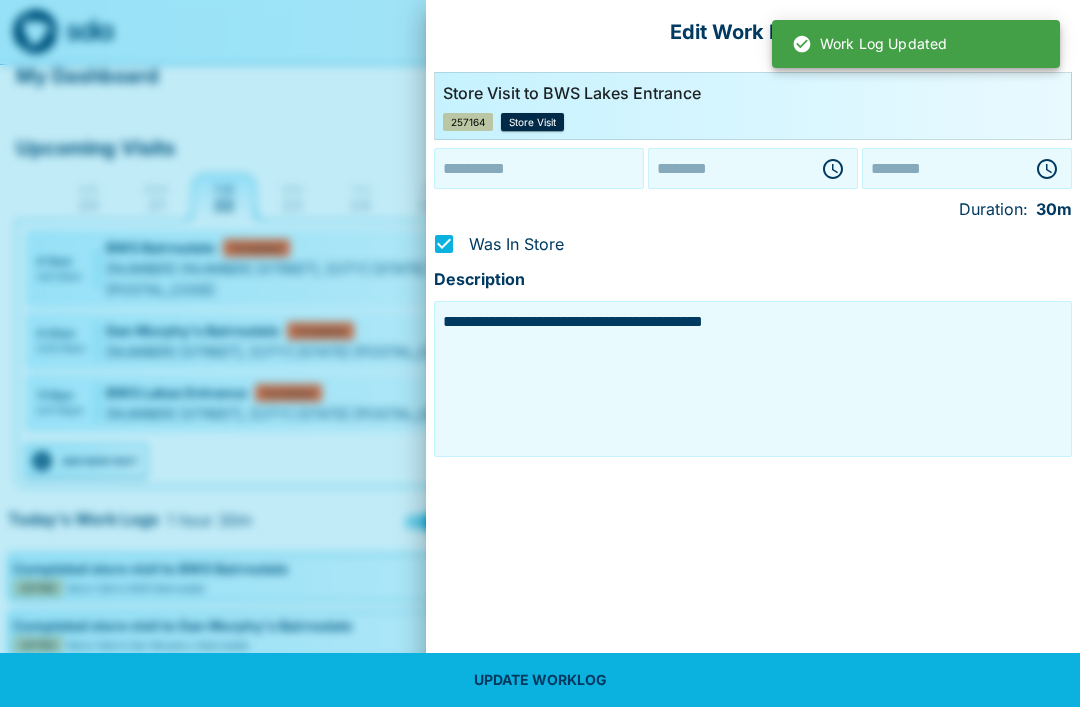 type on "**********" 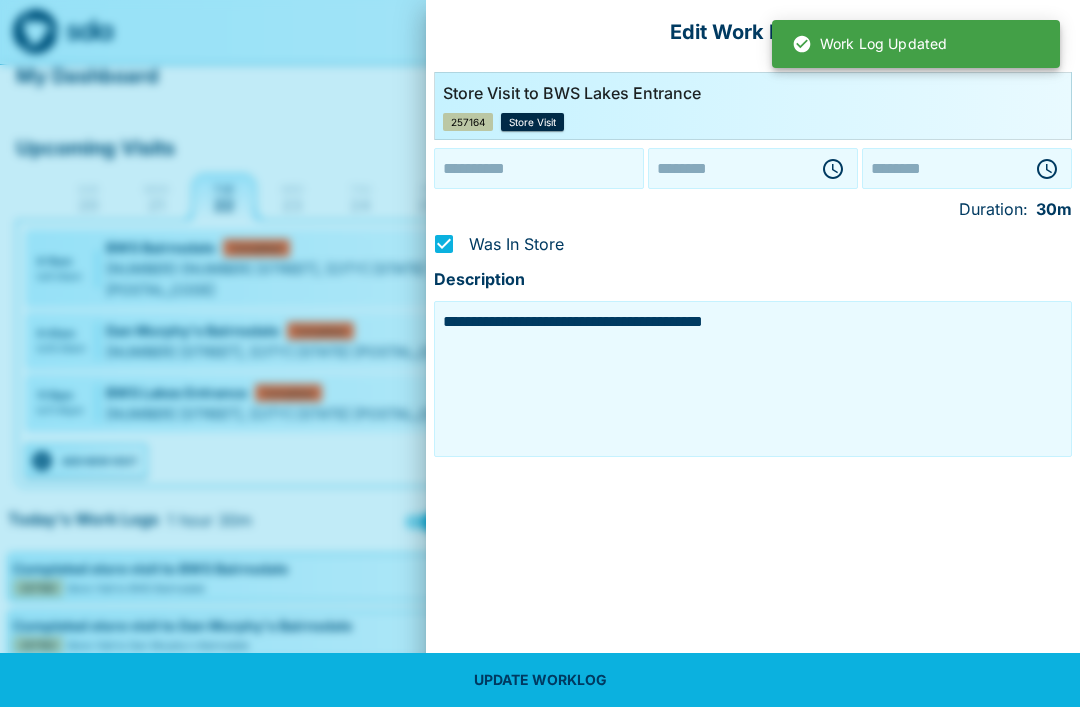 type on "********" 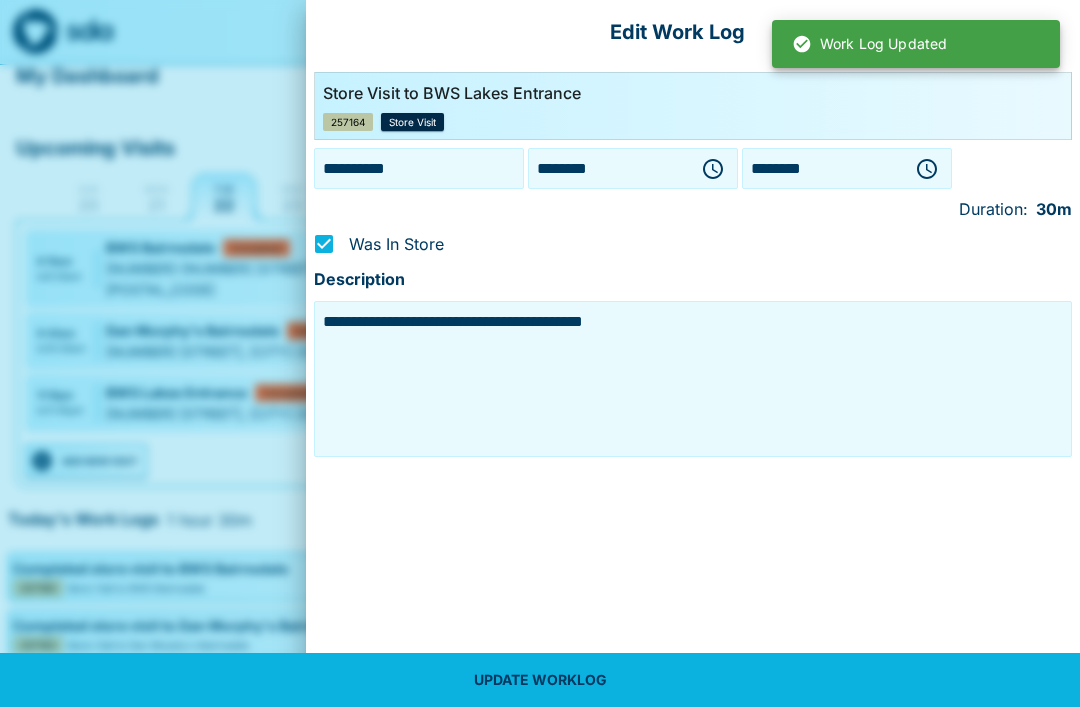click on "********" at bounding box center [609, 168] 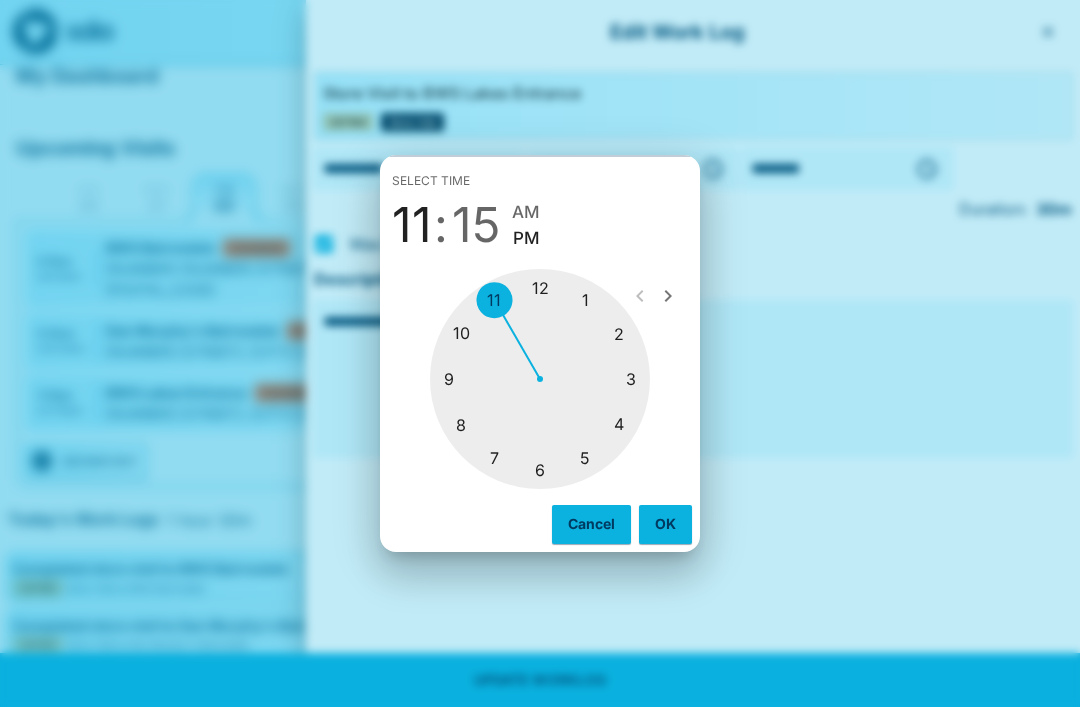 click at bounding box center (540, 379) 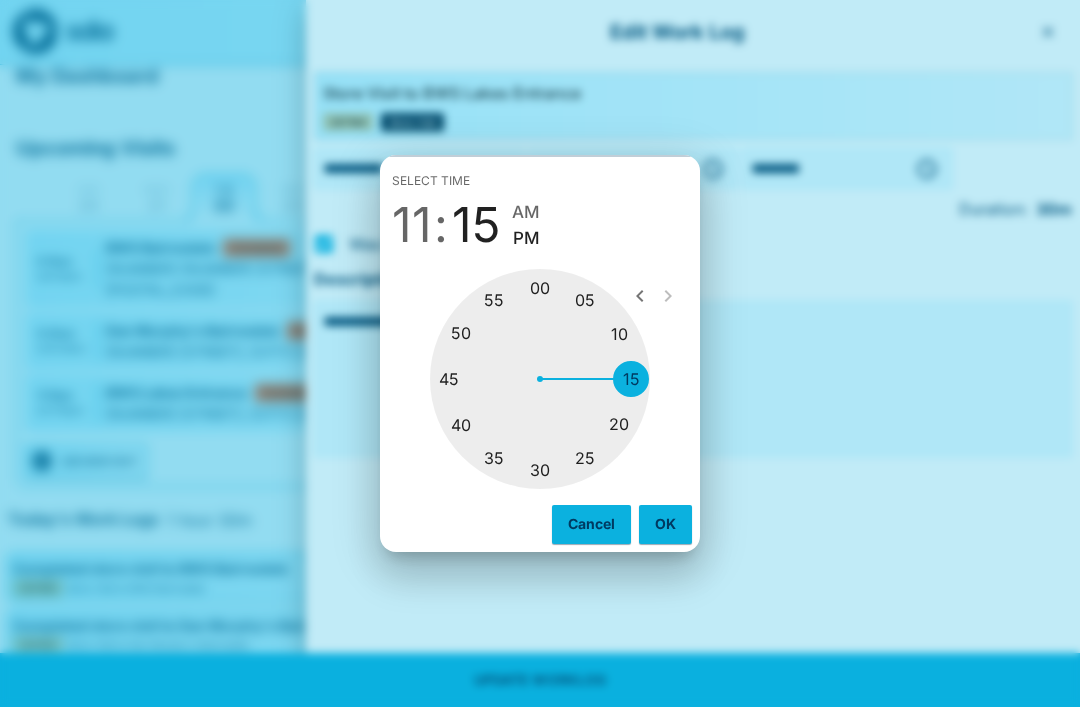 click at bounding box center (540, 379) 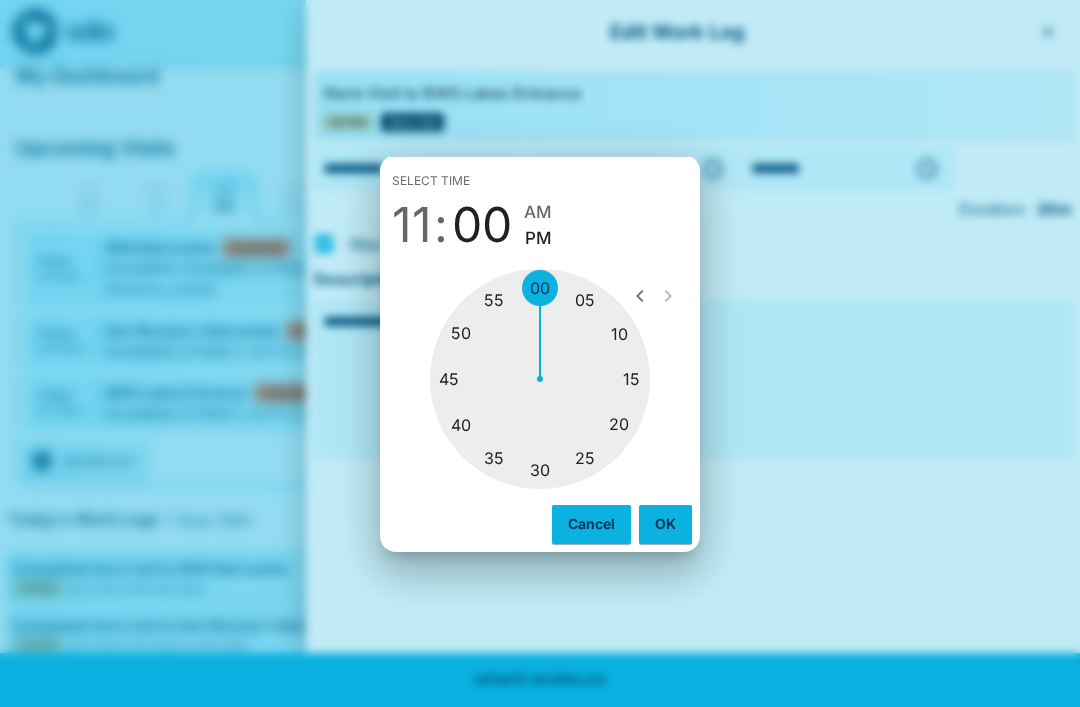 click on "AM" at bounding box center (538, 212) 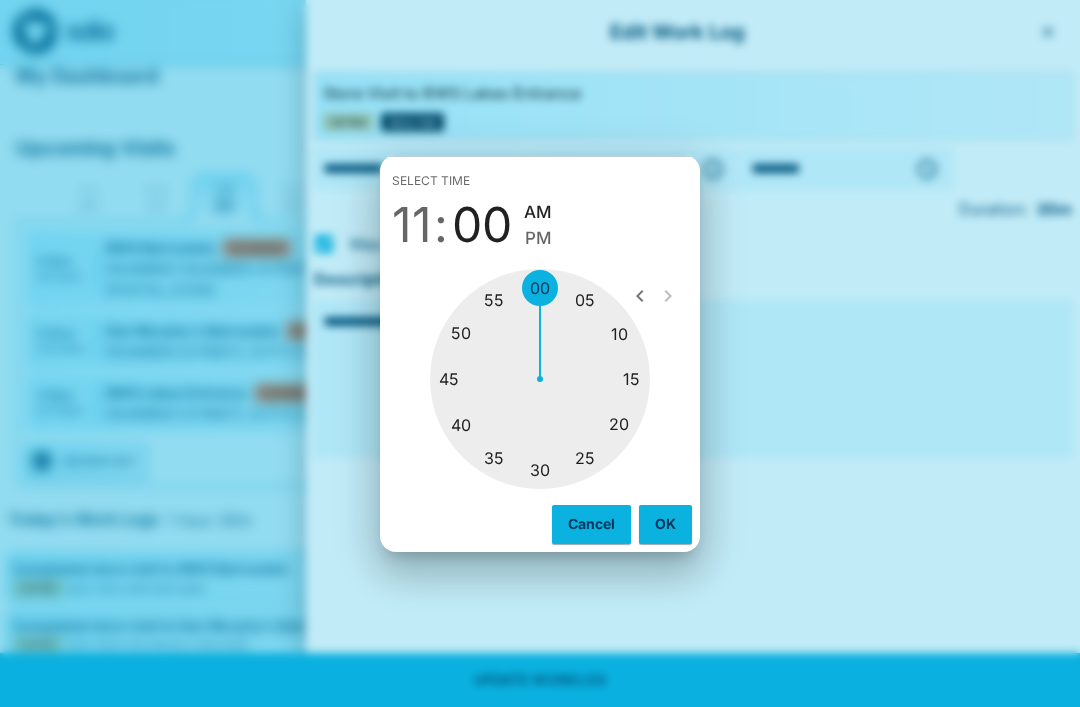 type on "********" 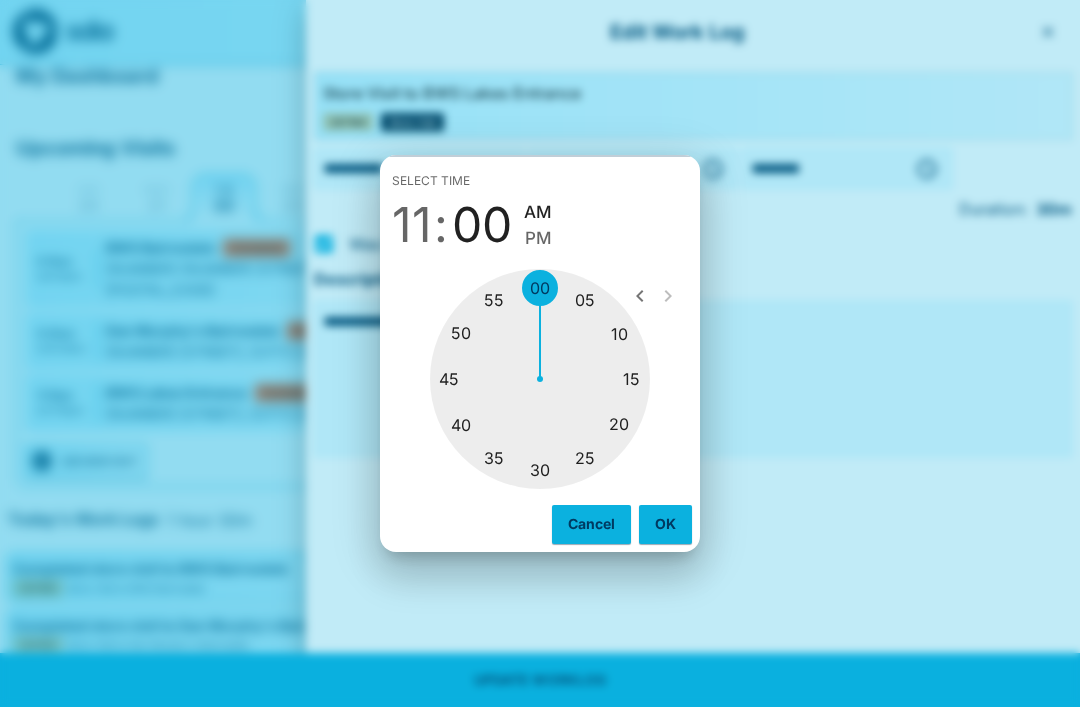 click on "OK" at bounding box center (665, 524) 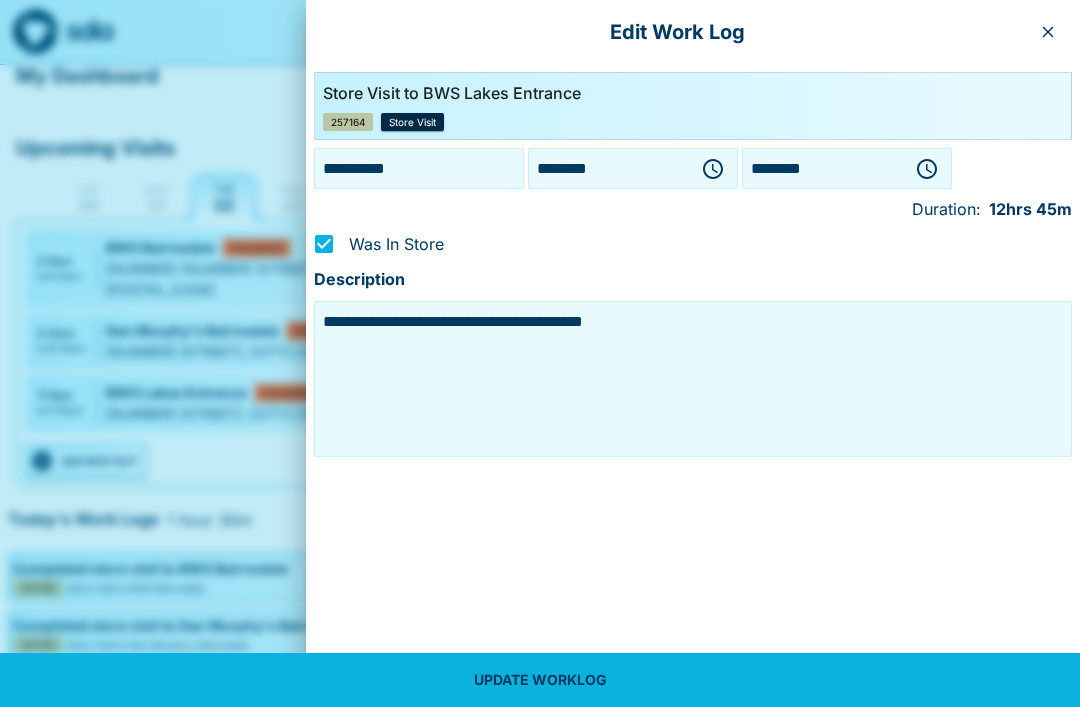 click on "********" at bounding box center [823, 168] 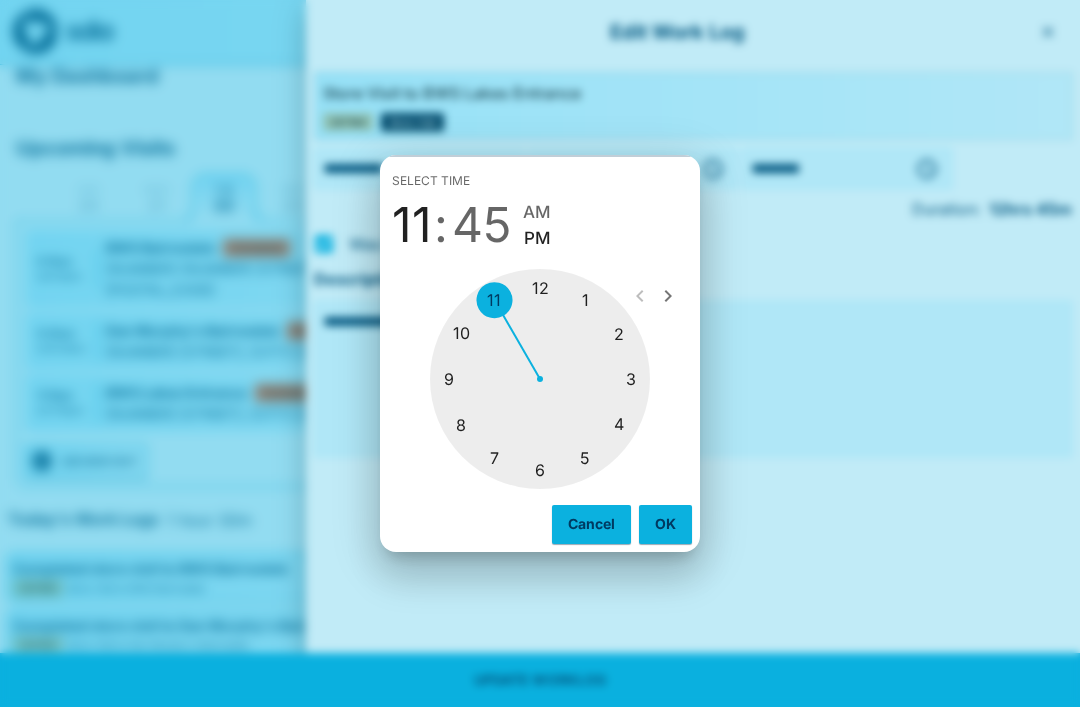 click at bounding box center [540, 379] 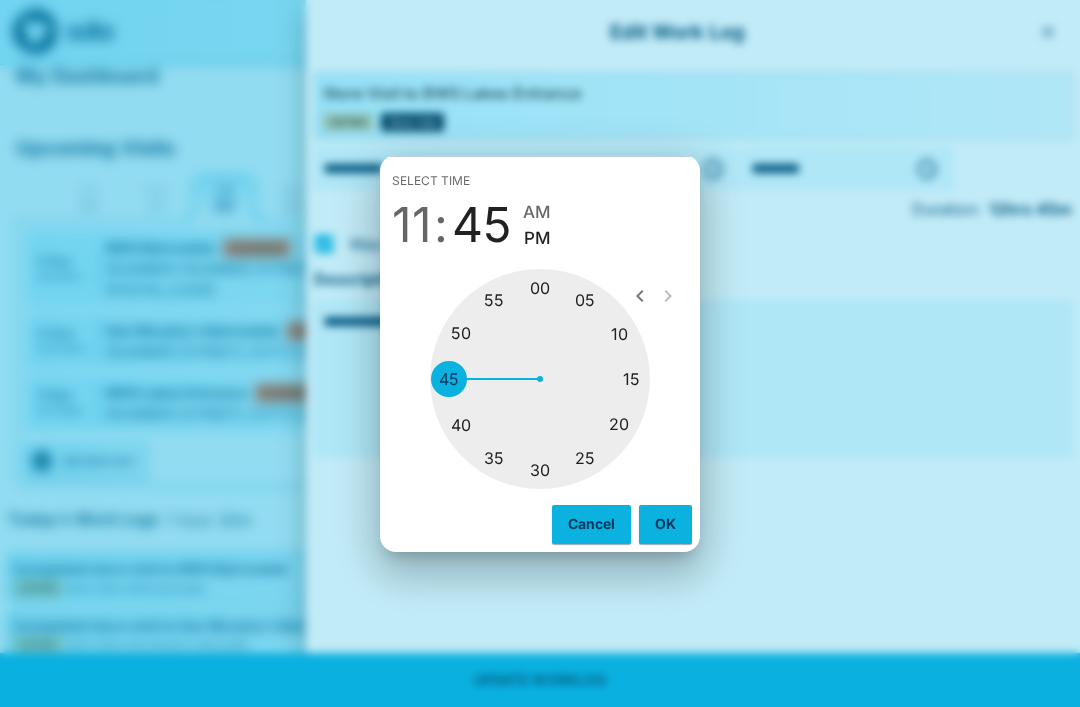 click at bounding box center (540, 379) 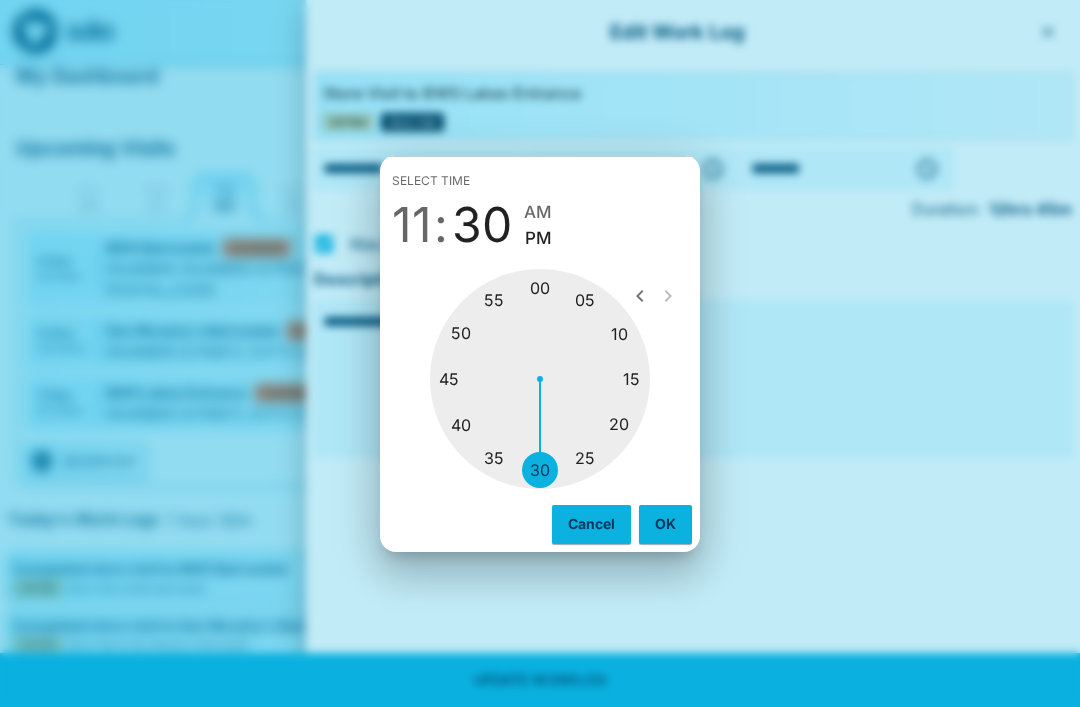 click on "AM" at bounding box center [538, 212] 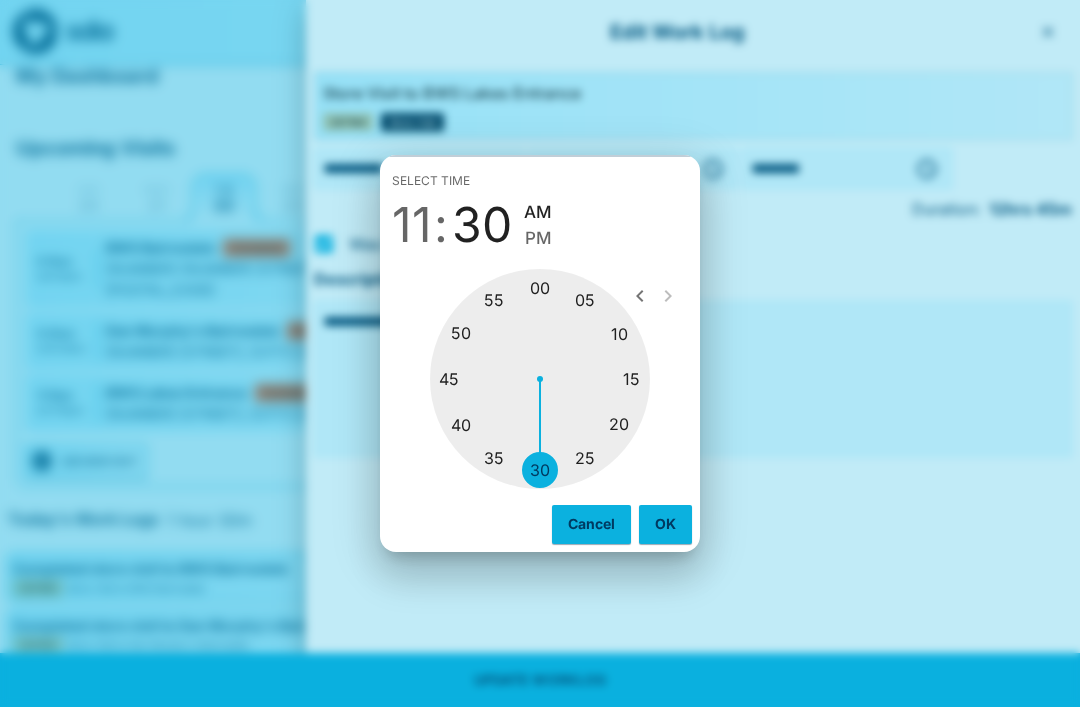 click on "OK" at bounding box center [665, 524] 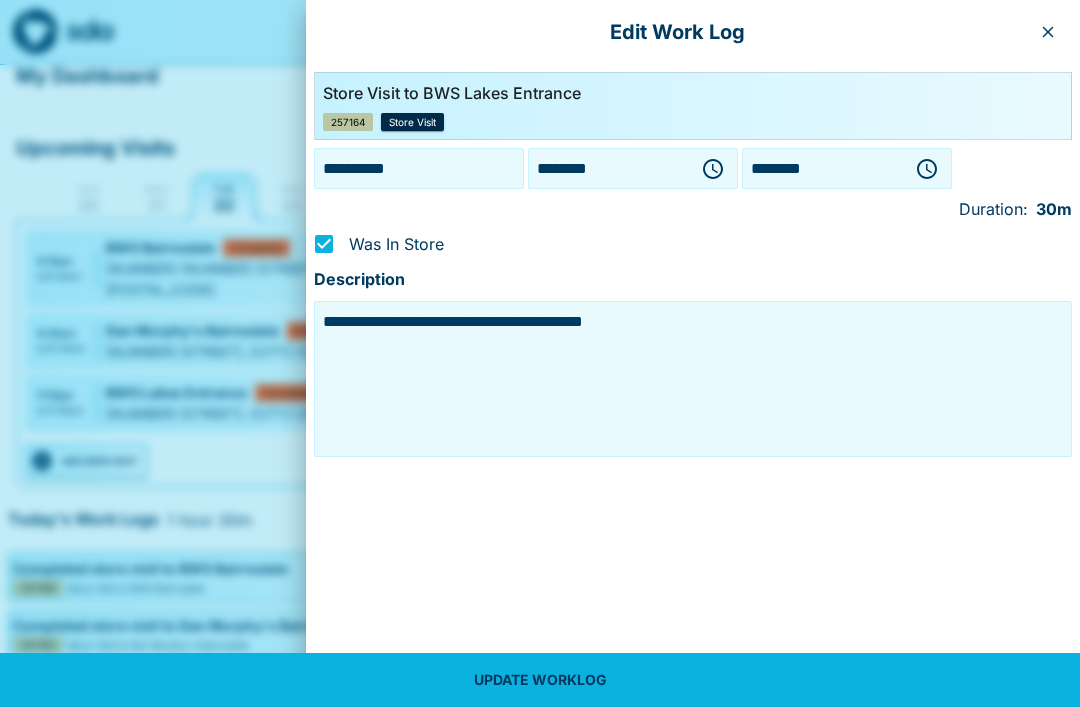 click at bounding box center (927, 169) 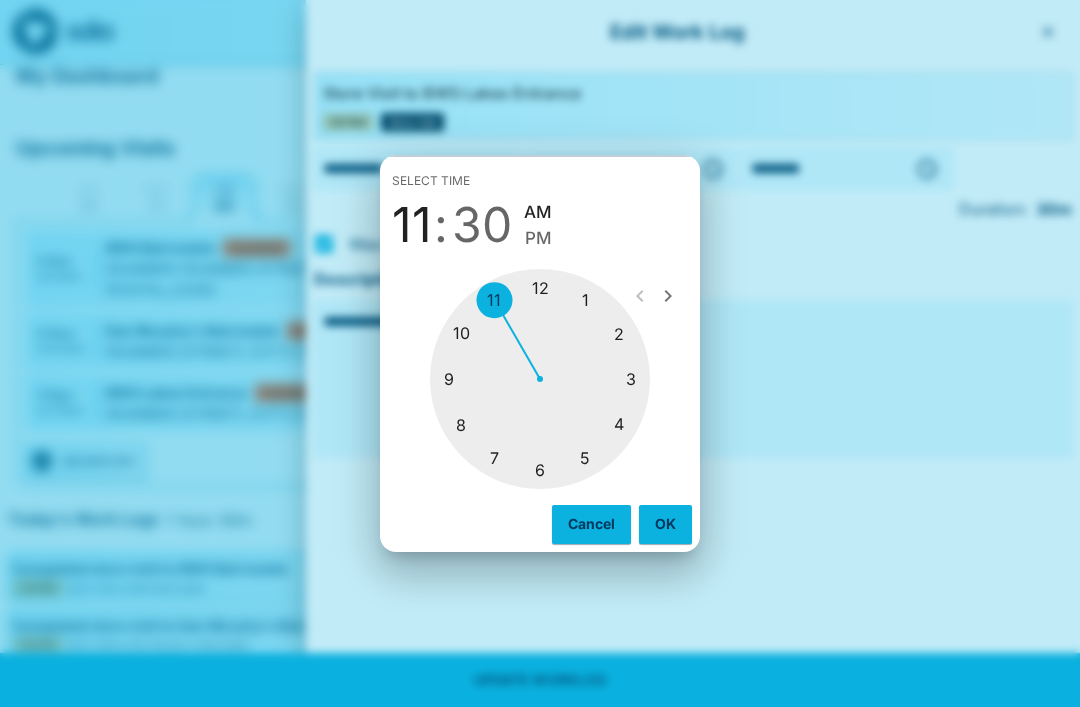 click on "Select time 11 : 30 AM PM 1 2 3 4 5 6 7 8 9 10 11 12 Cancel OK" at bounding box center (540, 353) 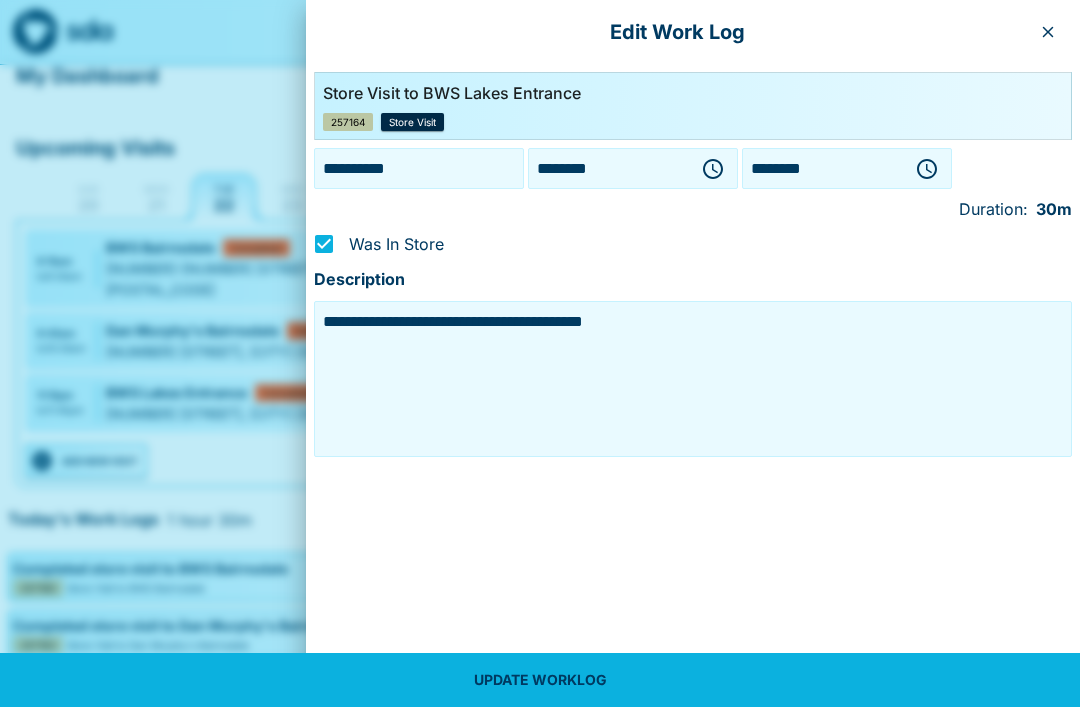 click on "UPDATE WORKLOG" at bounding box center (540, 680) 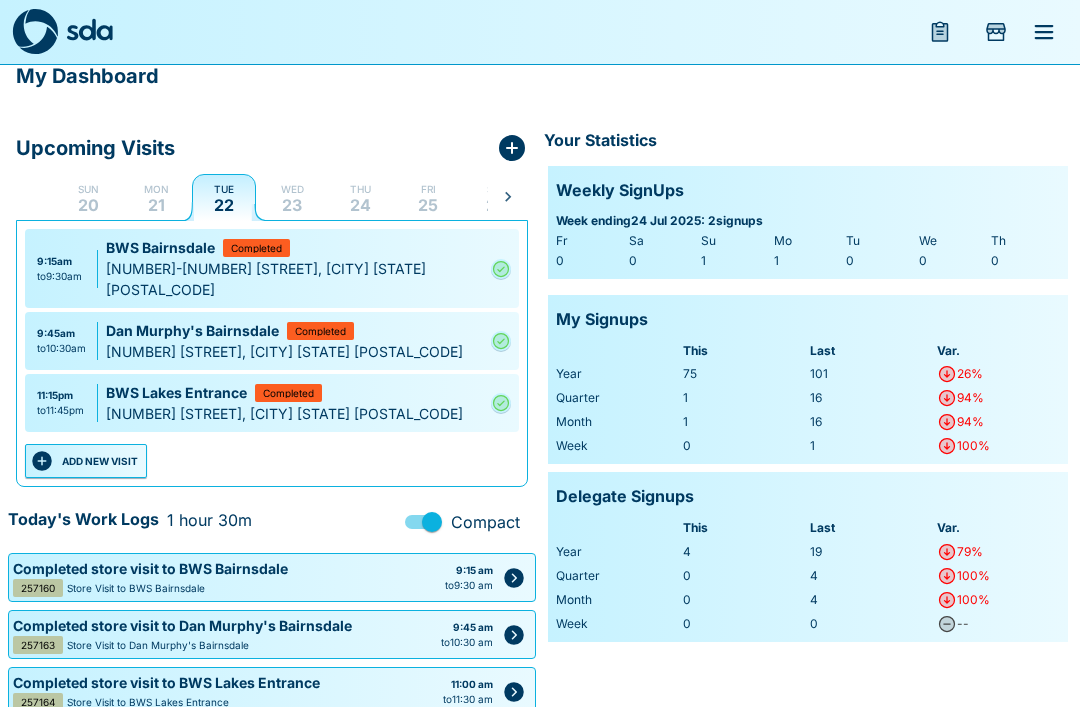 click on "ADD NEW VISIT" at bounding box center [86, 461] 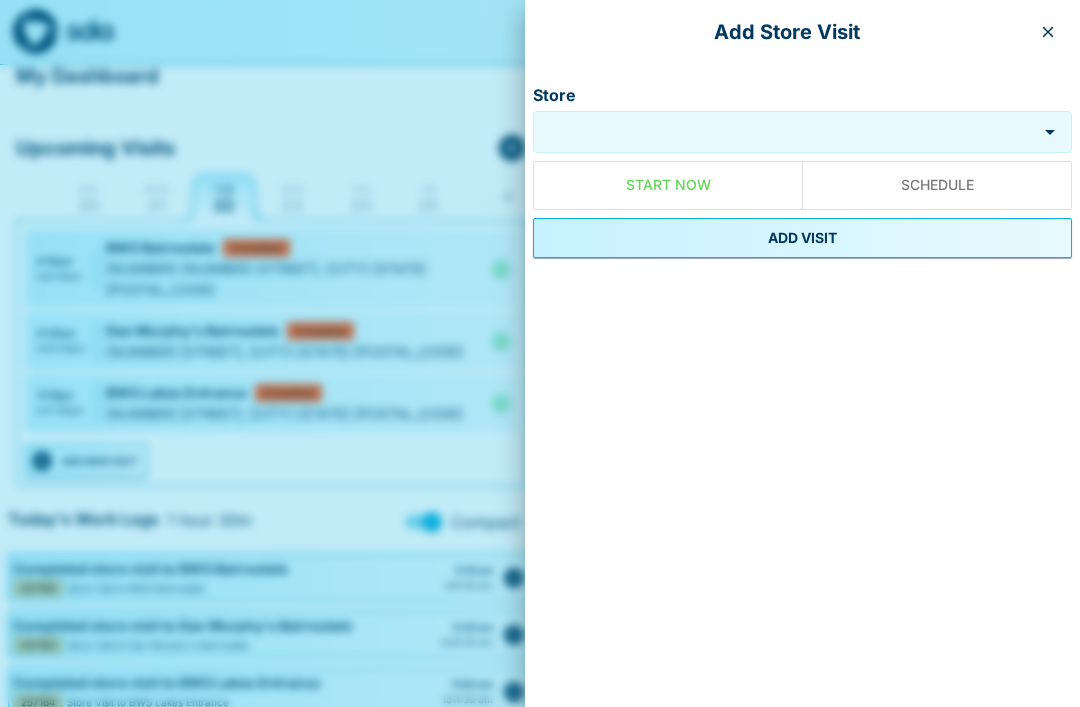 click on "Store" at bounding box center [785, 132] 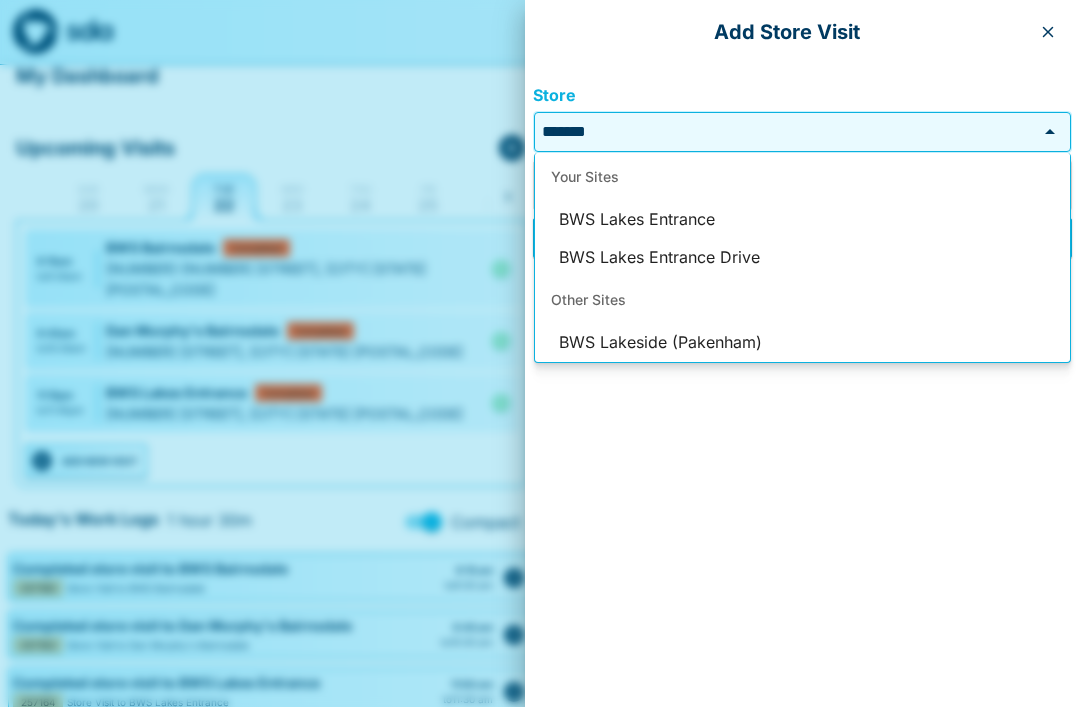 click on "BWS Lakes Entrance Drive" at bounding box center (802, 258) 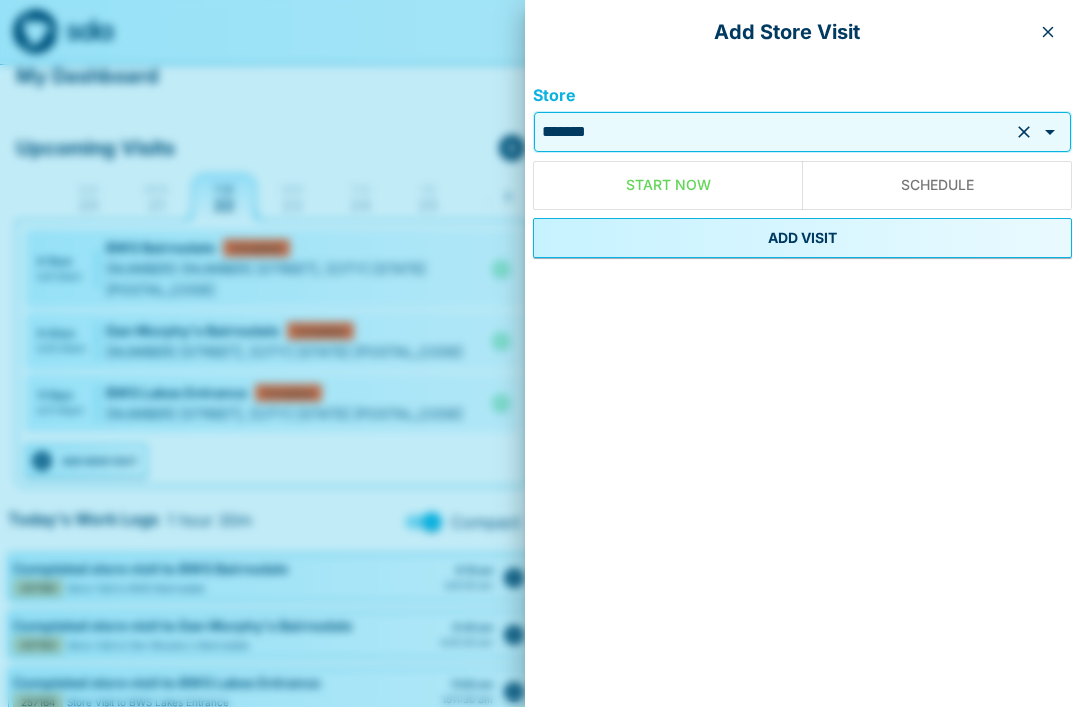 type on "**********" 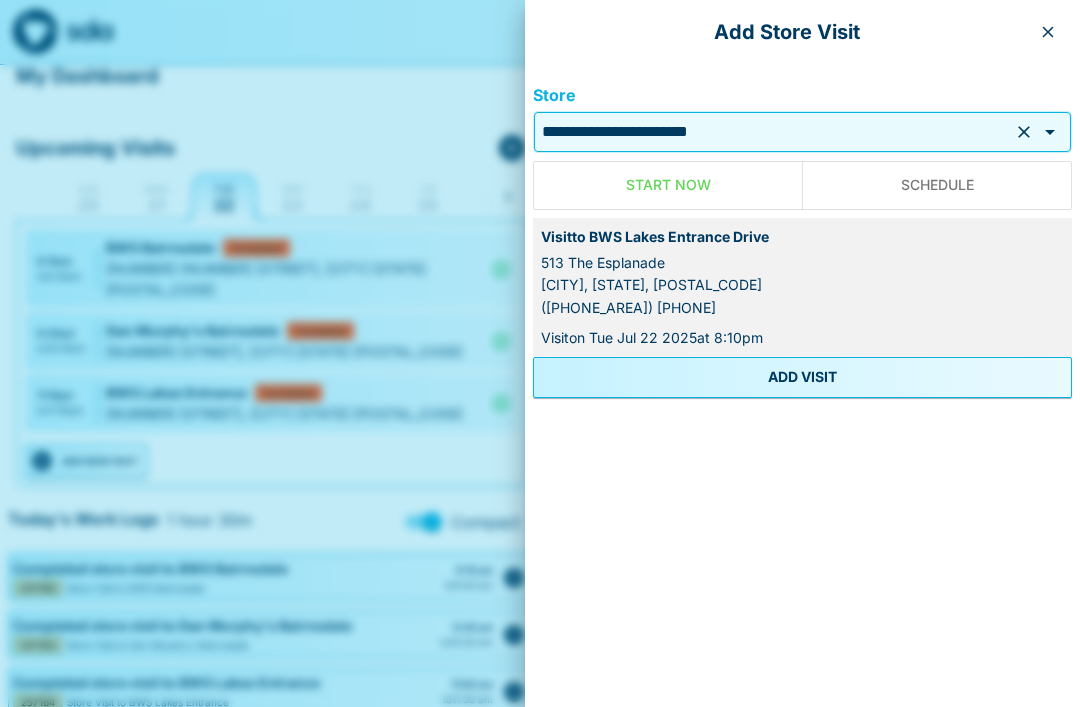 click on "ADD VISIT" at bounding box center (802, 377) 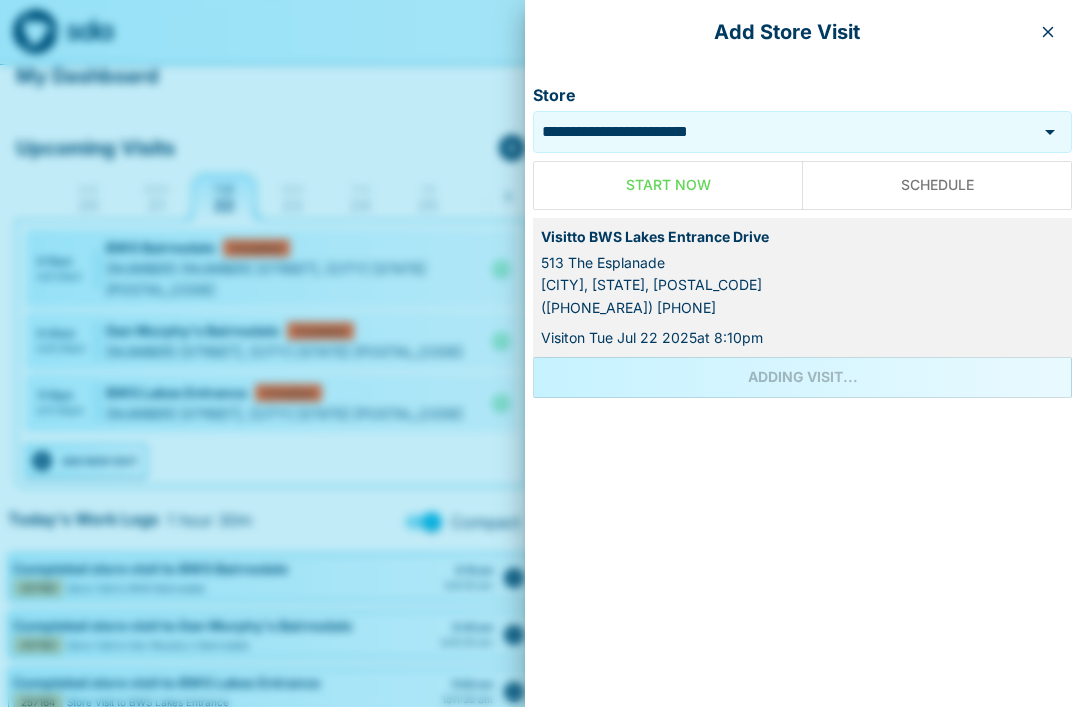 scroll, scrollTop: 0, scrollLeft: 0, axis: both 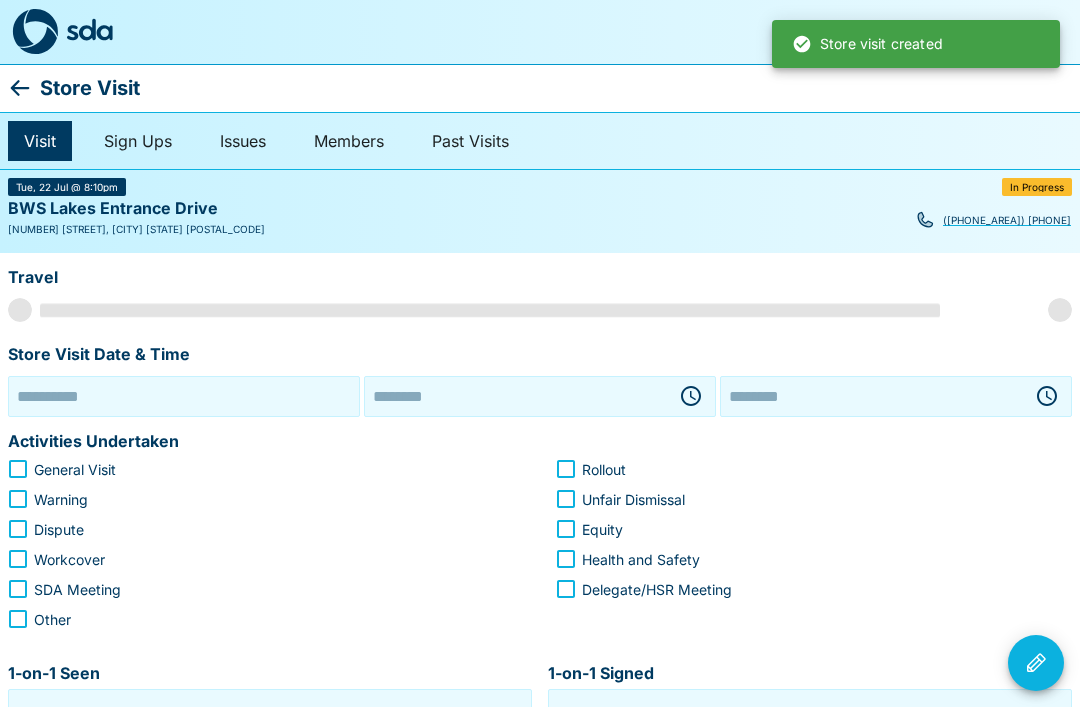 type on "**********" 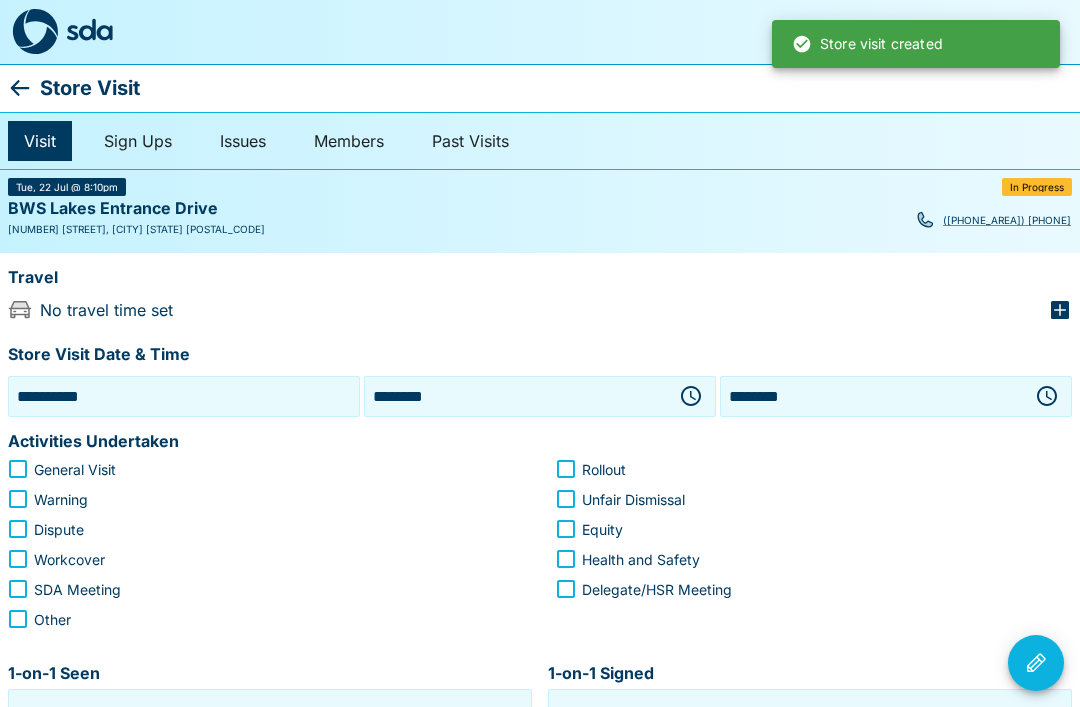 click on "********" at bounding box center (516, 396) 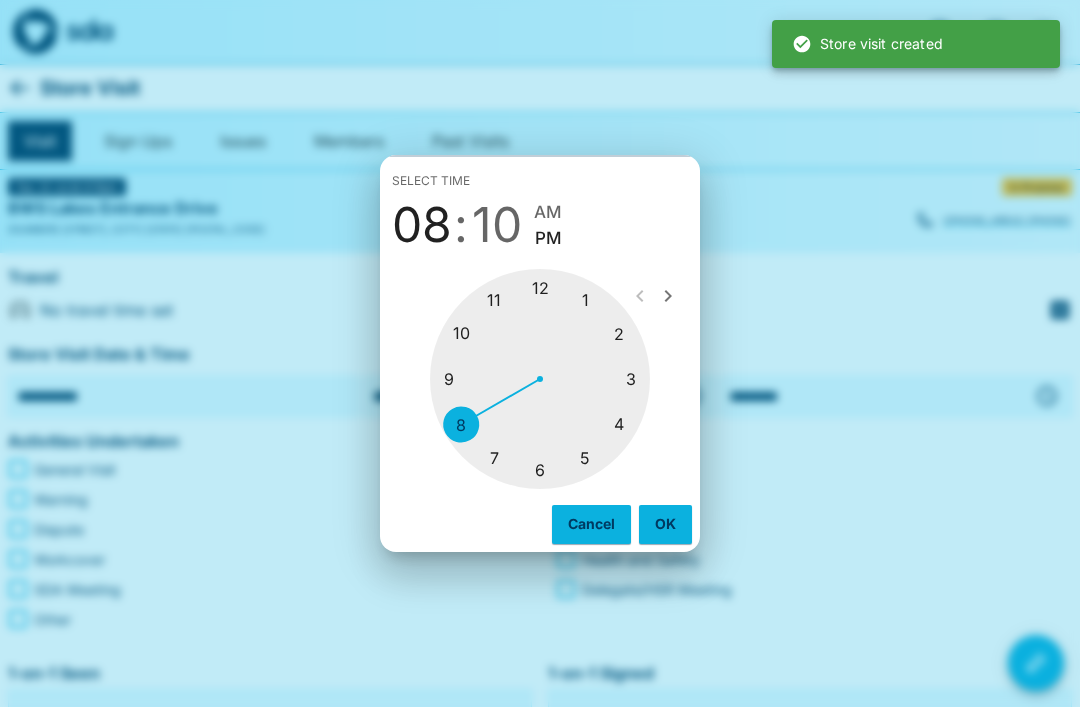 click at bounding box center [540, 379] 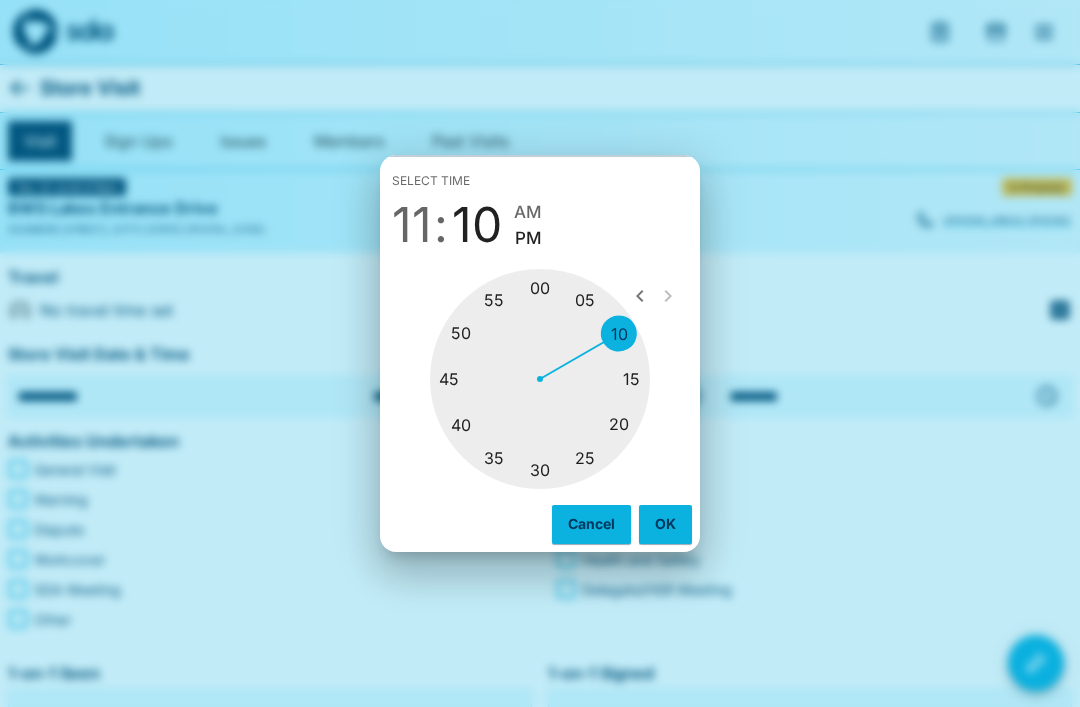 click at bounding box center (540, 379) 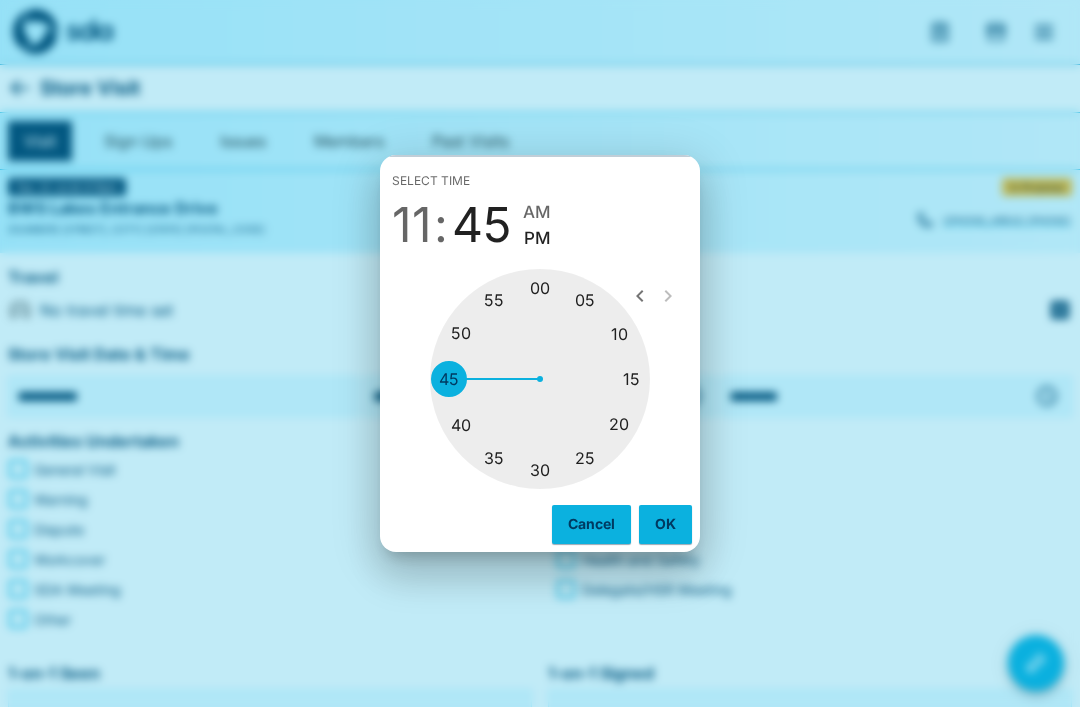 type on "********" 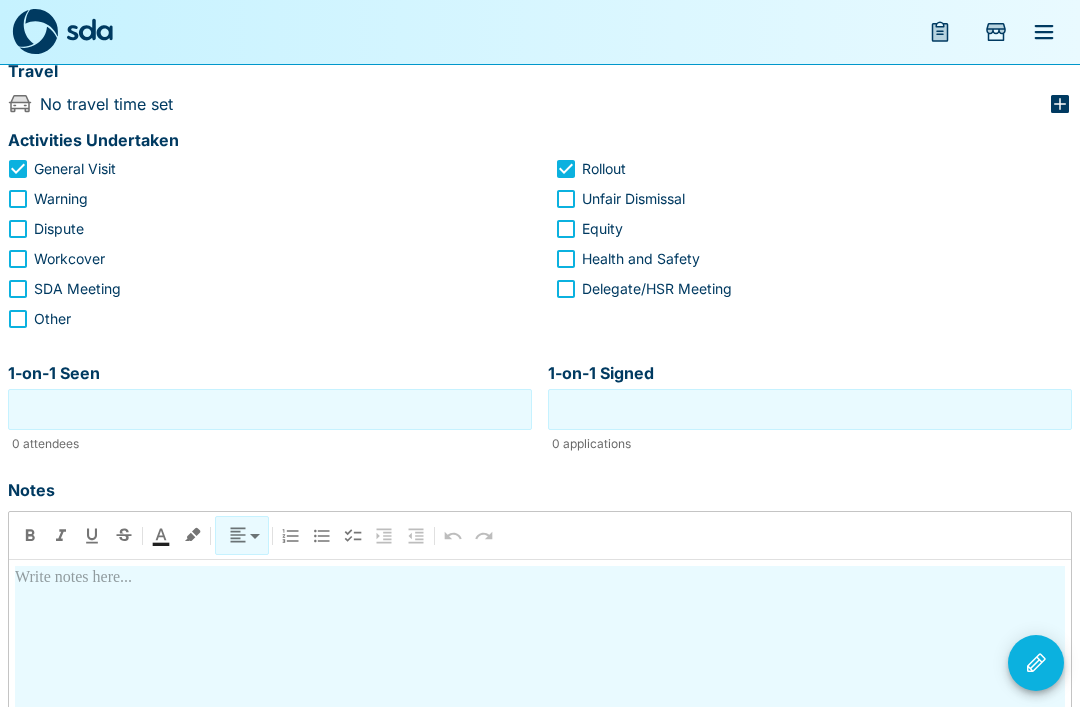 click at bounding box center [540, 743] 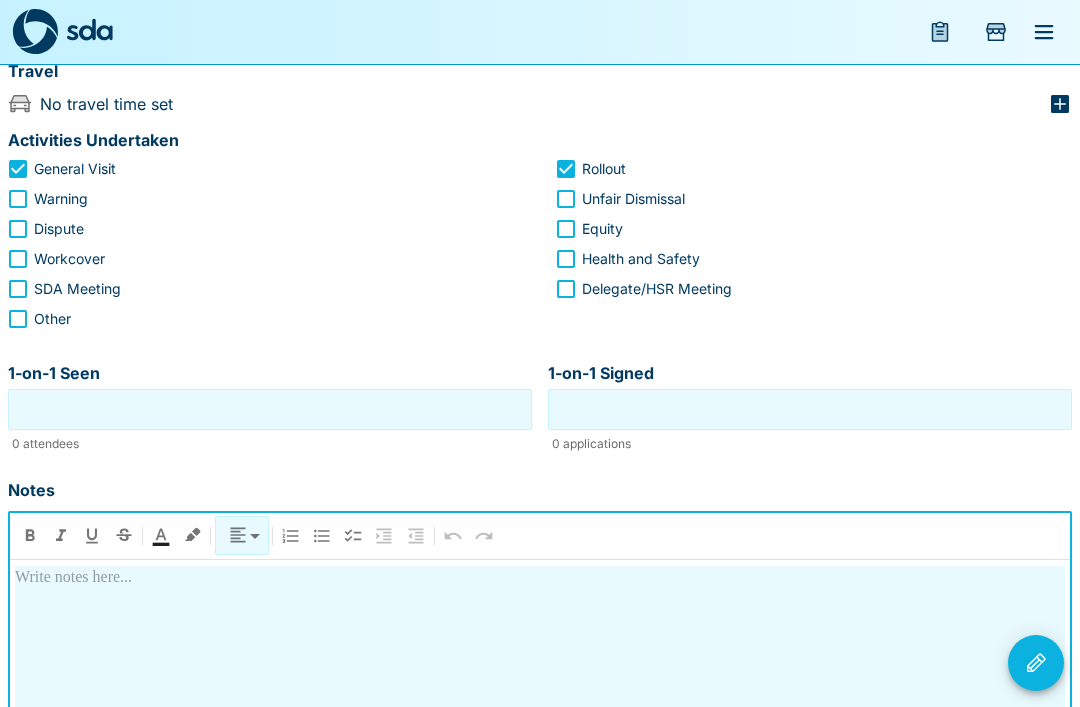 scroll, scrollTop: 242, scrollLeft: 0, axis: vertical 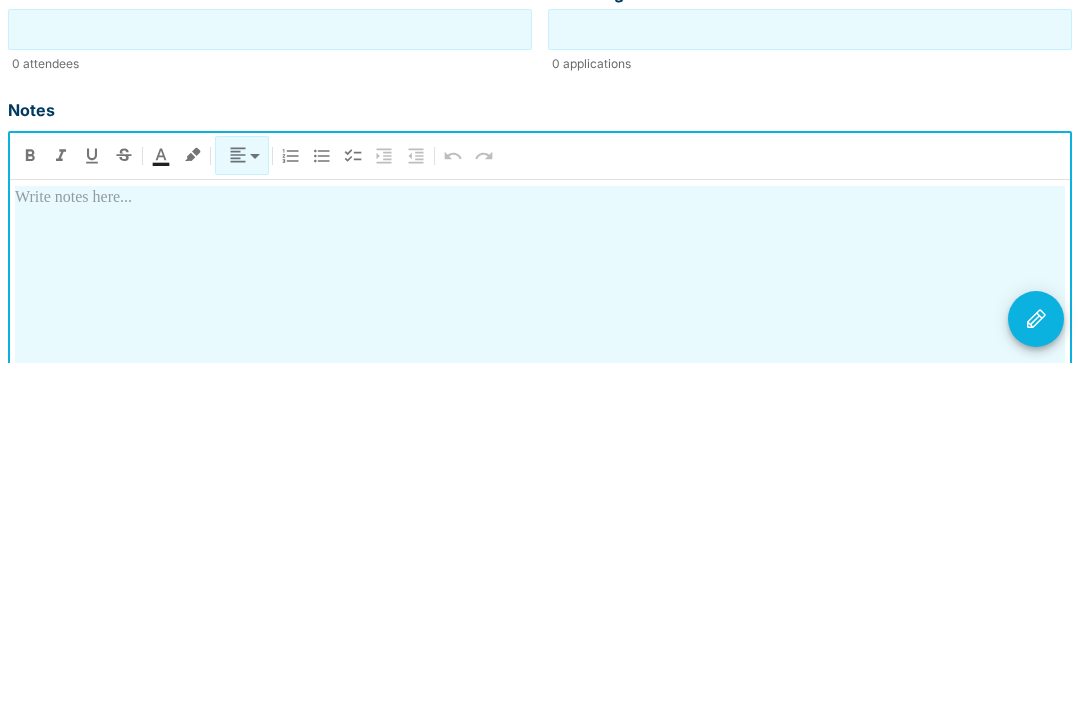 type 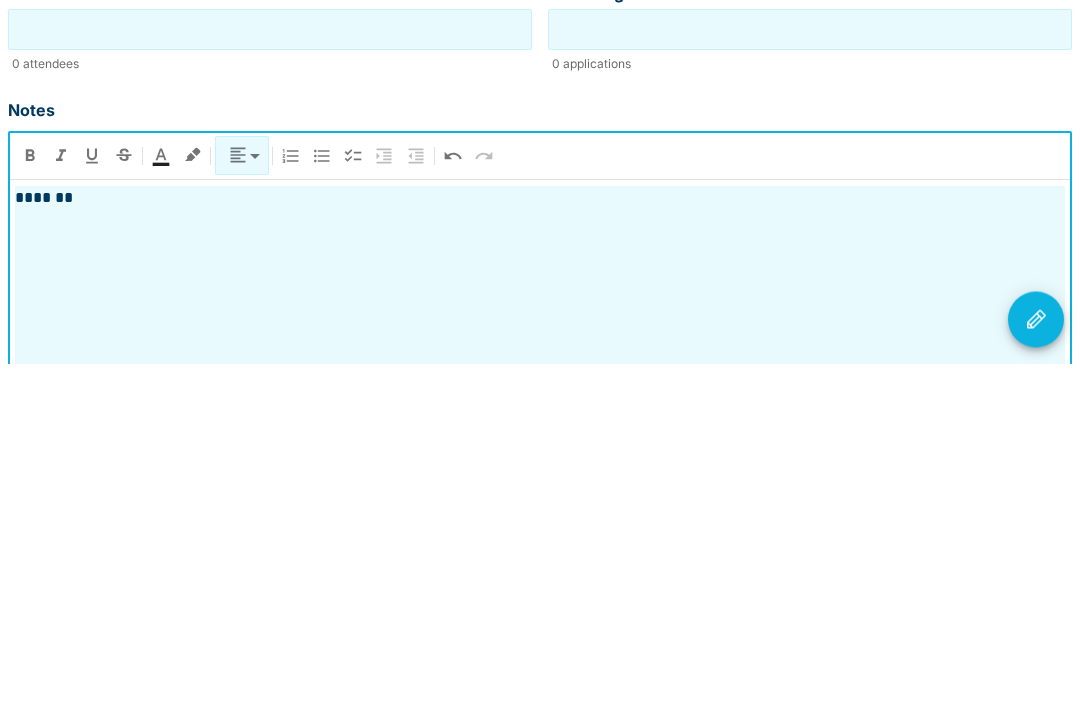 click on "*******" at bounding box center [540, 707] 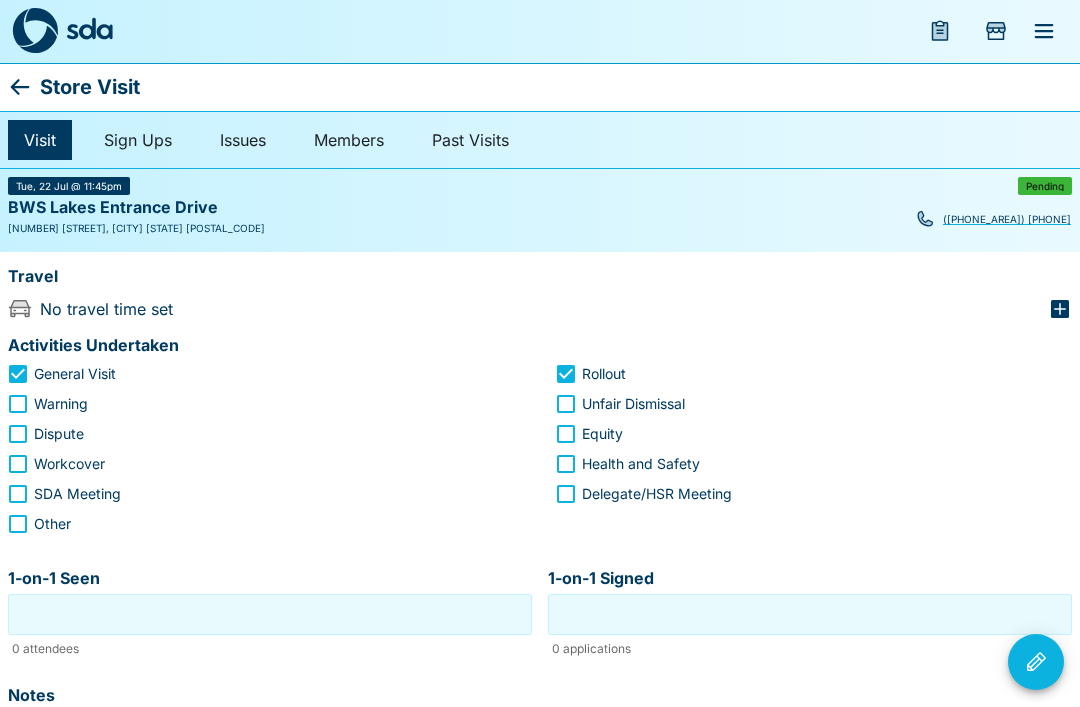 scroll, scrollTop: 5, scrollLeft: 0, axis: vertical 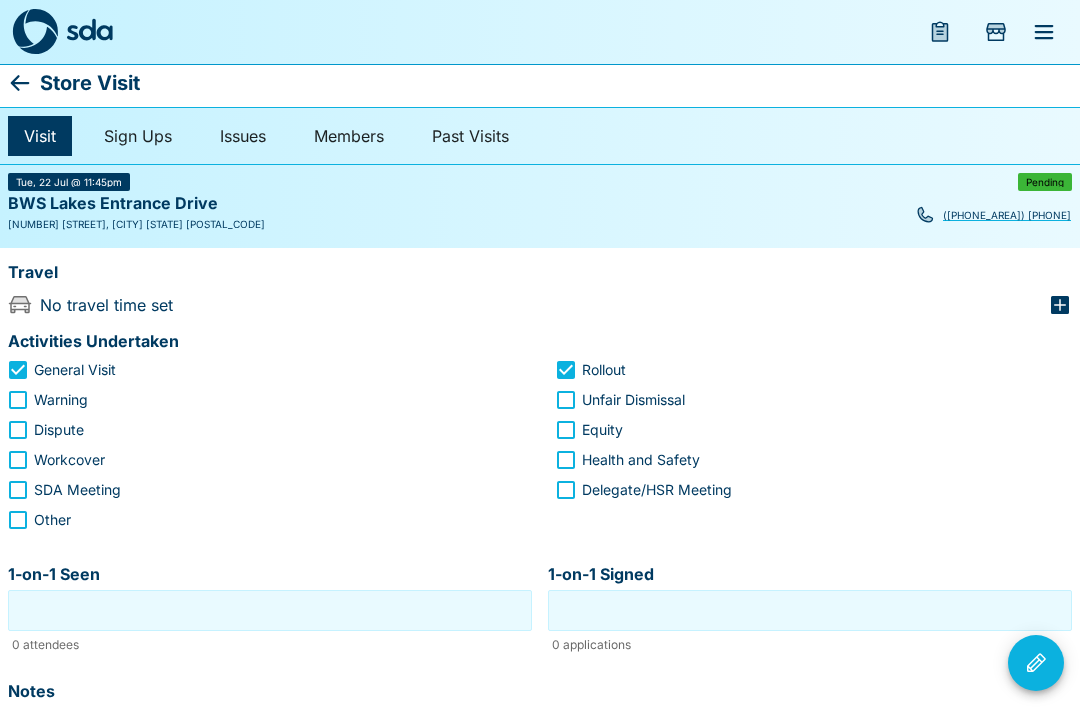 click 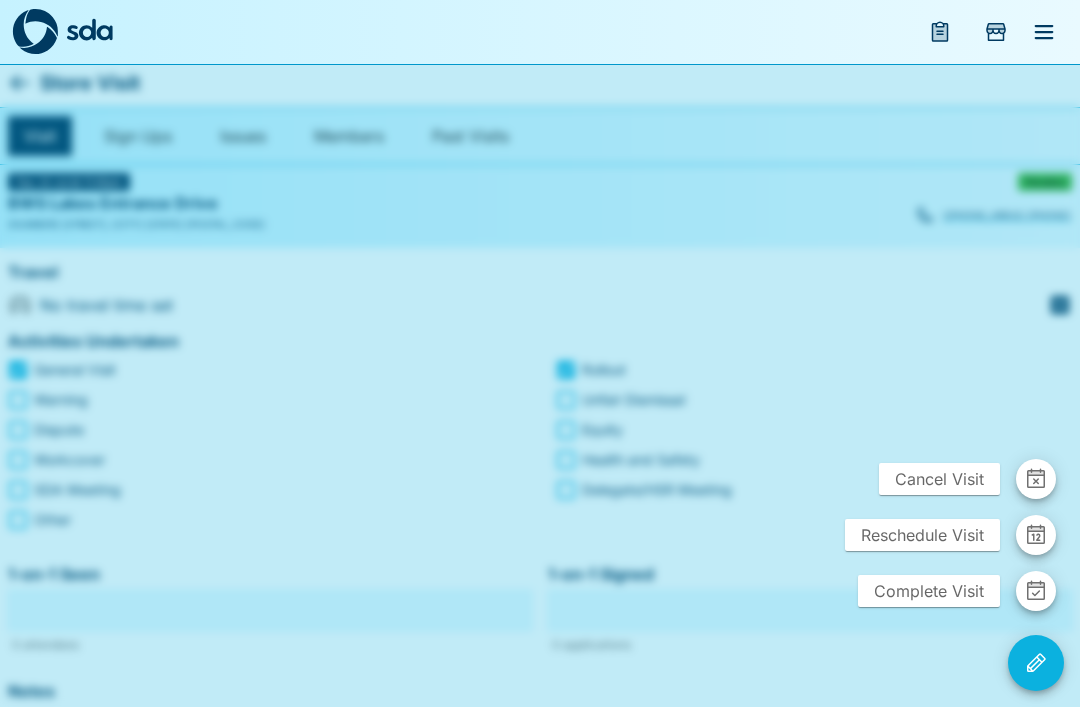 click on "Complete Visit" at bounding box center [929, 591] 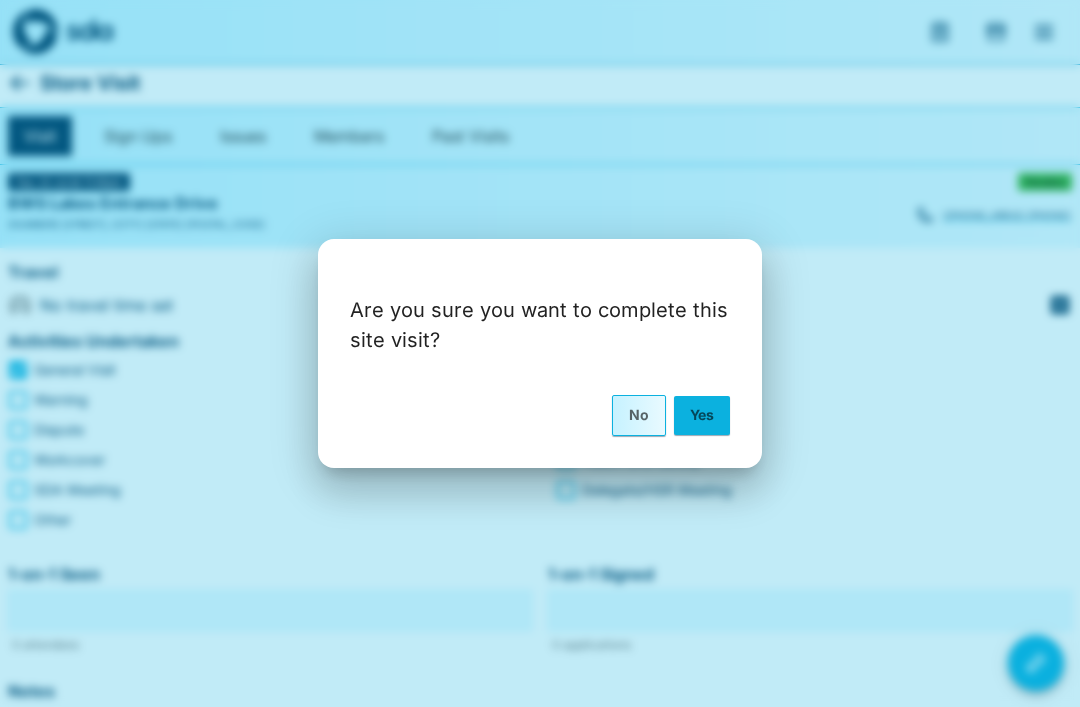 click on "Yes" at bounding box center (702, 415) 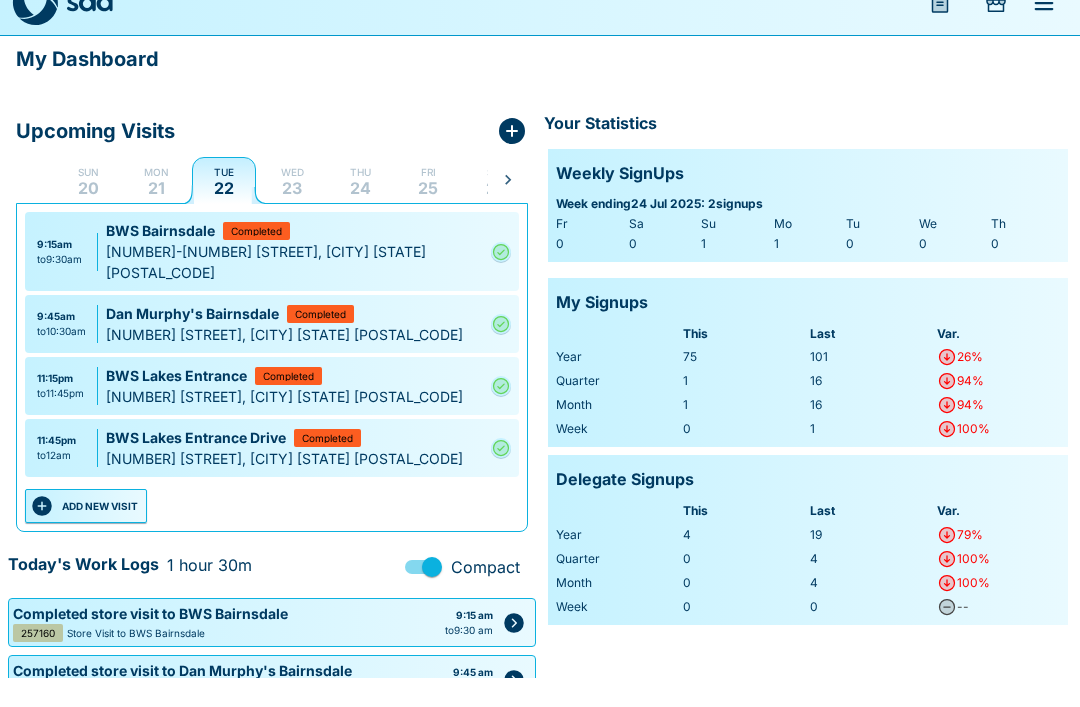 scroll, scrollTop: 67, scrollLeft: 0, axis: vertical 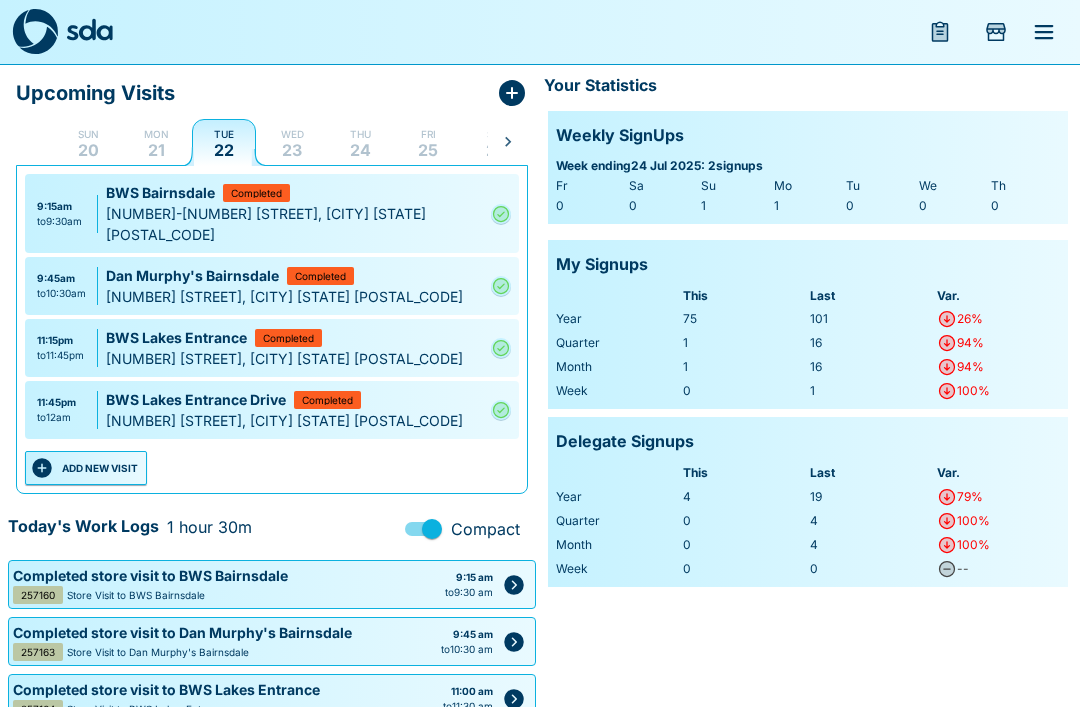 click 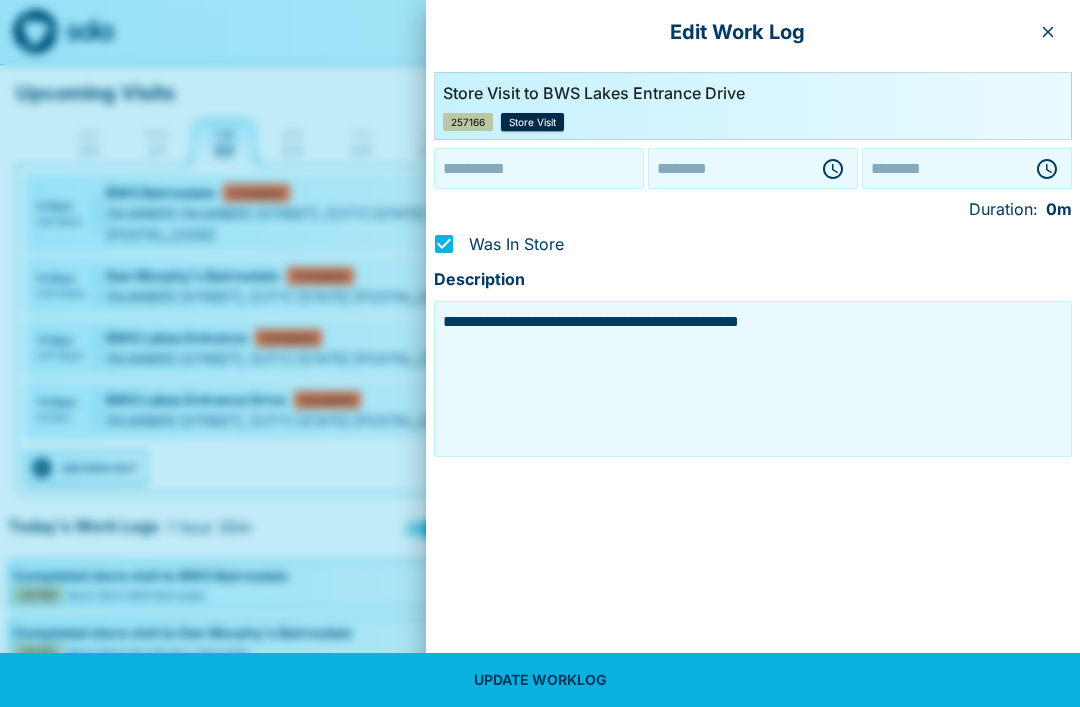 type on "**********" 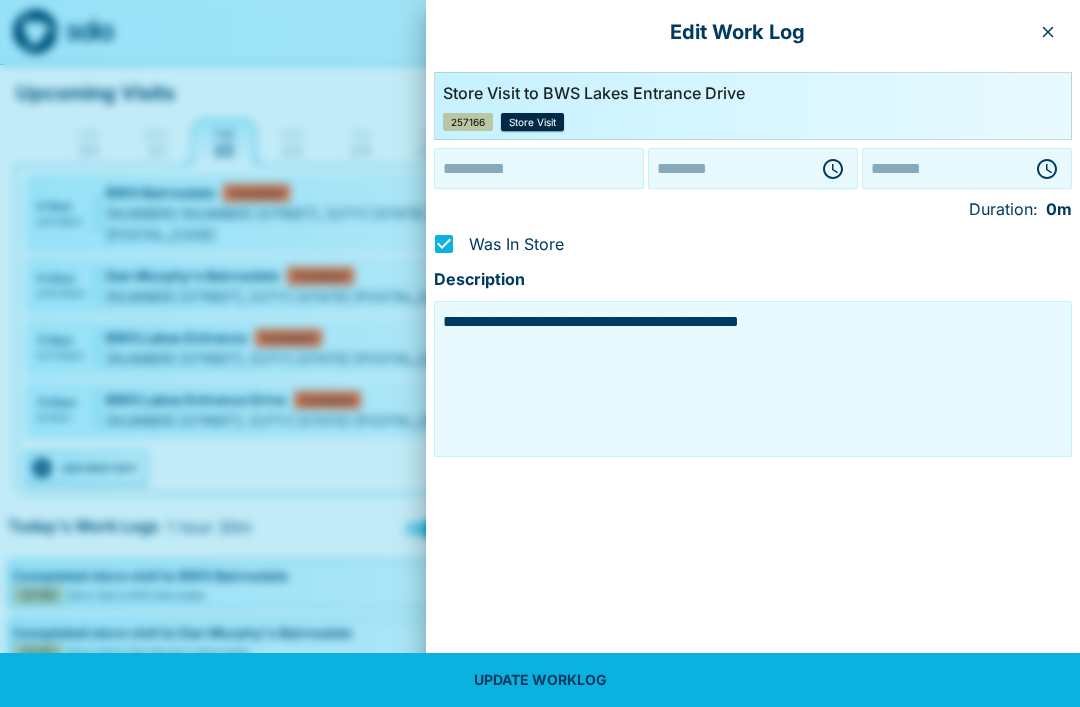 type on "********" 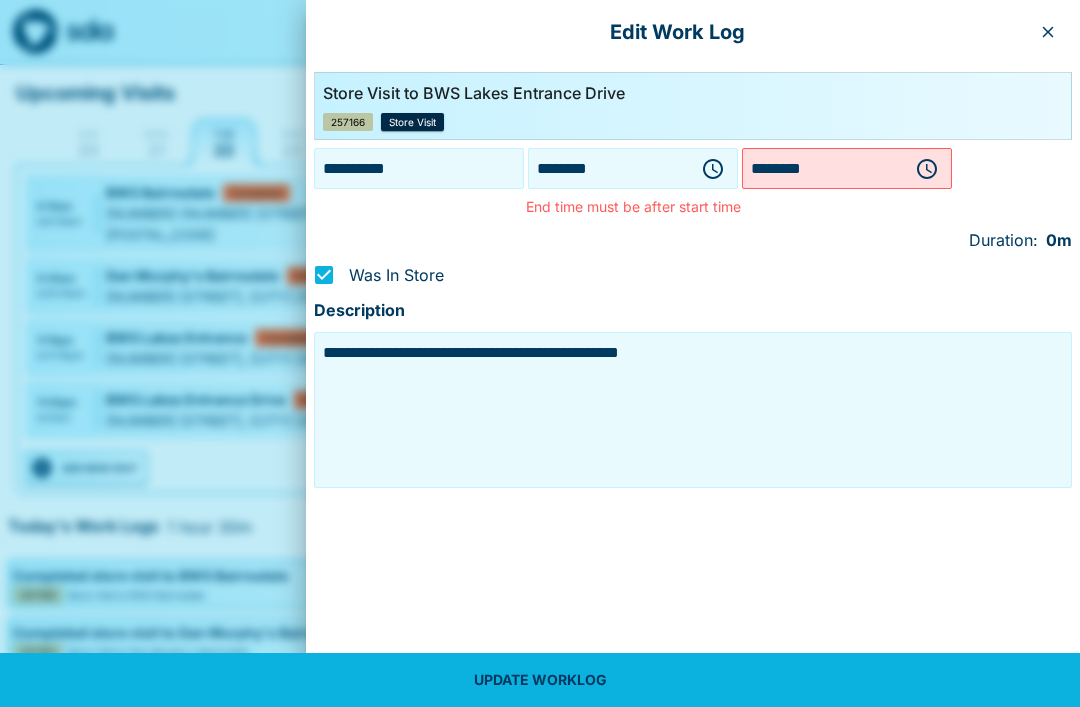 click 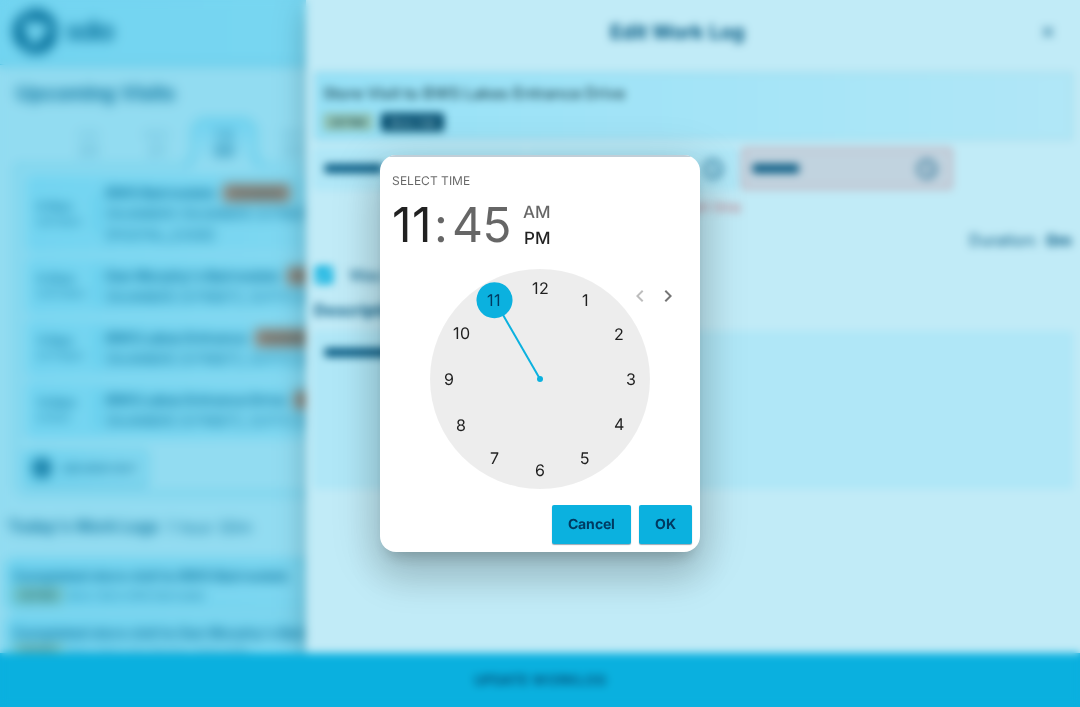 click on "Select time 11 : 45 AM PM 1 2 3 4 5 6 7 8 9 10 11 12 Cancel OK" at bounding box center [540, 353] 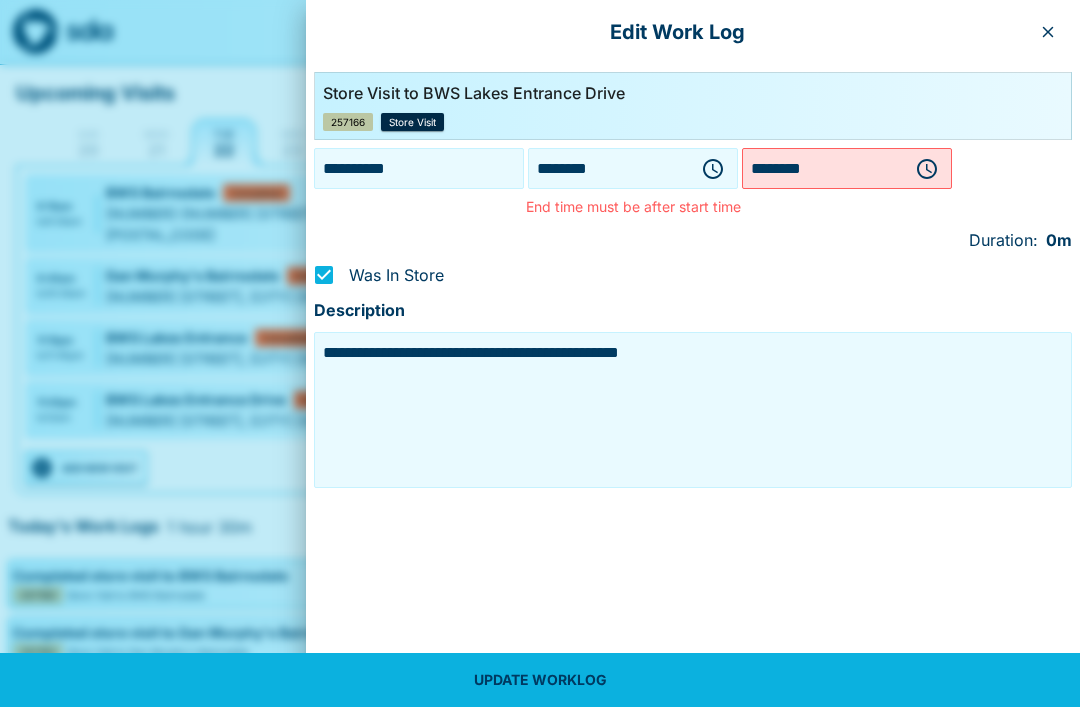 click 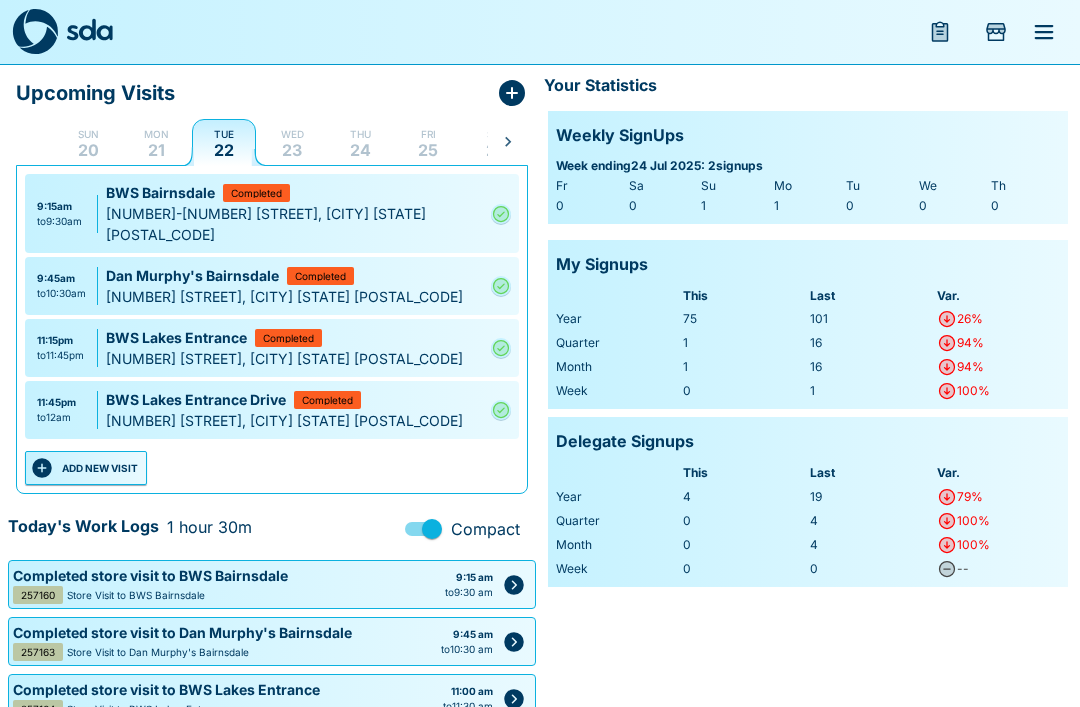 click 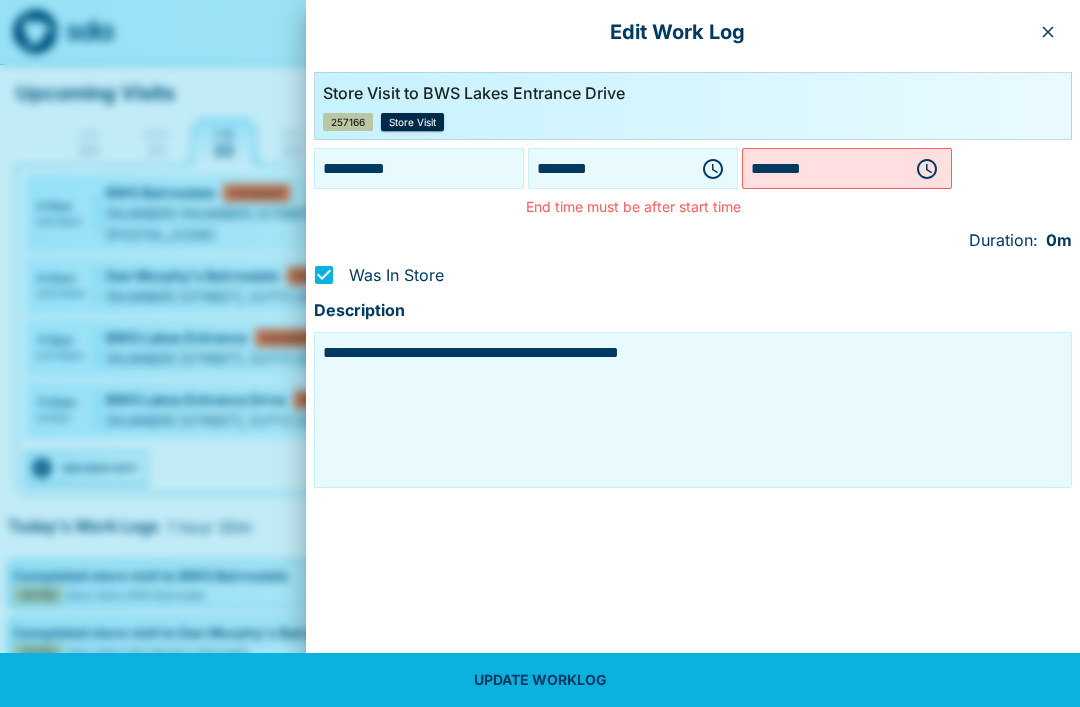 click on "********" at bounding box center [609, 168] 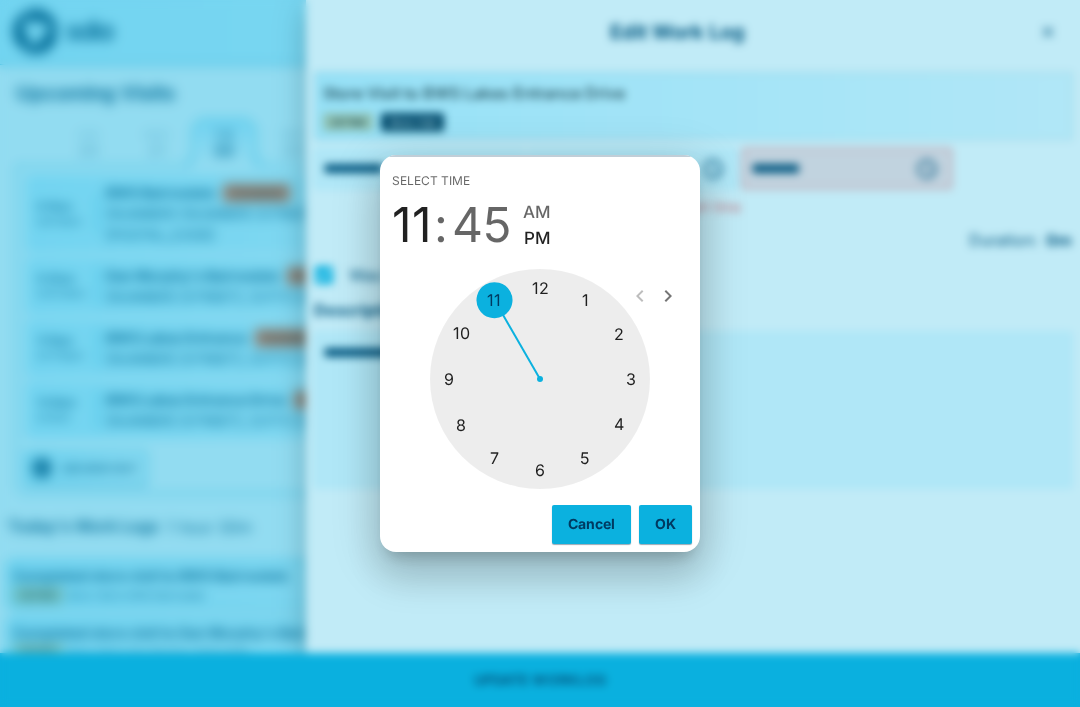 click at bounding box center [540, 379] 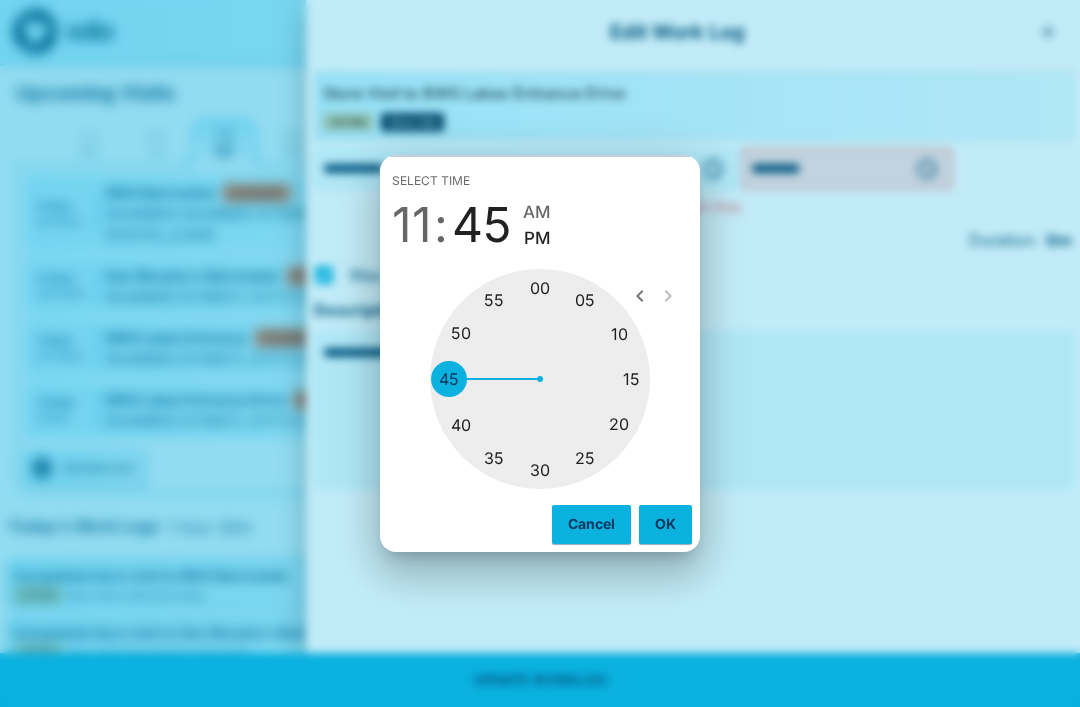 click at bounding box center [540, 379] 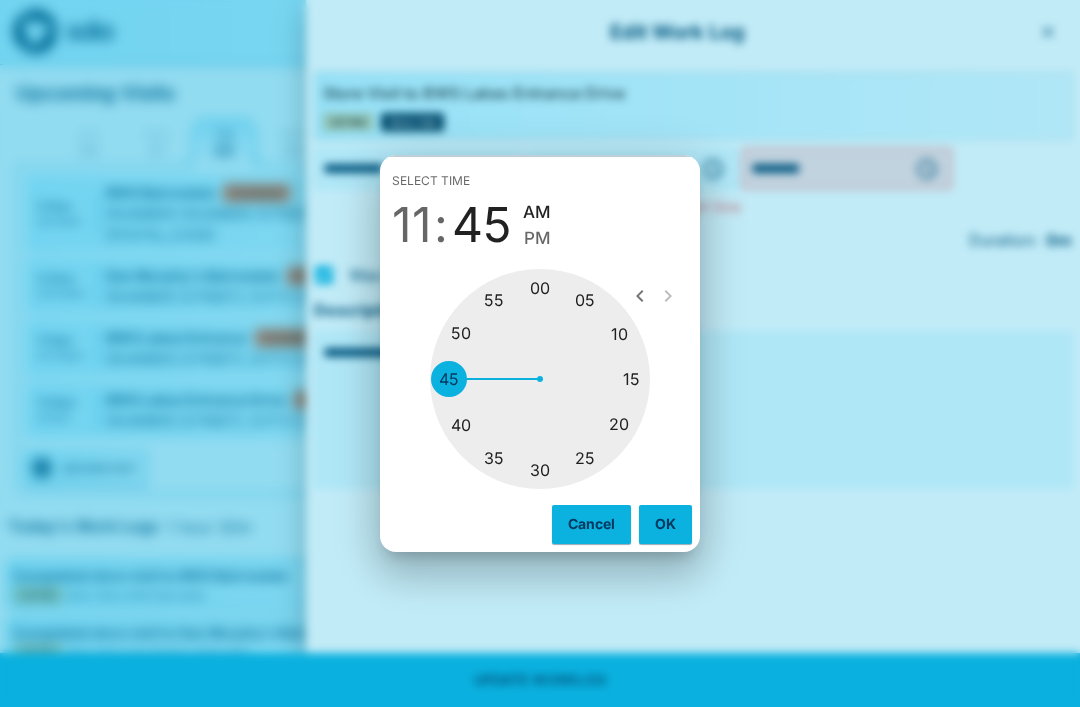 scroll, scrollTop: 61, scrollLeft: 0, axis: vertical 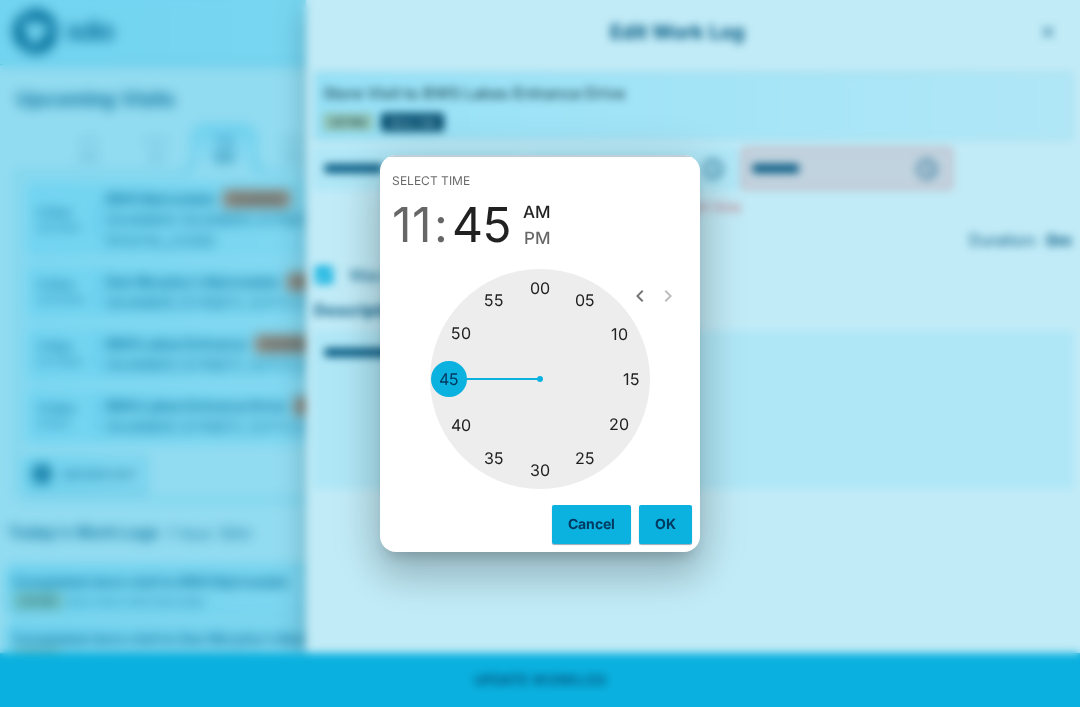 click on "OK" at bounding box center (665, 524) 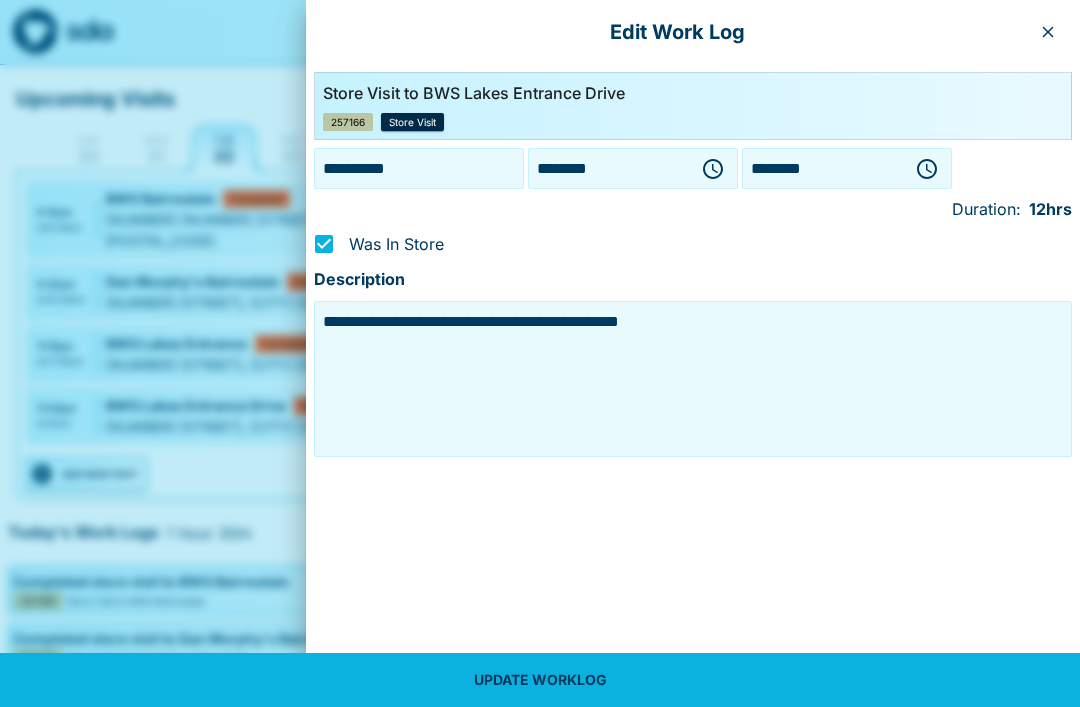 click on "********" at bounding box center [823, 168] 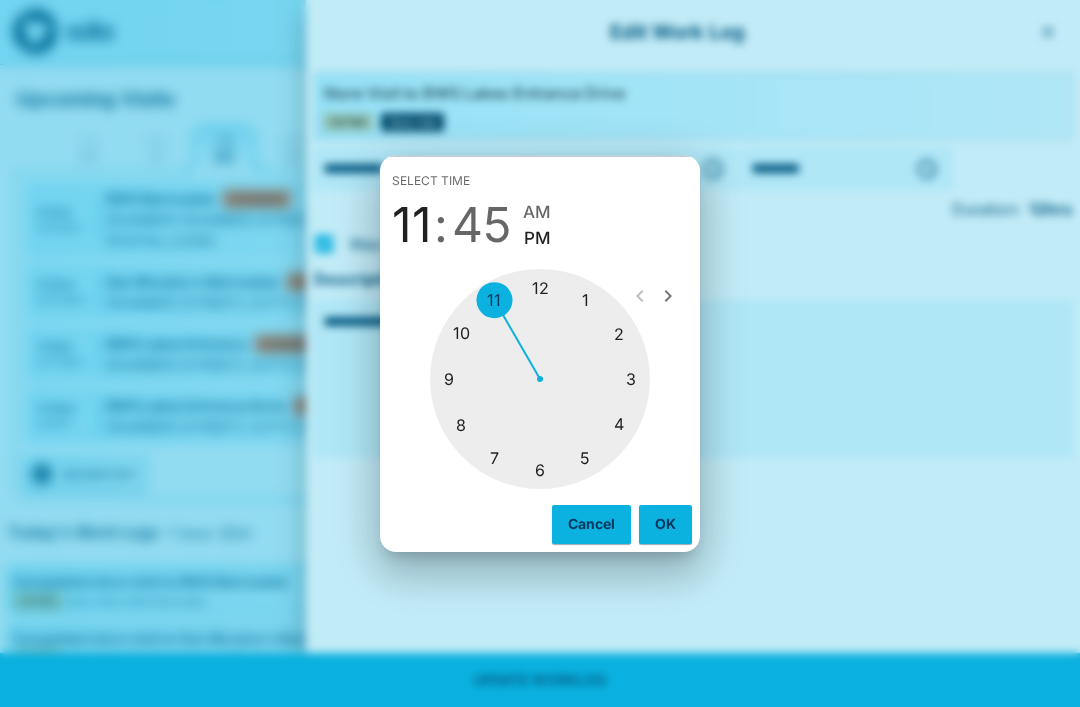 click at bounding box center (540, 379) 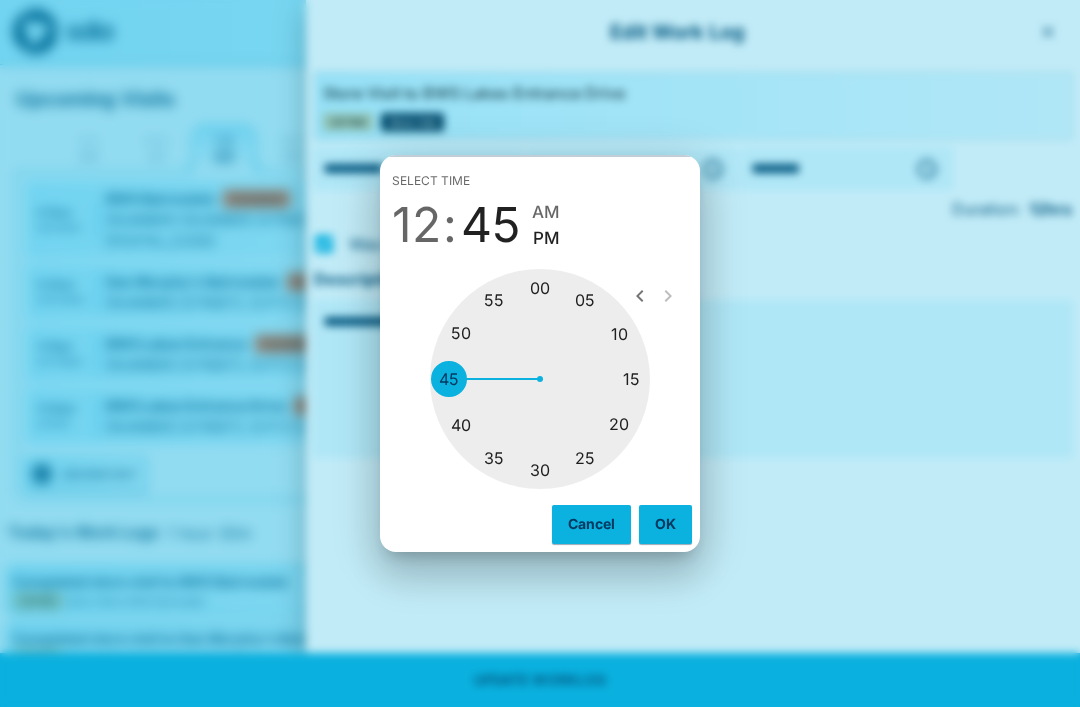 click at bounding box center (540, 379) 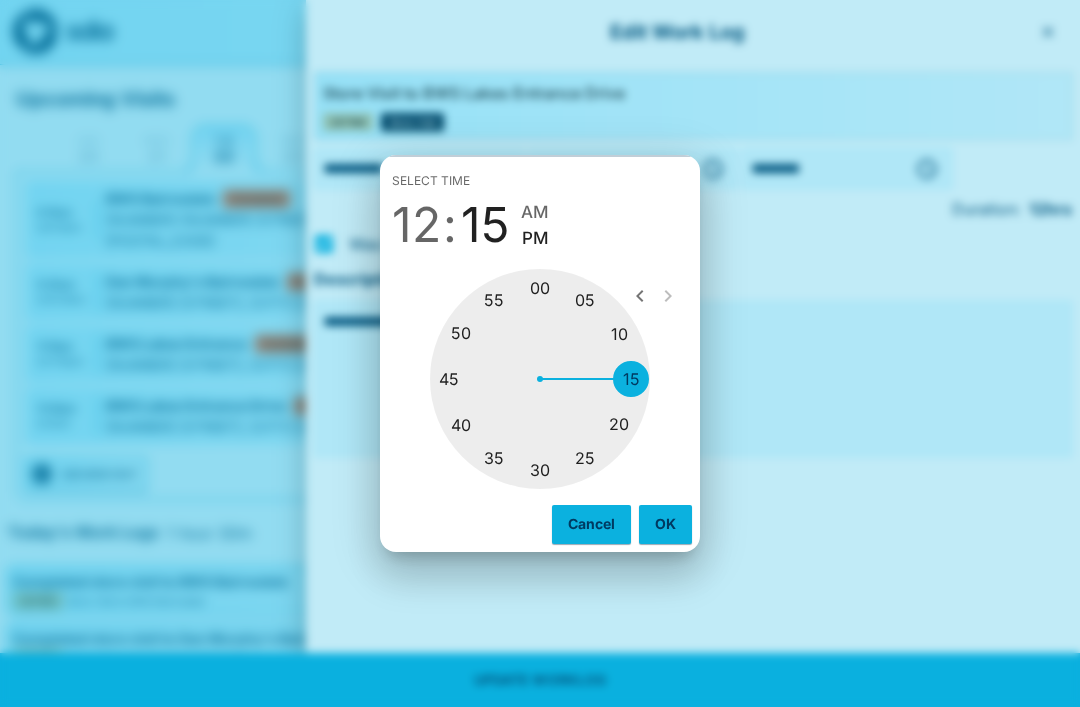click on "AM" at bounding box center (535, 212) 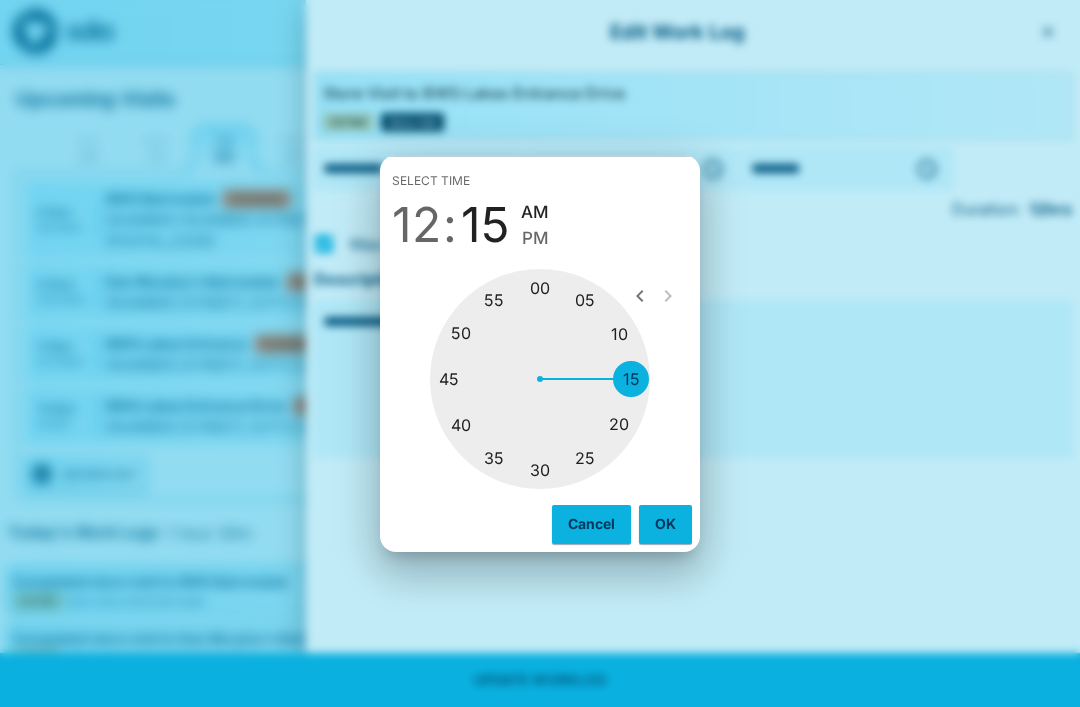 click on "OK" at bounding box center [665, 524] 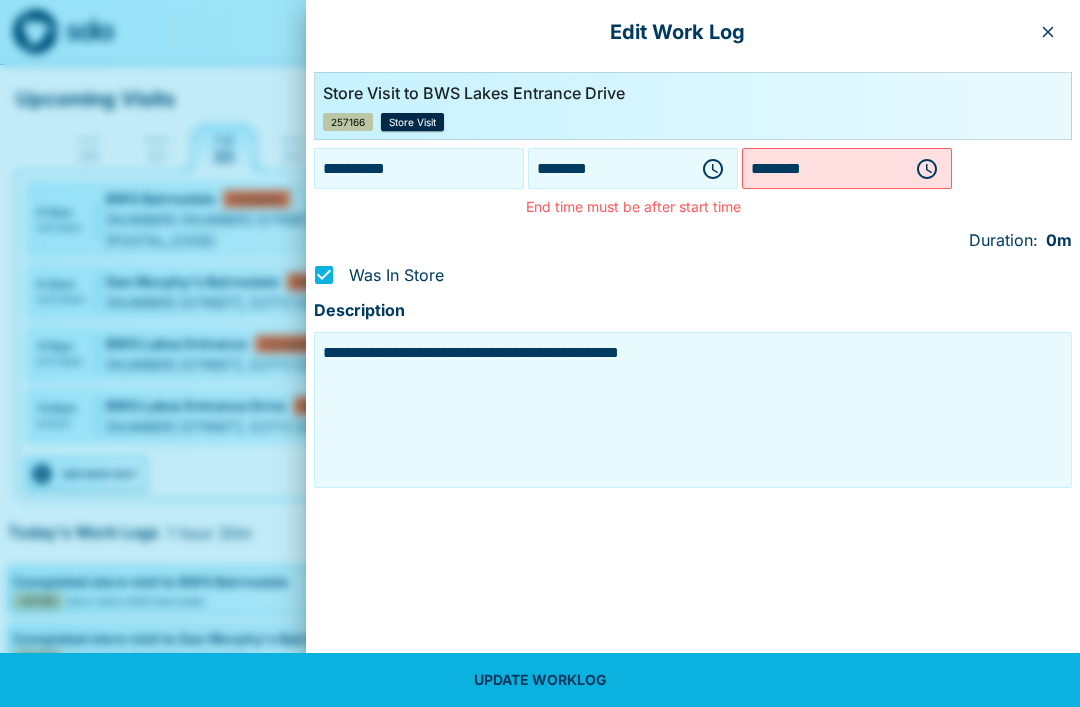 click on "********" at bounding box center [823, 168] 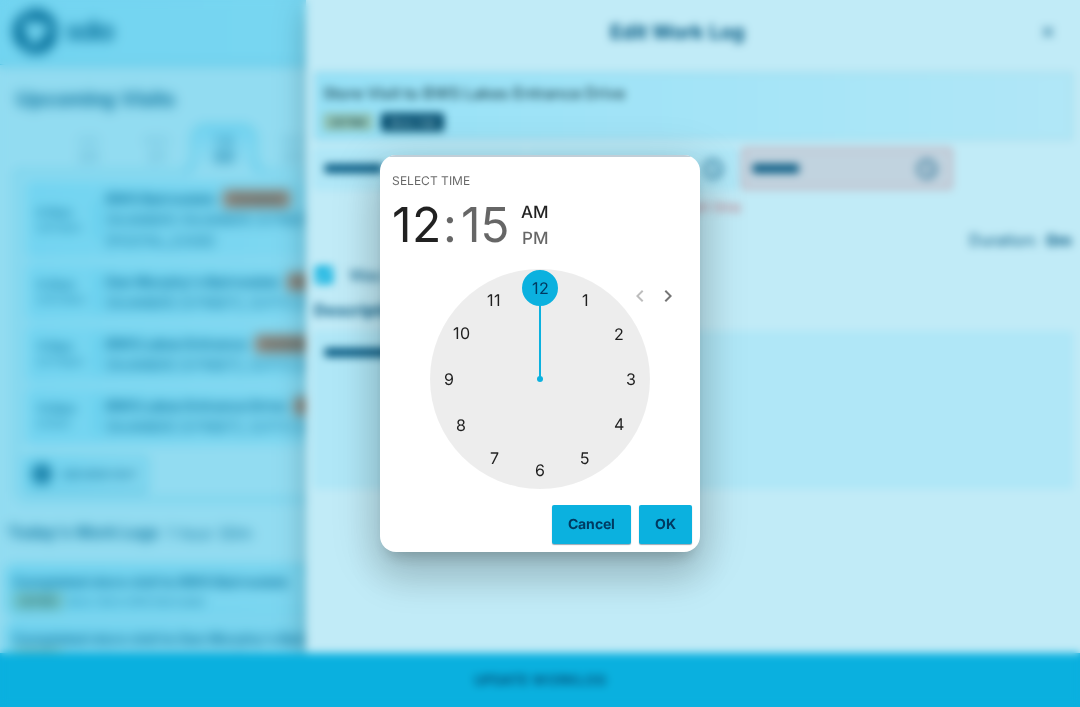 click on "PM" at bounding box center (535, 238) 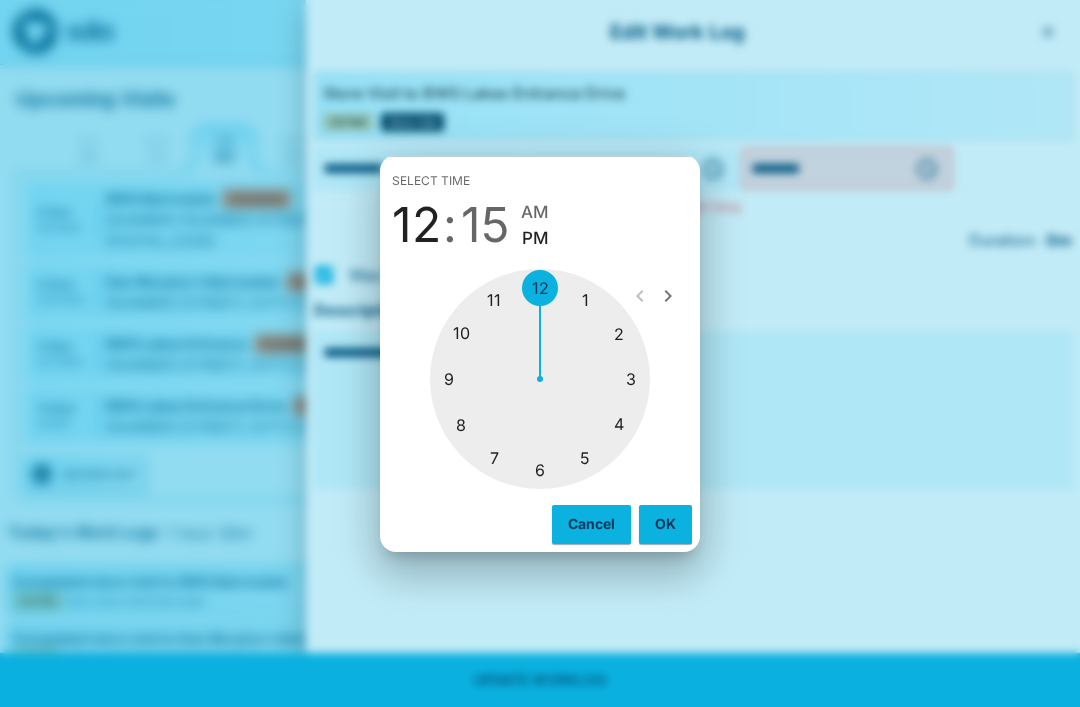click on "OK" at bounding box center (665, 524) 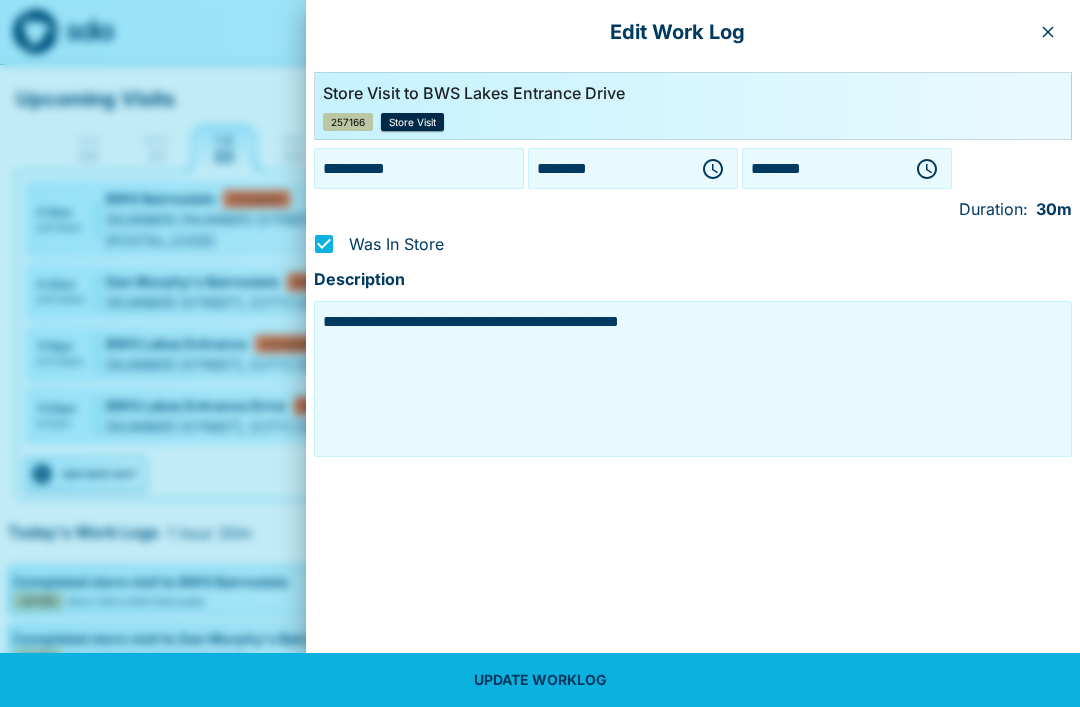click on "UPDATE WORKLOG" at bounding box center [540, 680] 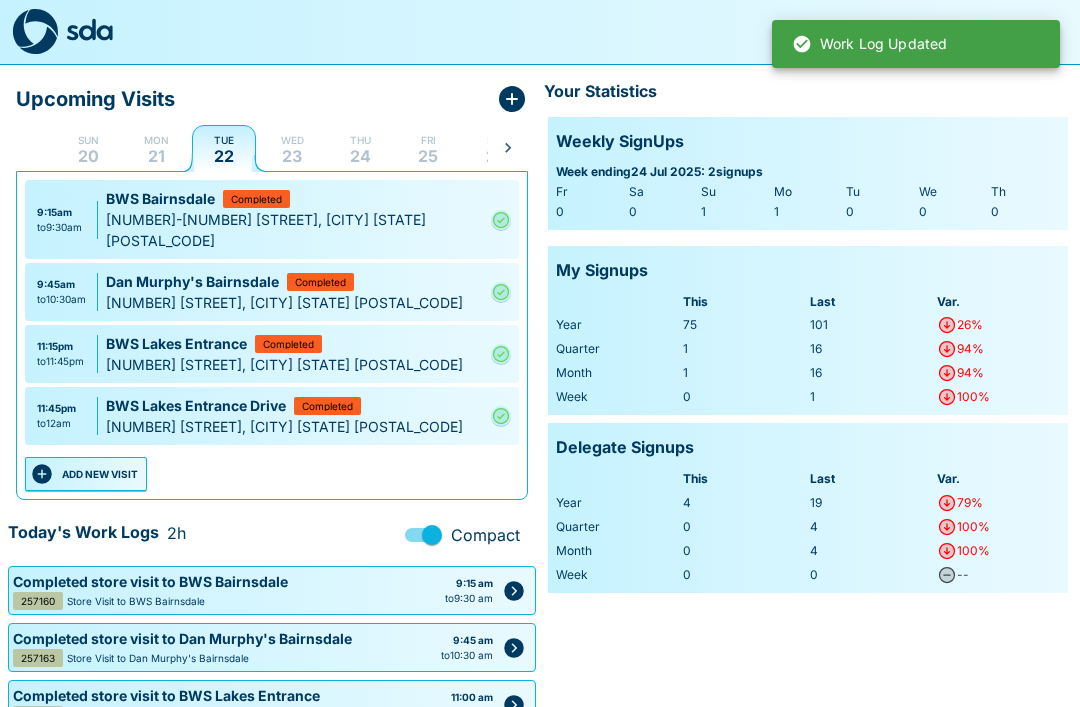 scroll, scrollTop: 67, scrollLeft: 0, axis: vertical 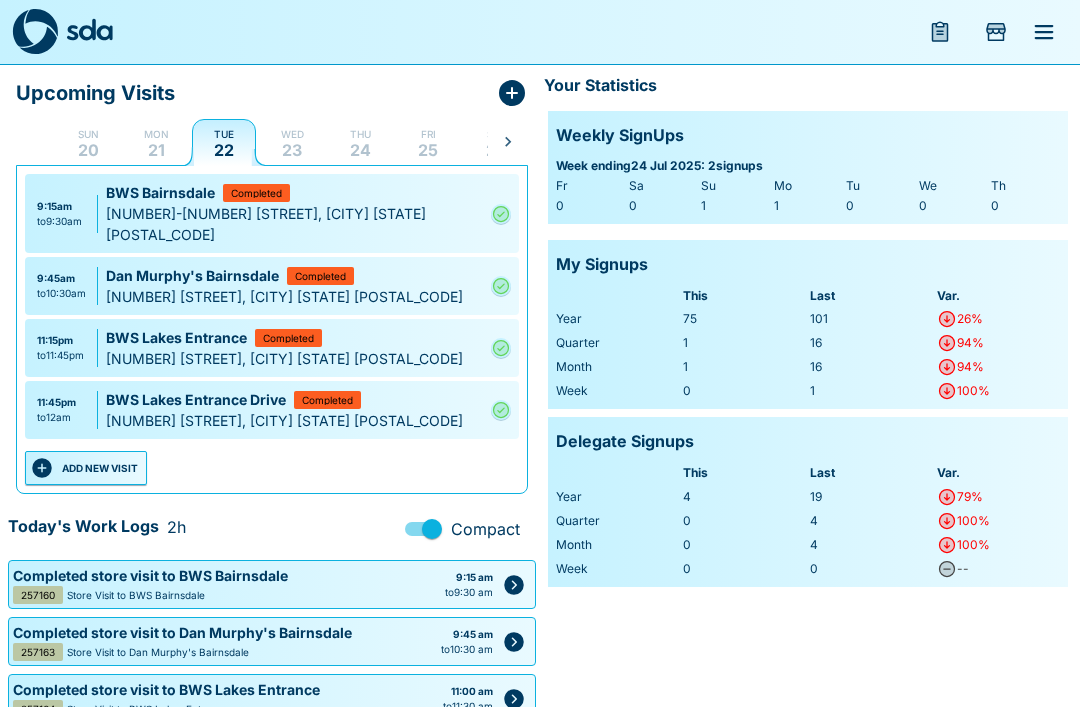 click 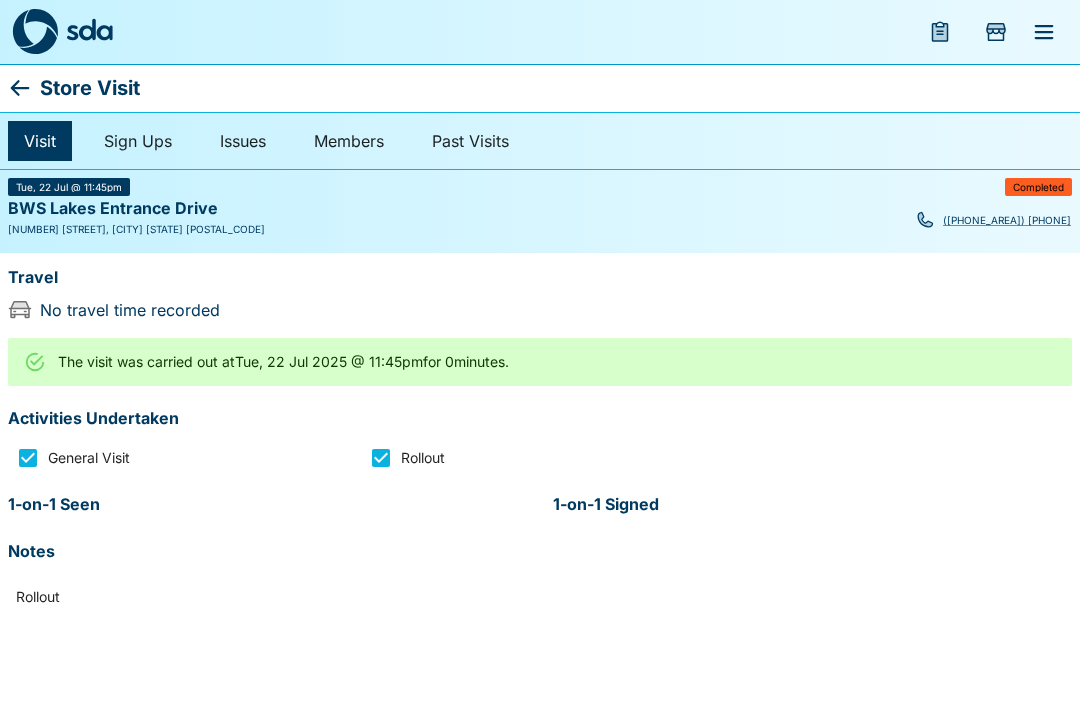 scroll, scrollTop: 0, scrollLeft: 0, axis: both 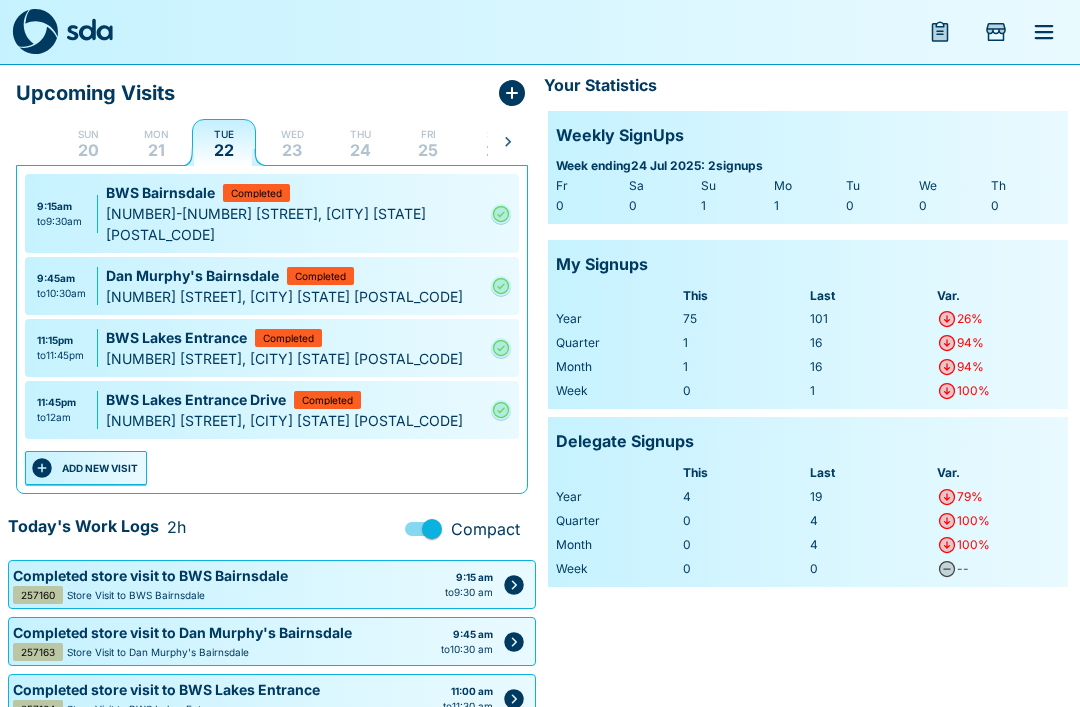 click 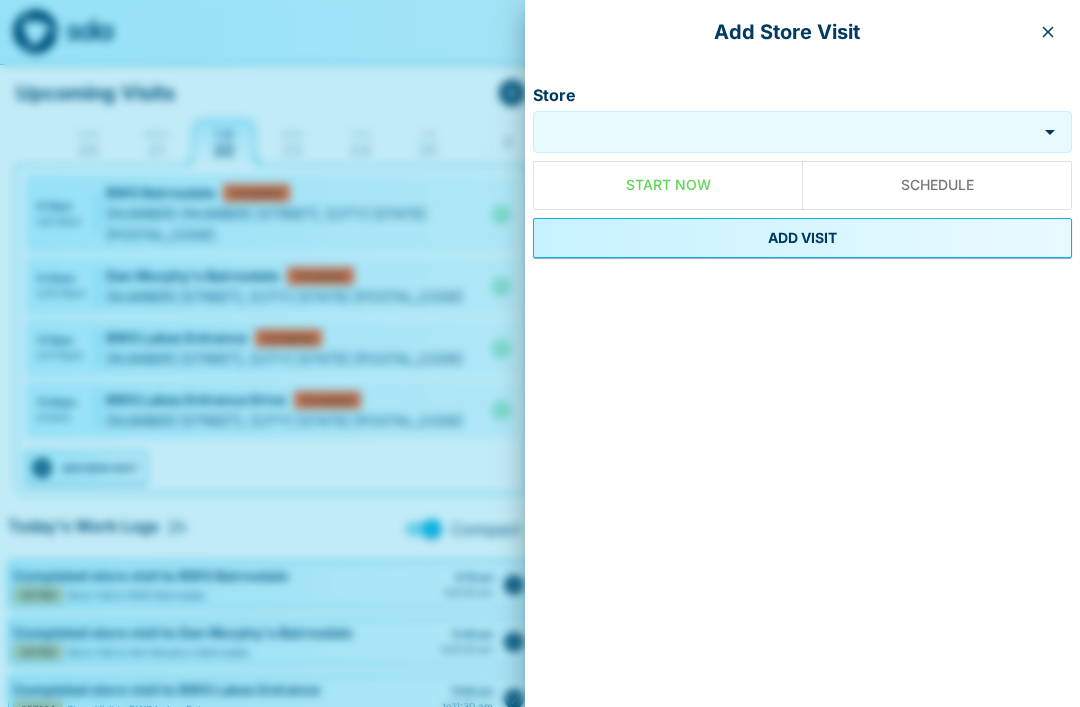 click on "Store" at bounding box center (785, 132) 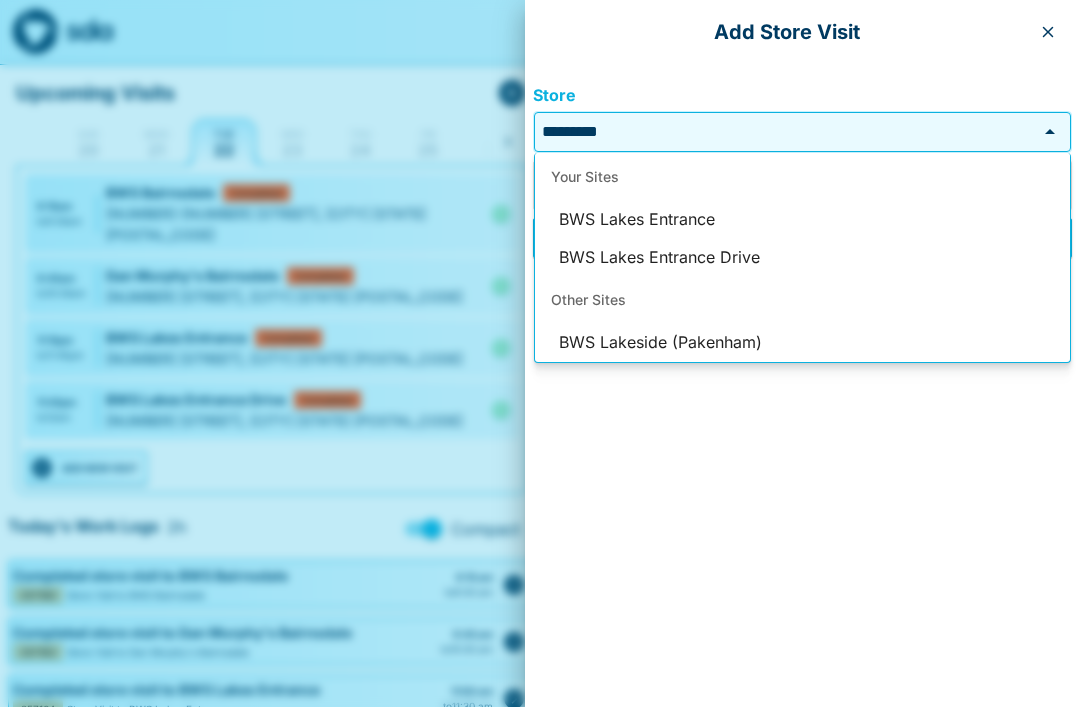 click on "BWS Lakes Entrance" at bounding box center [802, 220] 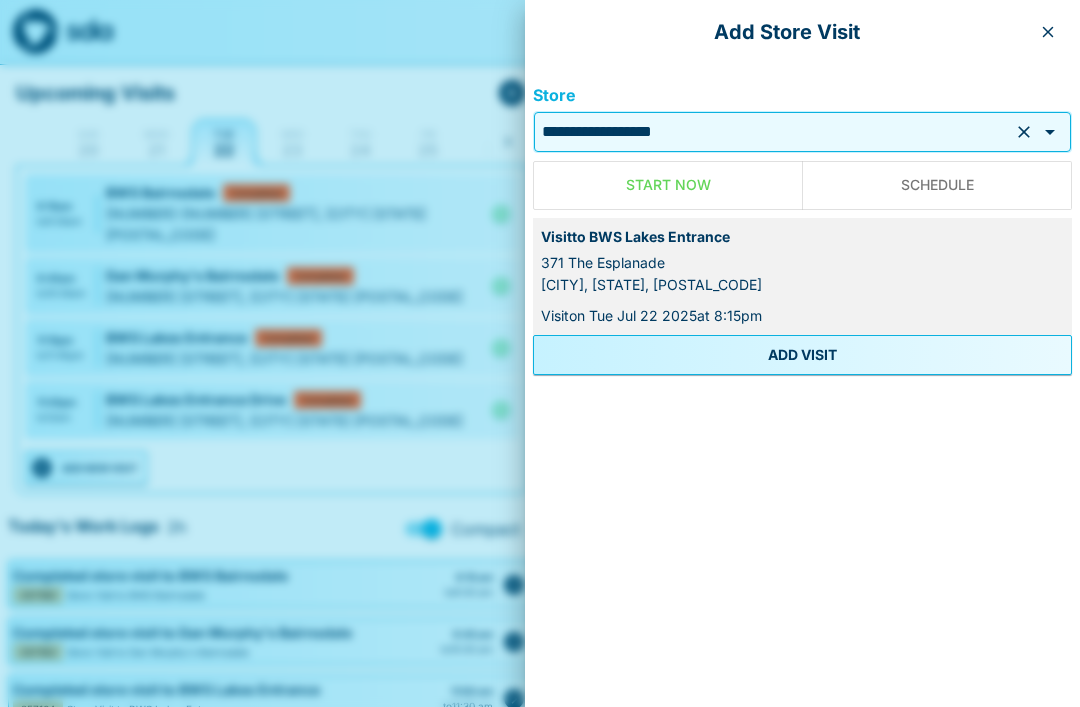 click on "ADD VISIT" at bounding box center [802, 355] 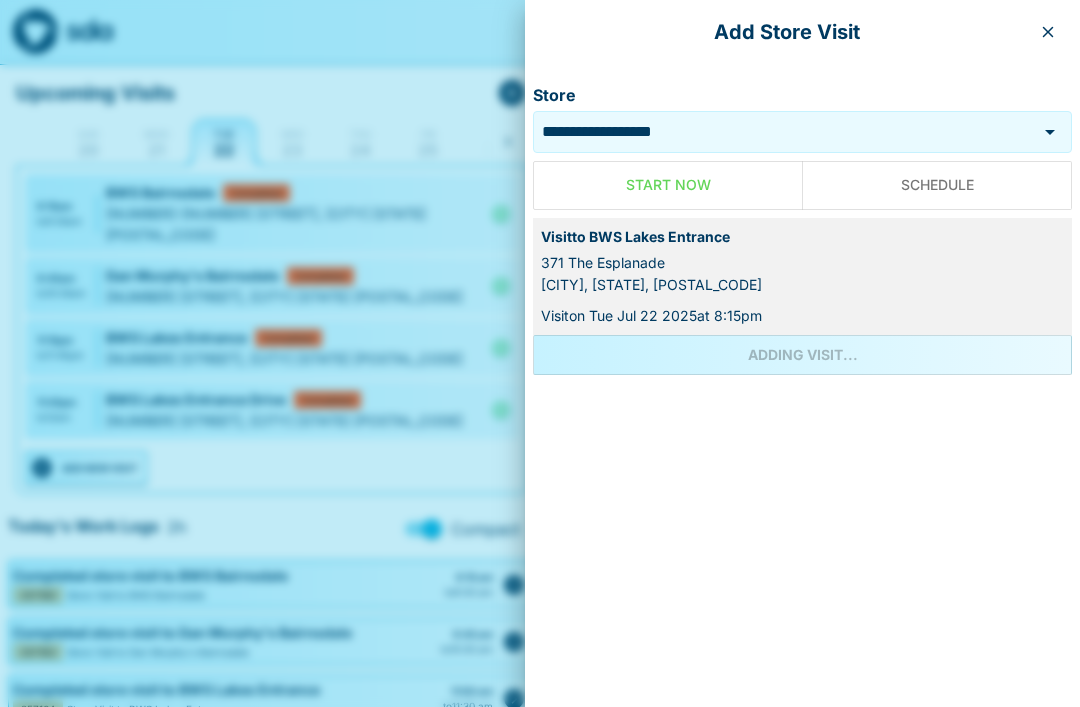 scroll, scrollTop: 0, scrollLeft: 0, axis: both 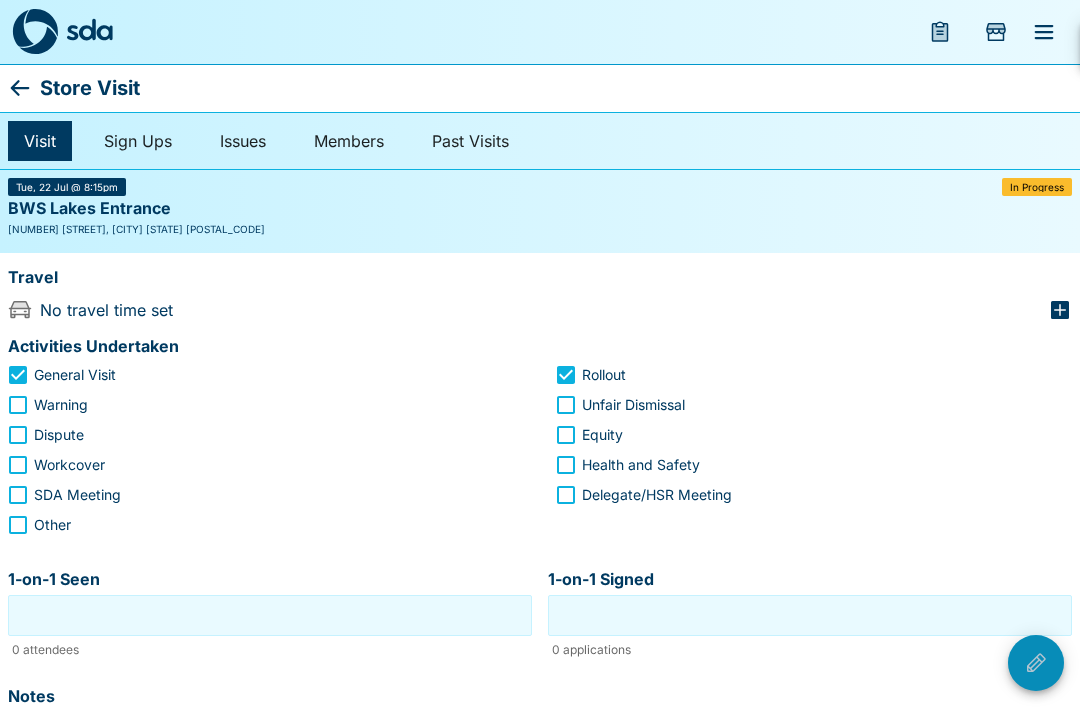 click at bounding box center (1036, 663) 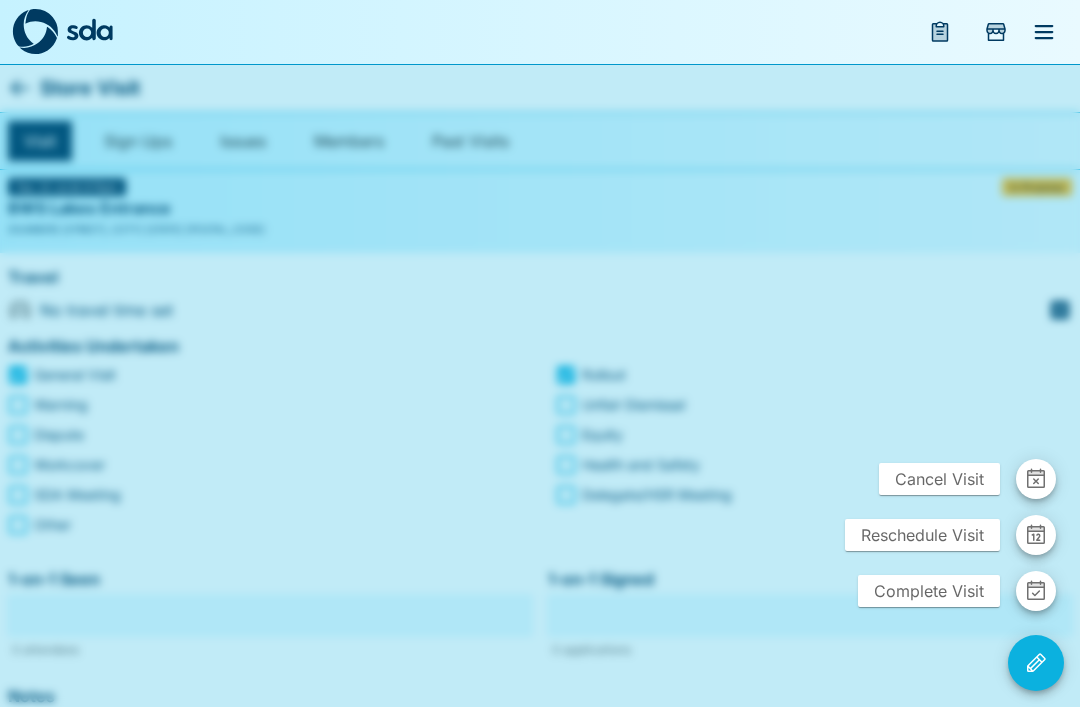 click on "Complete Visit" at bounding box center (929, 591) 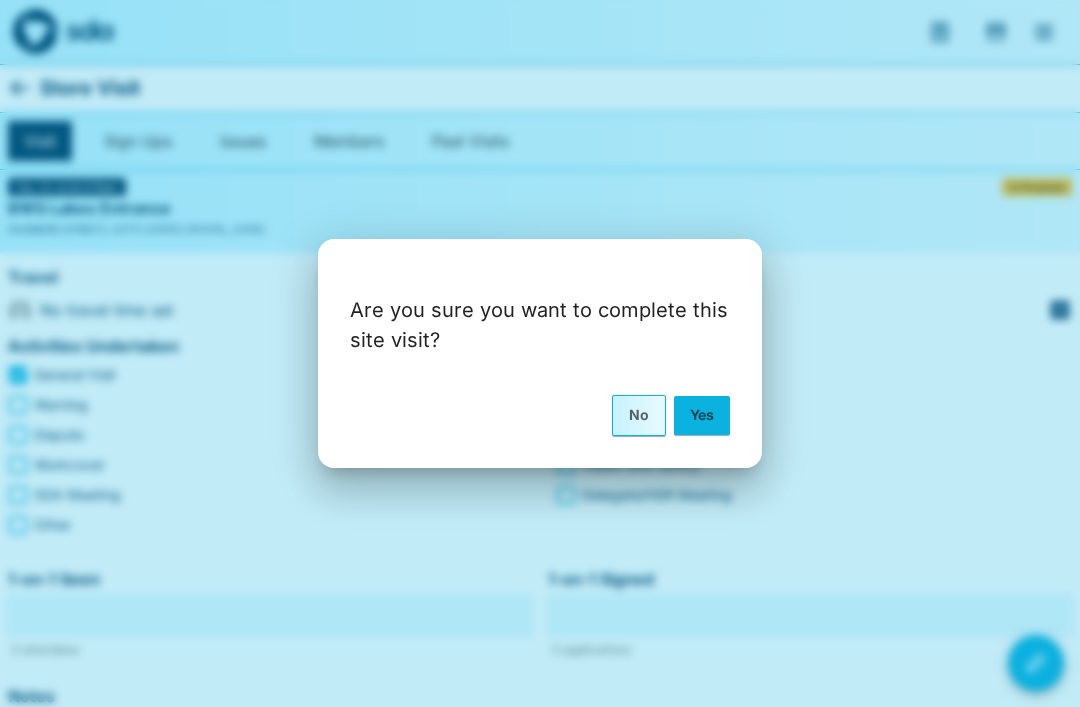 click on "Yes" at bounding box center (702, 415) 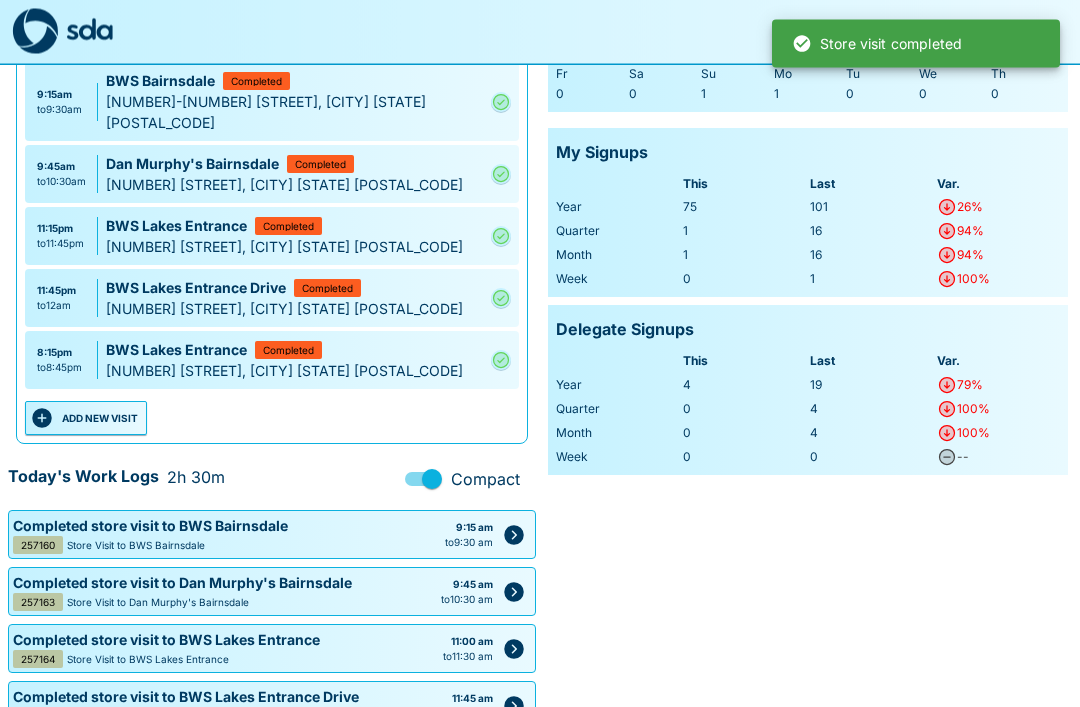 scroll, scrollTop: 186, scrollLeft: 0, axis: vertical 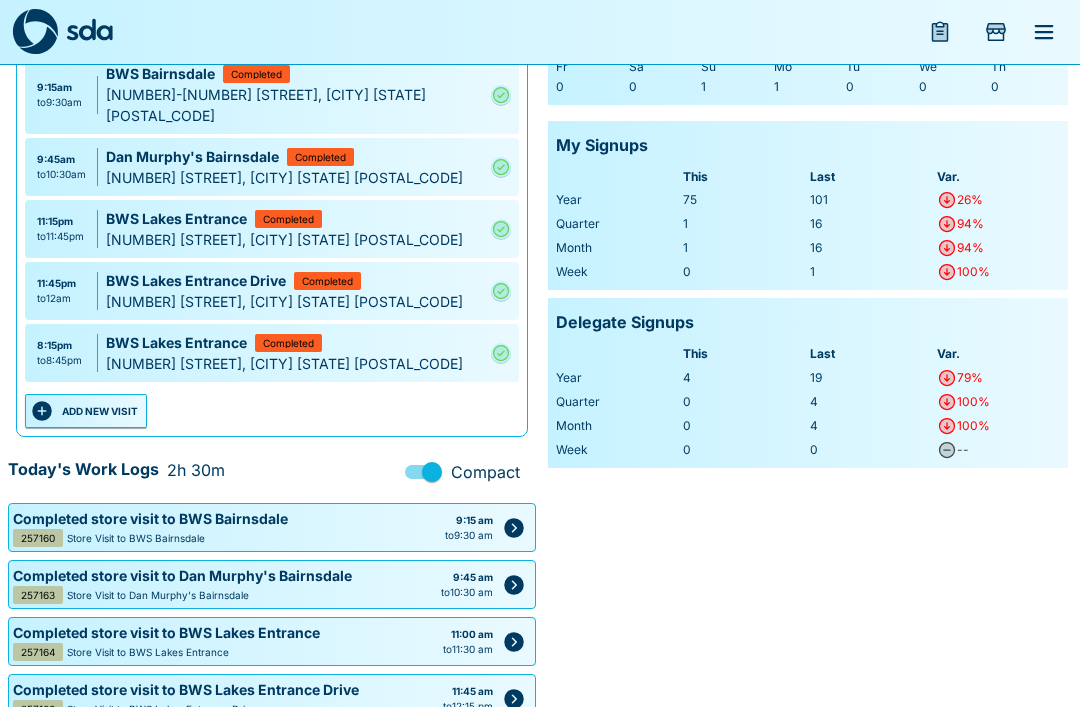 click 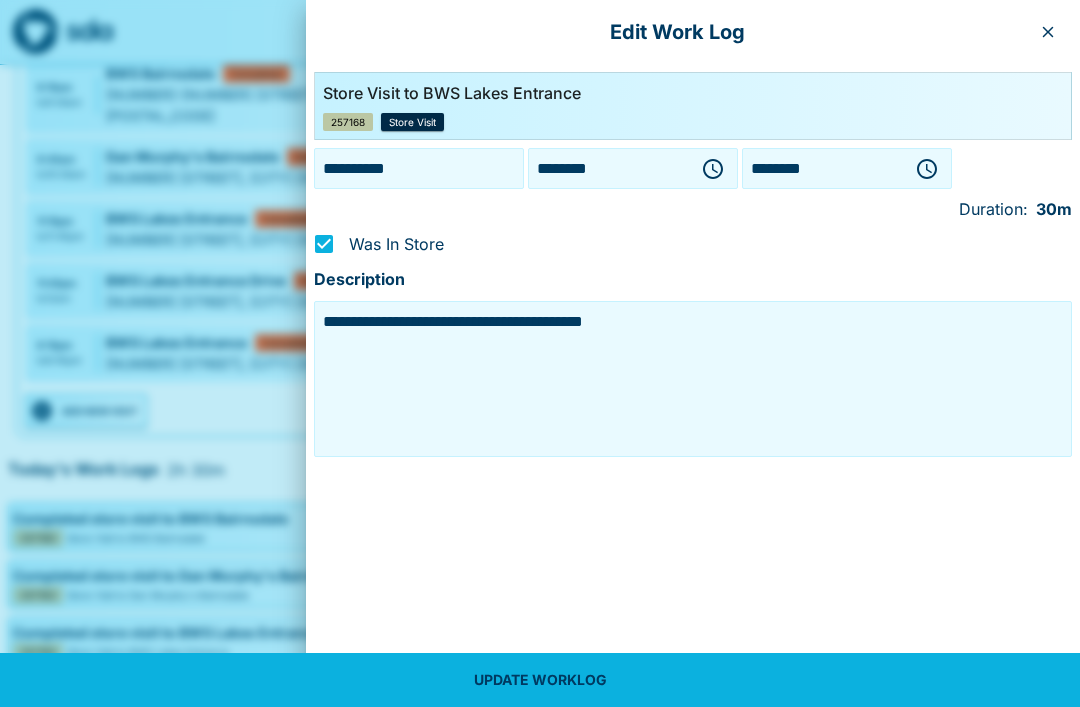 click on "********" at bounding box center [609, 168] 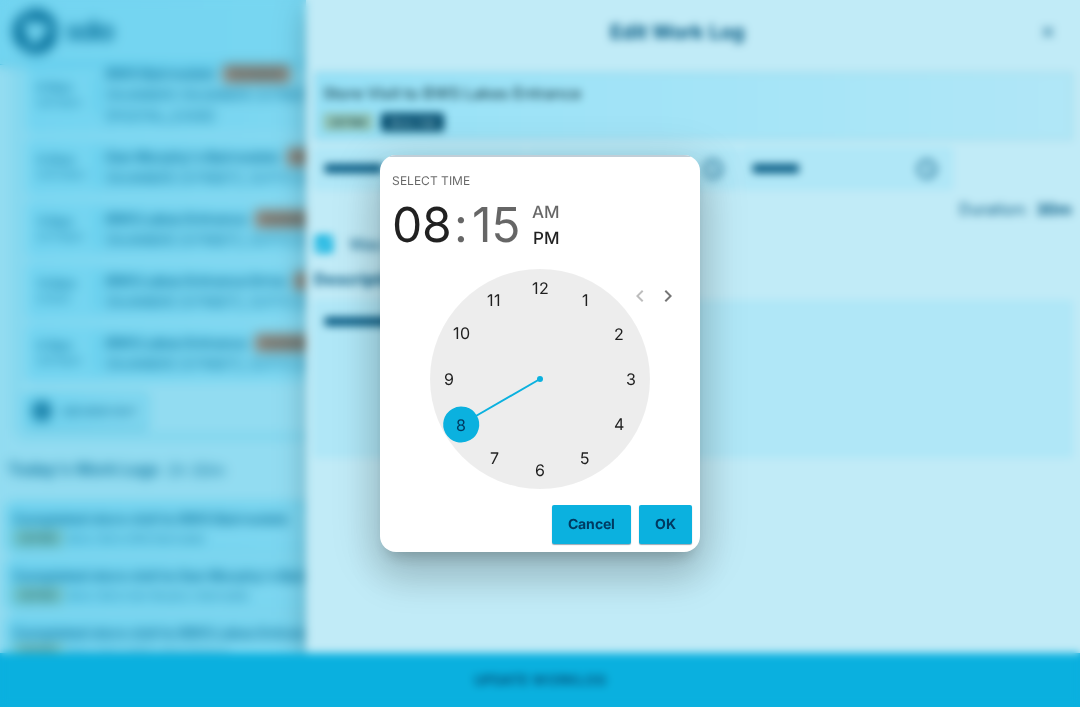 click at bounding box center (540, 379) 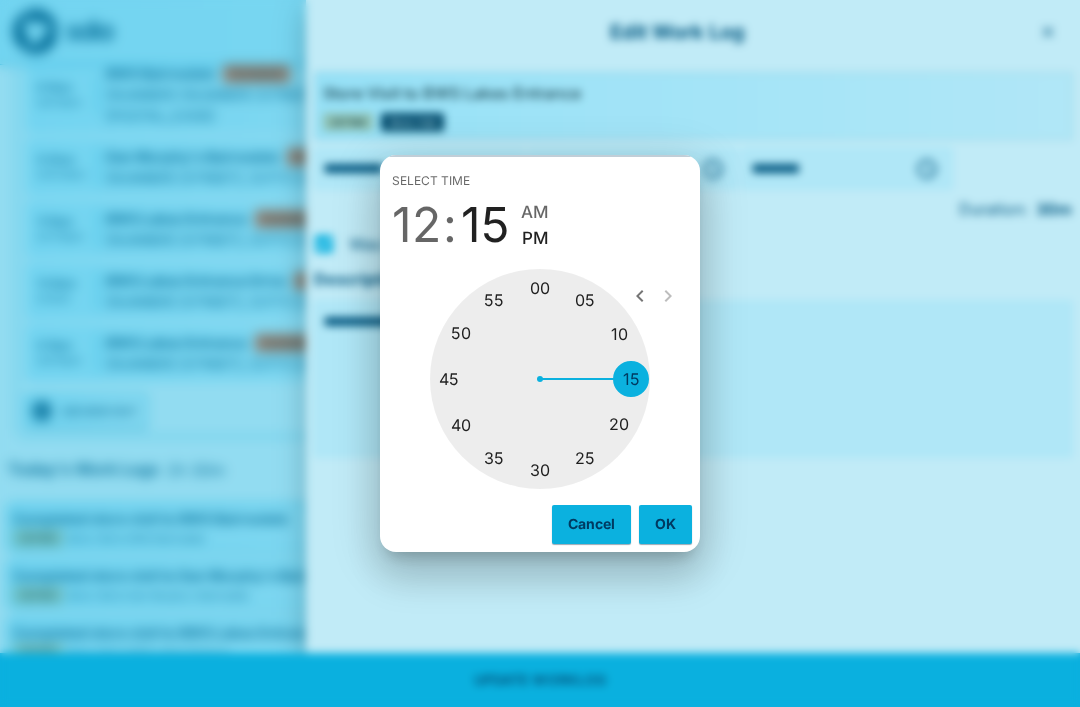 click at bounding box center [540, 379] 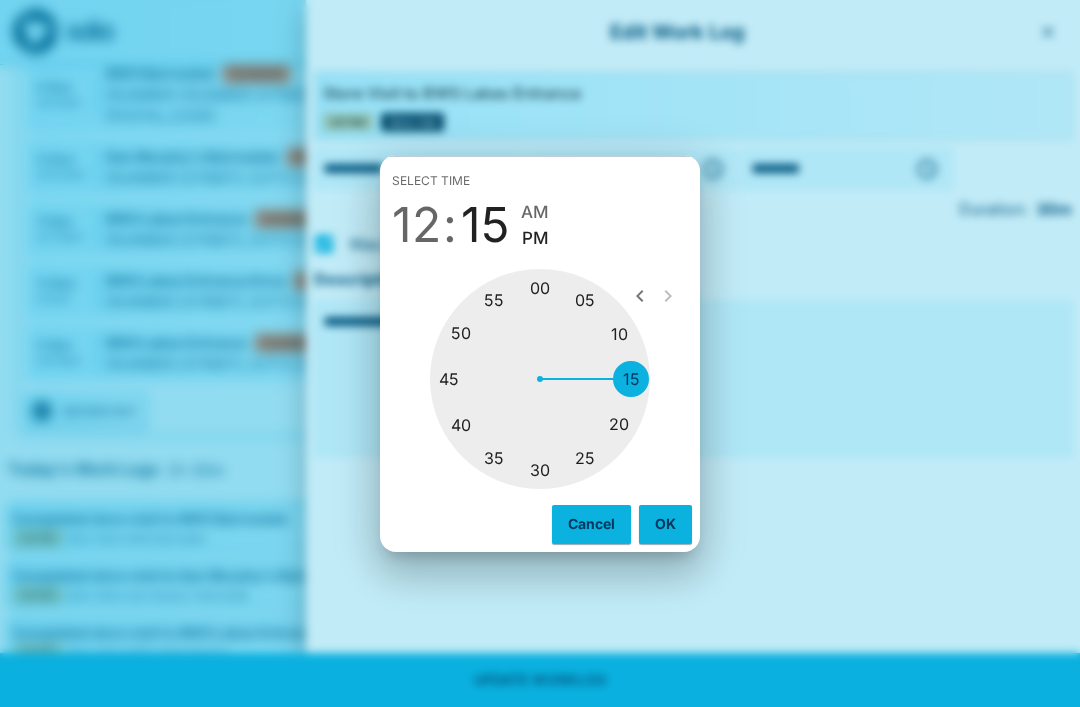 type on "********" 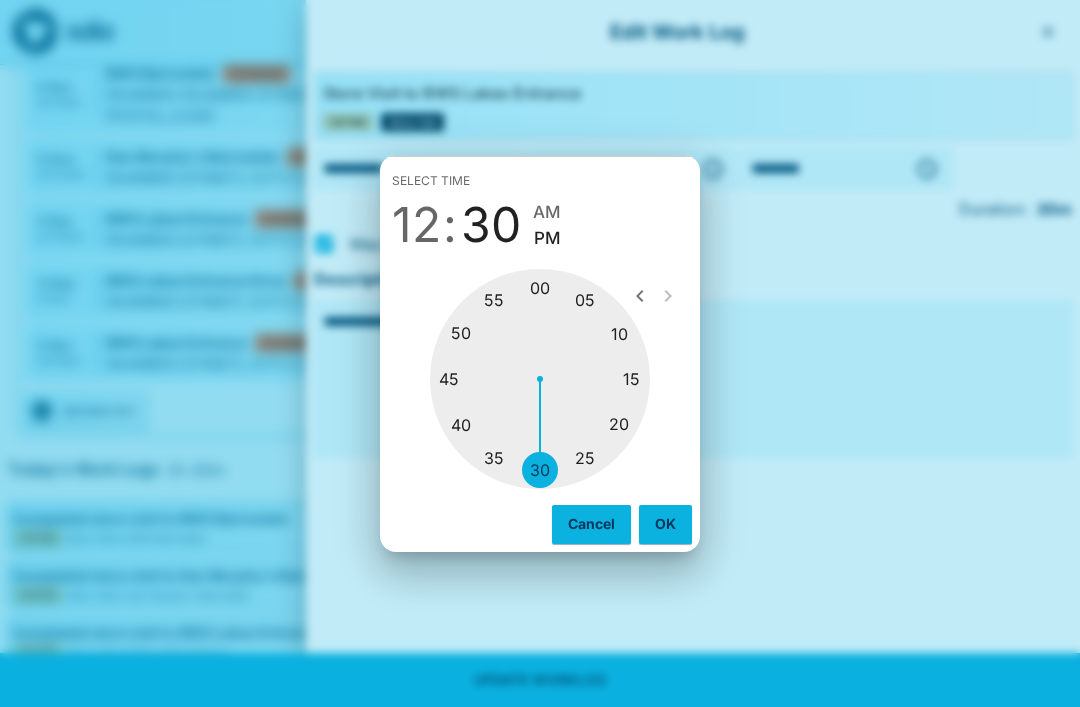 click on "PM" at bounding box center (547, 238) 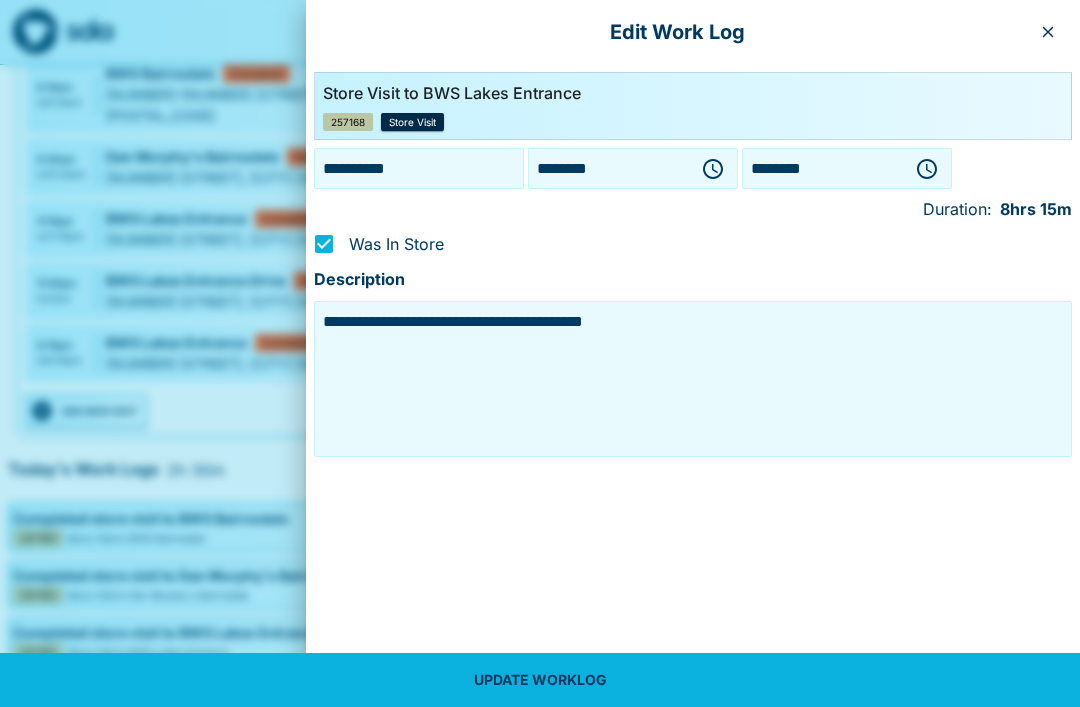 click on "********" at bounding box center [823, 168] 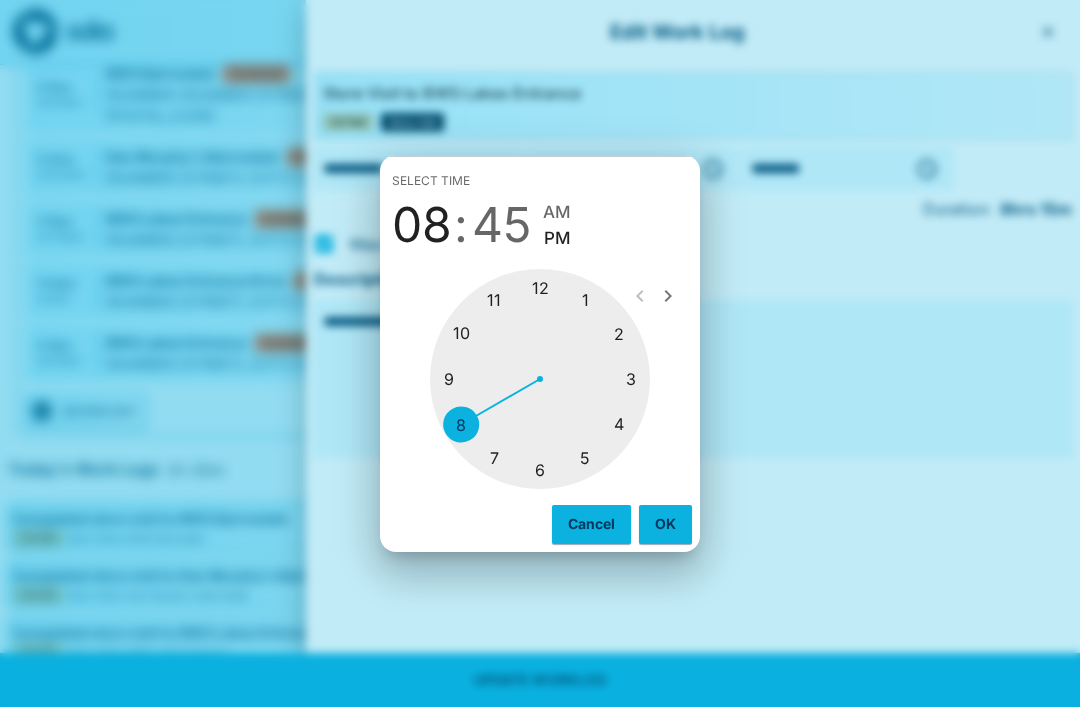 click at bounding box center [540, 379] 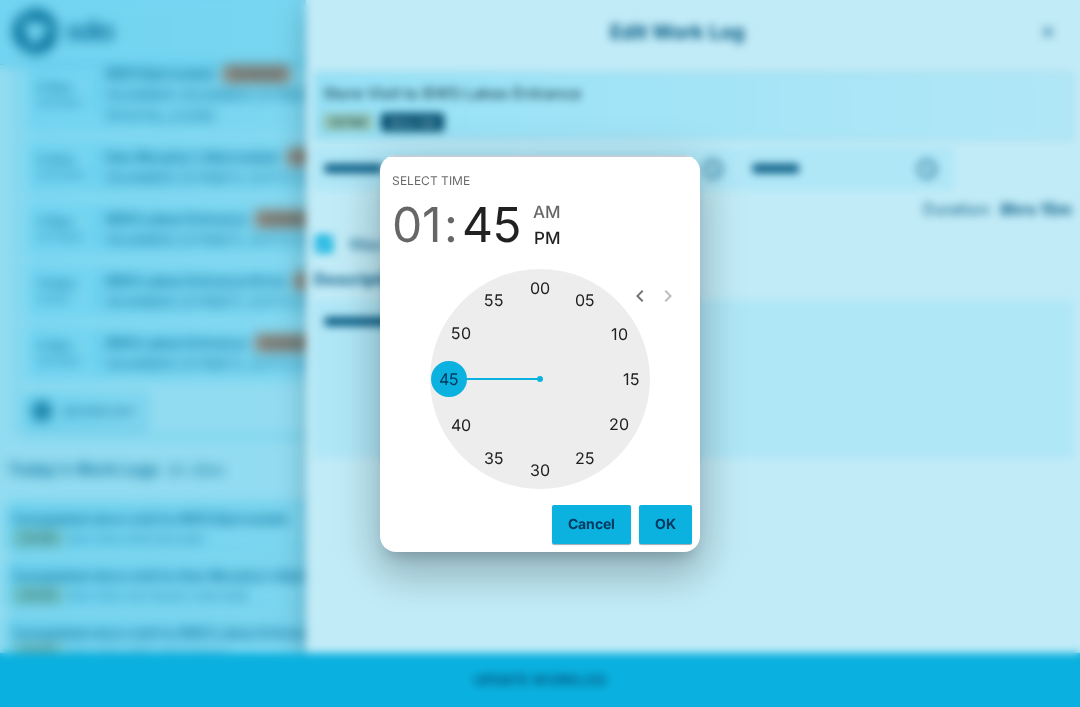click at bounding box center (540, 379) 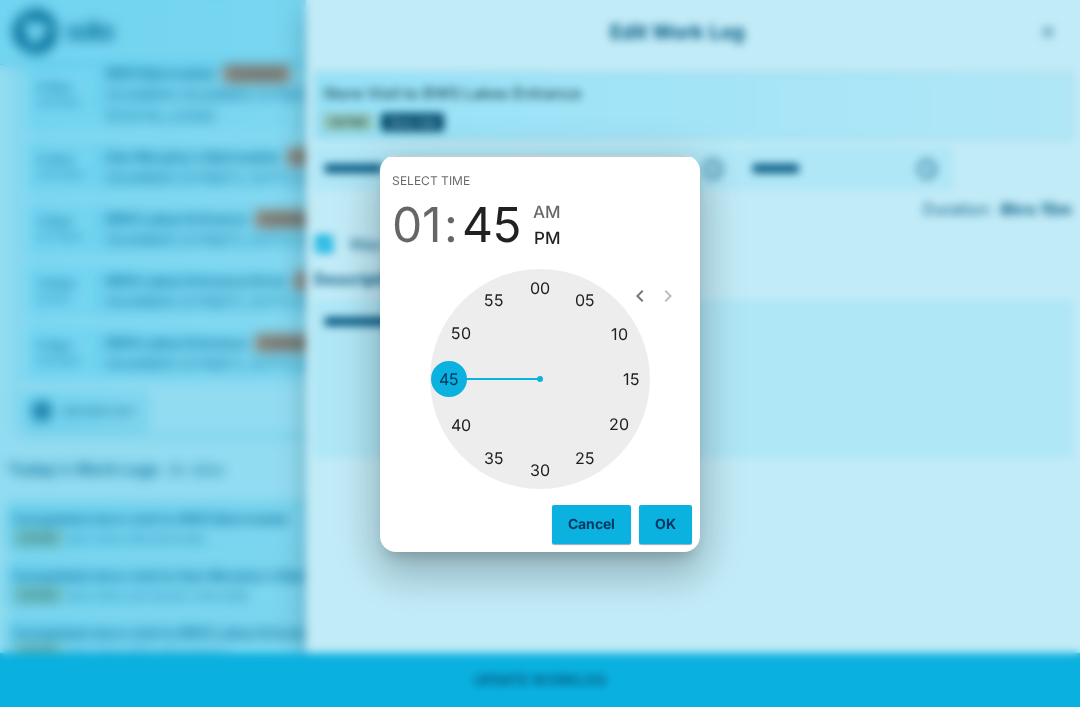 type on "********" 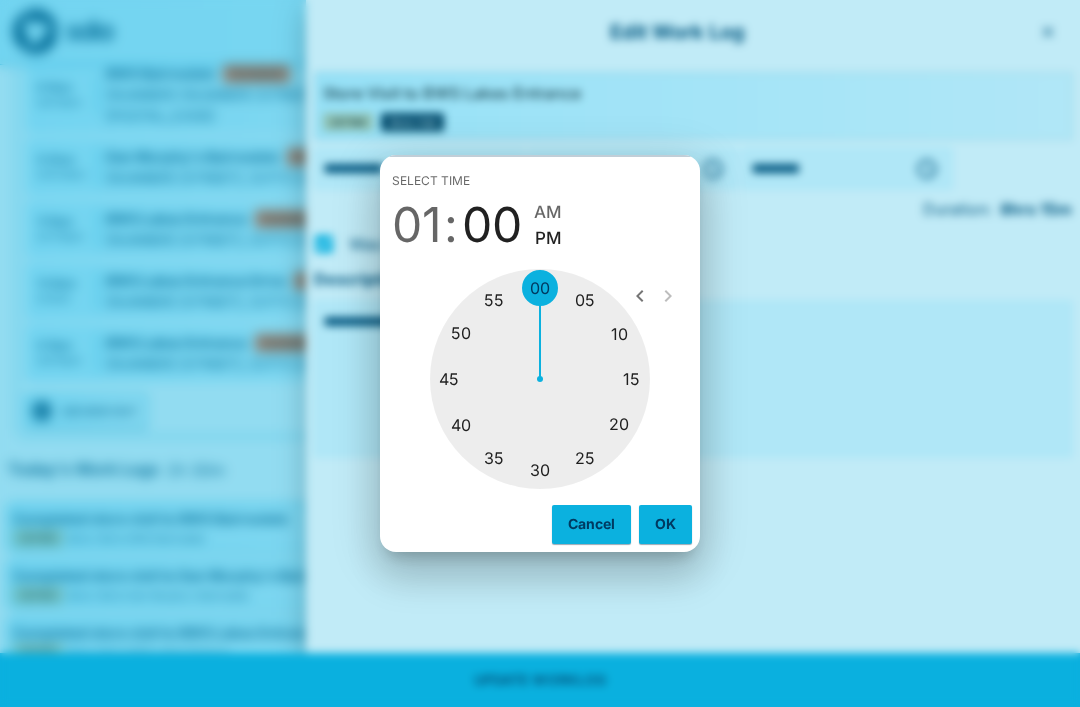 click on "PM" at bounding box center (548, 238) 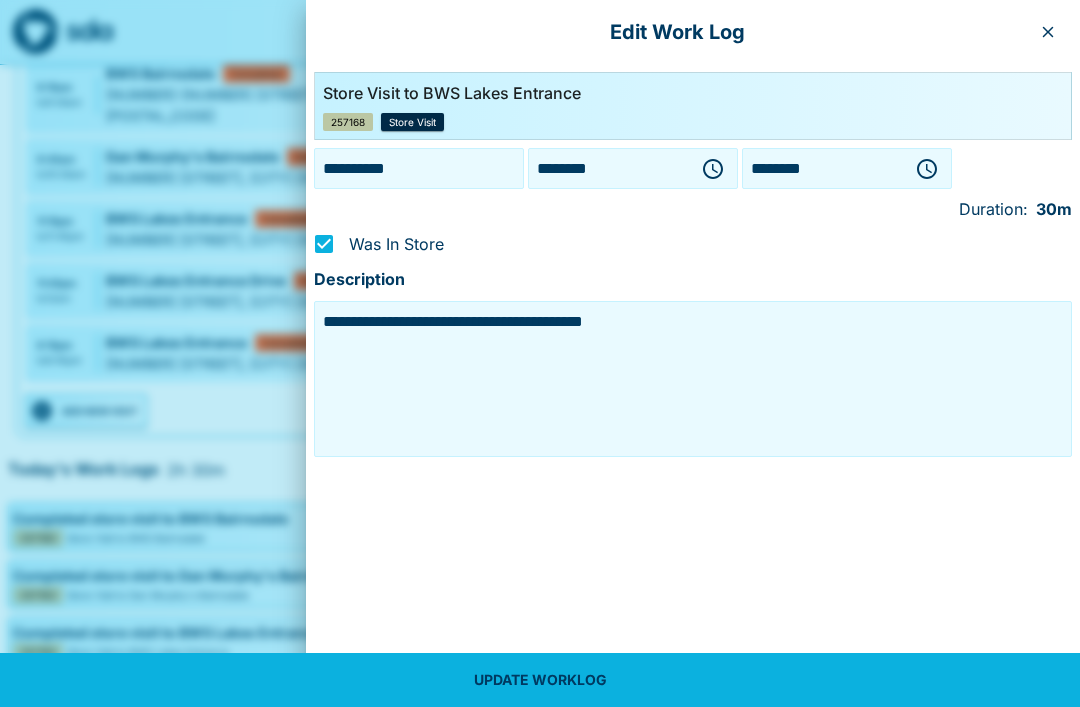click on "UPDATE WORKLOG" at bounding box center [540, 680] 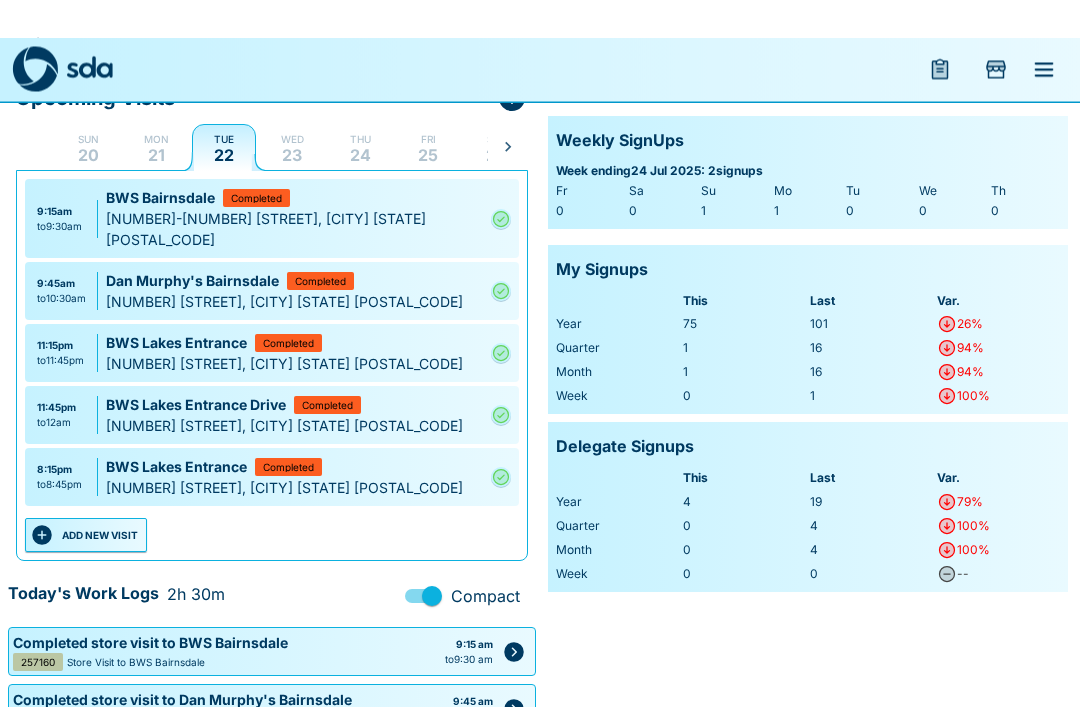 scroll, scrollTop: 0, scrollLeft: 0, axis: both 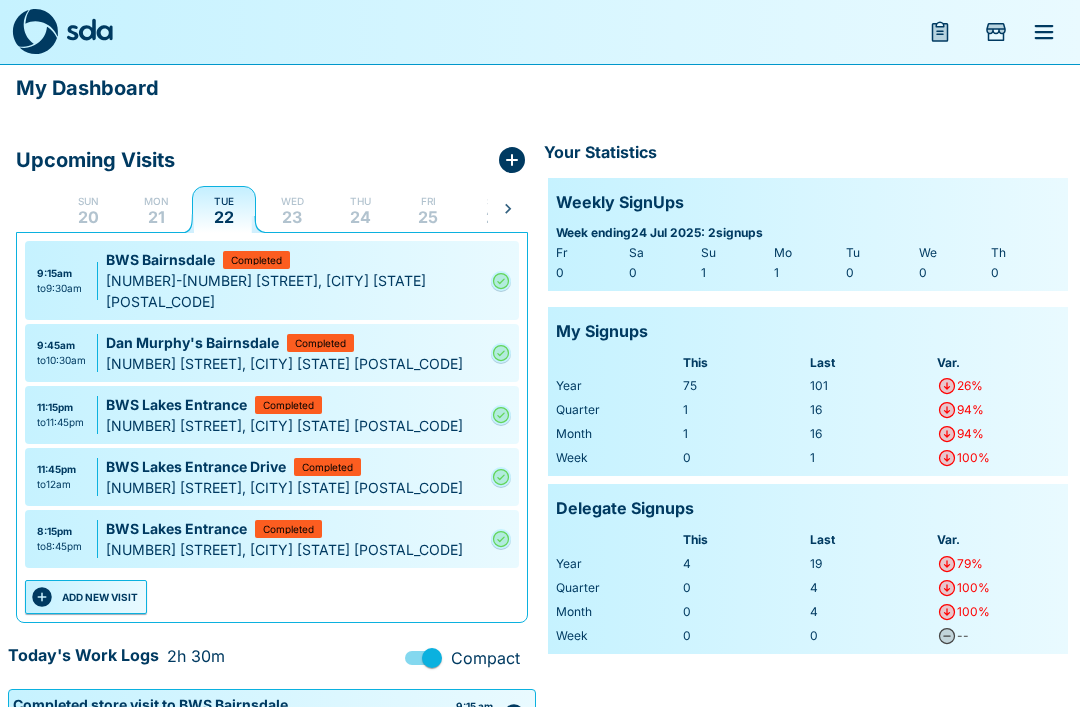 click 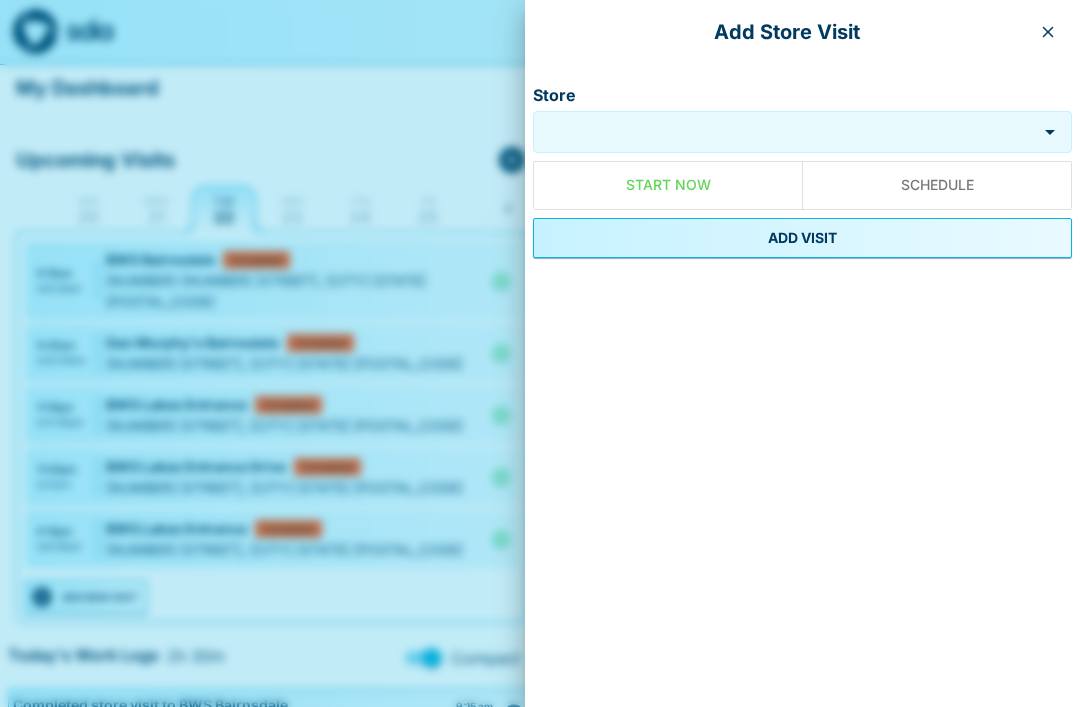 click on "Store" at bounding box center [785, 132] 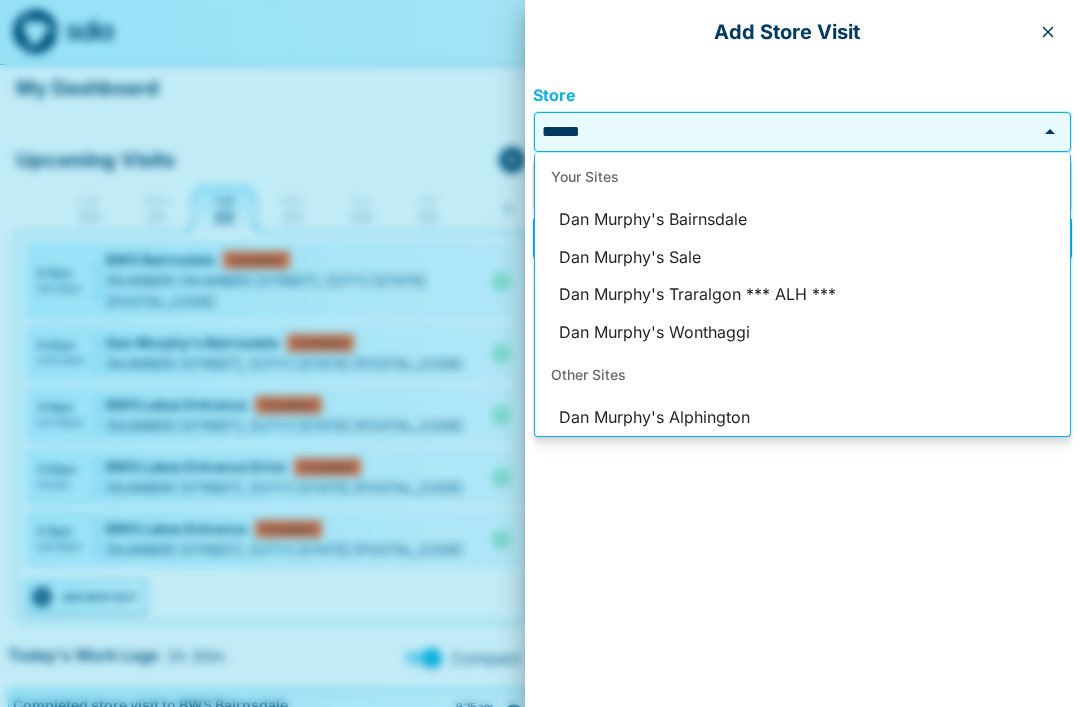 click on "Dan Murphy's Bairnsdale" at bounding box center (802, 220) 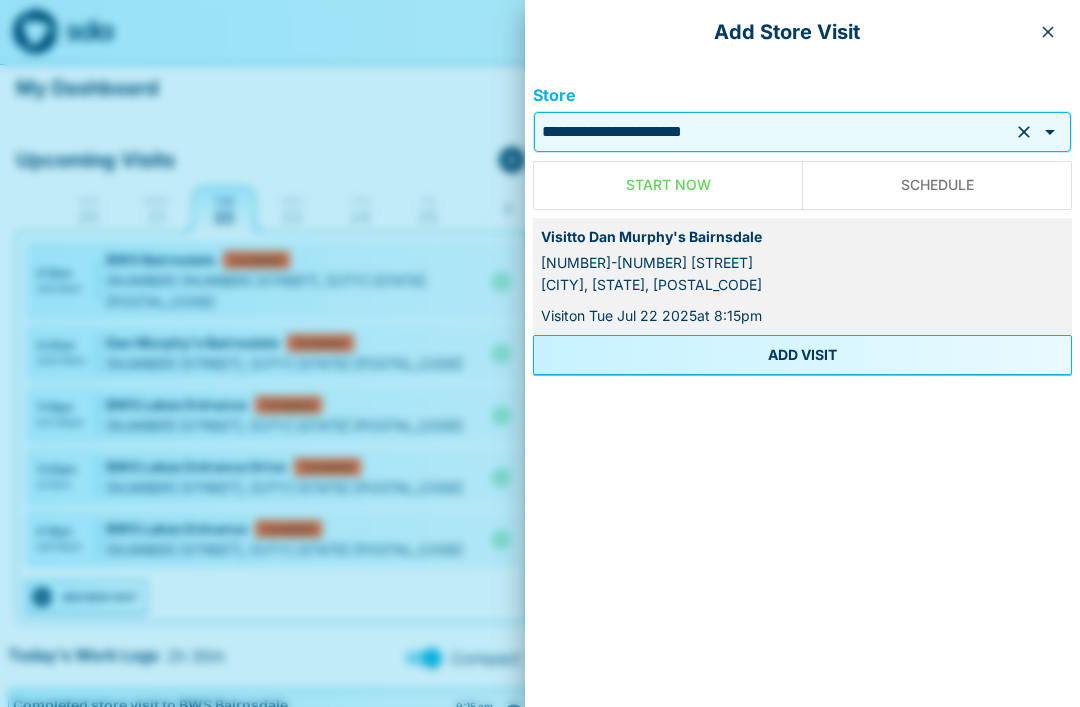 click on "ADD VISIT" at bounding box center (802, 355) 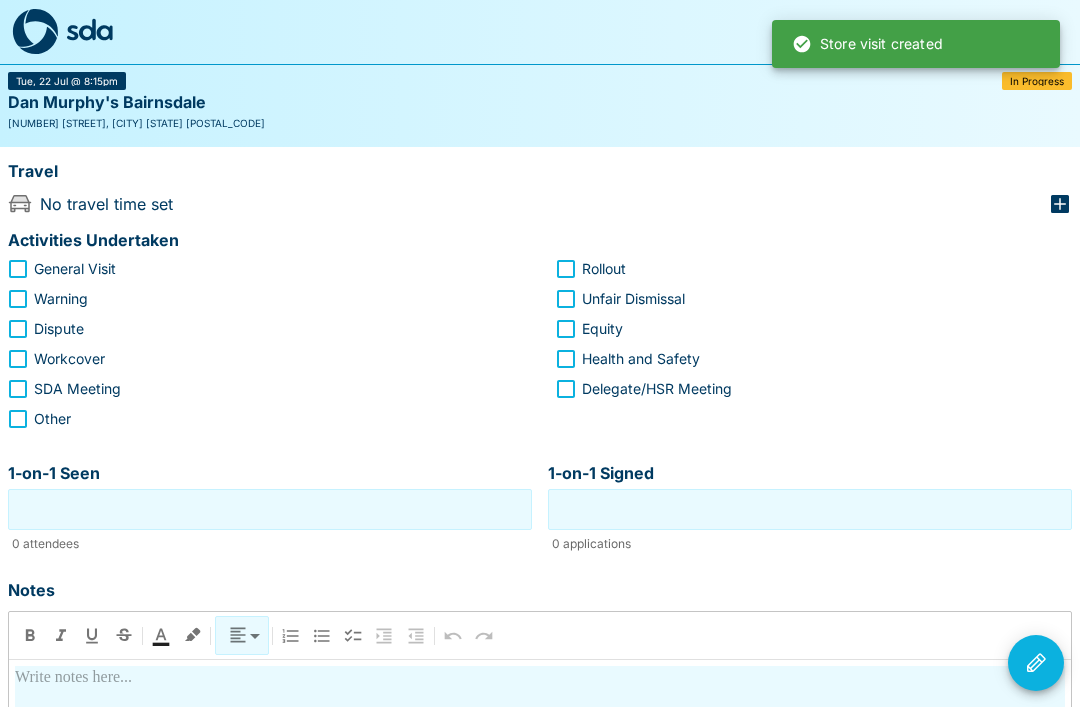 scroll, scrollTop: 127, scrollLeft: 0, axis: vertical 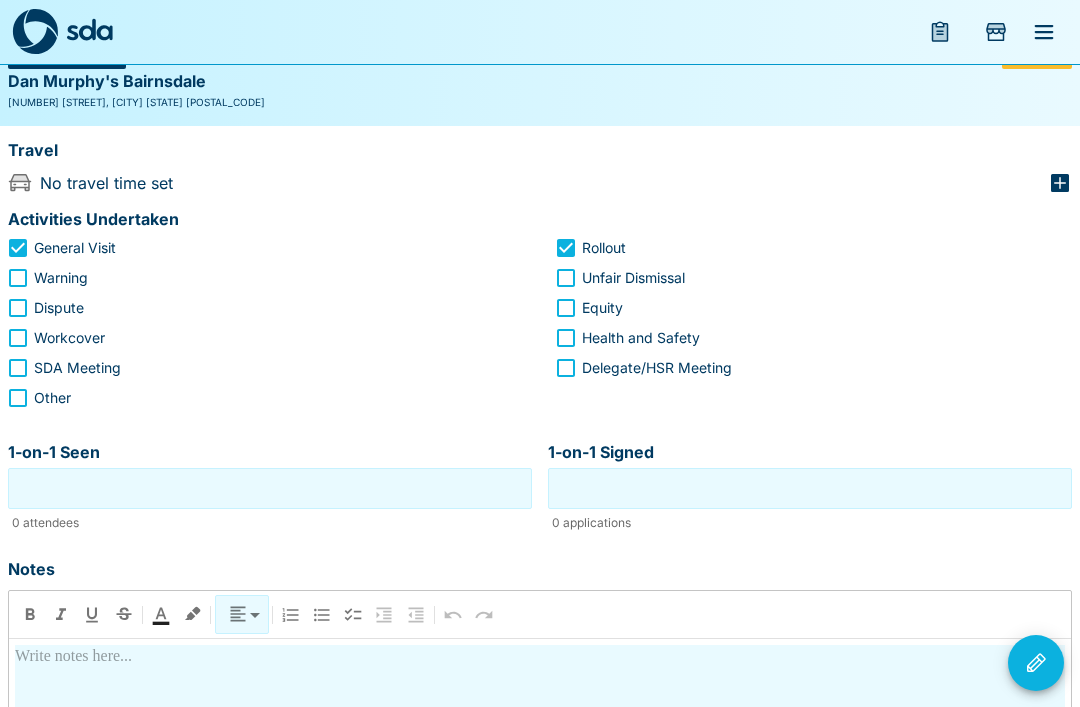 click 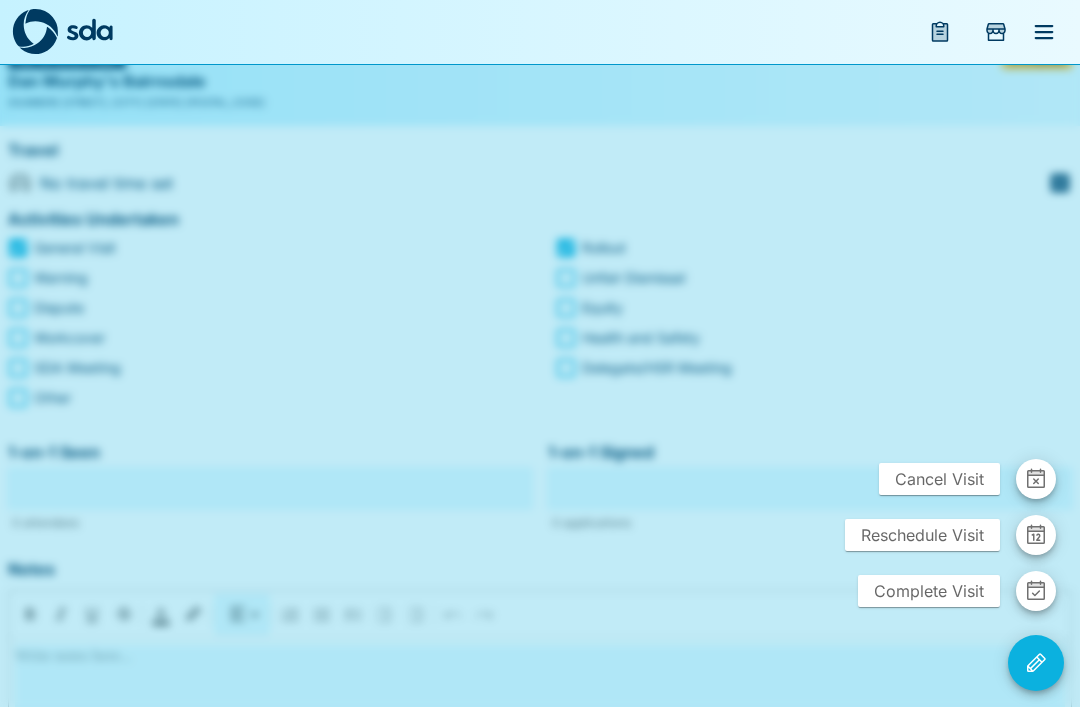 click on "Complete Visit" at bounding box center (929, 591) 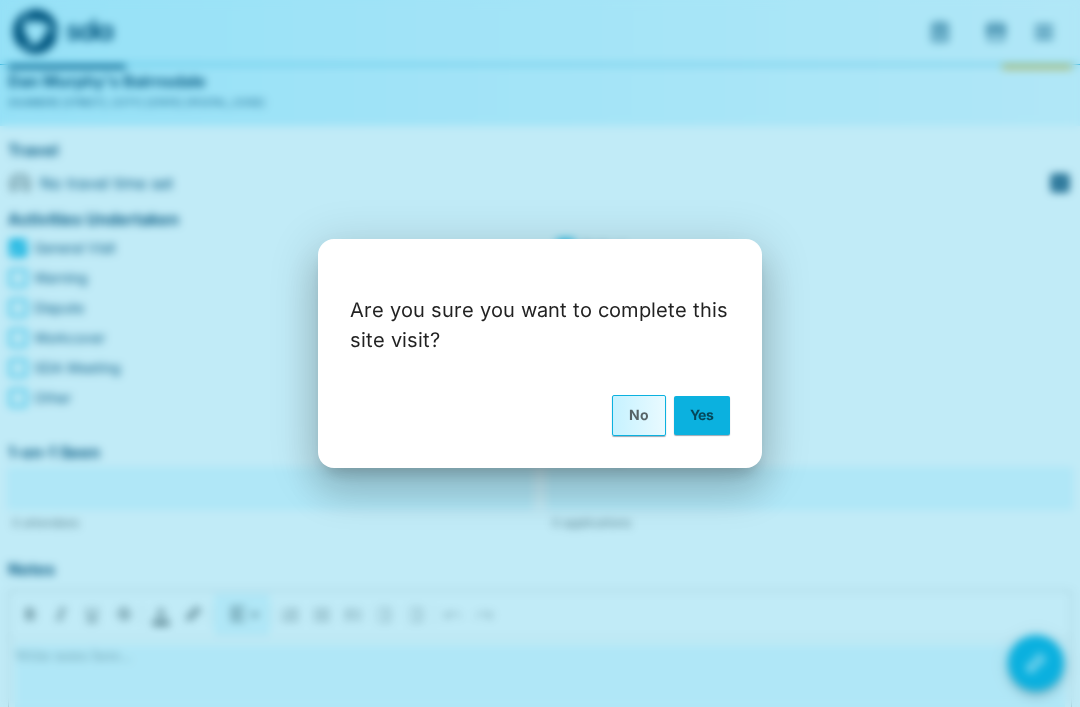 click on "Yes" at bounding box center [702, 415] 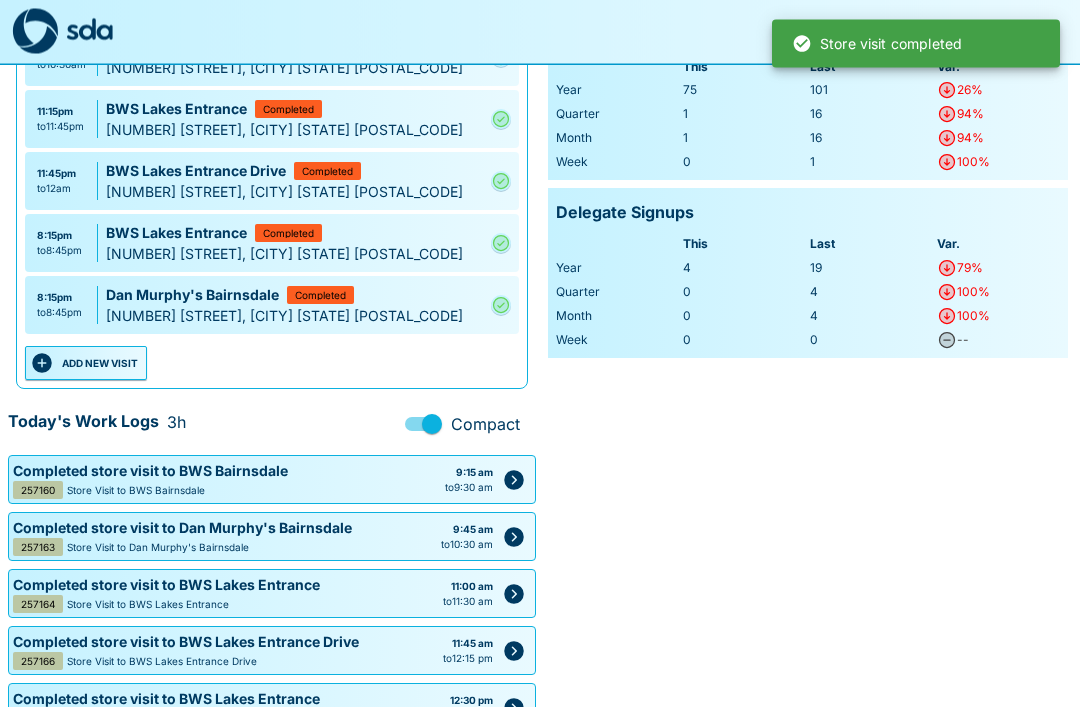 scroll, scrollTop: 305, scrollLeft: 0, axis: vertical 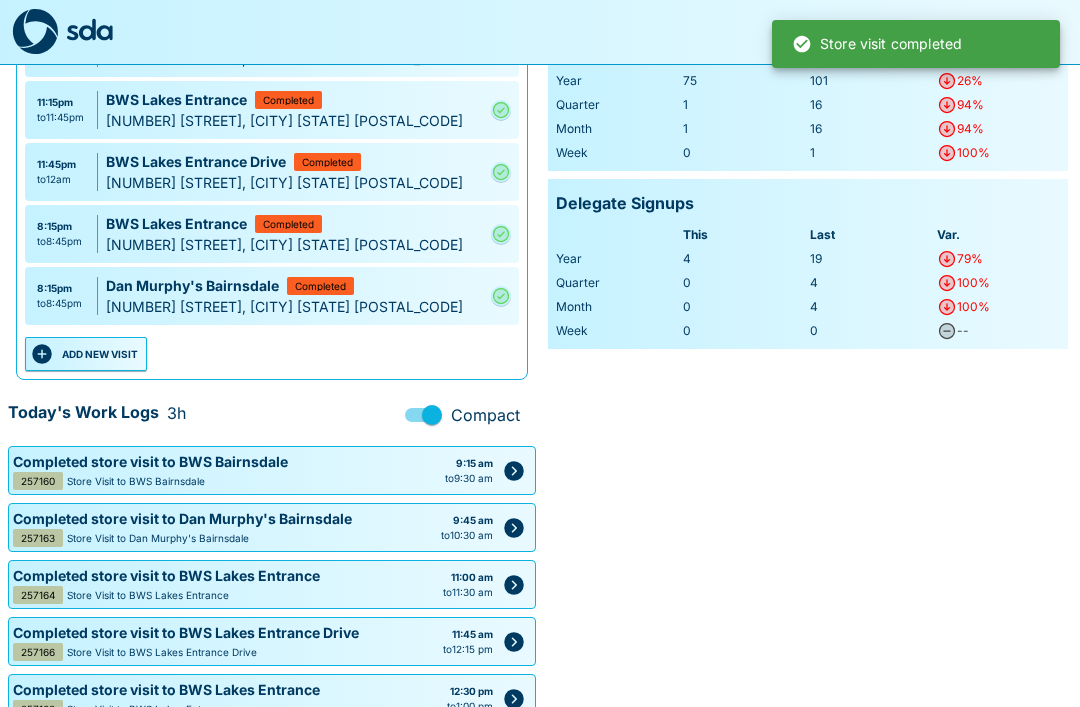 click 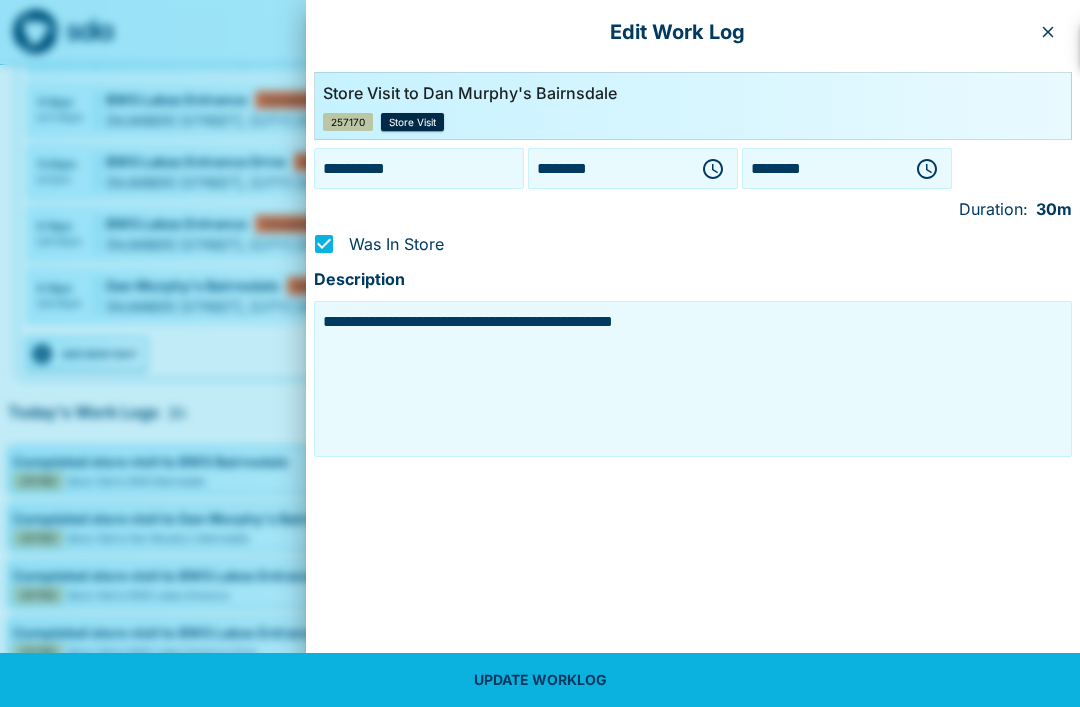 click on "********" at bounding box center [609, 168] 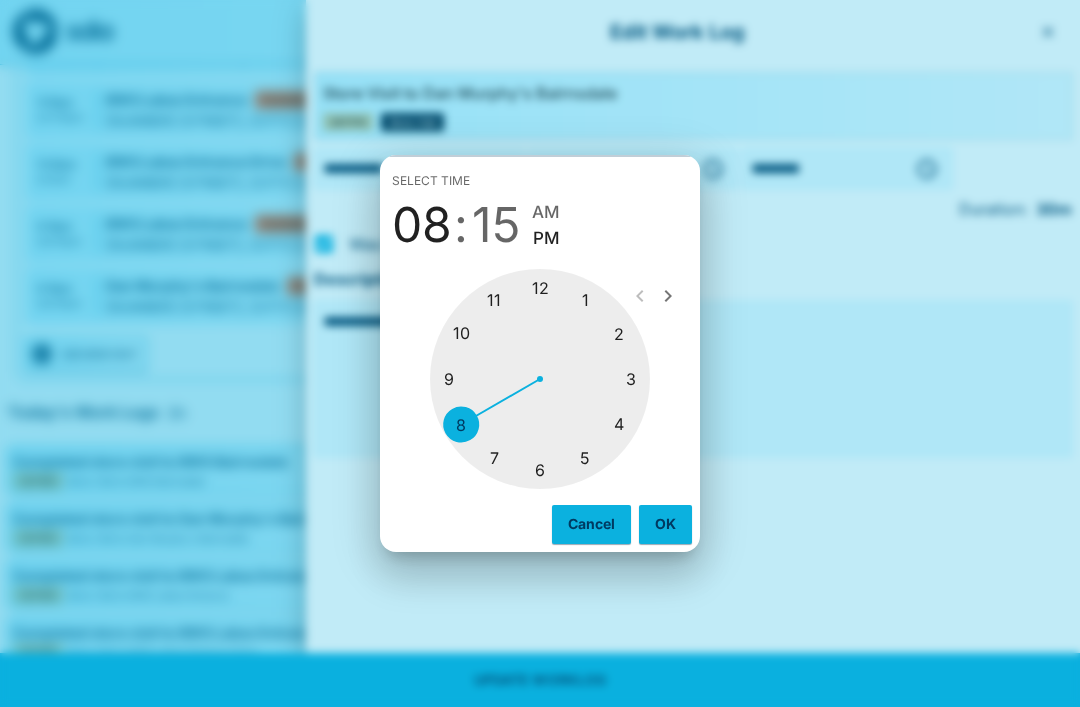 click at bounding box center (540, 379) 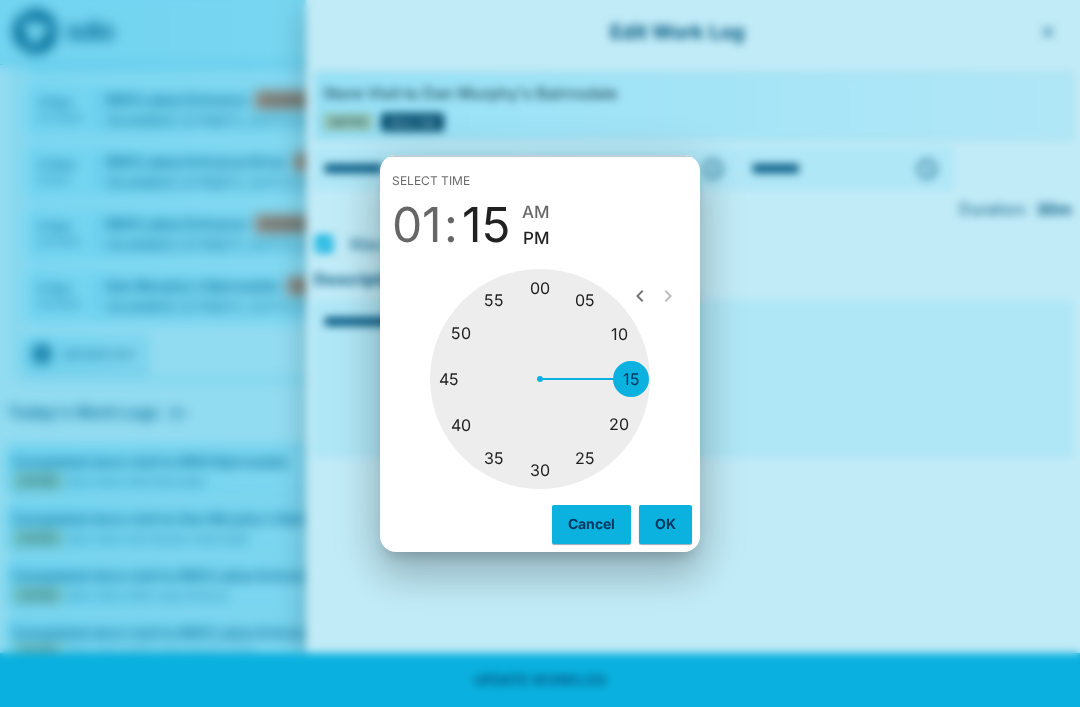 click at bounding box center (540, 379) 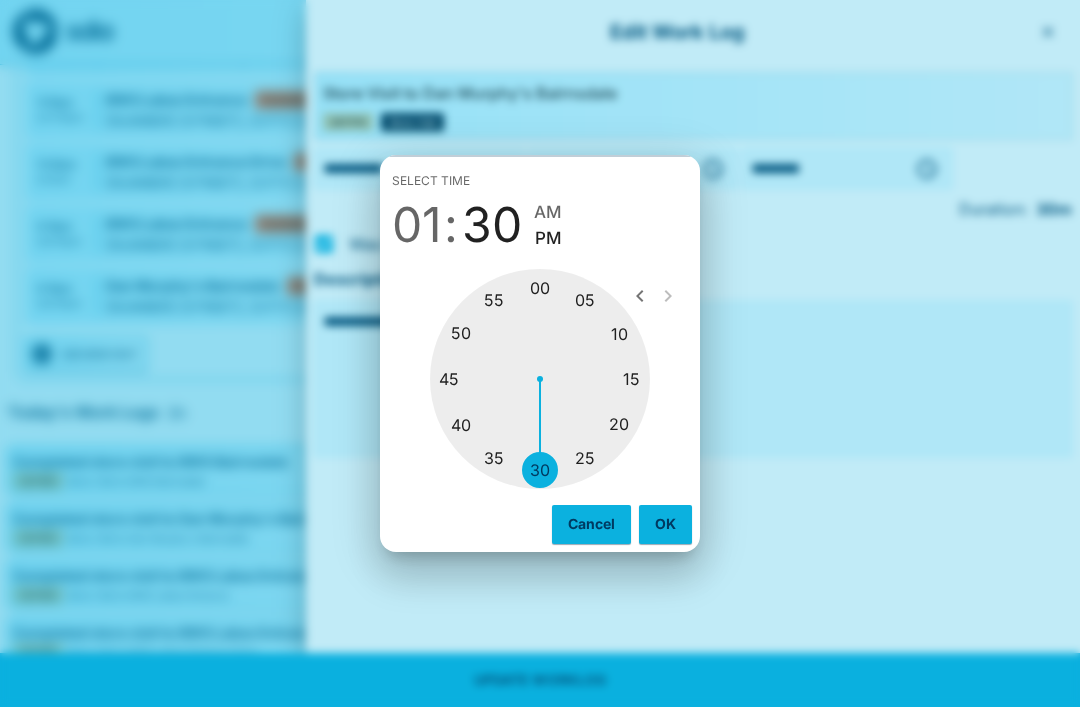 click on "PM" at bounding box center [548, 238] 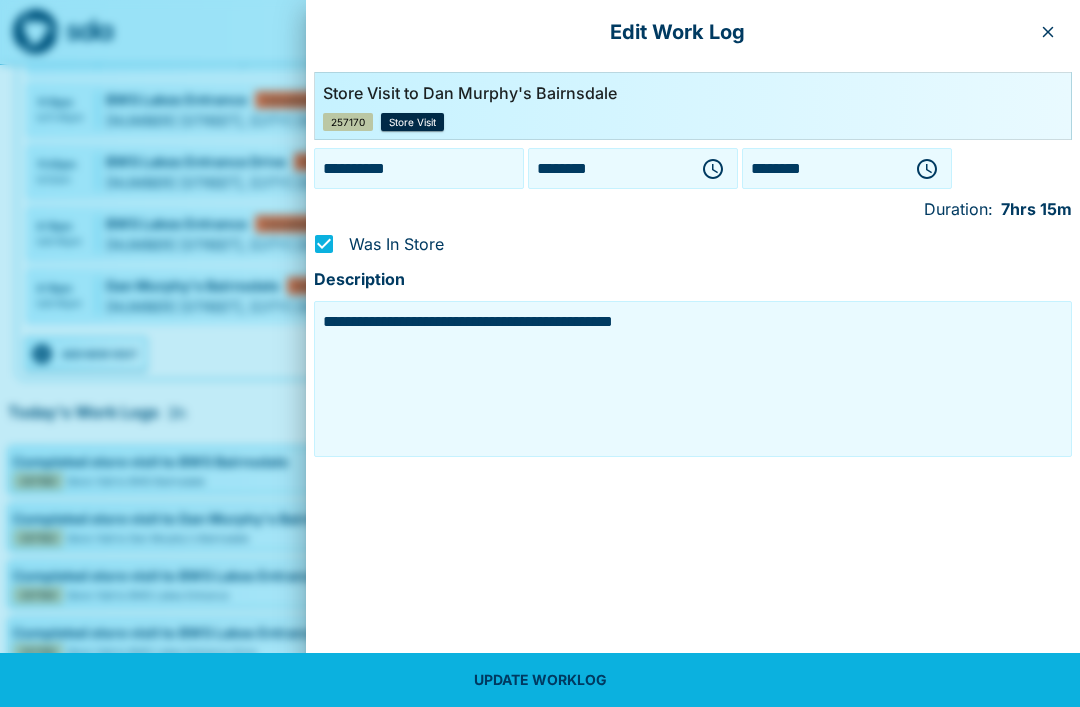 click on "********" at bounding box center (823, 168) 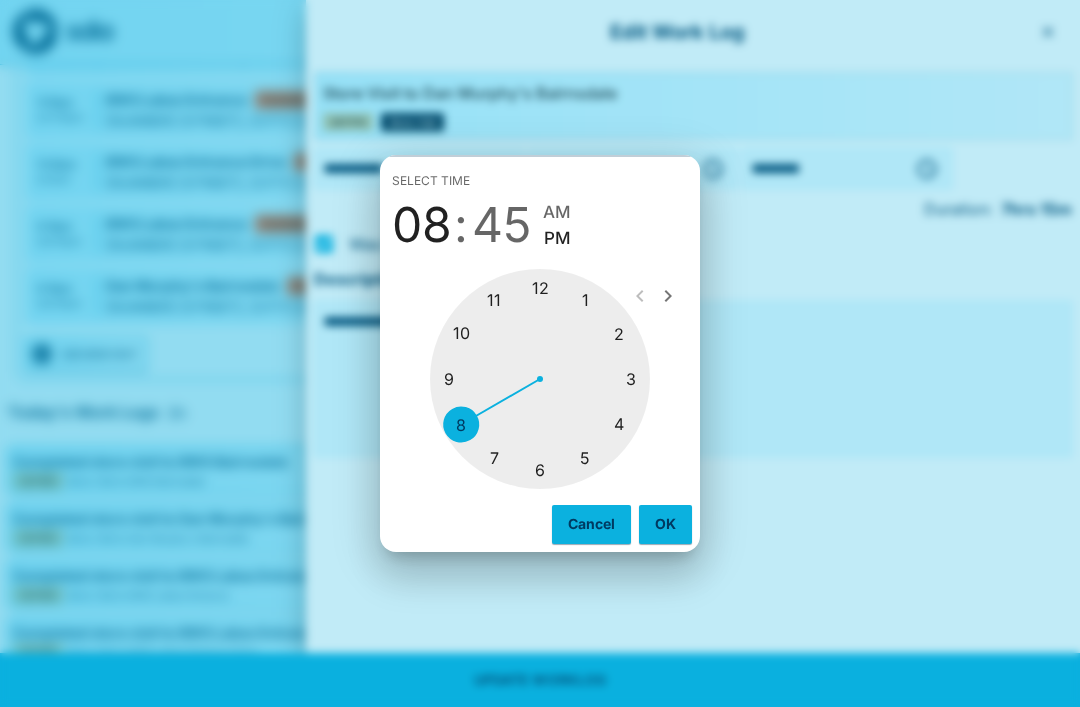 click at bounding box center [540, 379] 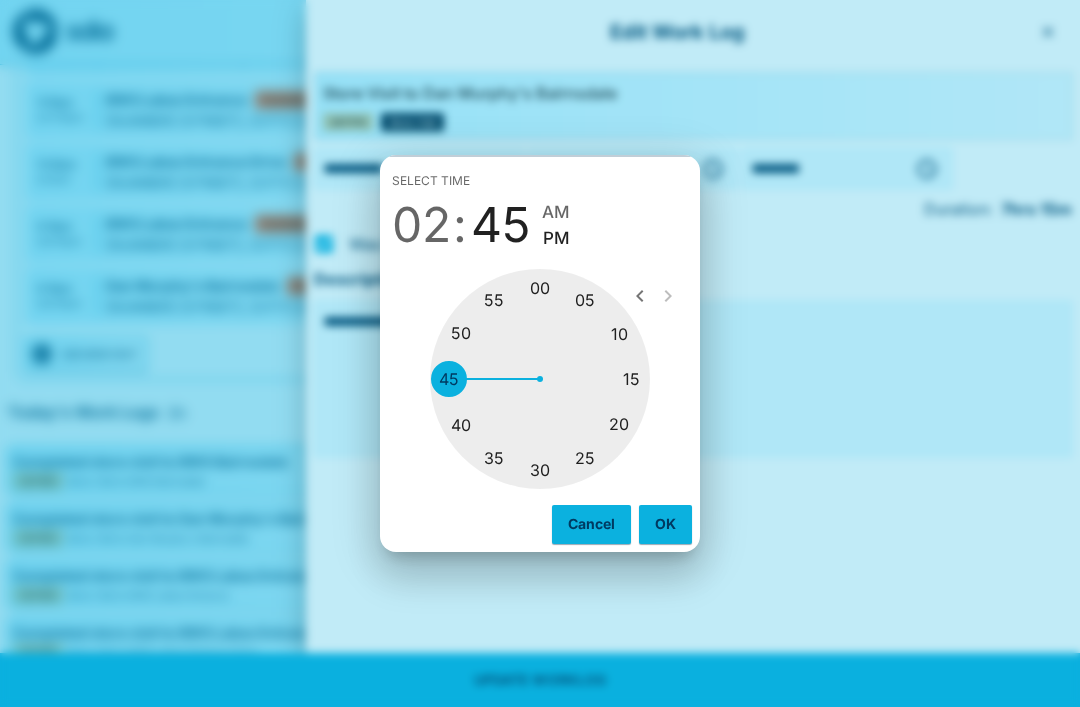 click at bounding box center (540, 379) 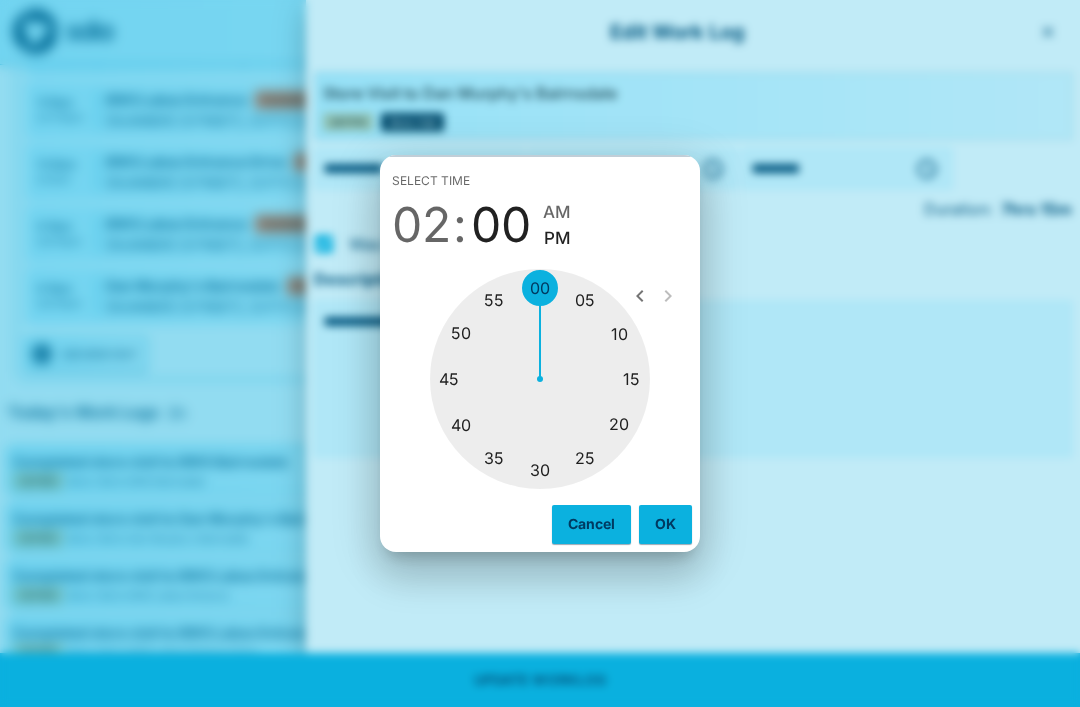 type on "********" 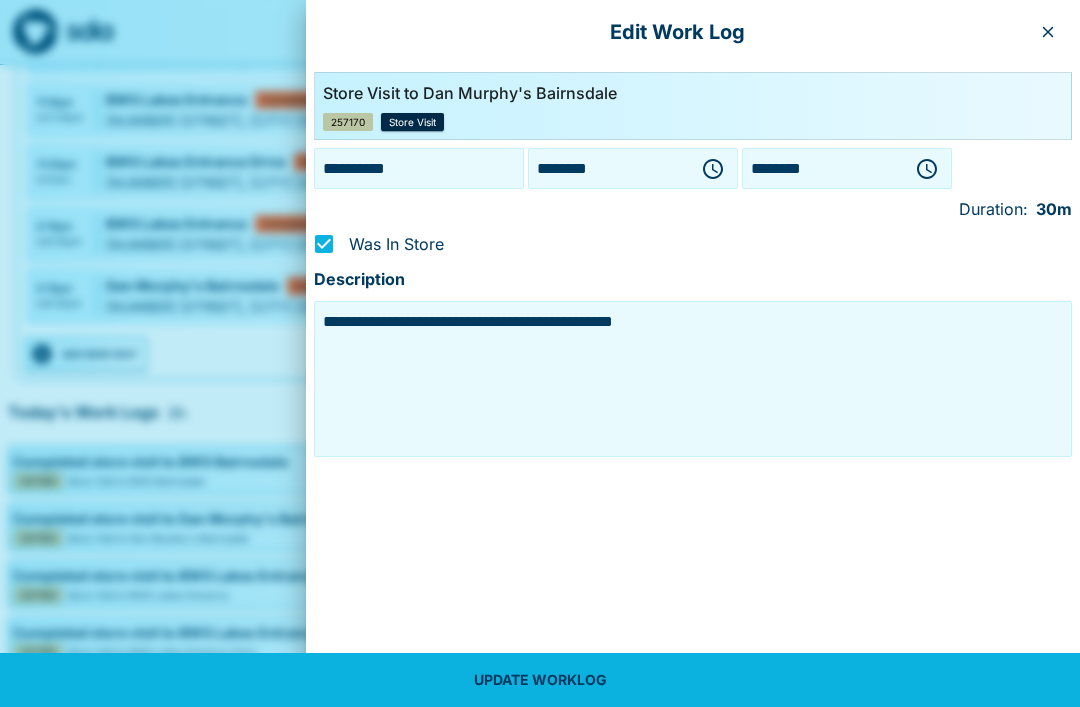 click on "UPDATE WORKLOG" at bounding box center (540, 680) 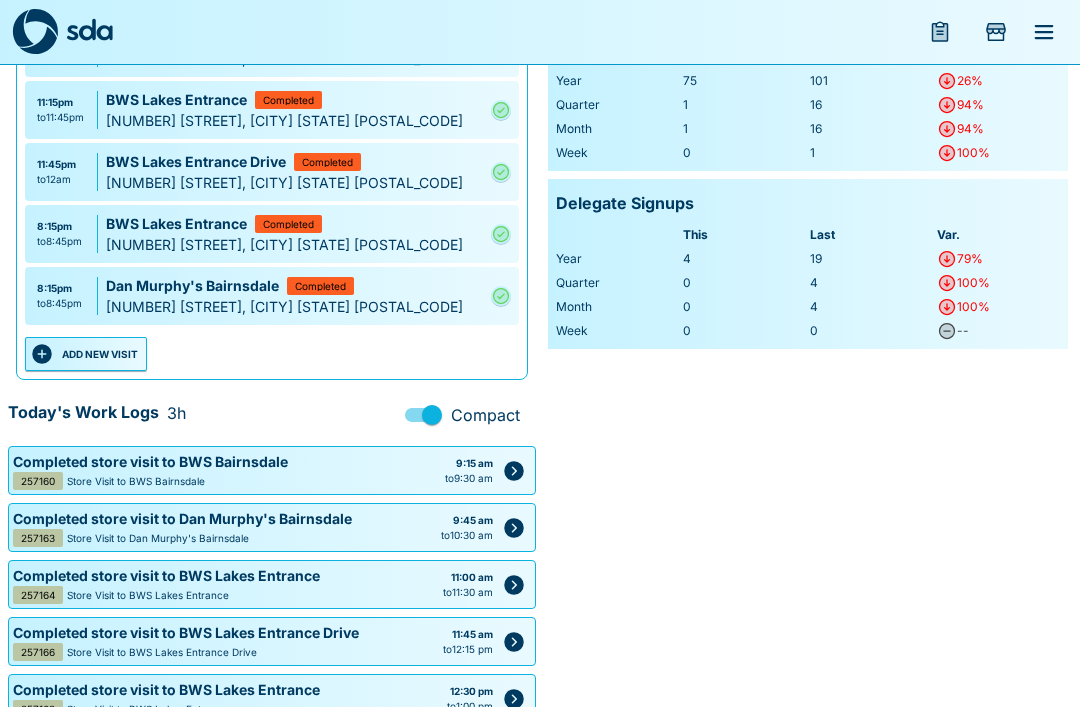 click 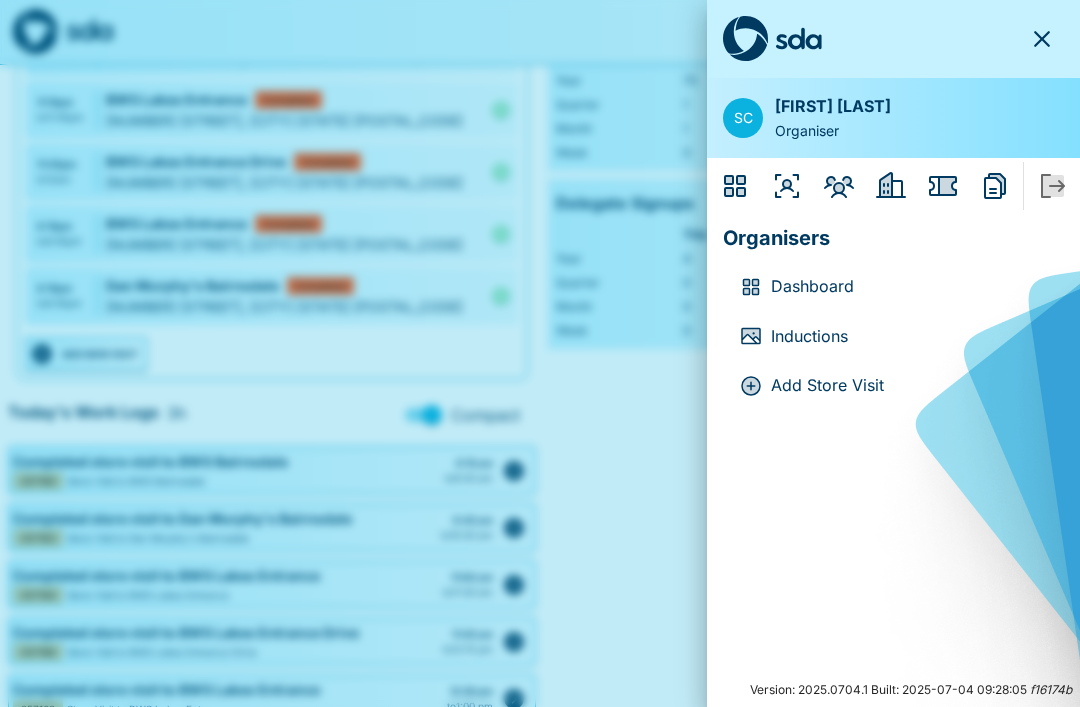 click 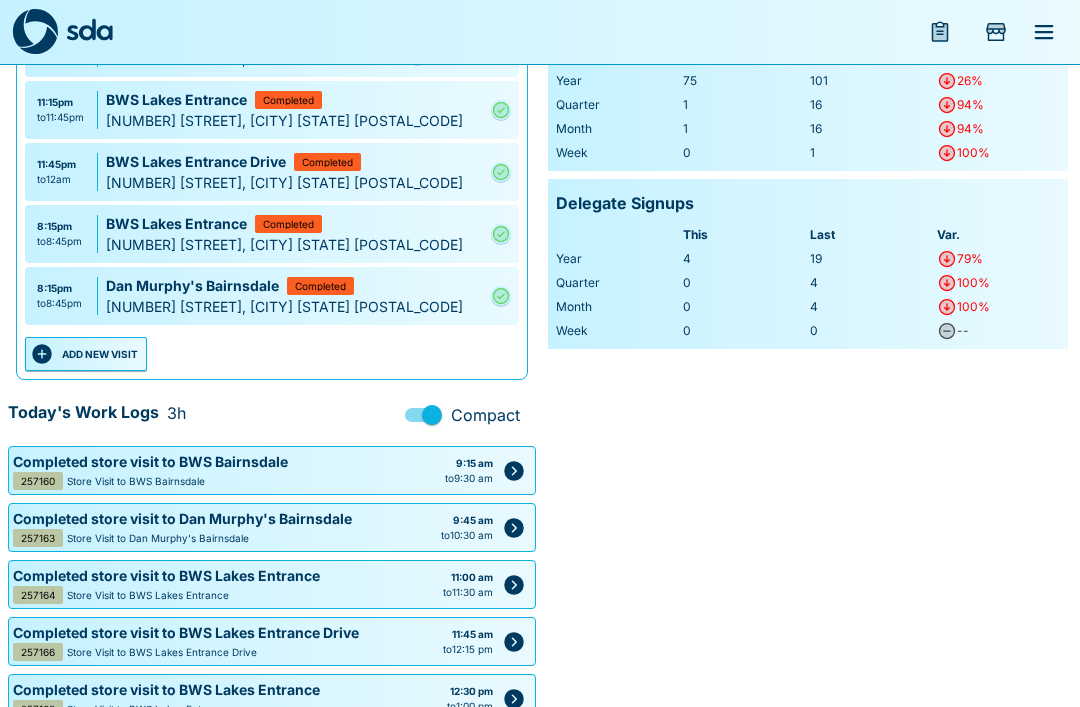 click 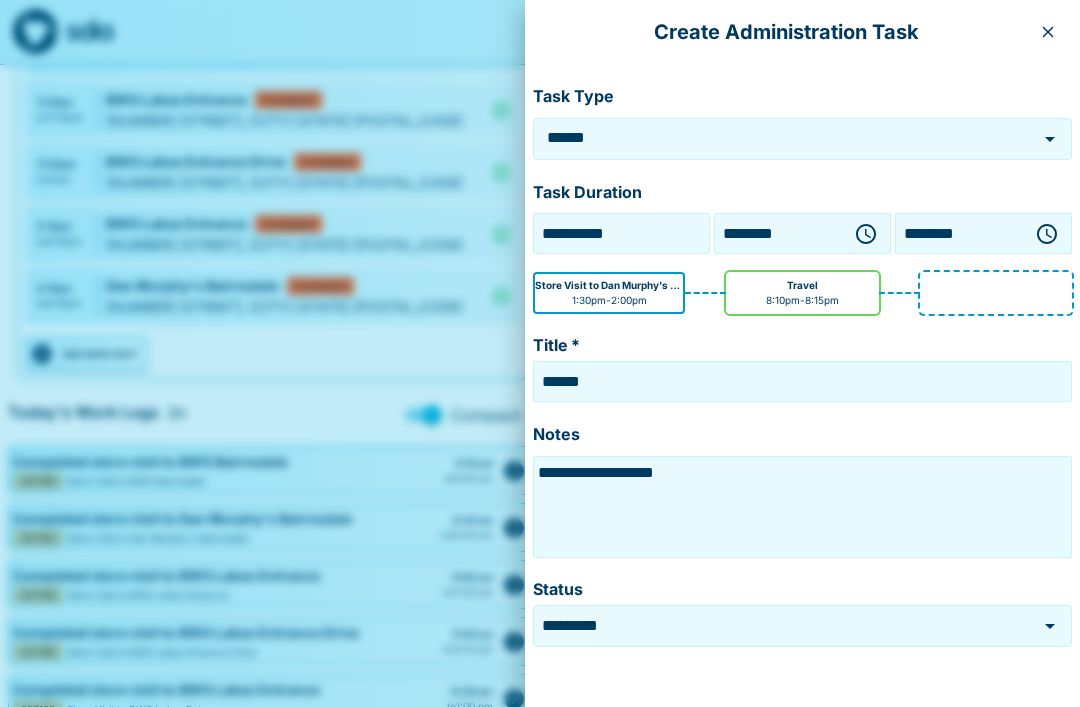 click 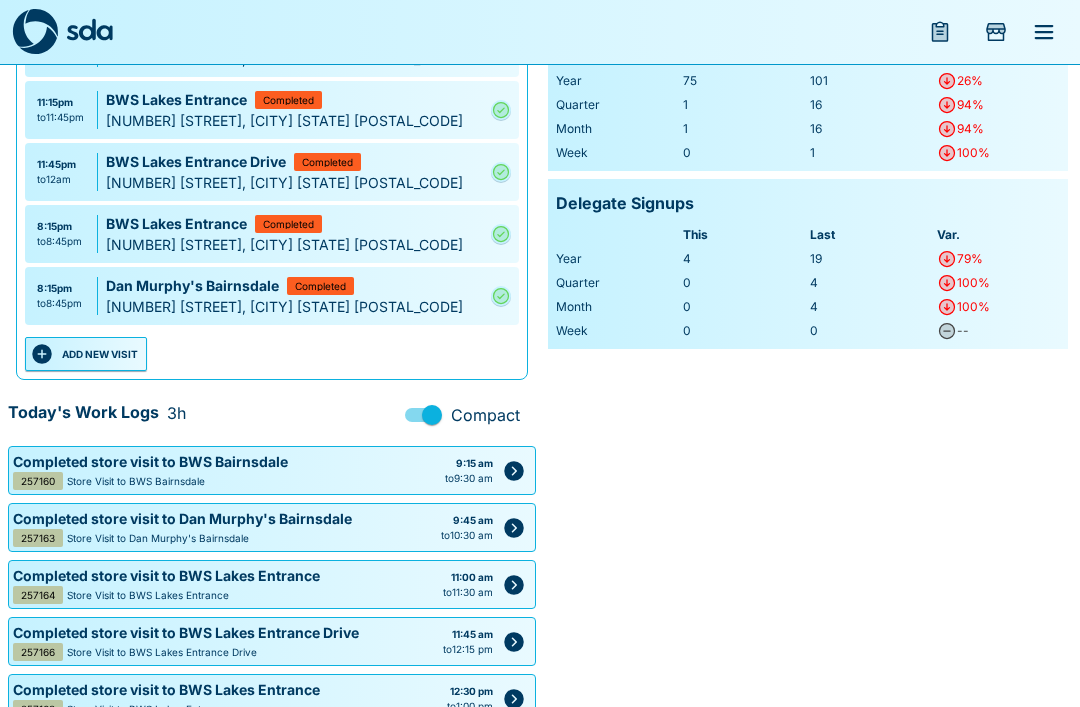 click 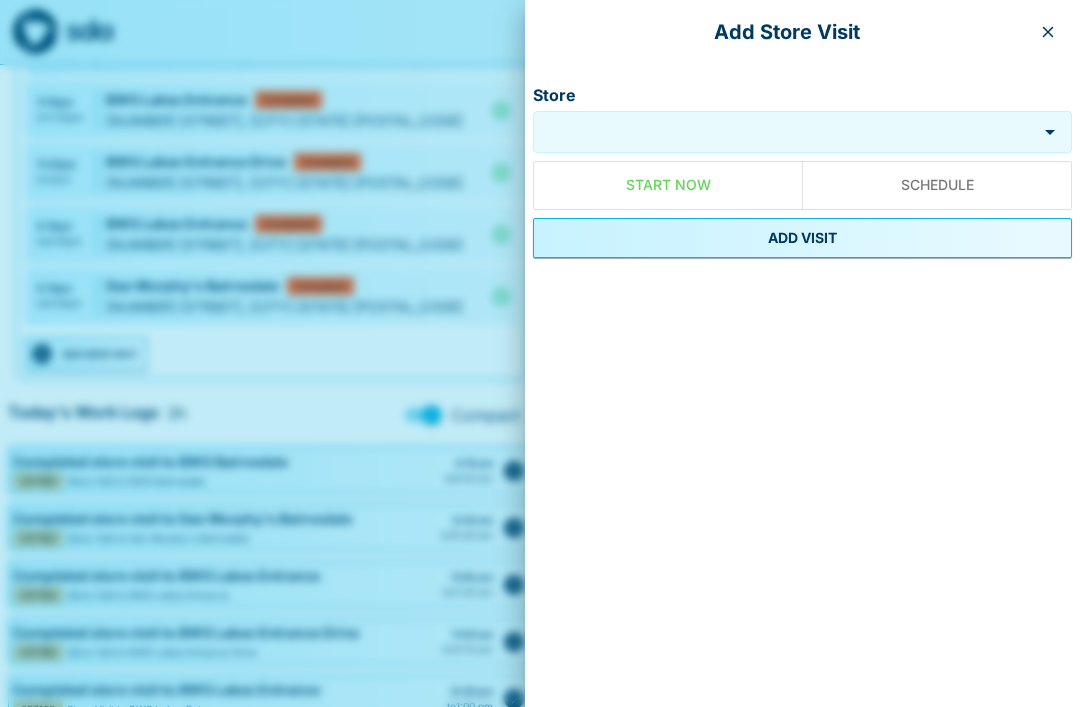 click on "Store" at bounding box center (785, 132) 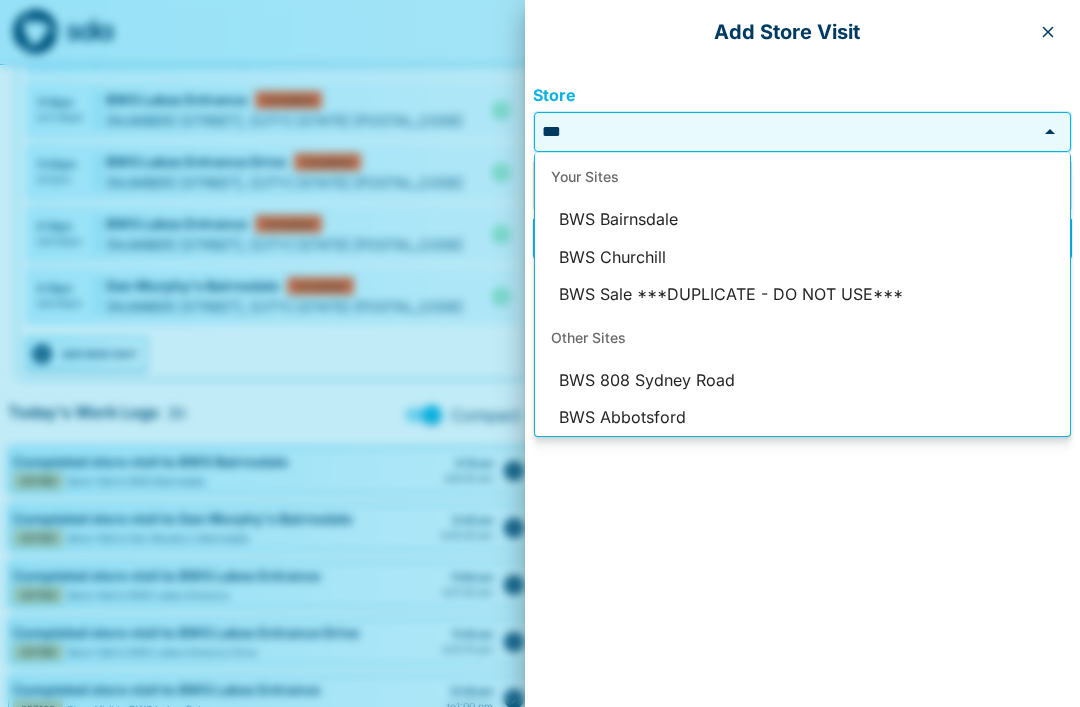 type on "***" 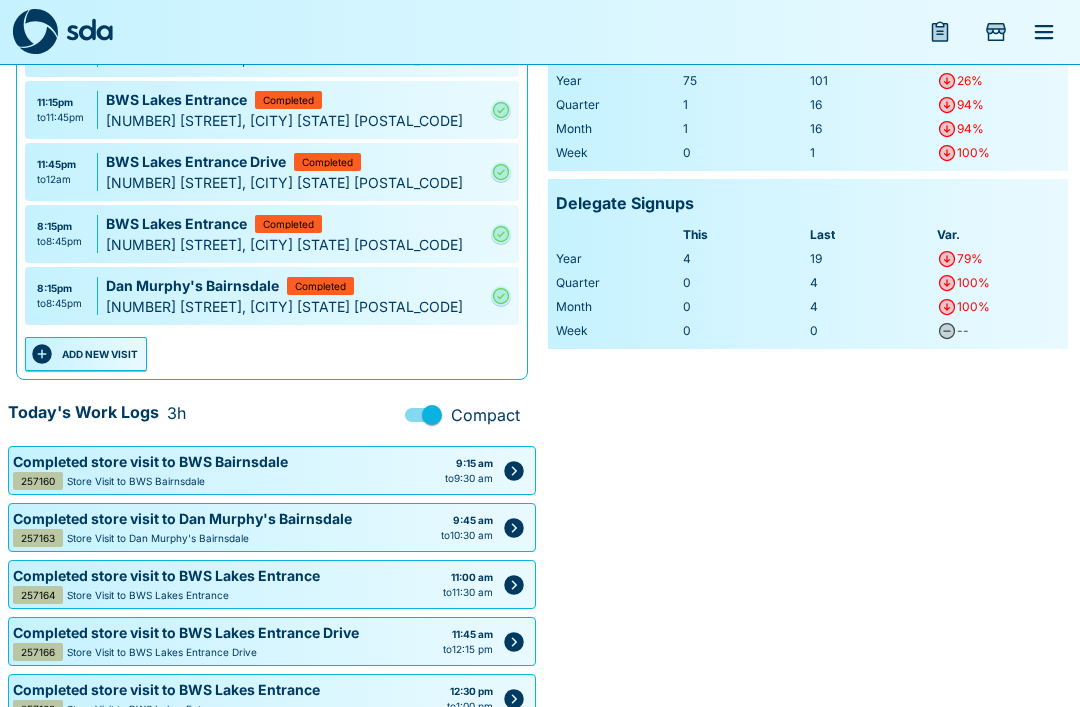 click 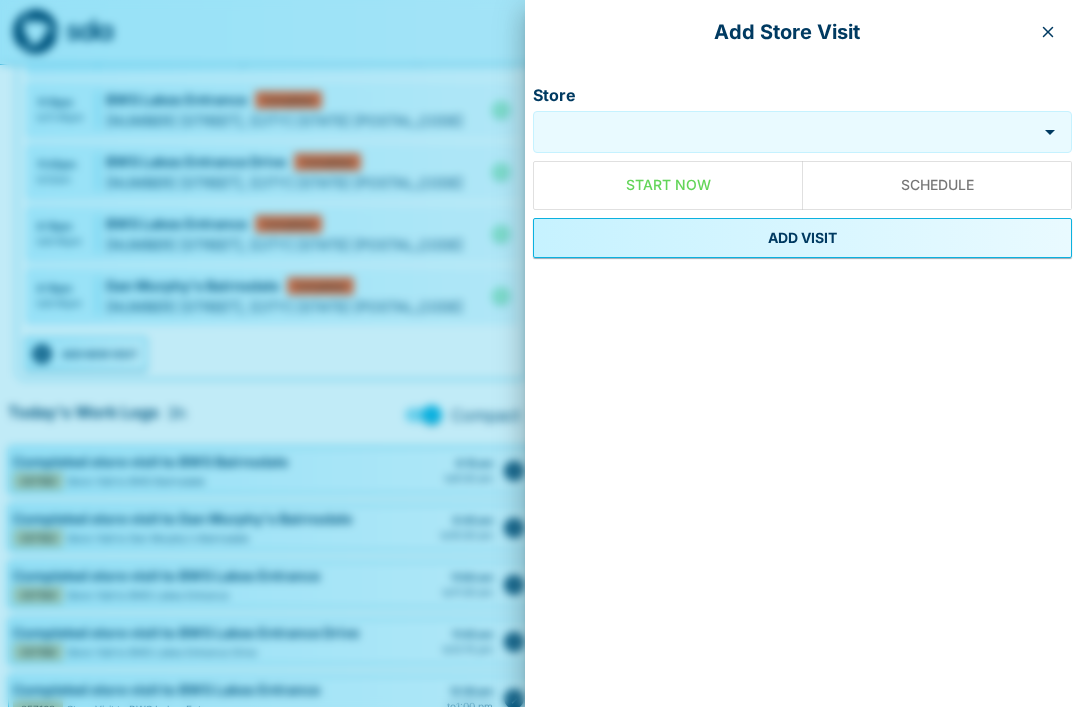 click on "Store" at bounding box center [785, 132] 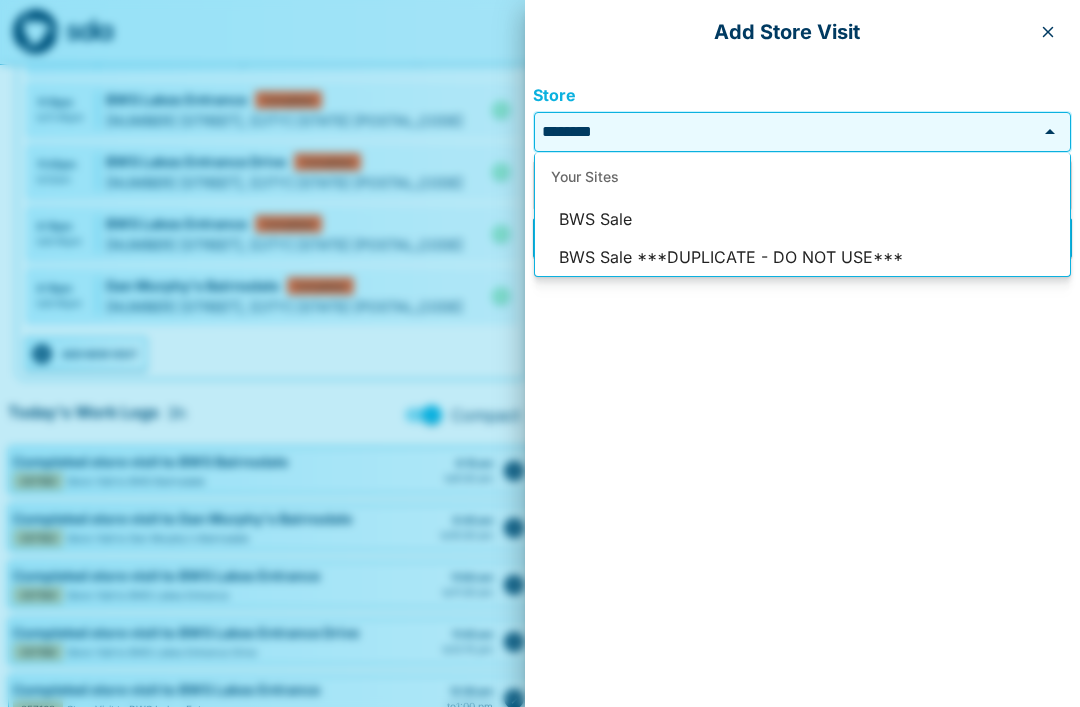 click on "BWS Sale" at bounding box center [802, 220] 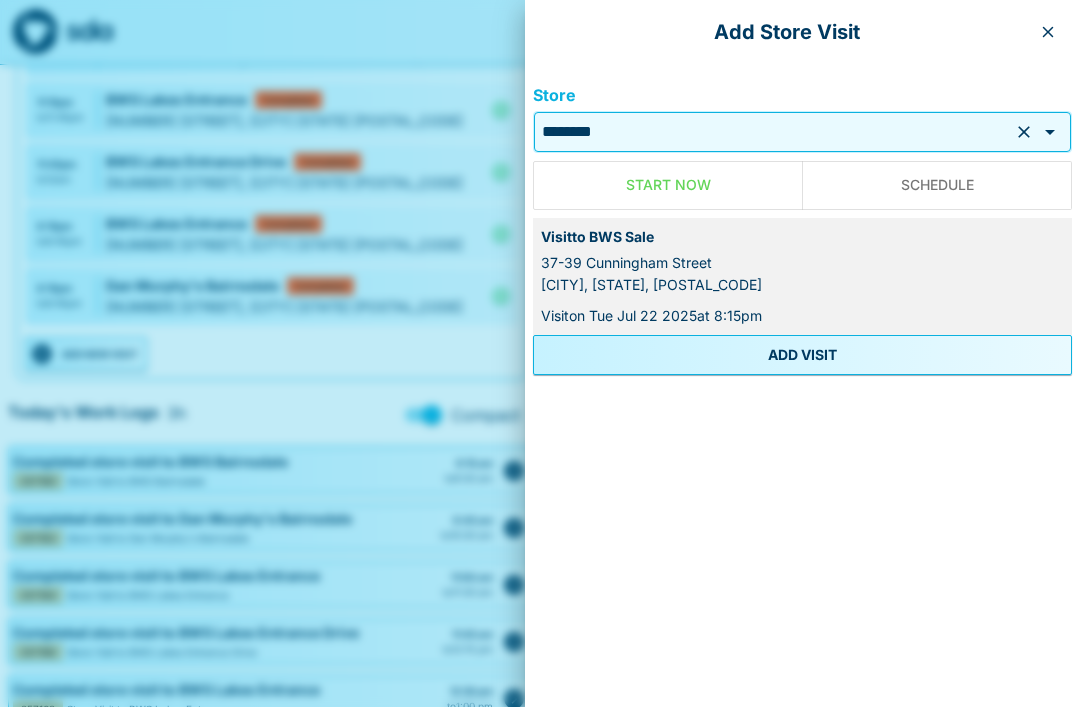 click on "ADD VISIT" at bounding box center [802, 355] 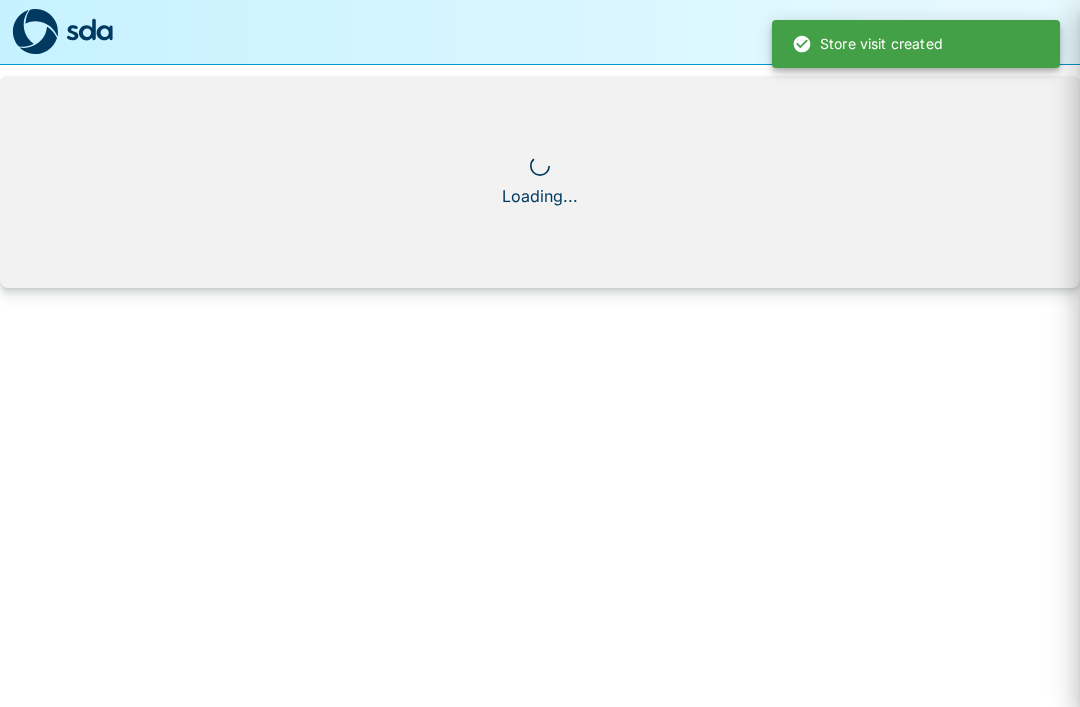 scroll, scrollTop: 0, scrollLeft: 0, axis: both 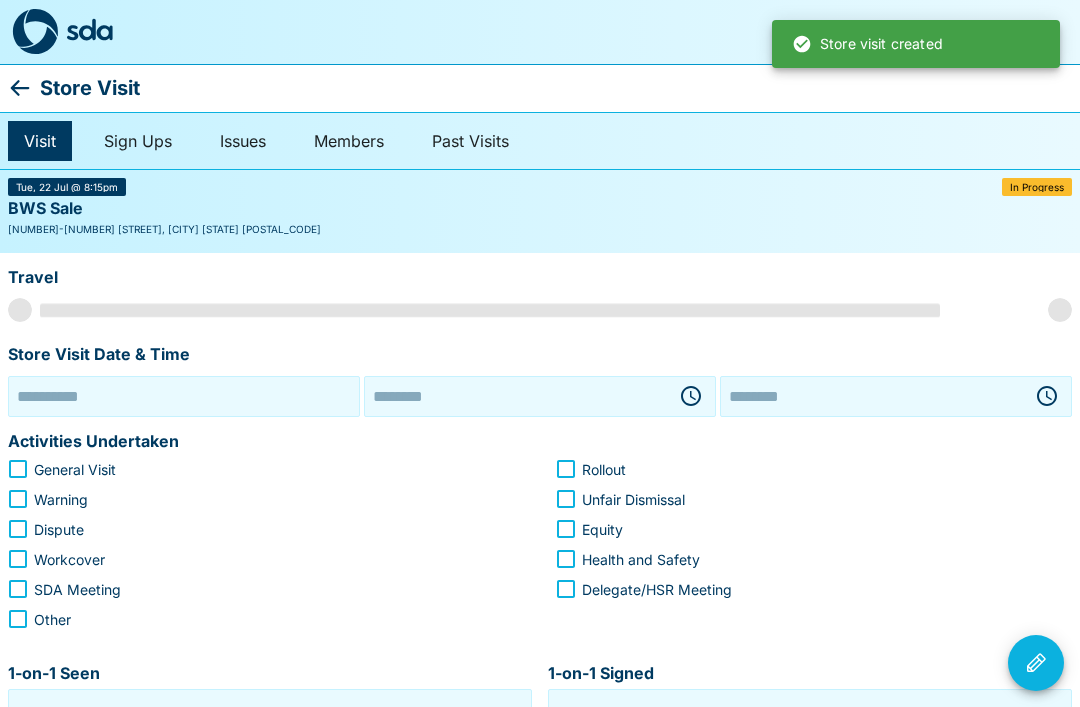 type on "**********" 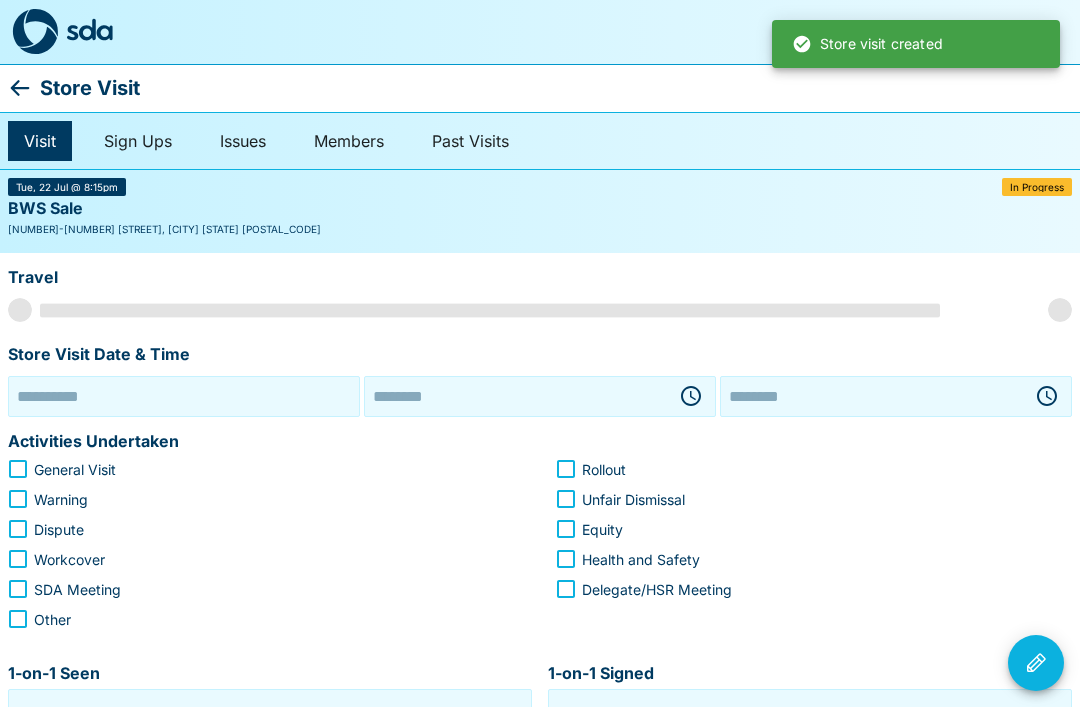 type on "********" 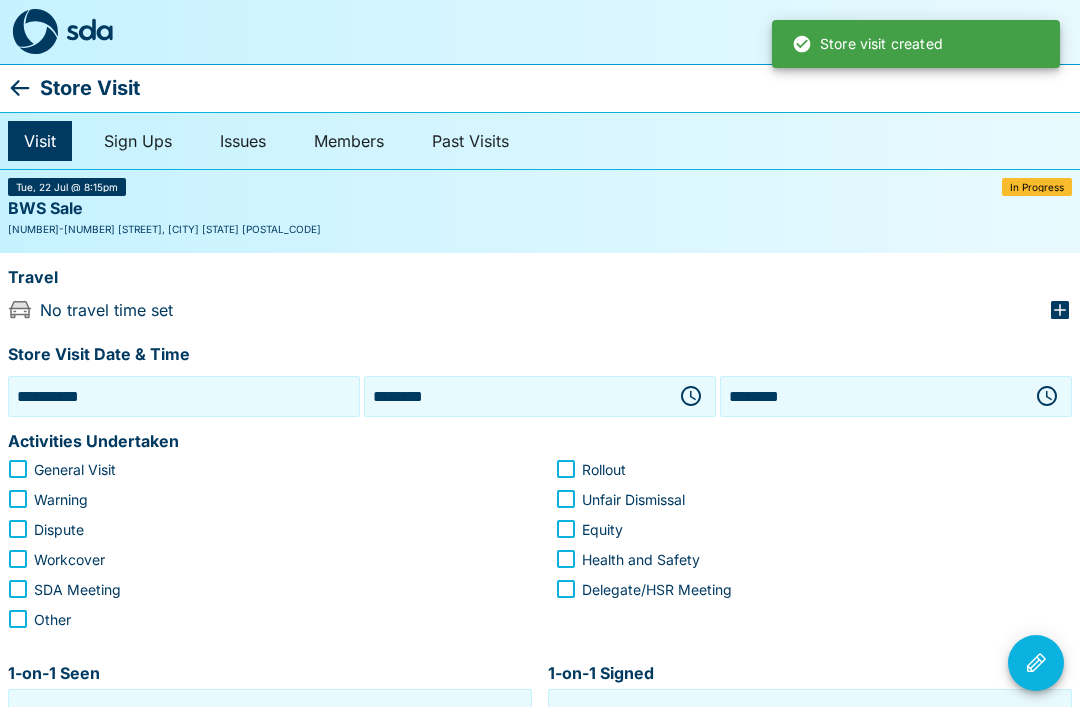 click on "********" at bounding box center [516, 396] 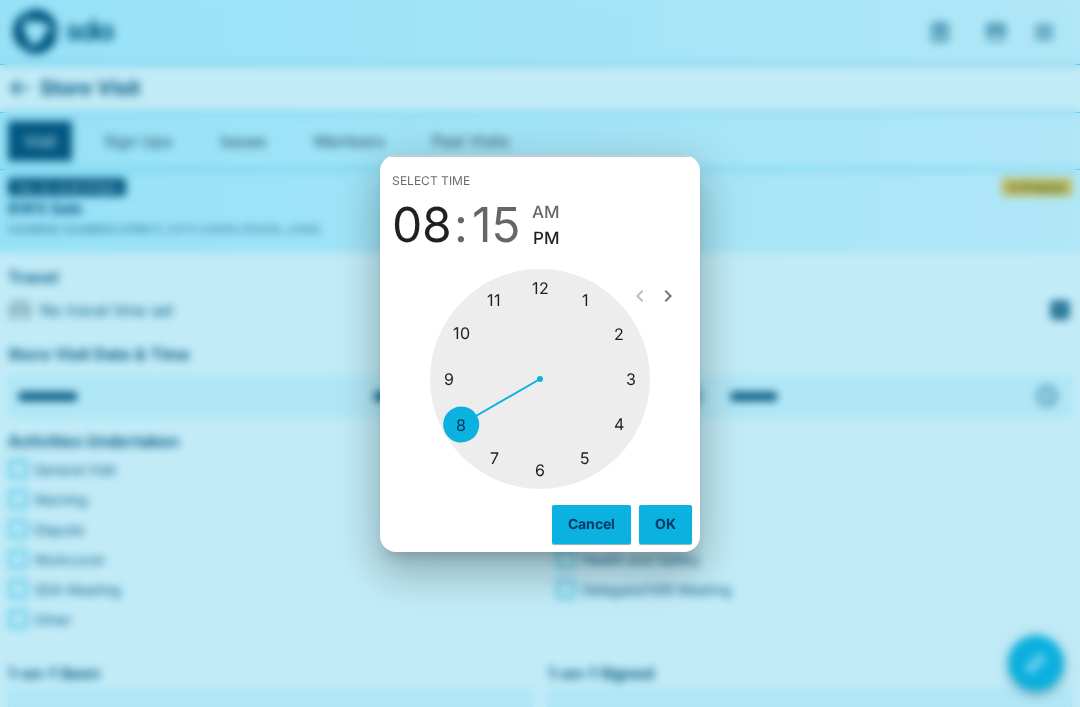 click at bounding box center [540, 379] 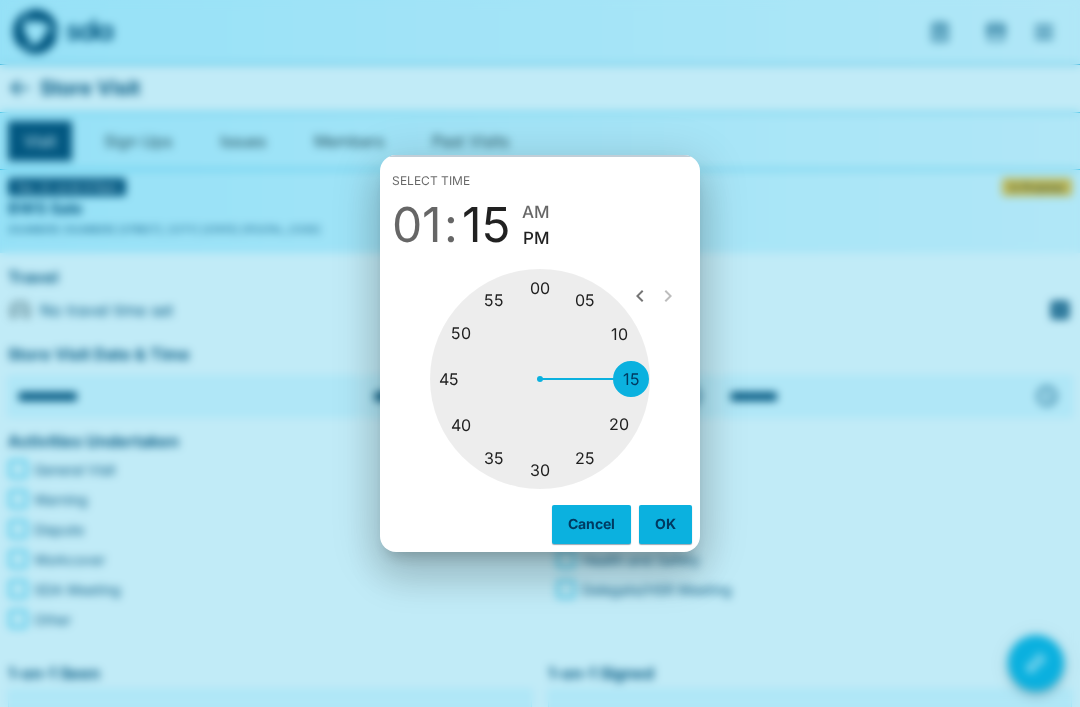 click at bounding box center [540, 379] 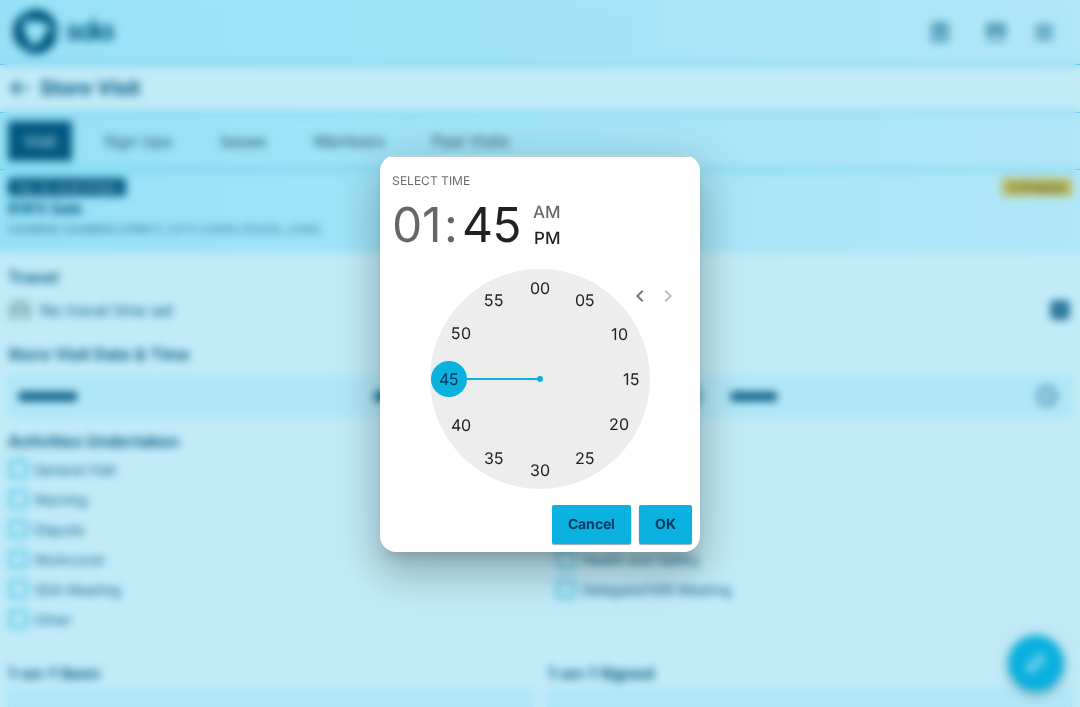 click at bounding box center [540, 379] 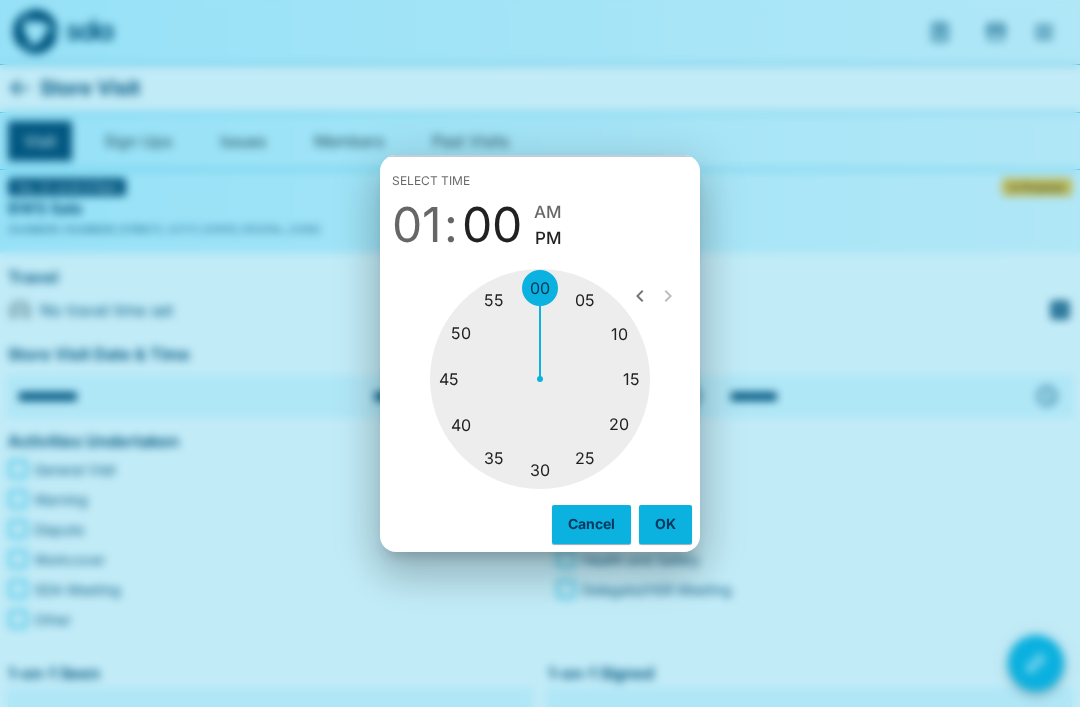 click on ":" at bounding box center [451, 225] 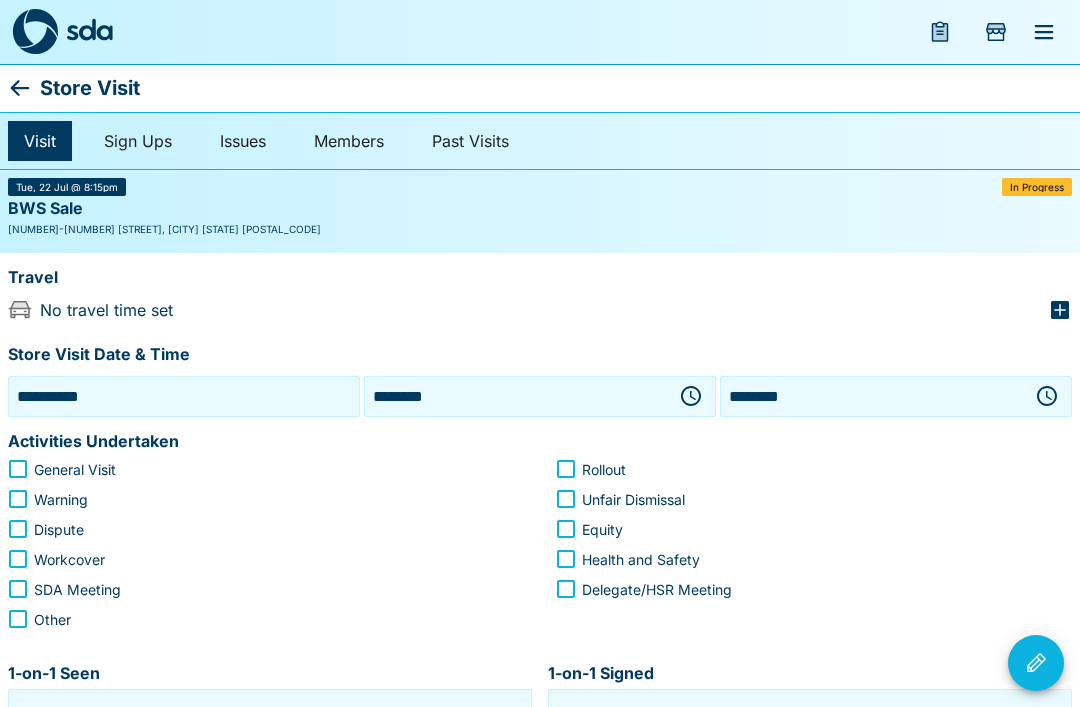 click on "********" at bounding box center [516, 396] 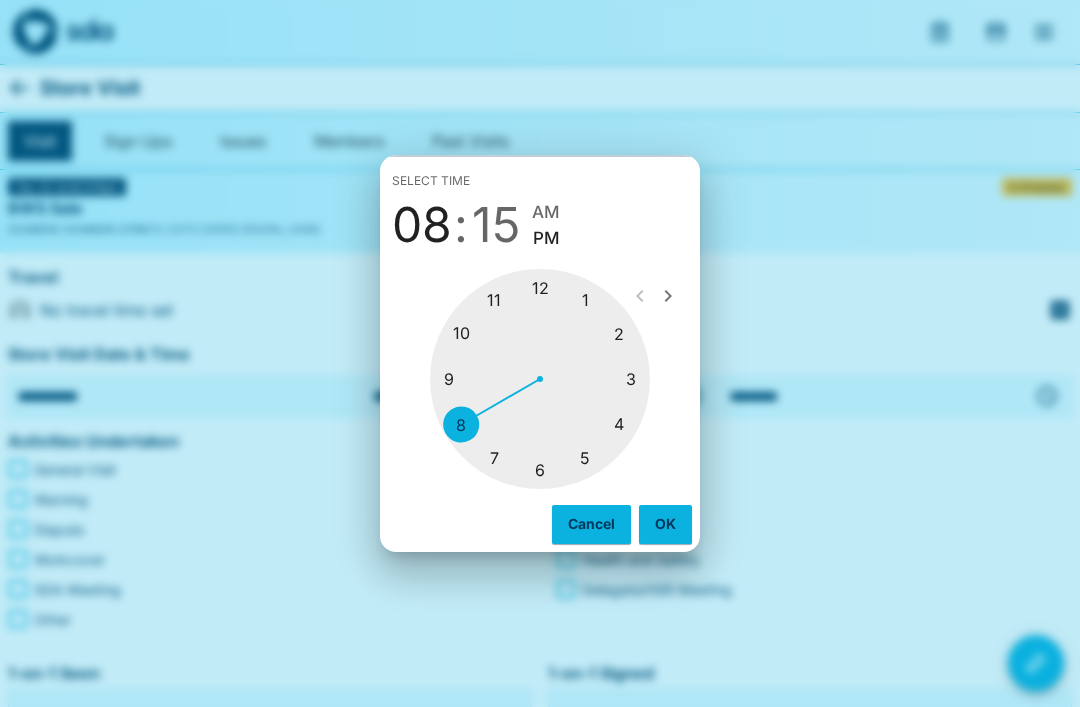 click at bounding box center [540, 379] 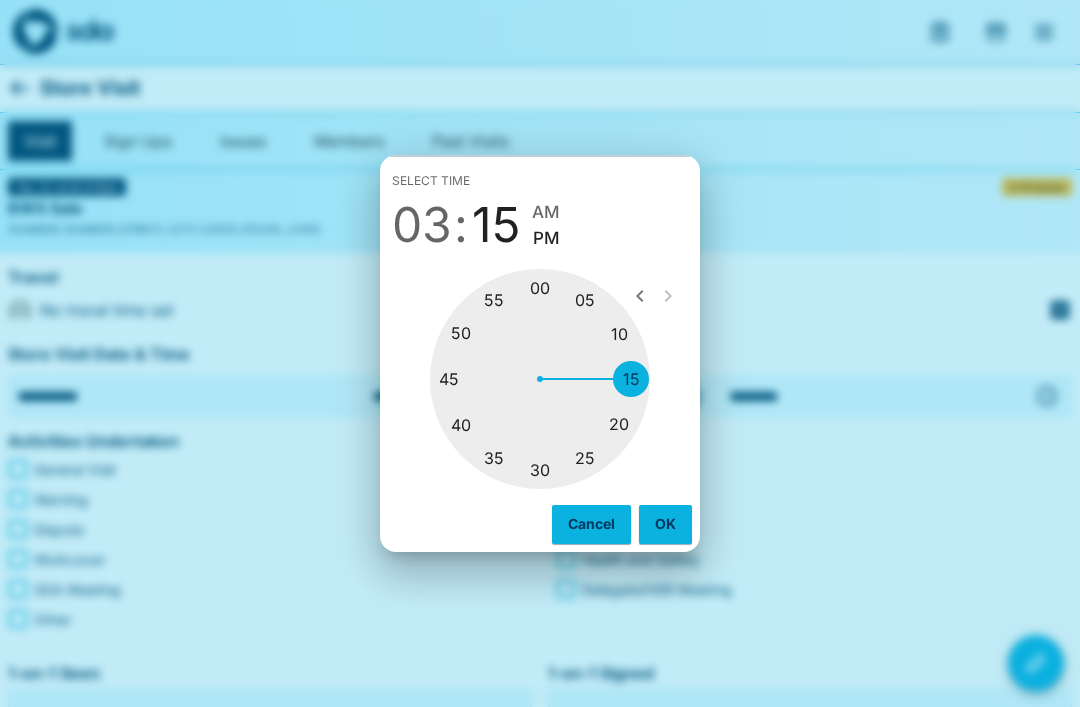 click at bounding box center [540, 379] 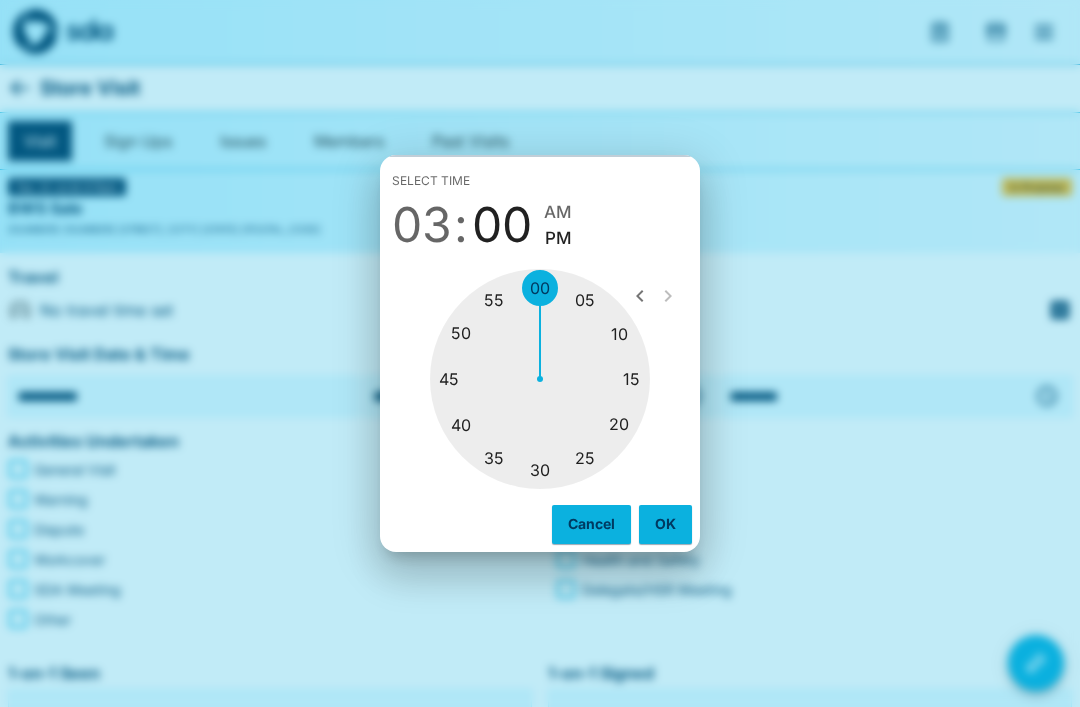 click on "PM" at bounding box center (558, 238) 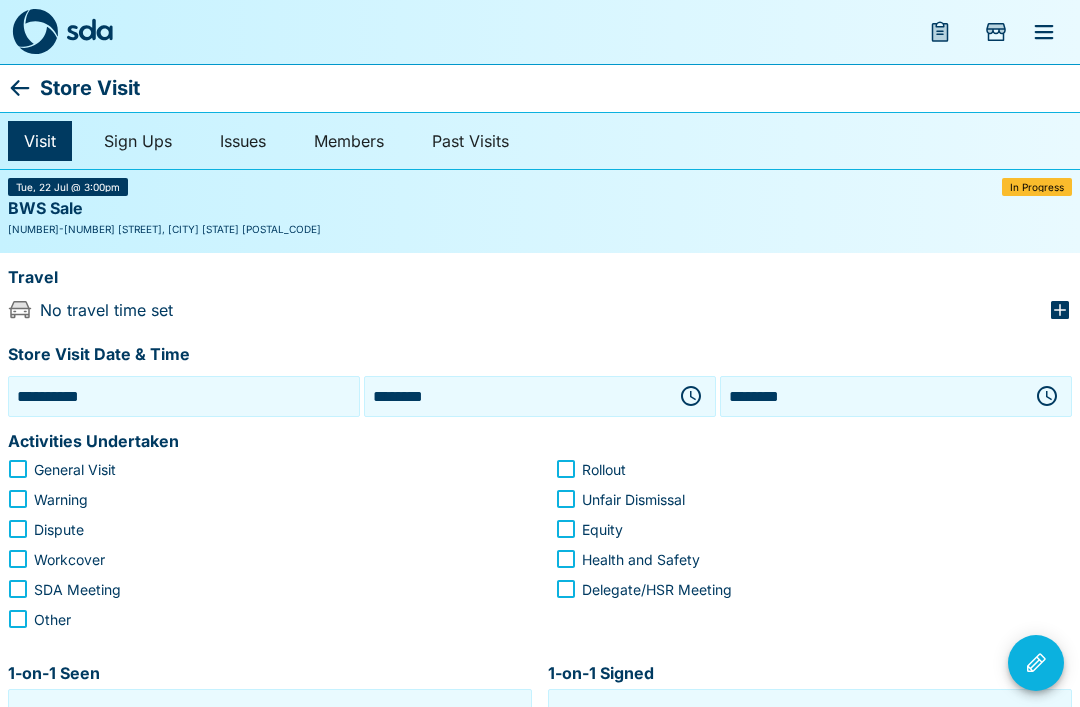 click on "********" at bounding box center [872, 396] 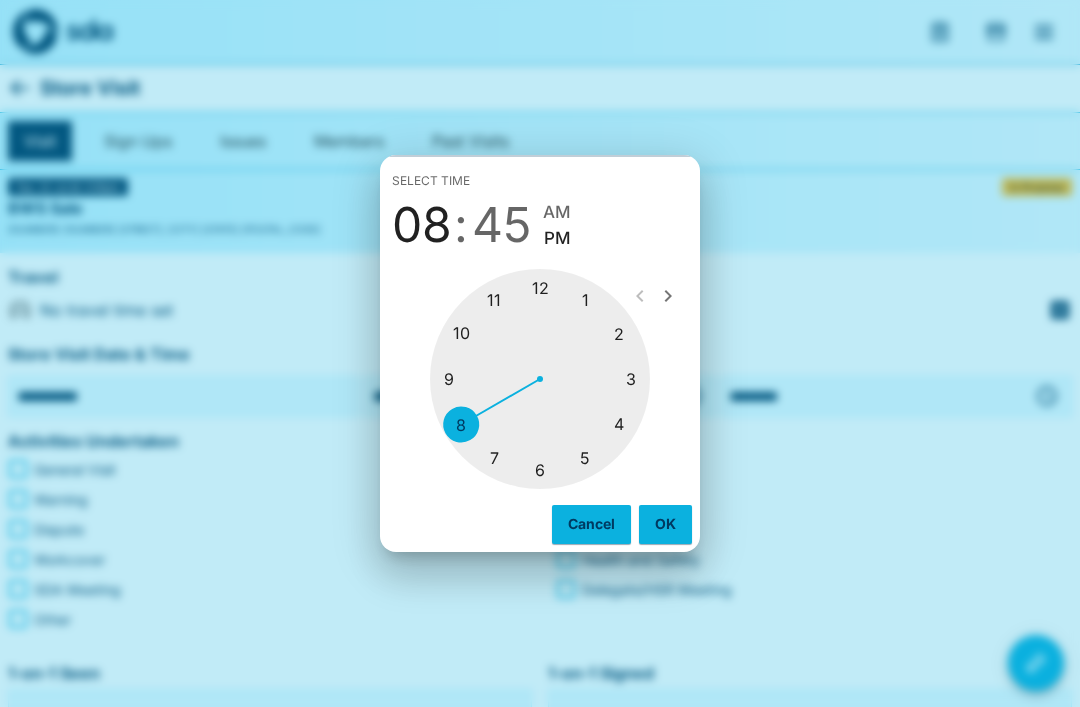 click at bounding box center [540, 379] 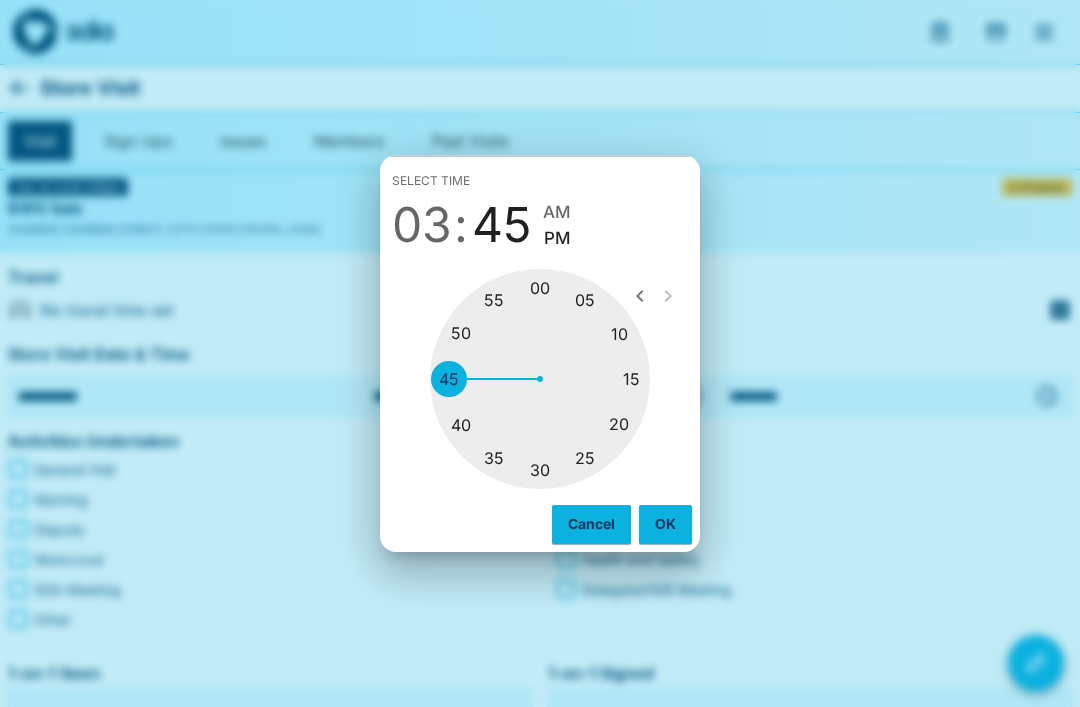 click at bounding box center [540, 379] 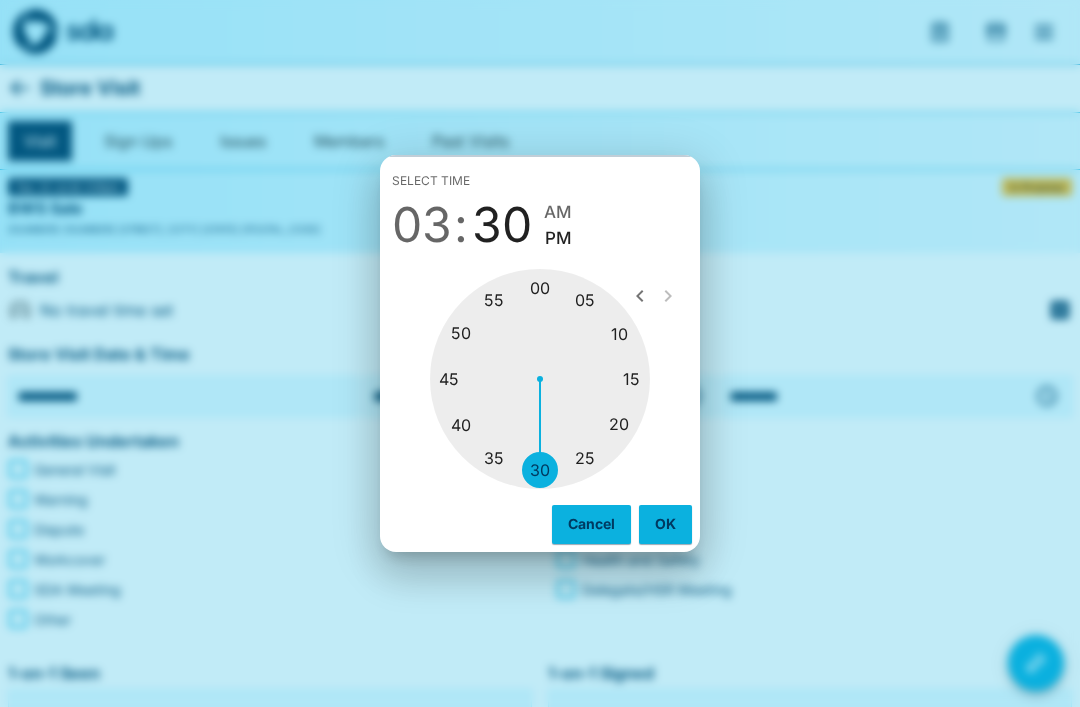 type on "********" 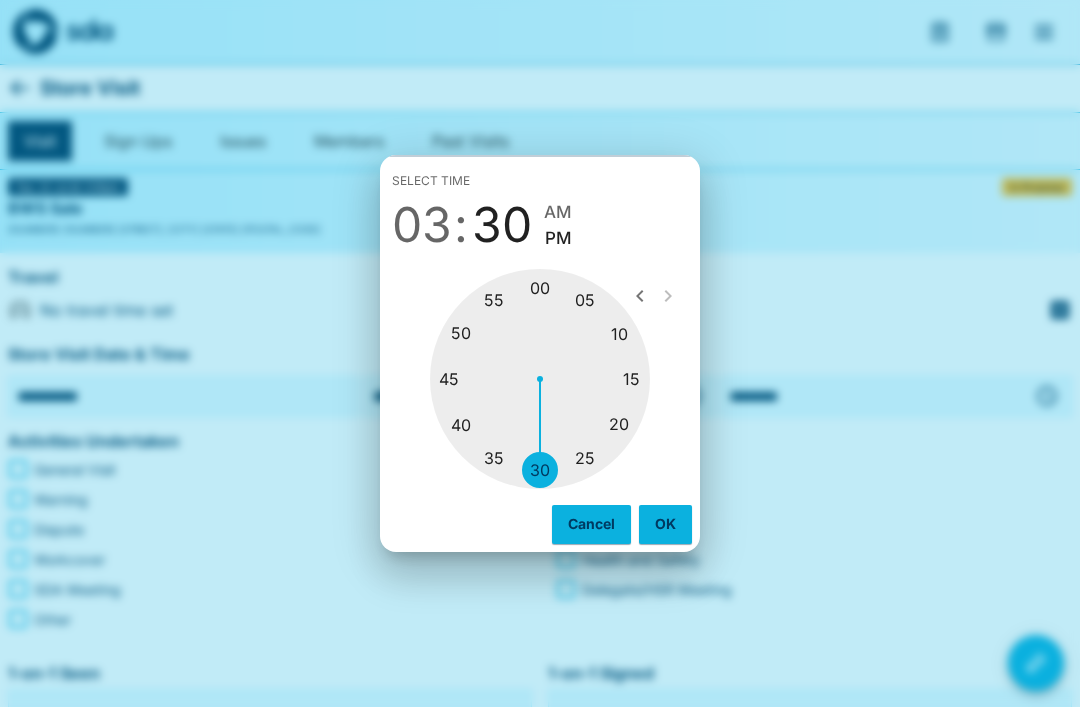 click on "PM" at bounding box center (558, 238) 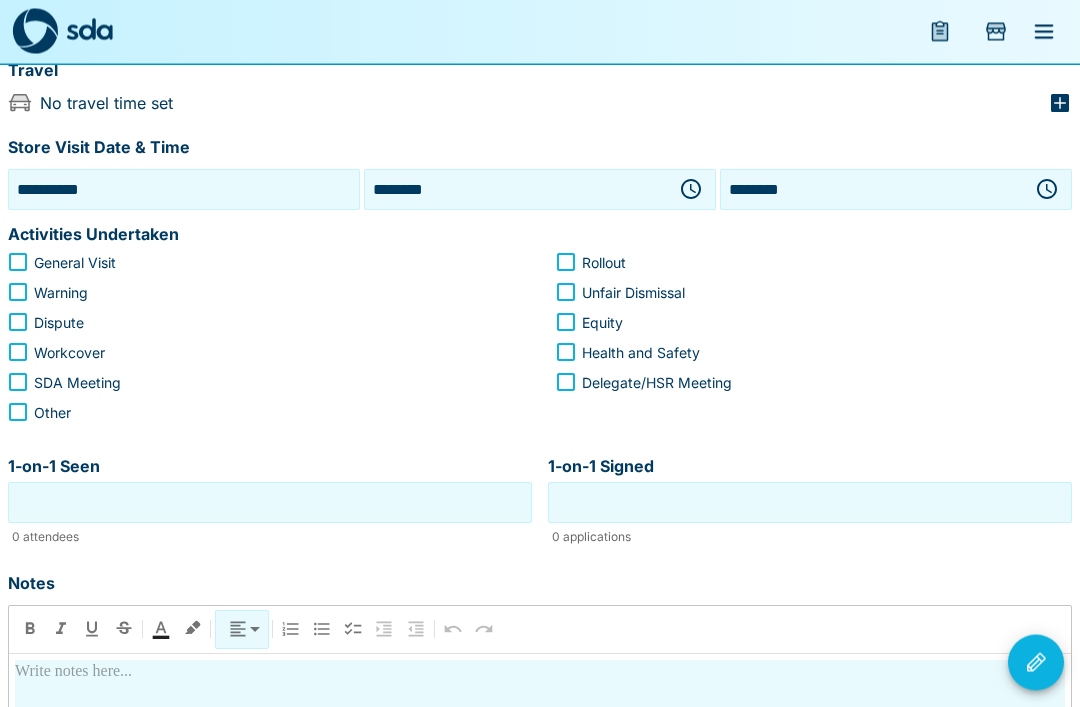 scroll, scrollTop: 207, scrollLeft: 0, axis: vertical 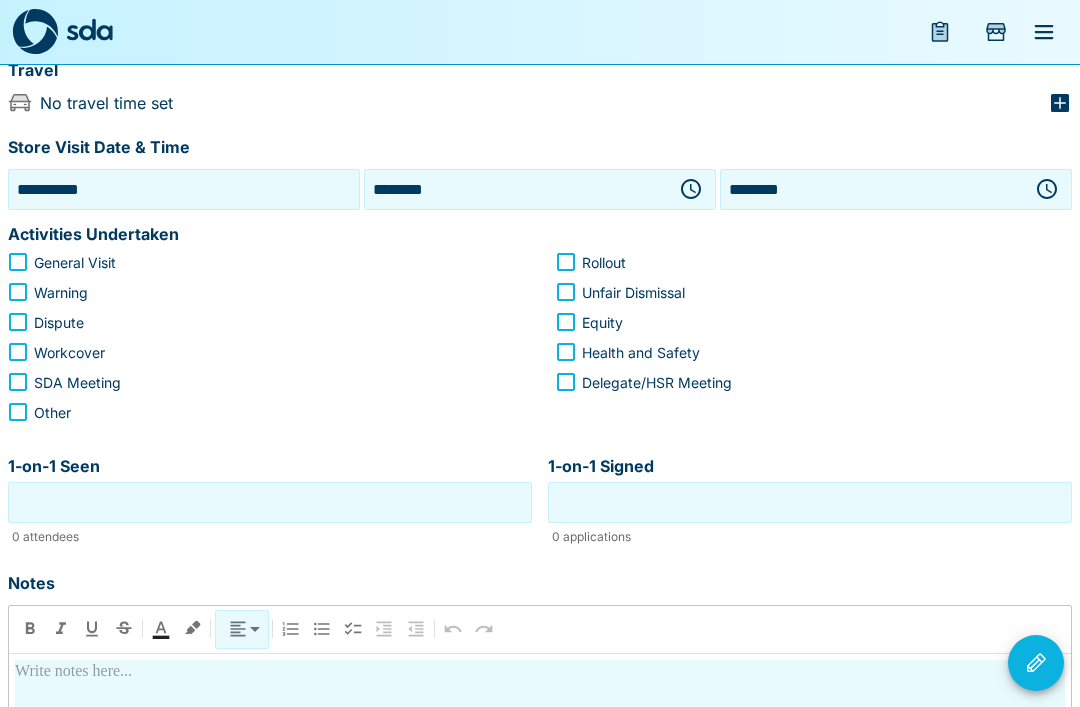 click at bounding box center (1036, 663) 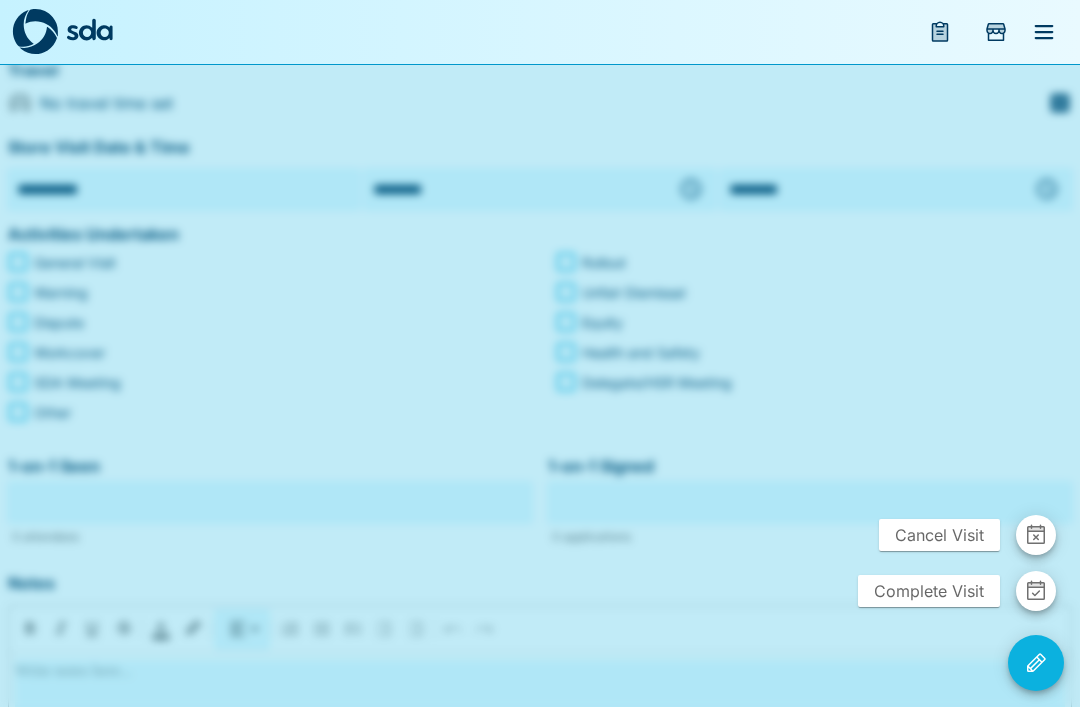 click 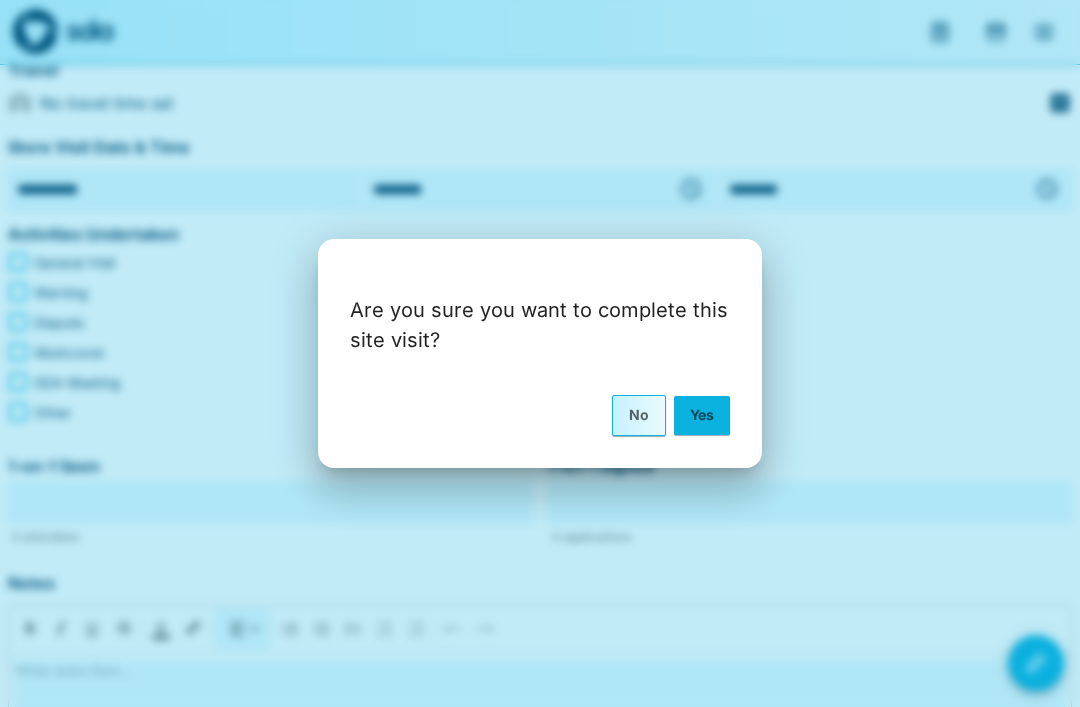 click on "Yes" at bounding box center [702, 415] 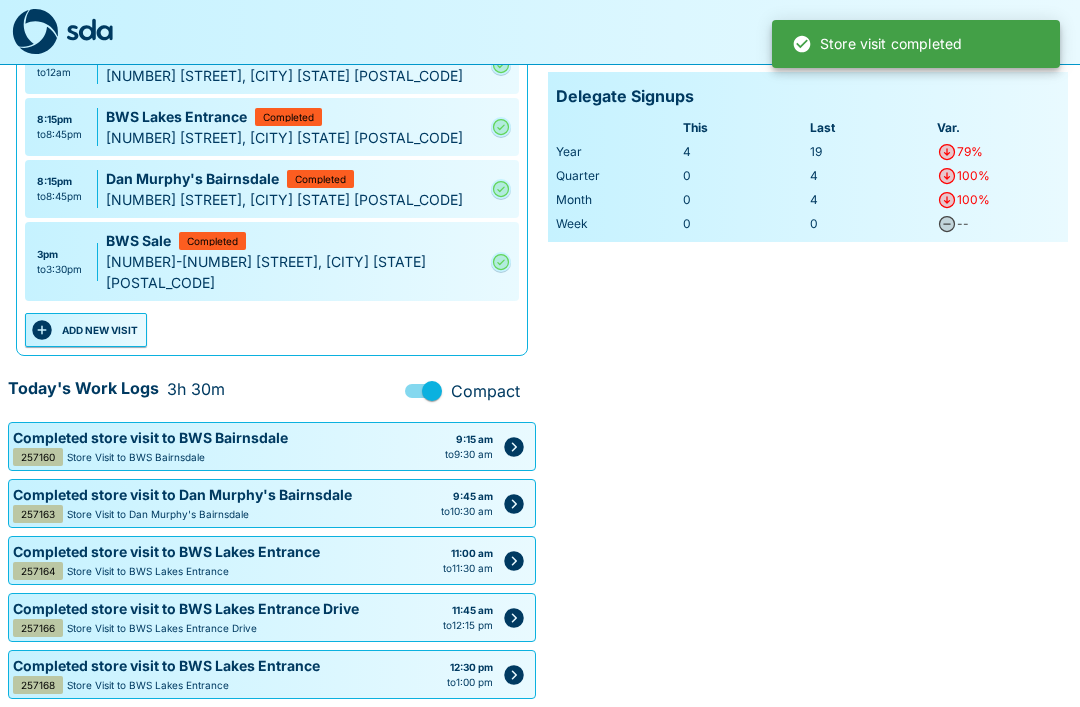 scroll, scrollTop: 424, scrollLeft: 0, axis: vertical 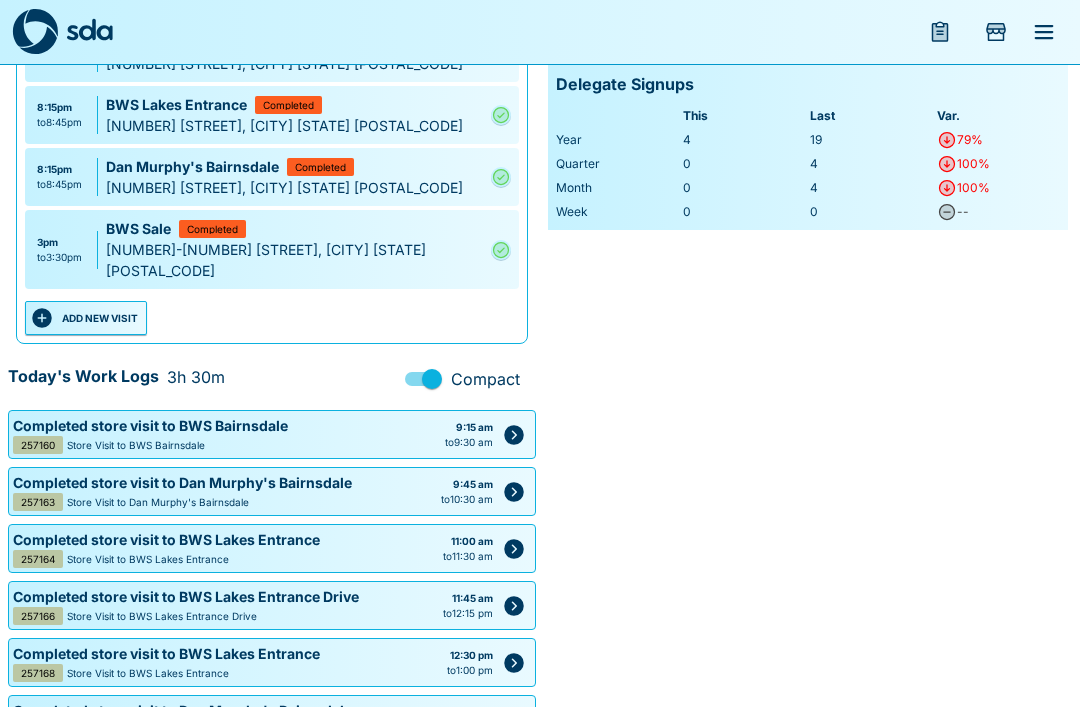 click 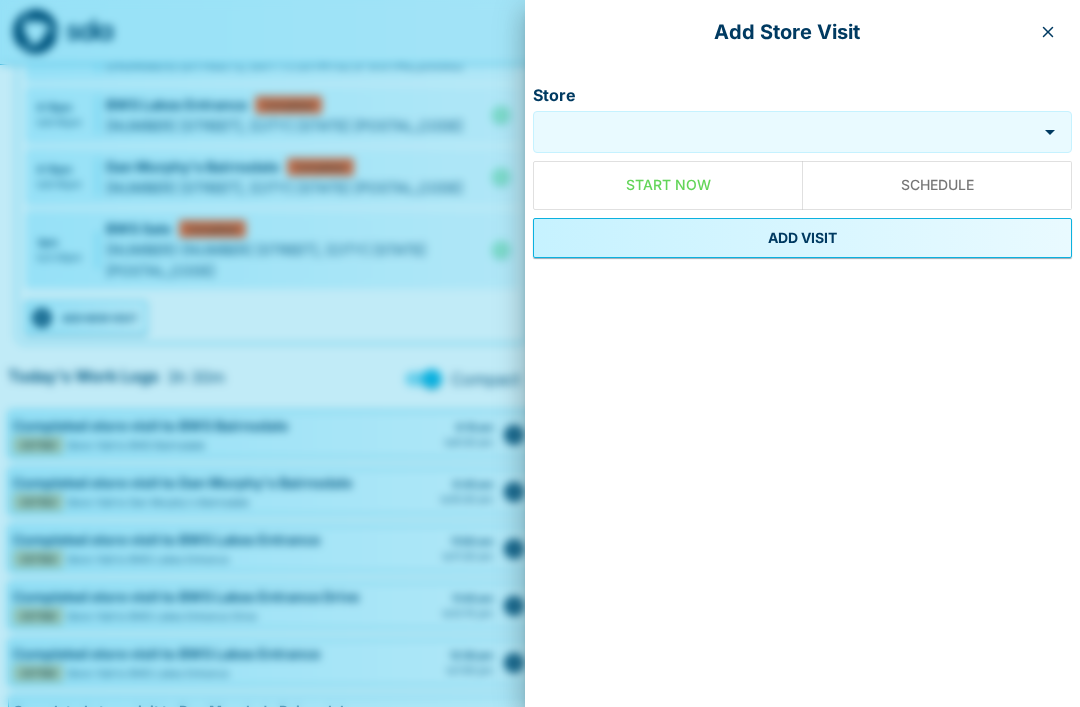 click on "Store" at bounding box center (785, 132) 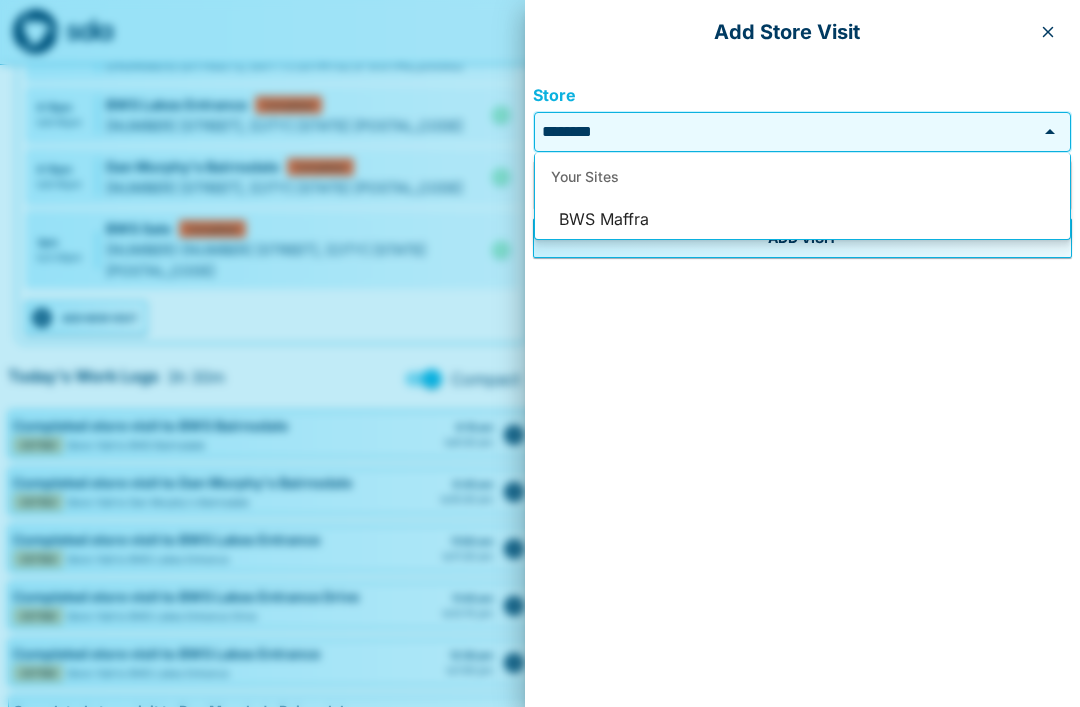 click on "BWS Maffra" at bounding box center [802, 220] 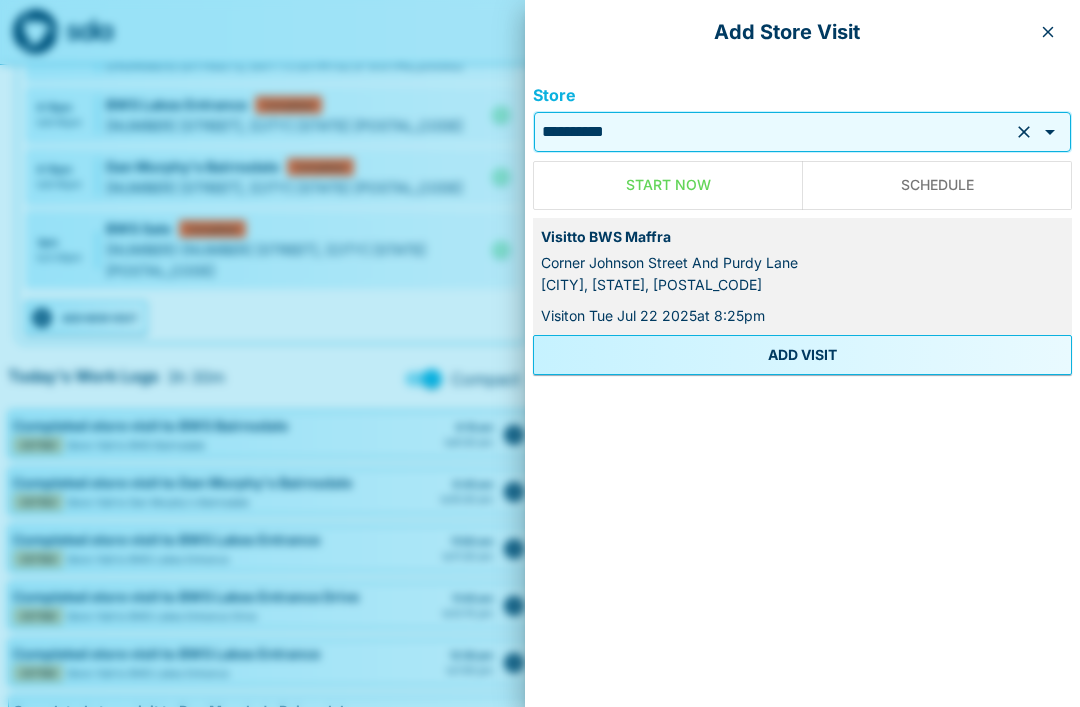 click on "ADD VISIT" at bounding box center [802, 355] 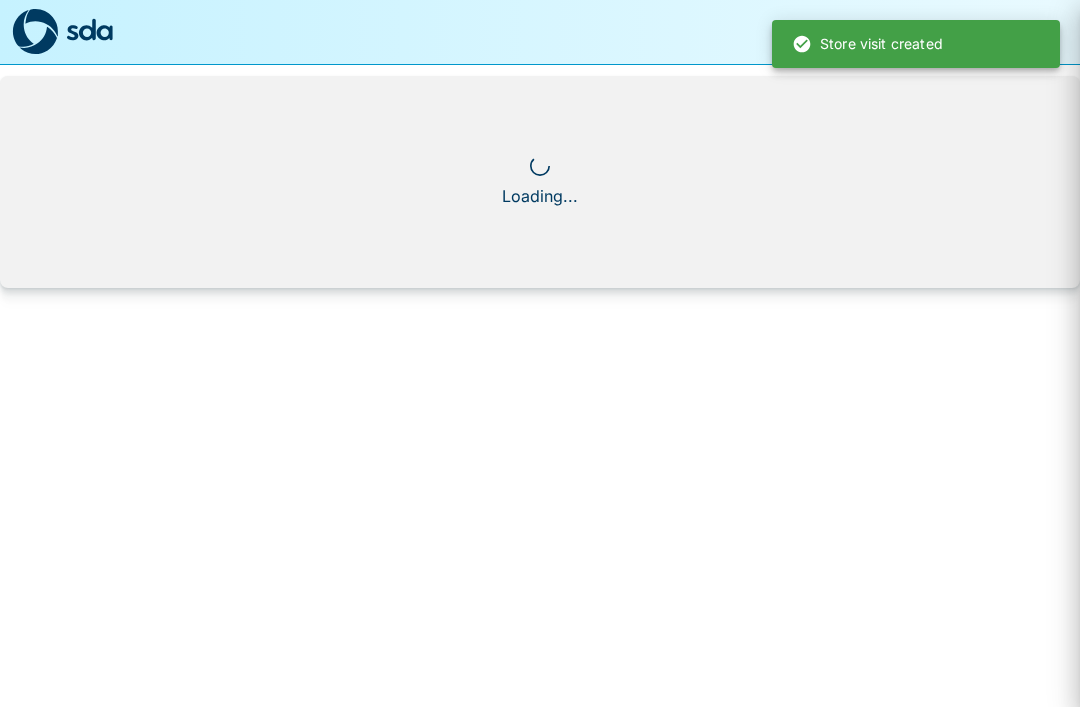 scroll, scrollTop: 0, scrollLeft: 0, axis: both 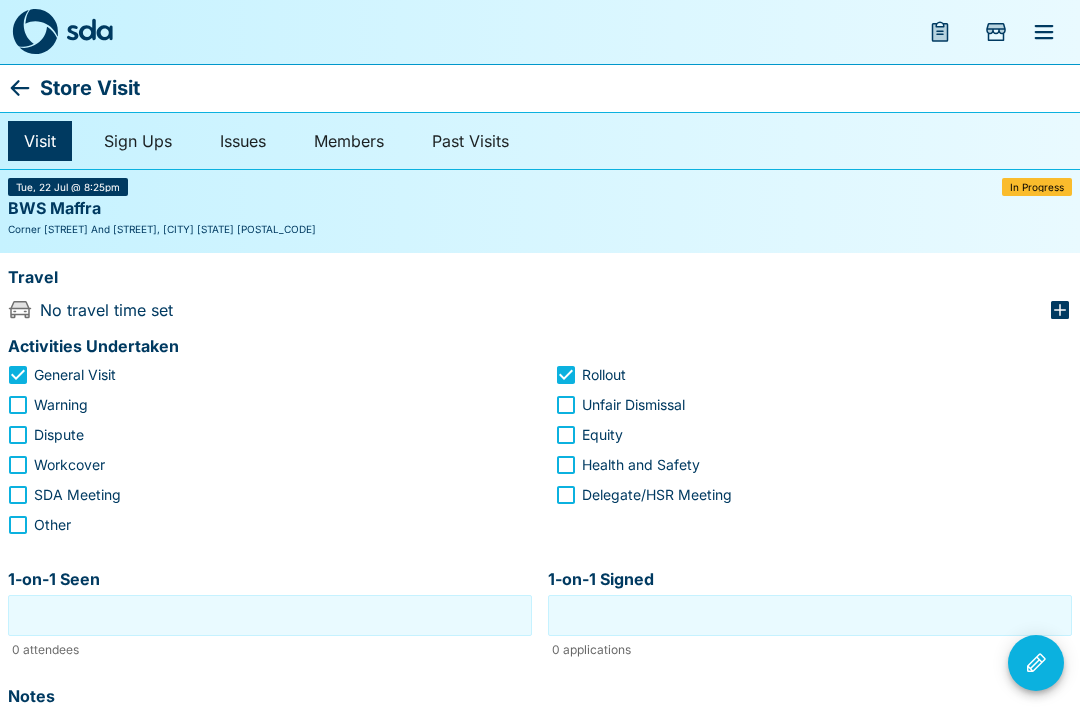 click 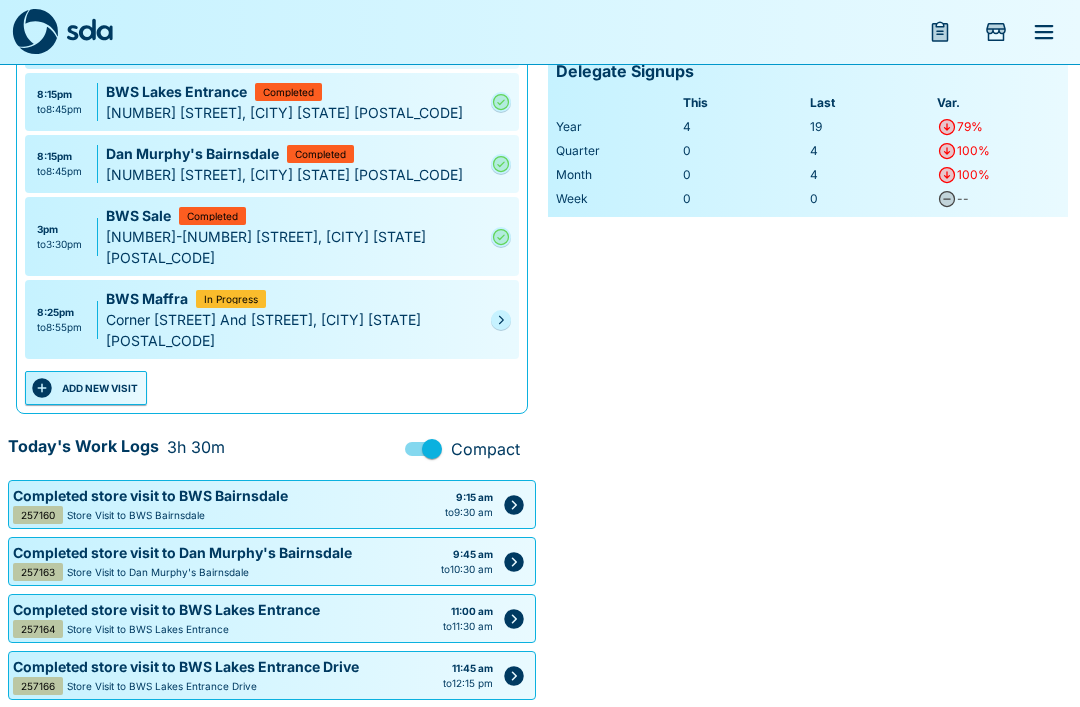 click 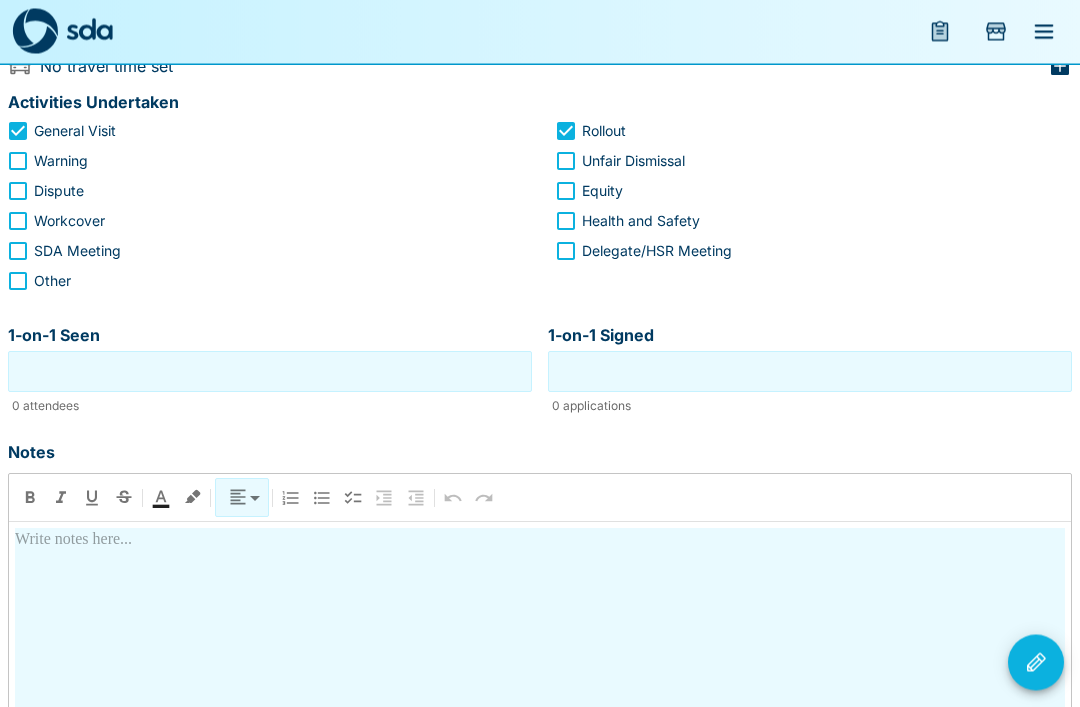 scroll, scrollTop: 267, scrollLeft: 0, axis: vertical 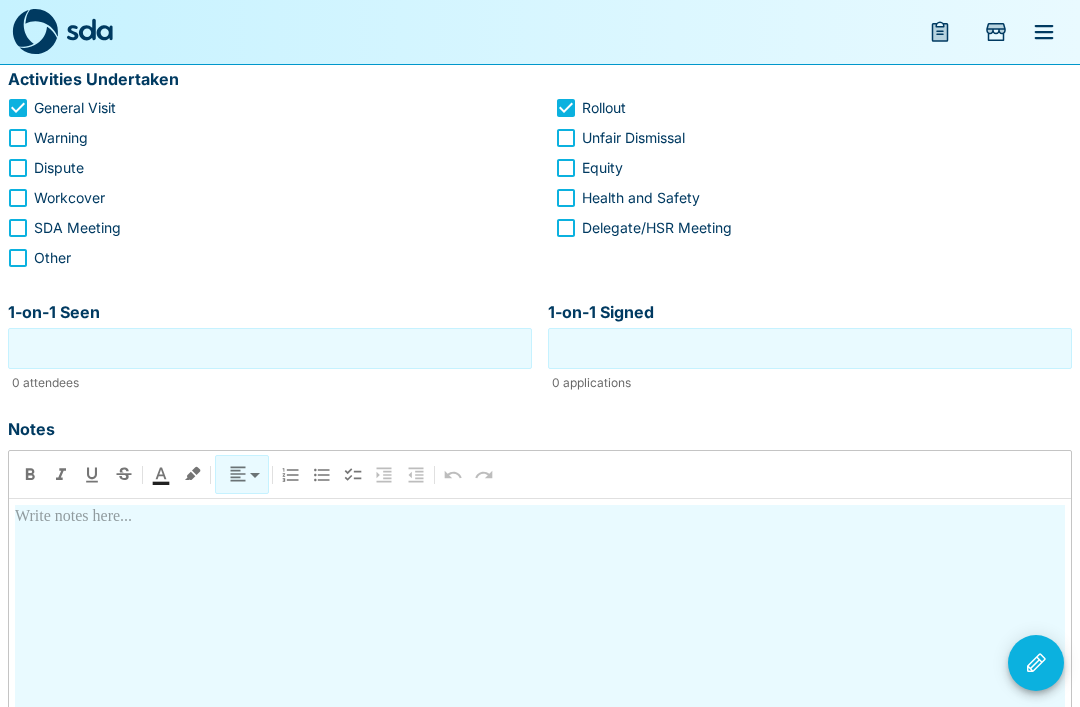 click 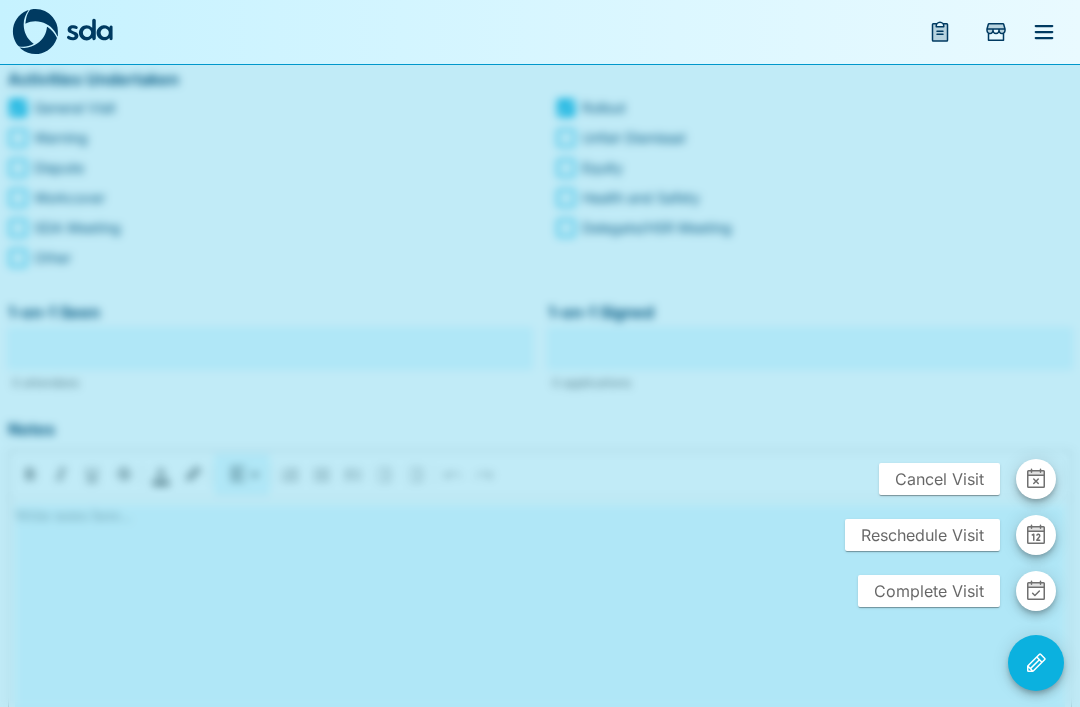 click 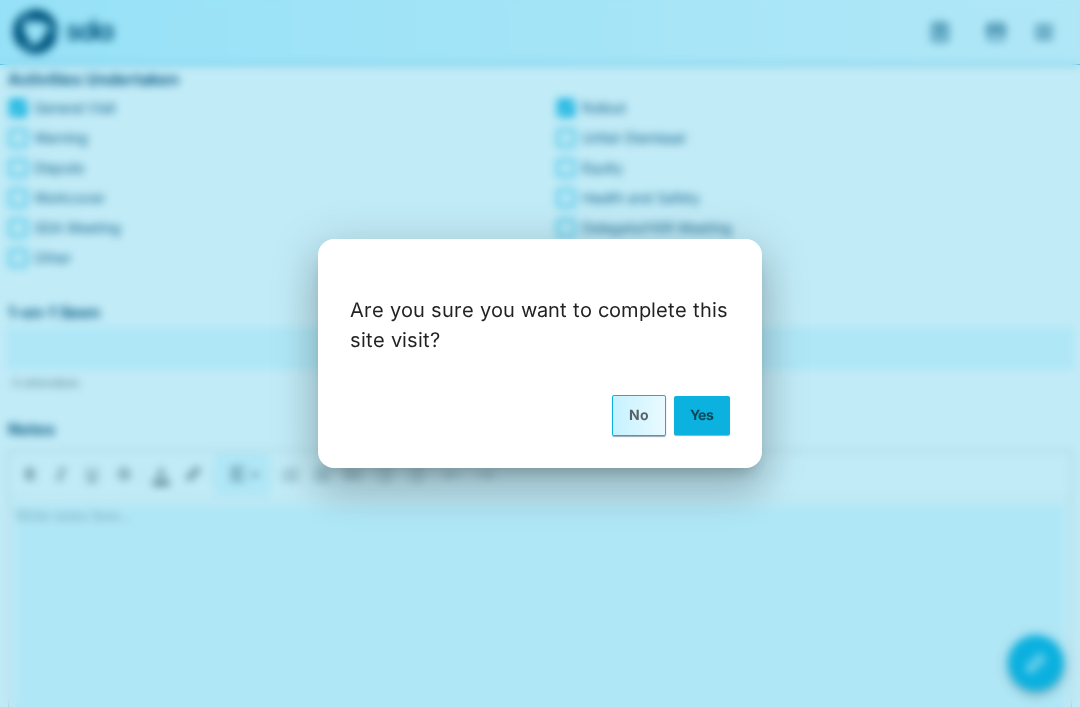 click on "Yes" at bounding box center (702, 415) 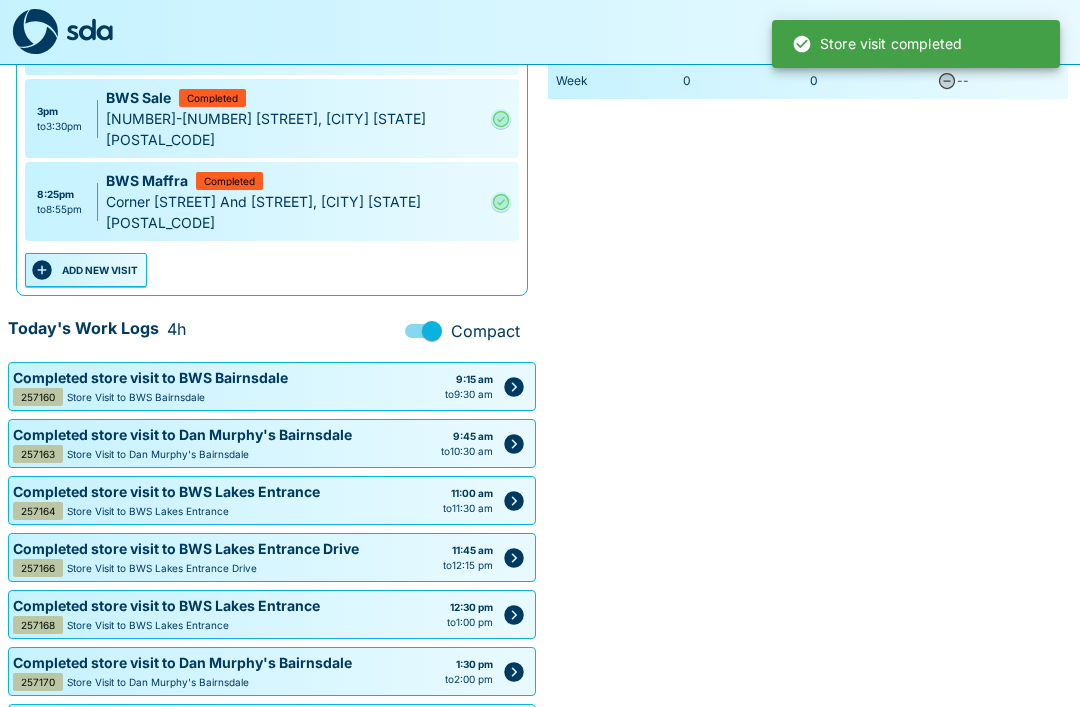 scroll, scrollTop: 564, scrollLeft: 0, axis: vertical 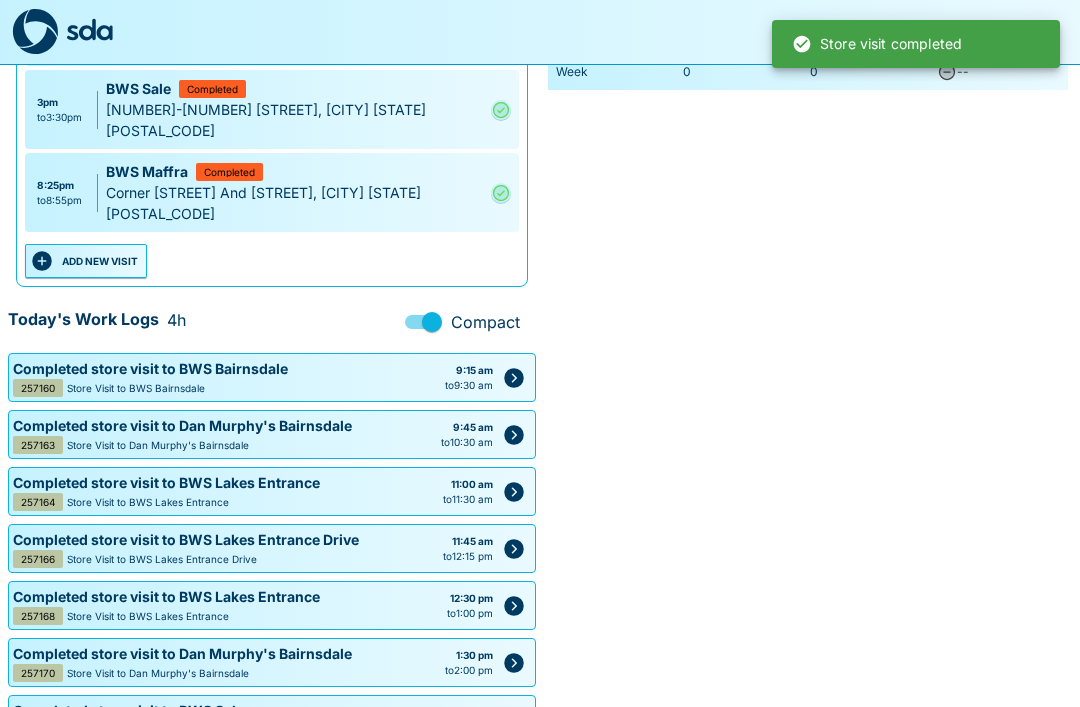 click 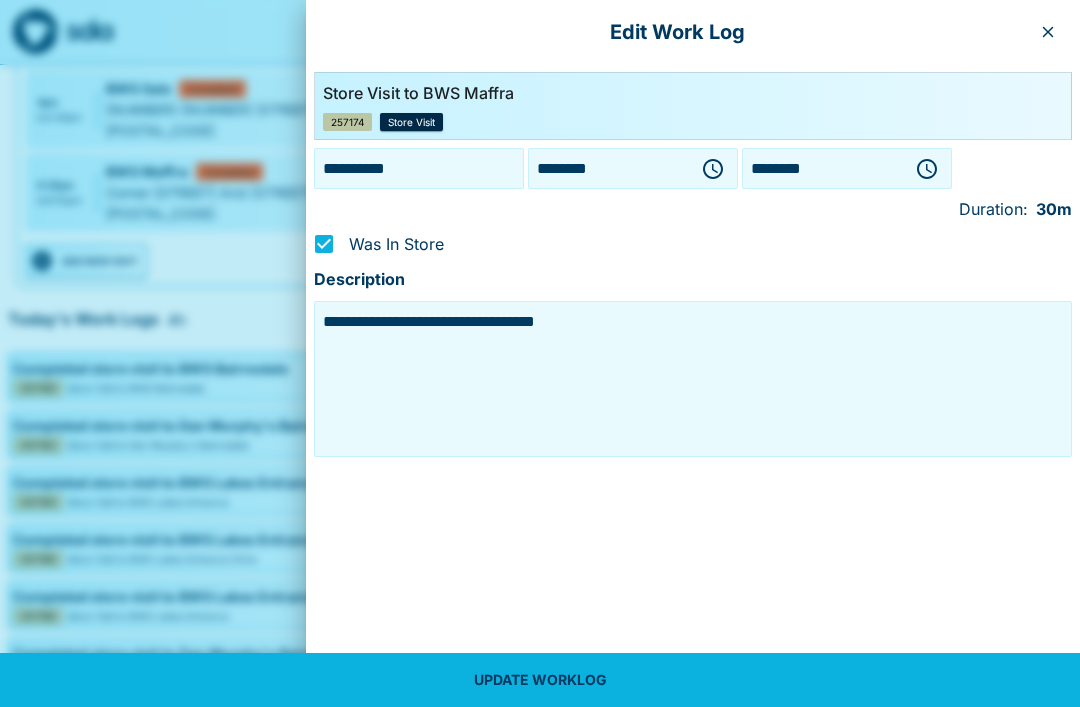 click on "********" at bounding box center (609, 168) 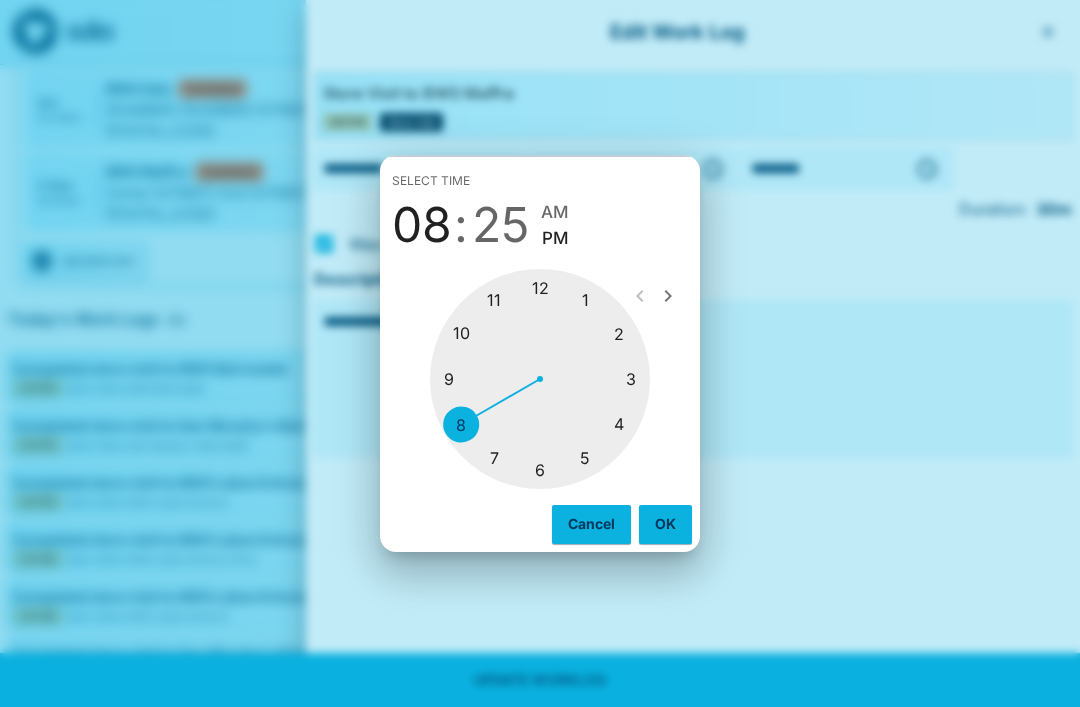 click at bounding box center (540, 379) 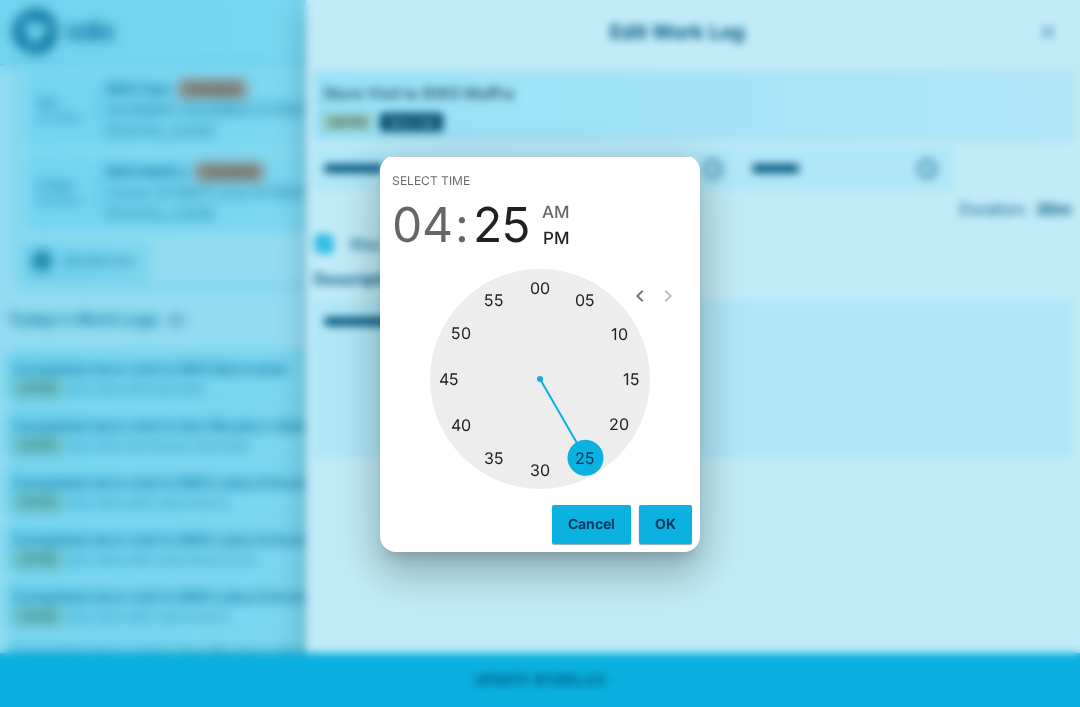 click at bounding box center (540, 379) 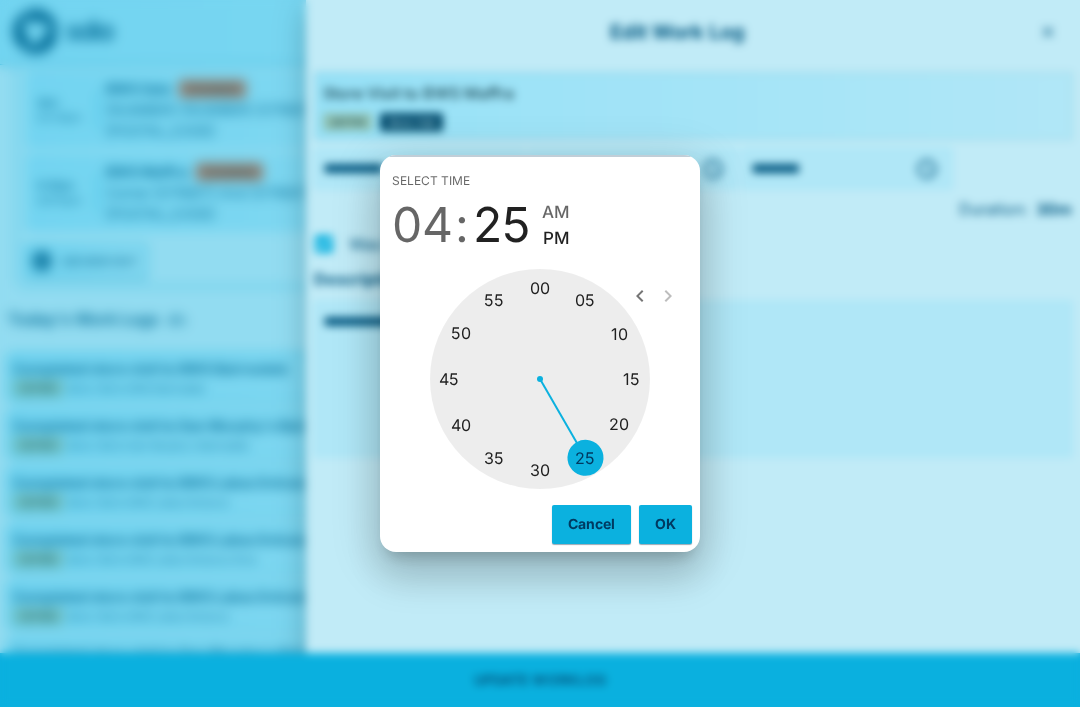 type on "********" 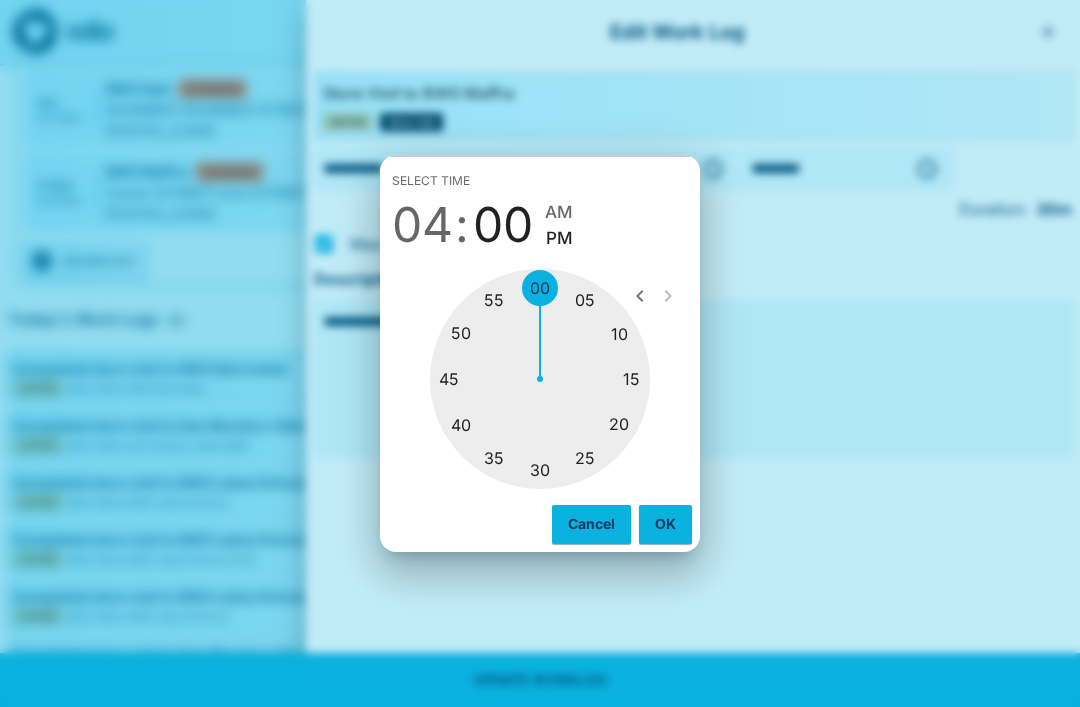 click on "PM" at bounding box center (559, 238) 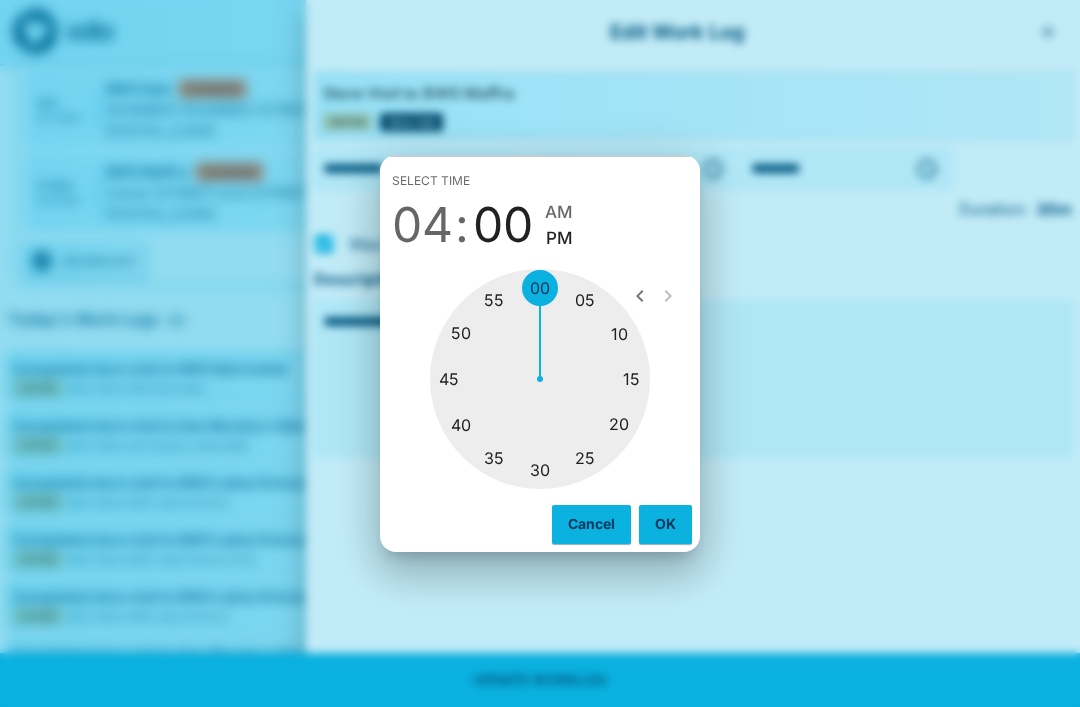 click on "OK" at bounding box center (665, 524) 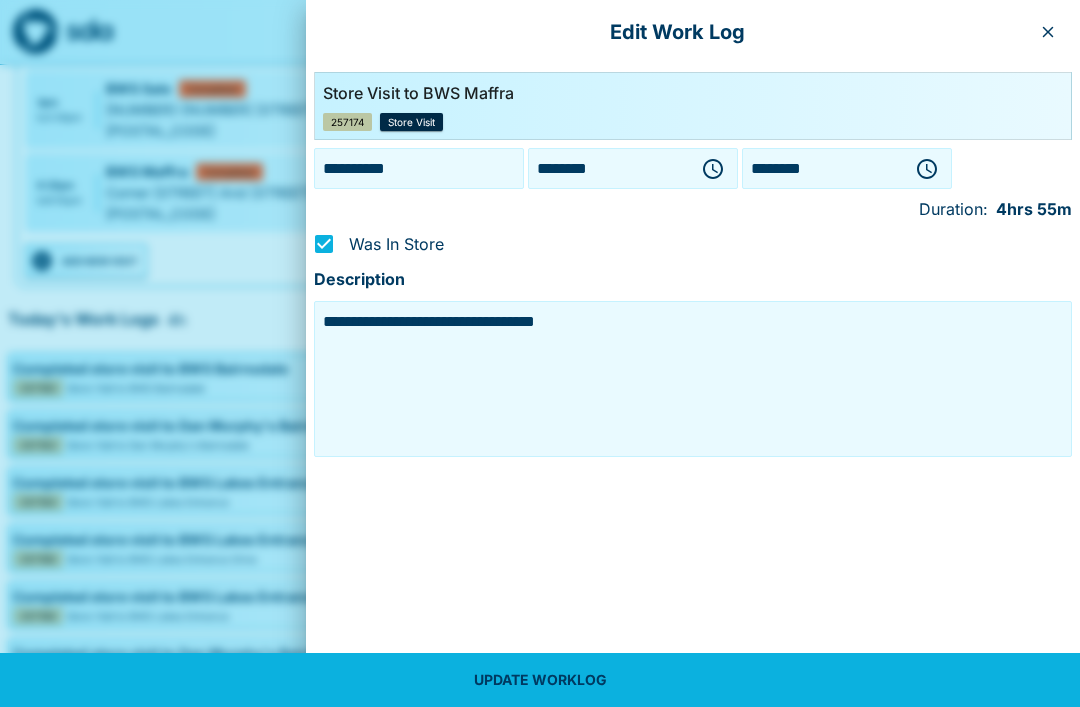 click on "********" at bounding box center [823, 168] 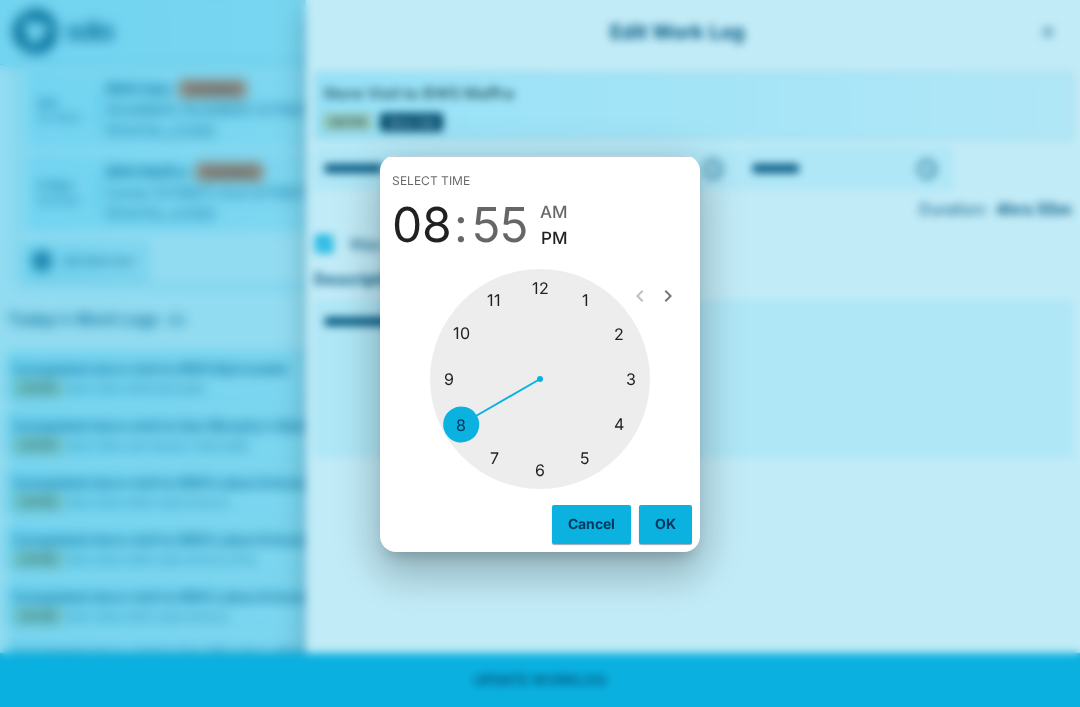 click at bounding box center [540, 379] 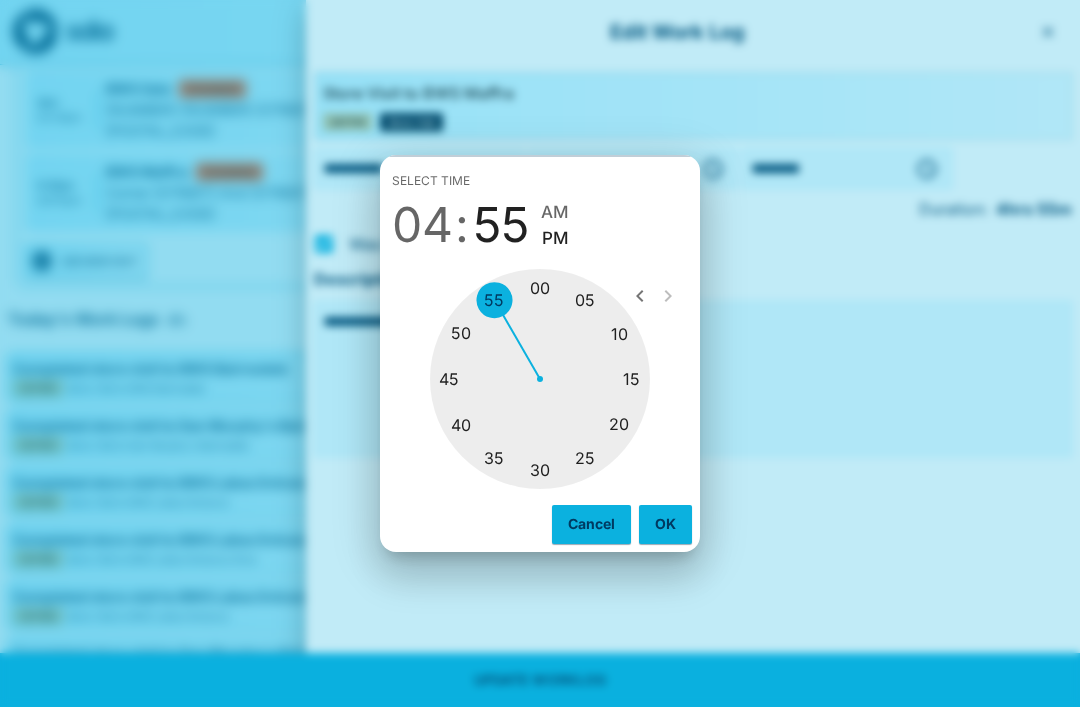 click at bounding box center (540, 379) 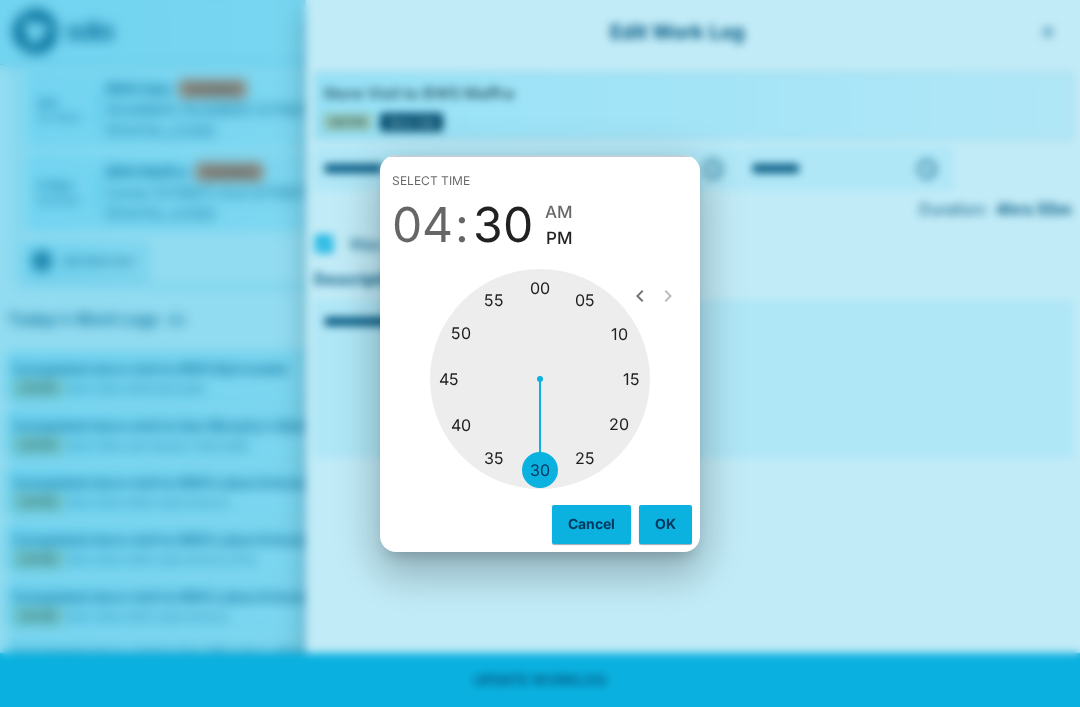type on "********" 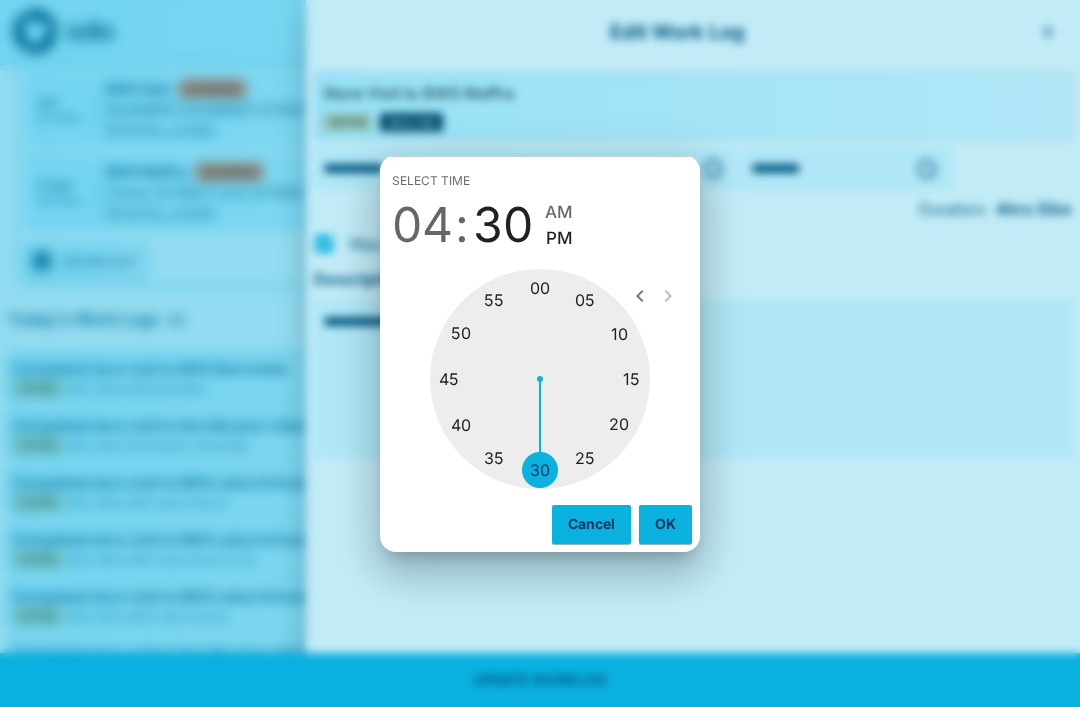 click on "OK" at bounding box center [665, 524] 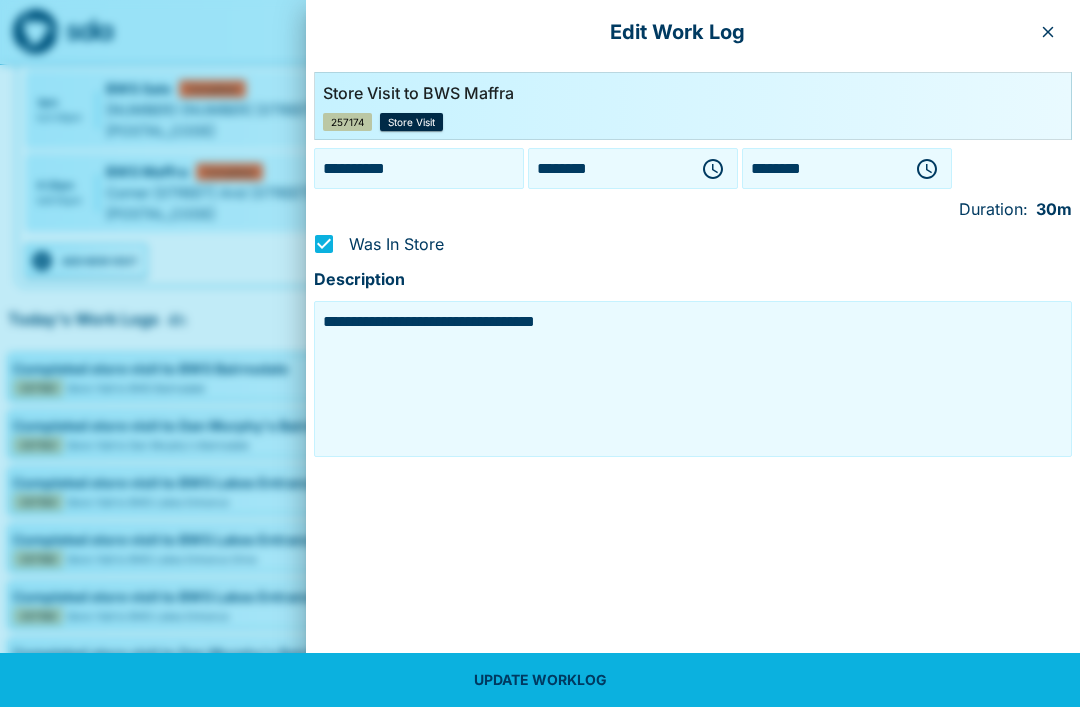 click on "UPDATE WORKLOG" at bounding box center (540, 680) 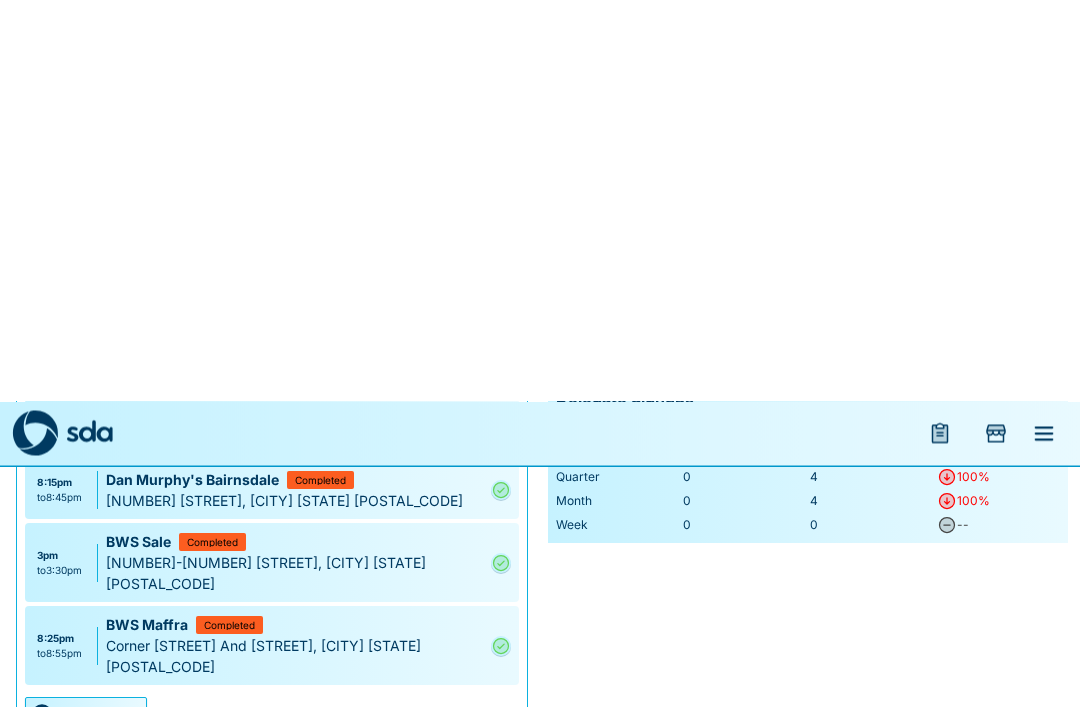 scroll, scrollTop: 0, scrollLeft: 0, axis: both 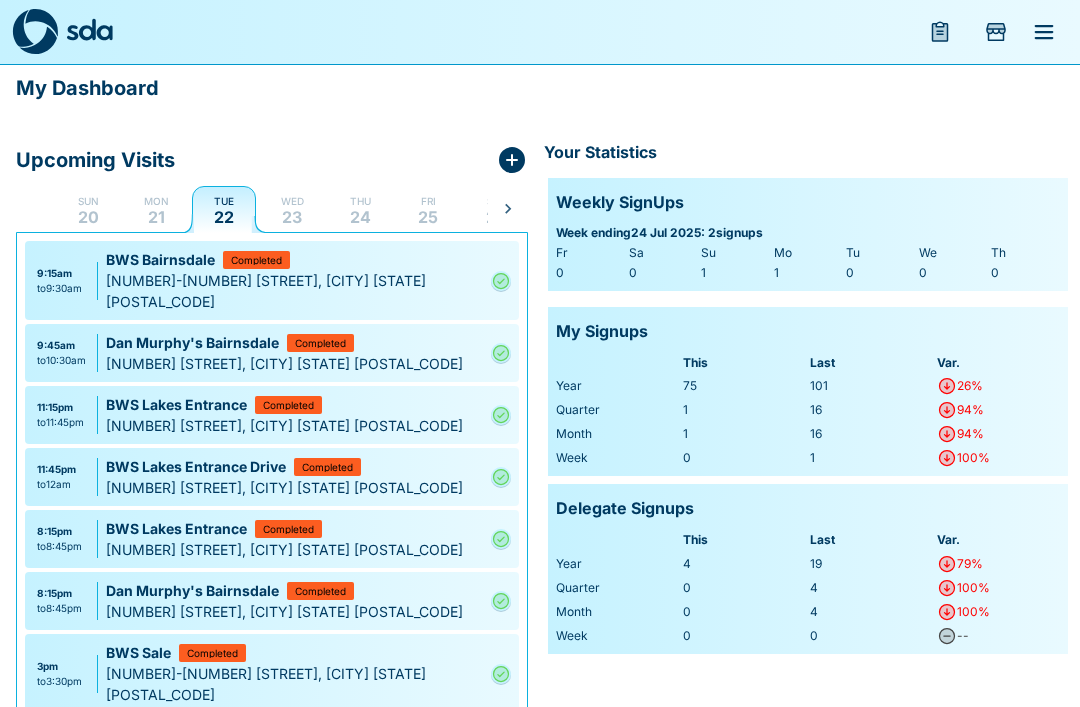 click 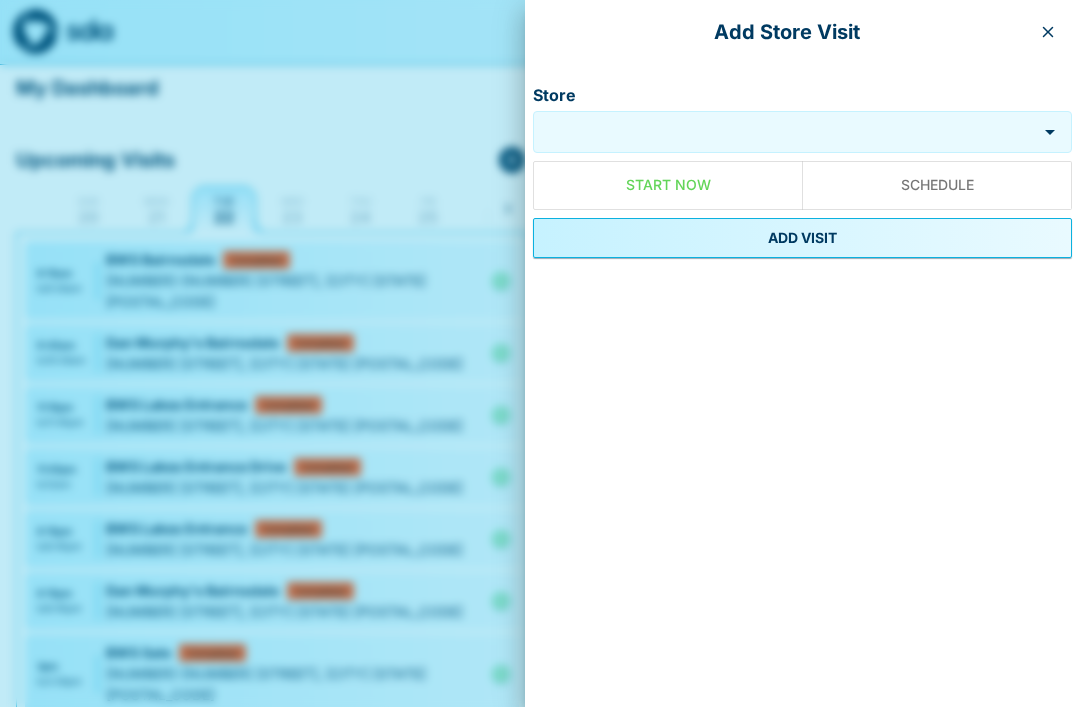 click on "Store" at bounding box center [785, 132] 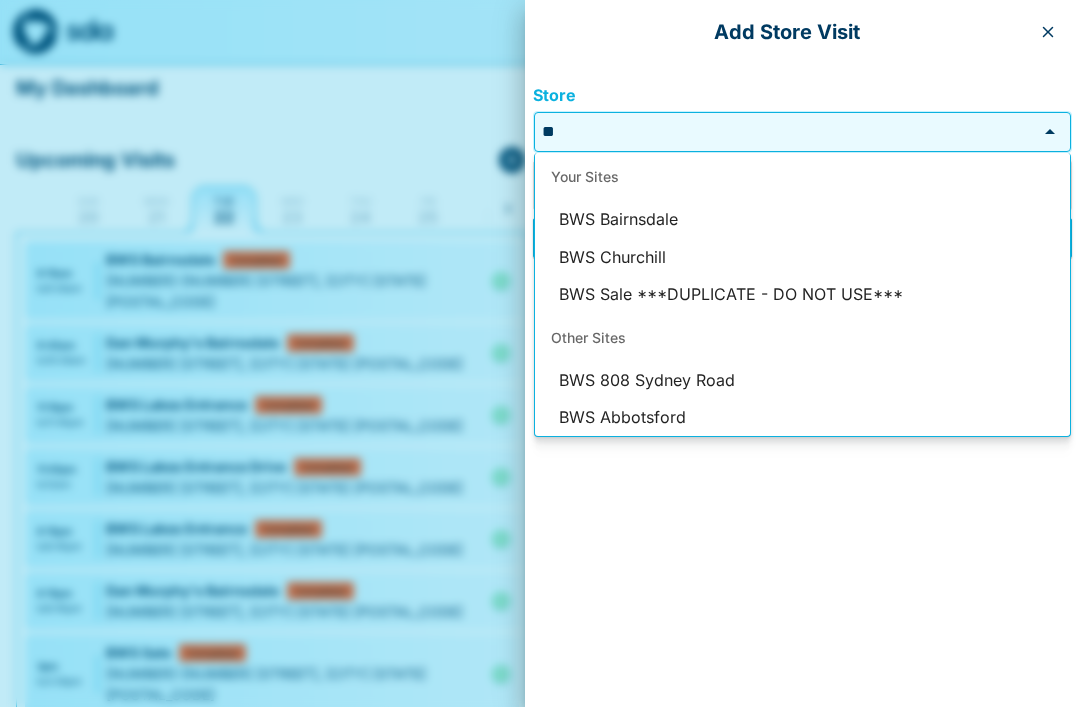 type on "*" 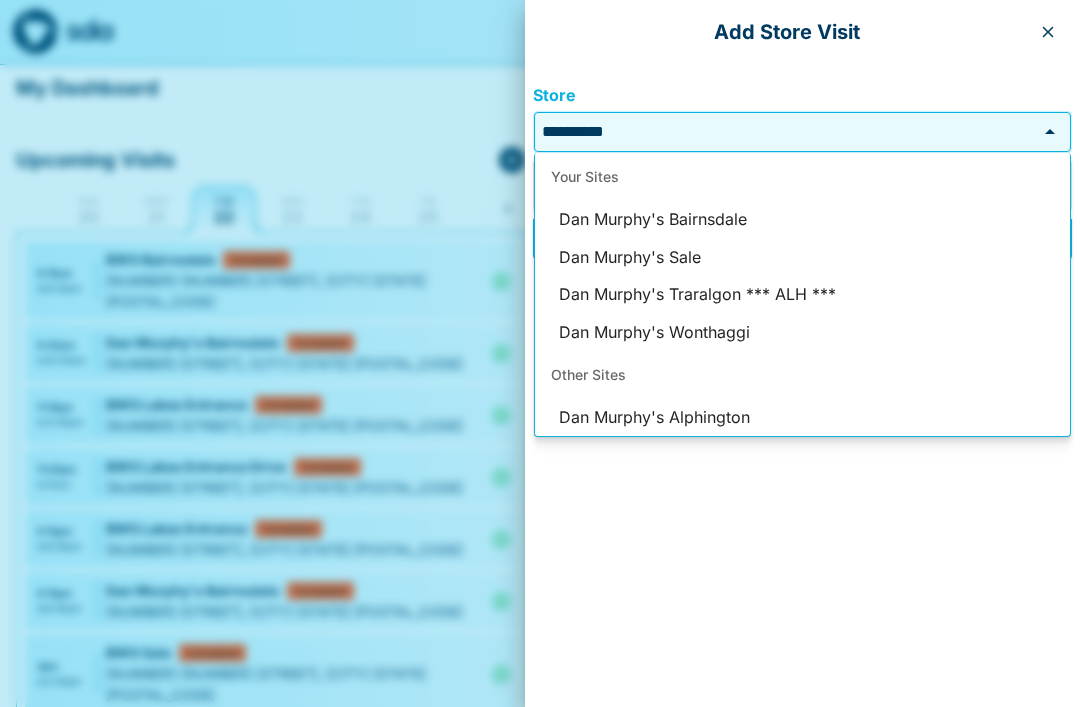 click on "Dan Murphy's Bairnsdale" at bounding box center (802, 220) 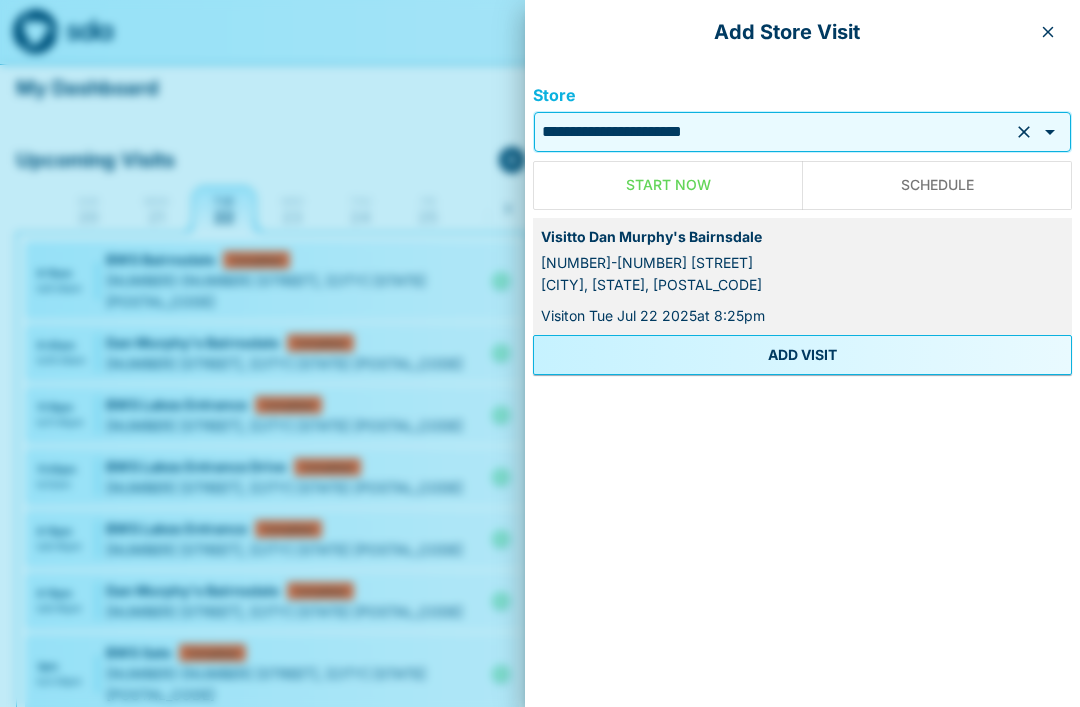 click on "ADD VISIT" at bounding box center [802, 355] 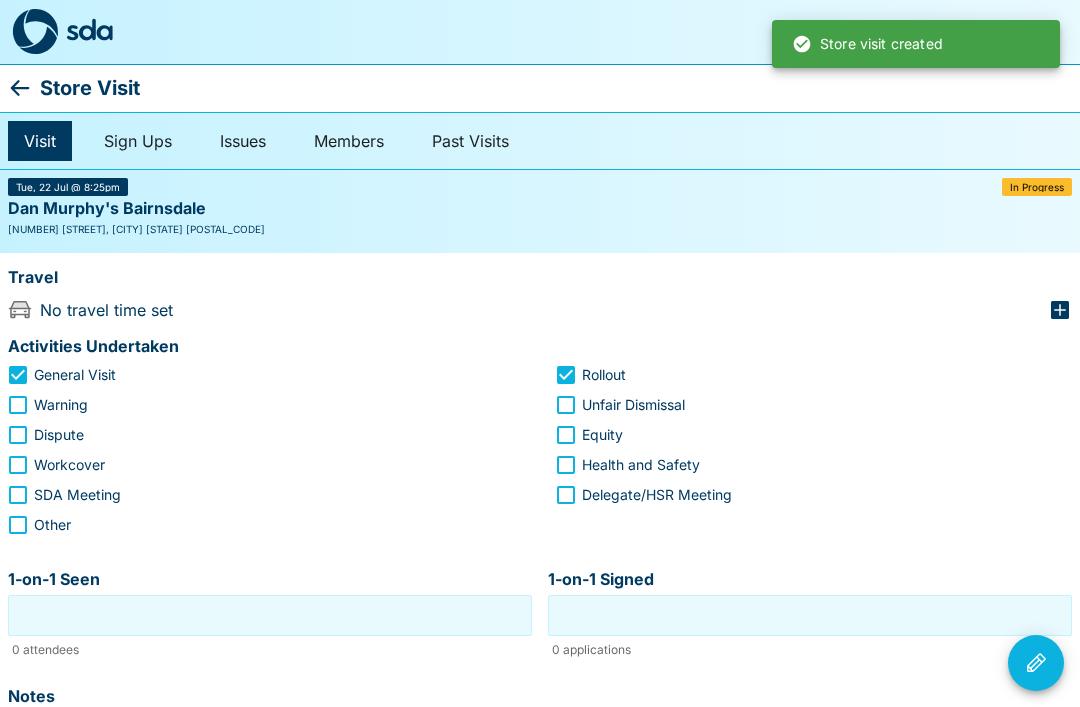 click 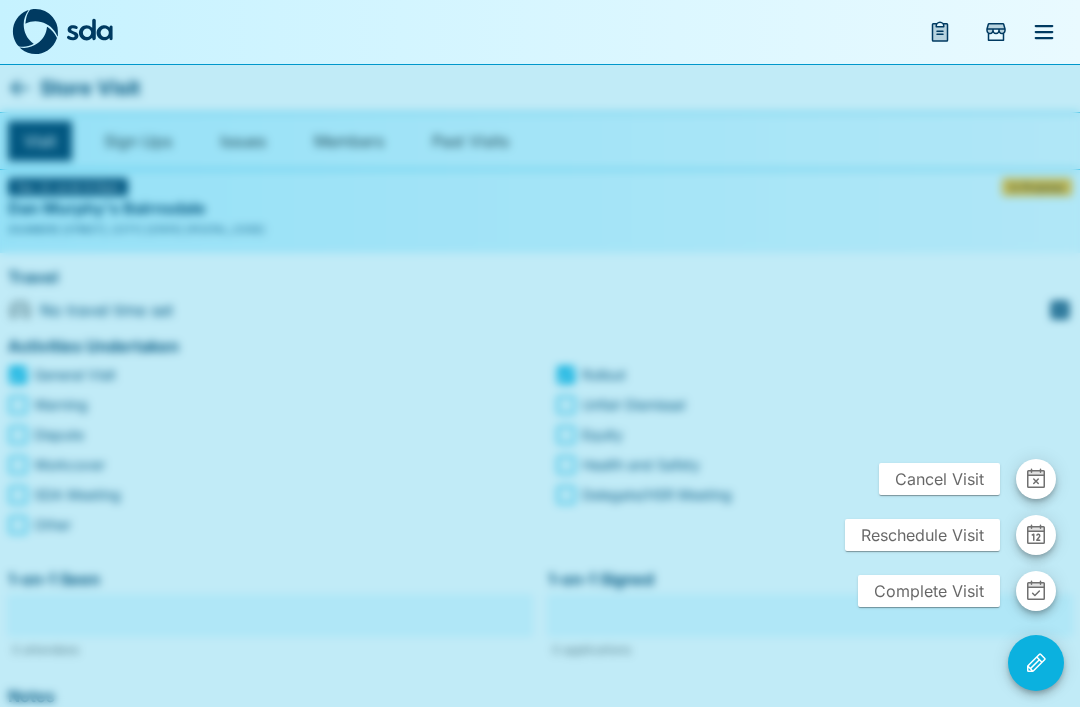 click on "Complete Visit" at bounding box center (929, 591) 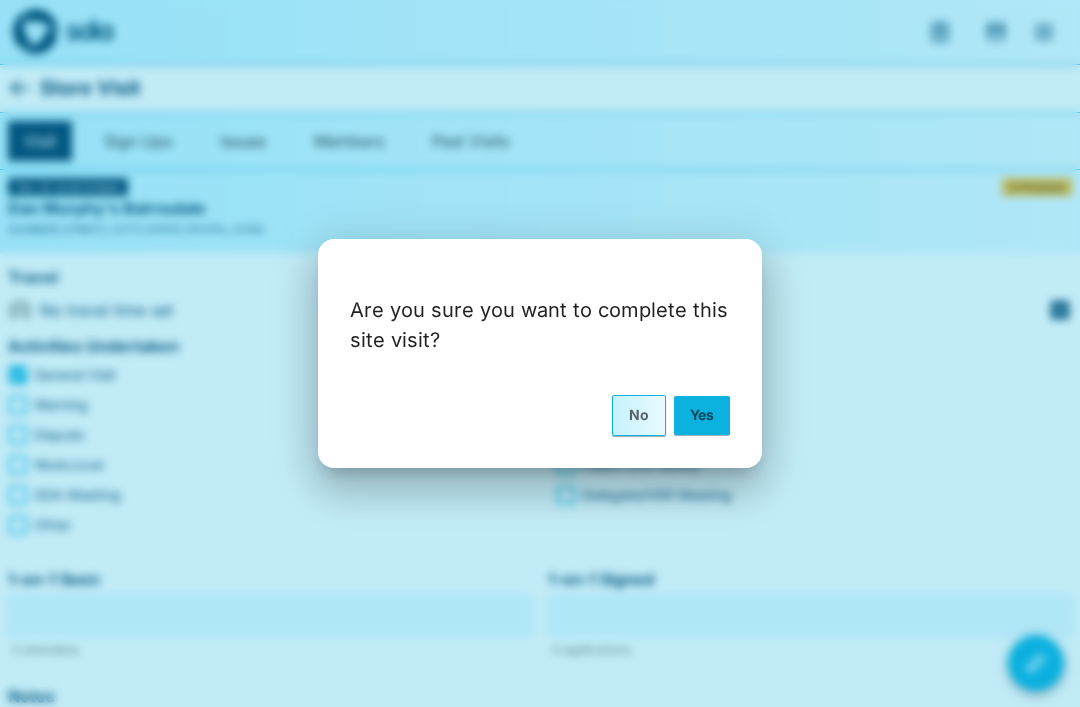 click on "Yes" at bounding box center (702, 415) 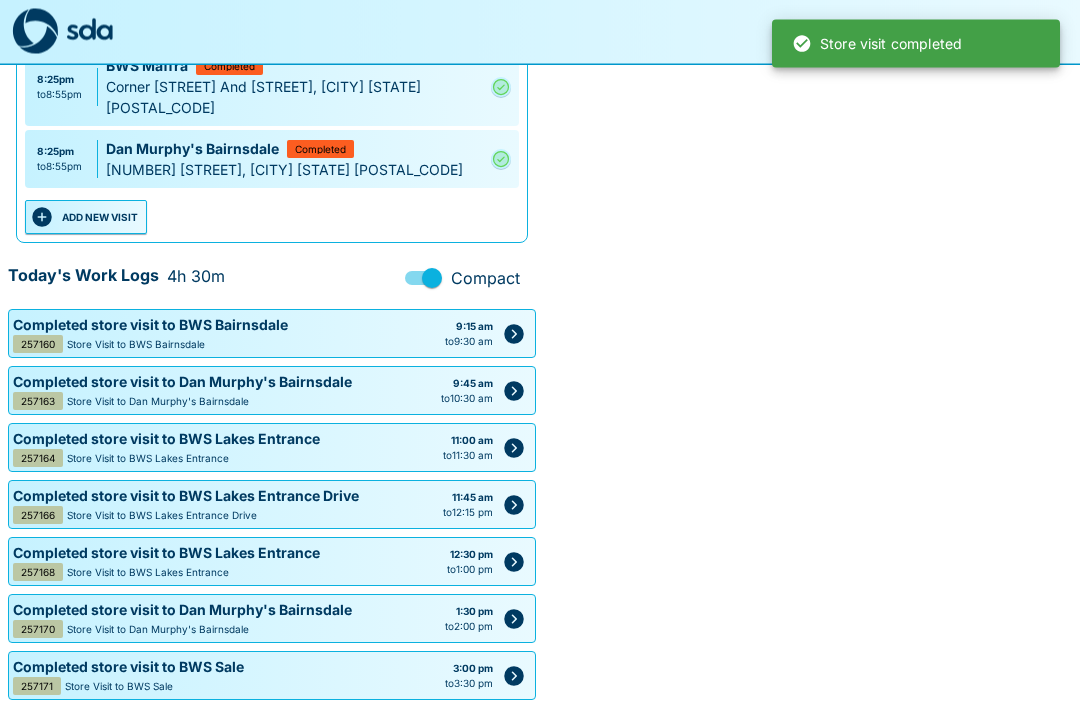 scroll, scrollTop: 683, scrollLeft: 0, axis: vertical 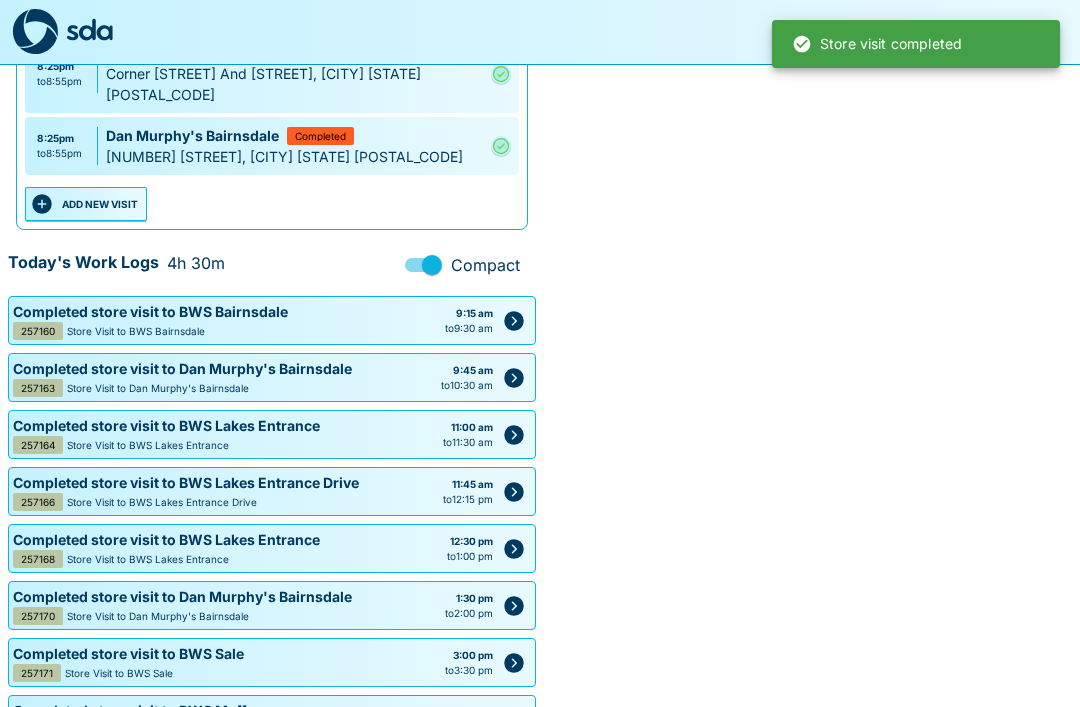click 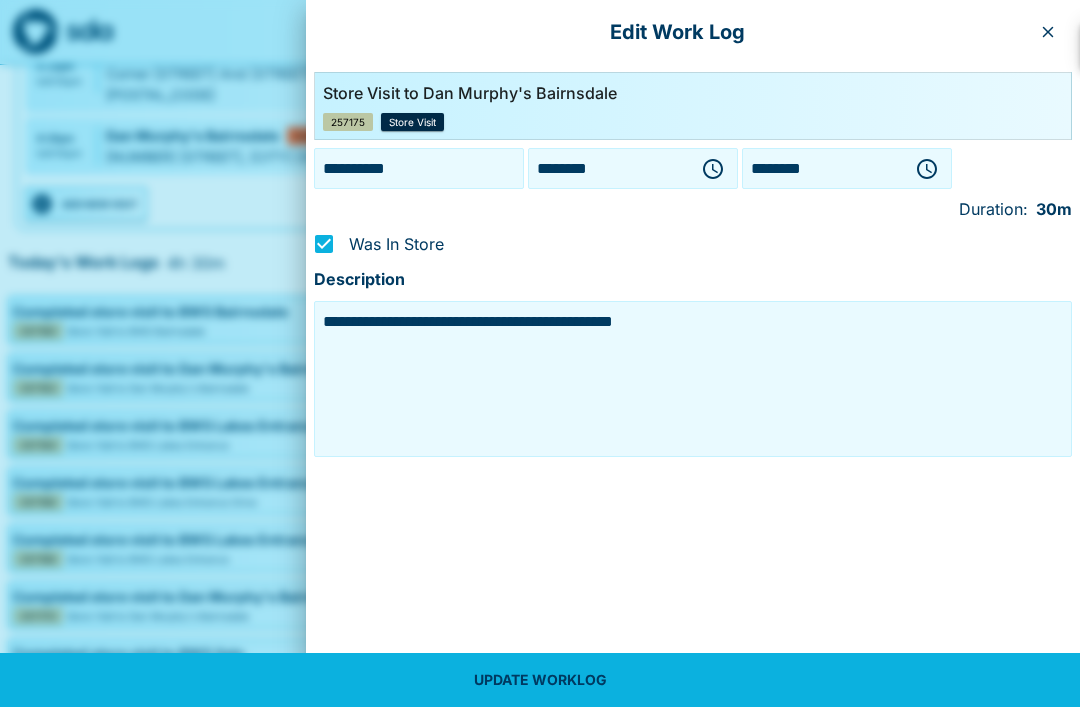 click on "********" at bounding box center [609, 168] 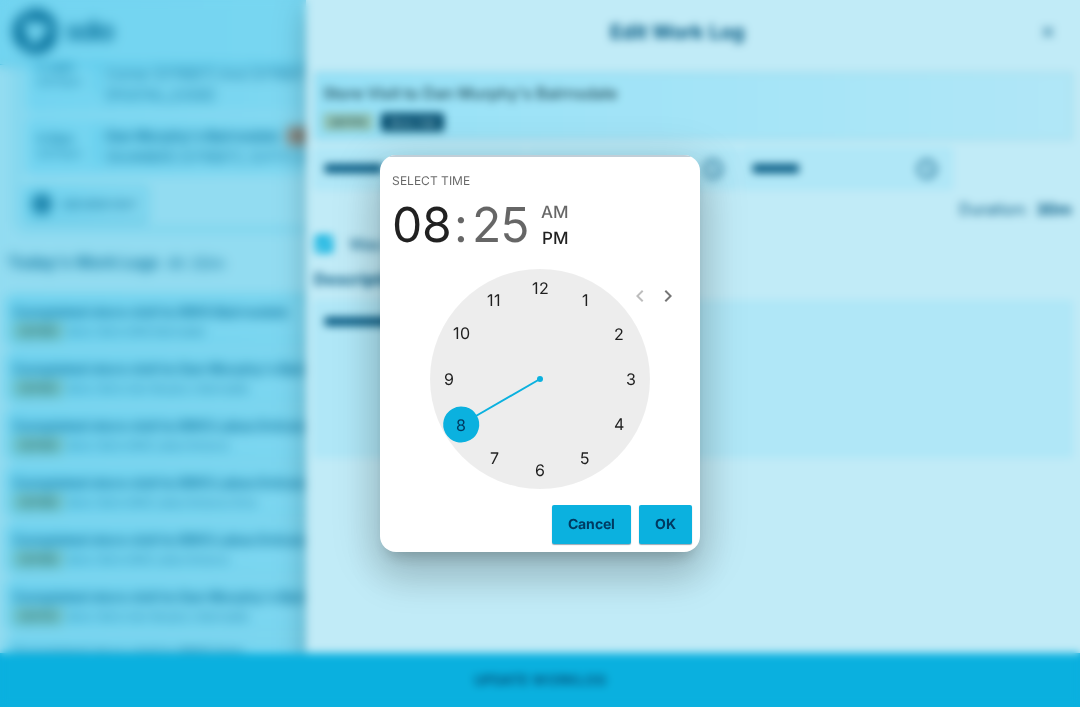 click at bounding box center (540, 379) 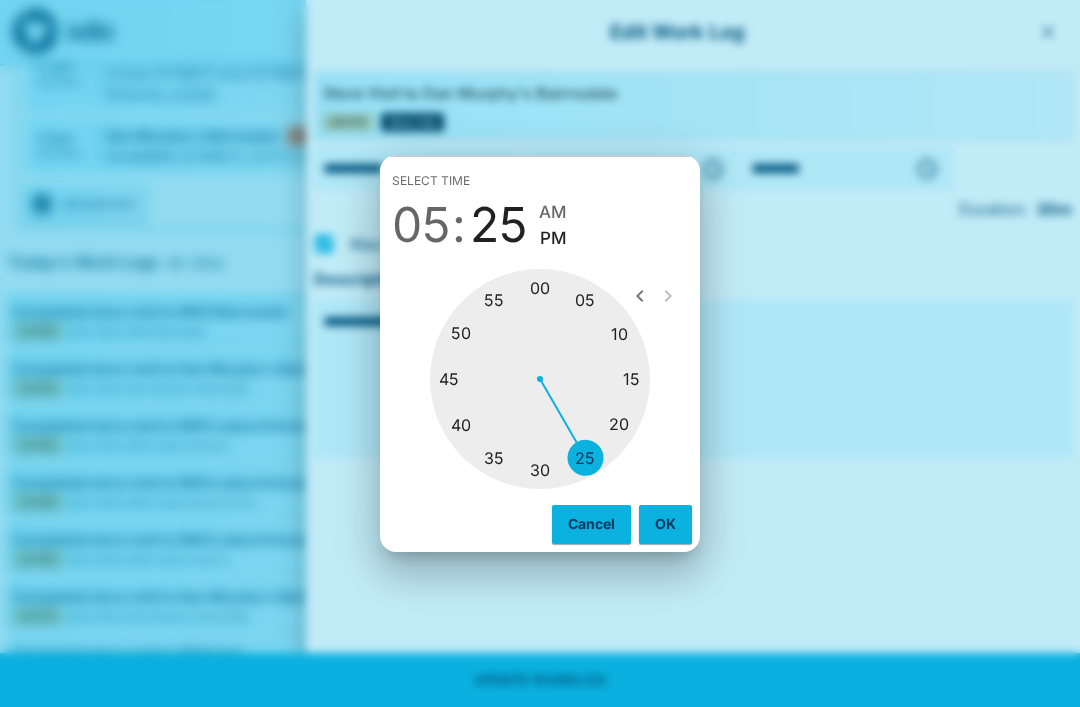 click at bounding box center [540, 379] 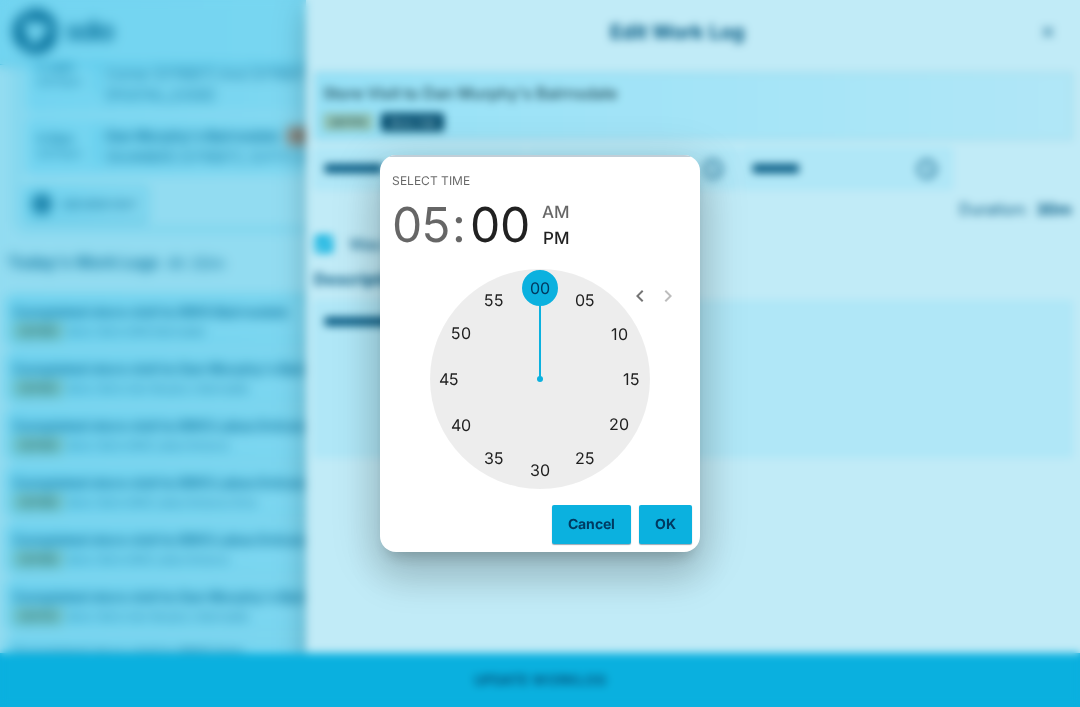 type on "********" 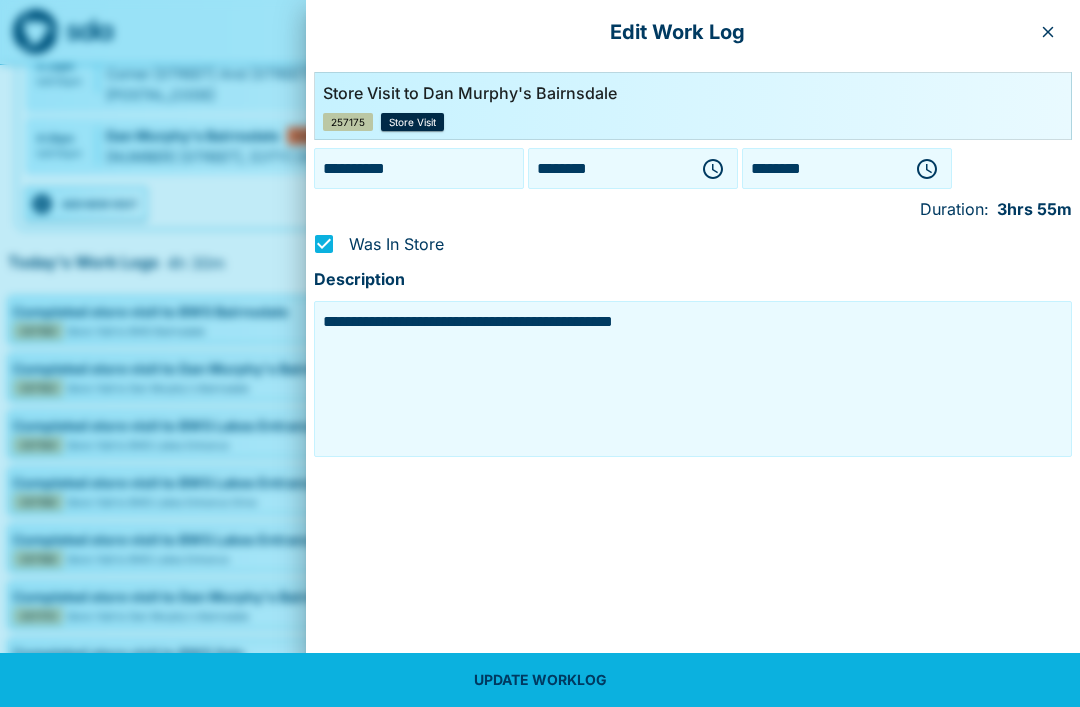 click on "********" at bounding box center [823, 168] 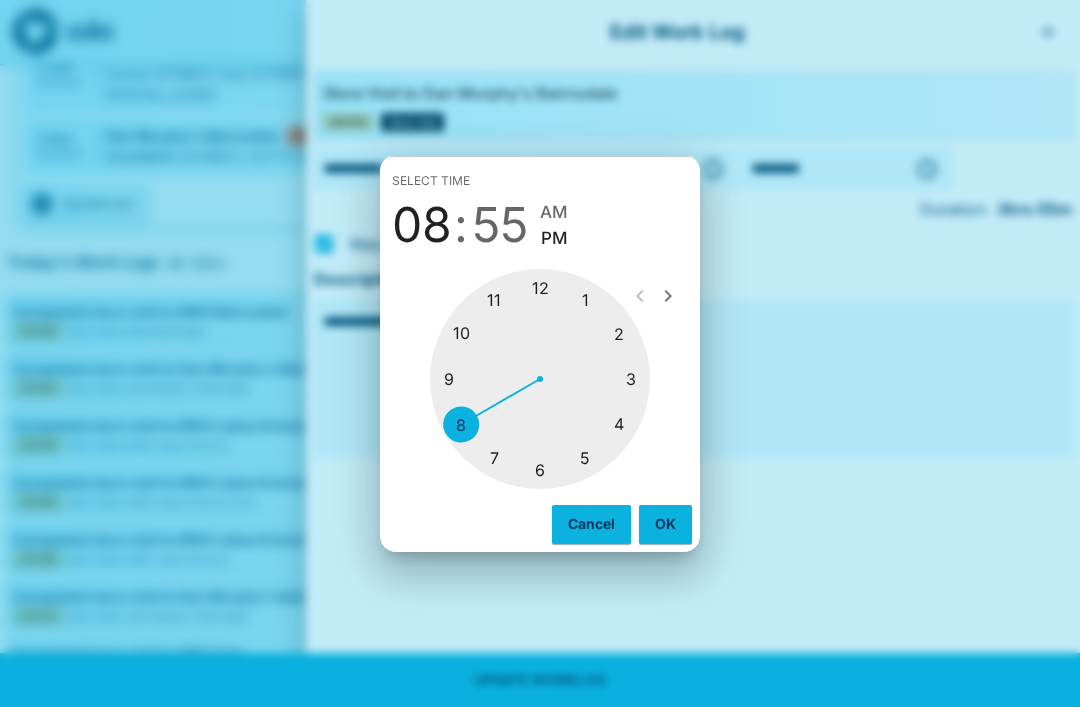 click at bounding box center (540, 379) 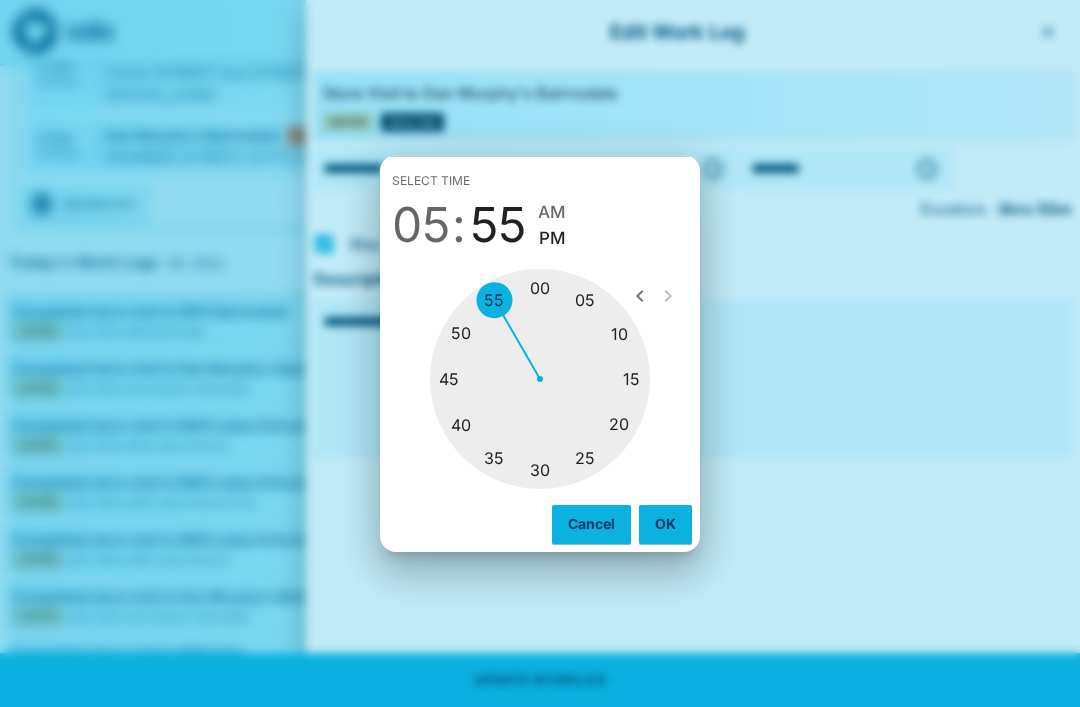 click at bounding box center (540, 379) 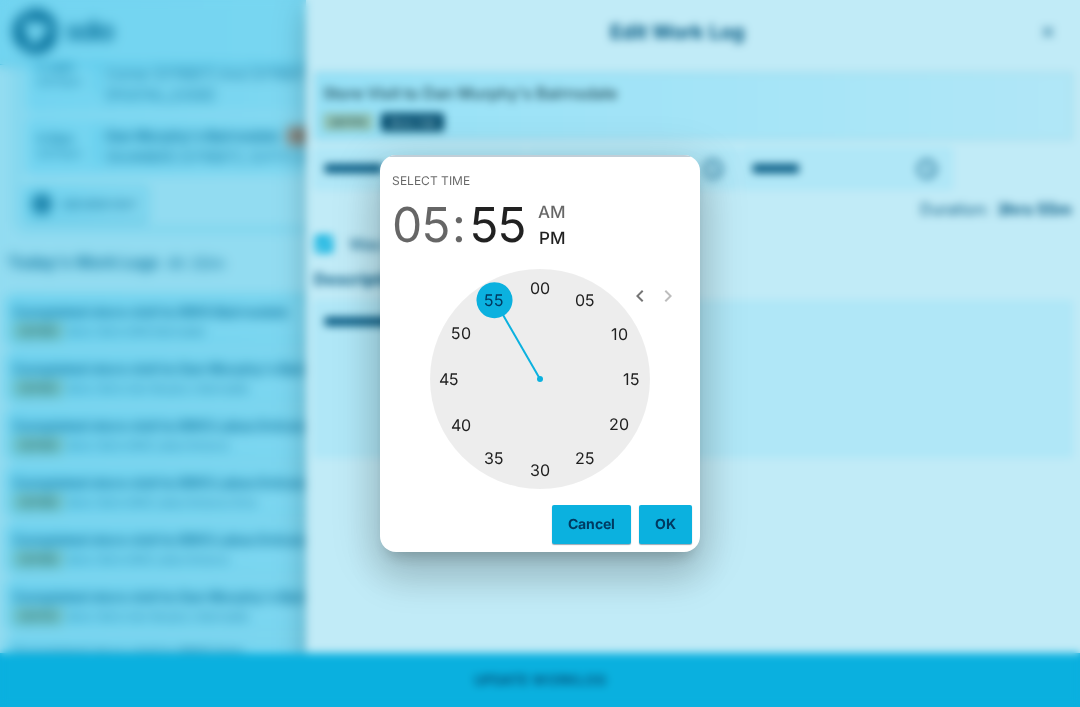 type on "********" 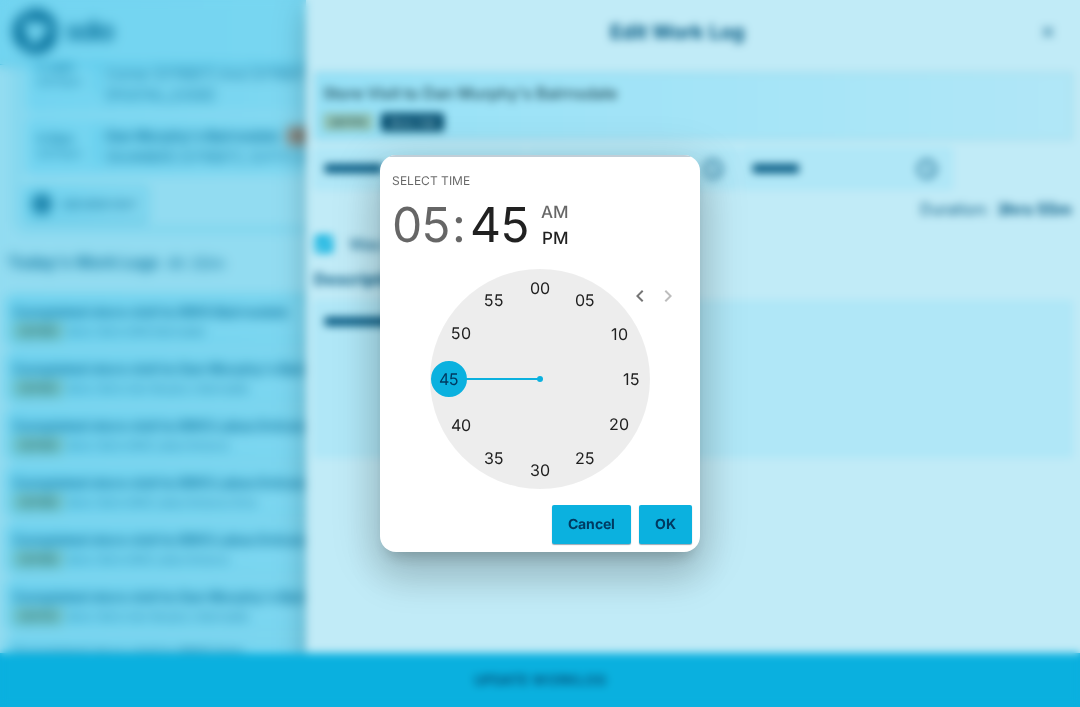 click on "PM" at bounding box center (555, 238) 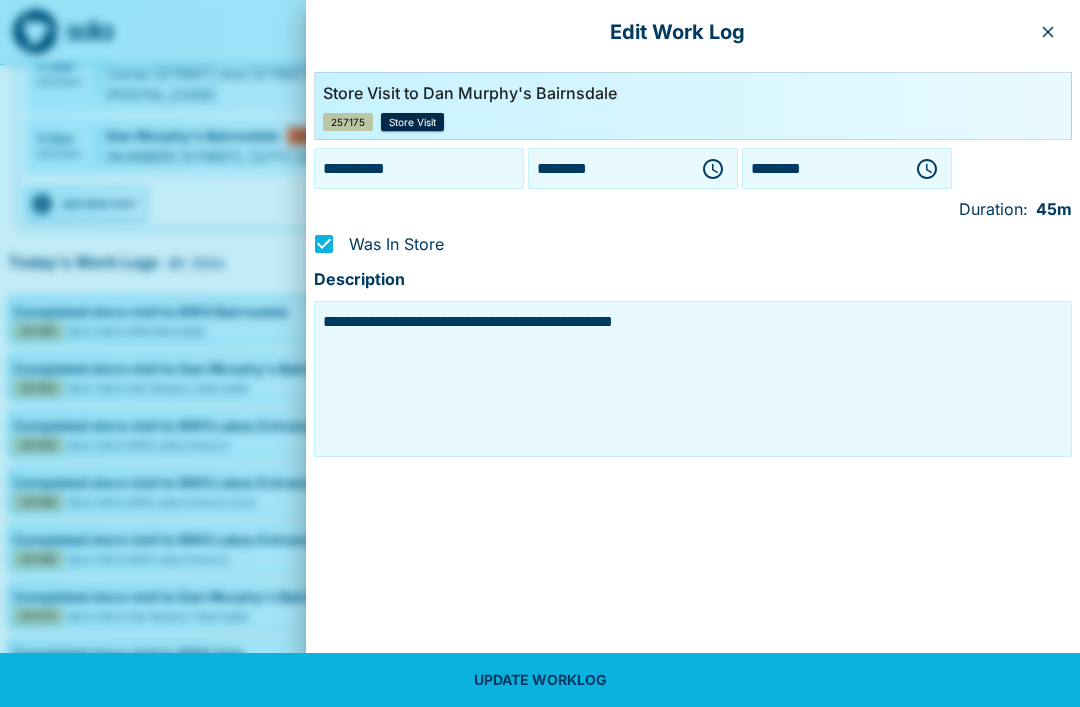 click on "********" at bounding box center (609, 168) 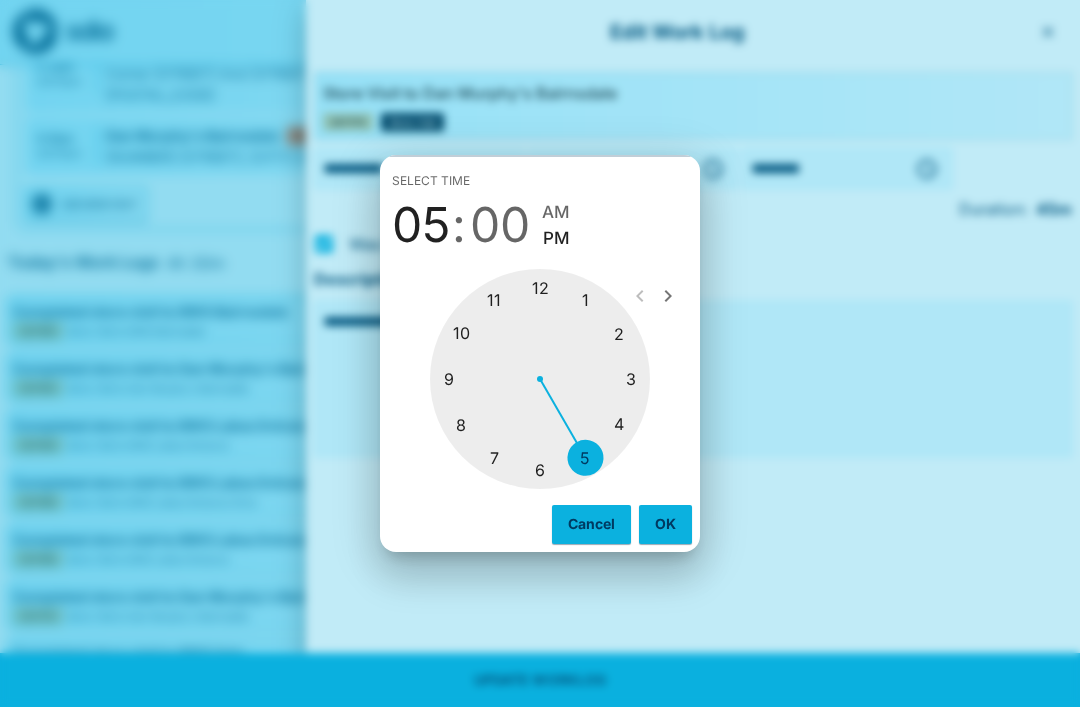 click on "Select time 05 : 00 AM PM 1 2 3 4 5 6 7 8 9 10 11 12 Cancel OK" at bounding box center [540, 353] 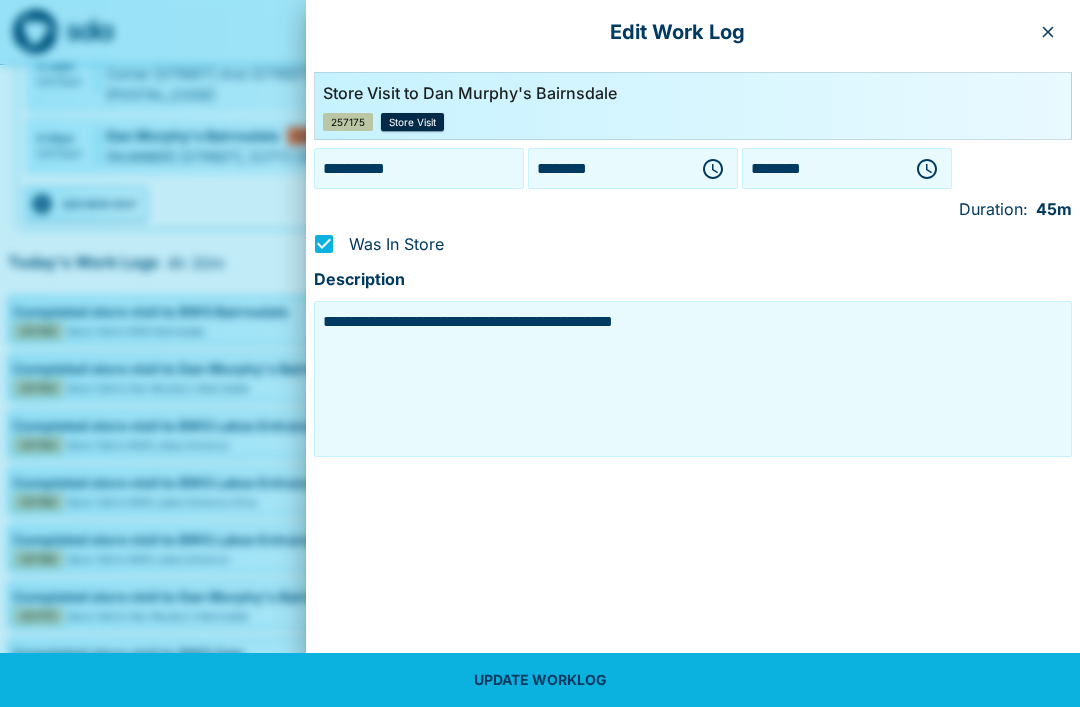 click at bounding box center [1048, 32] 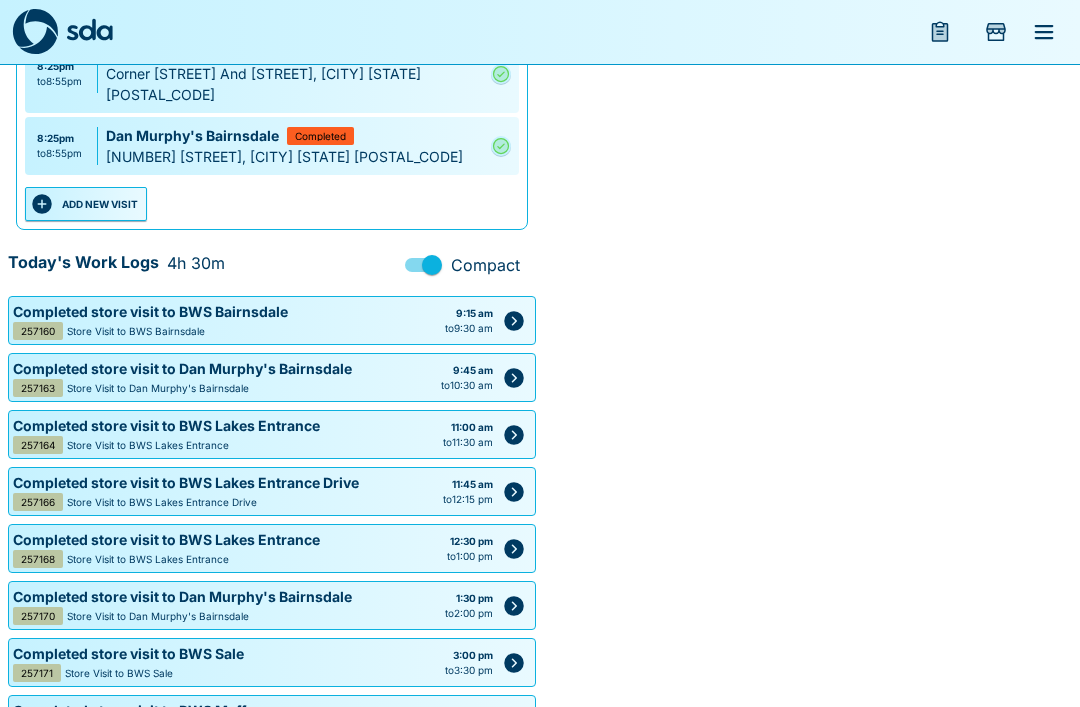 click at bounding box center (514, 777) 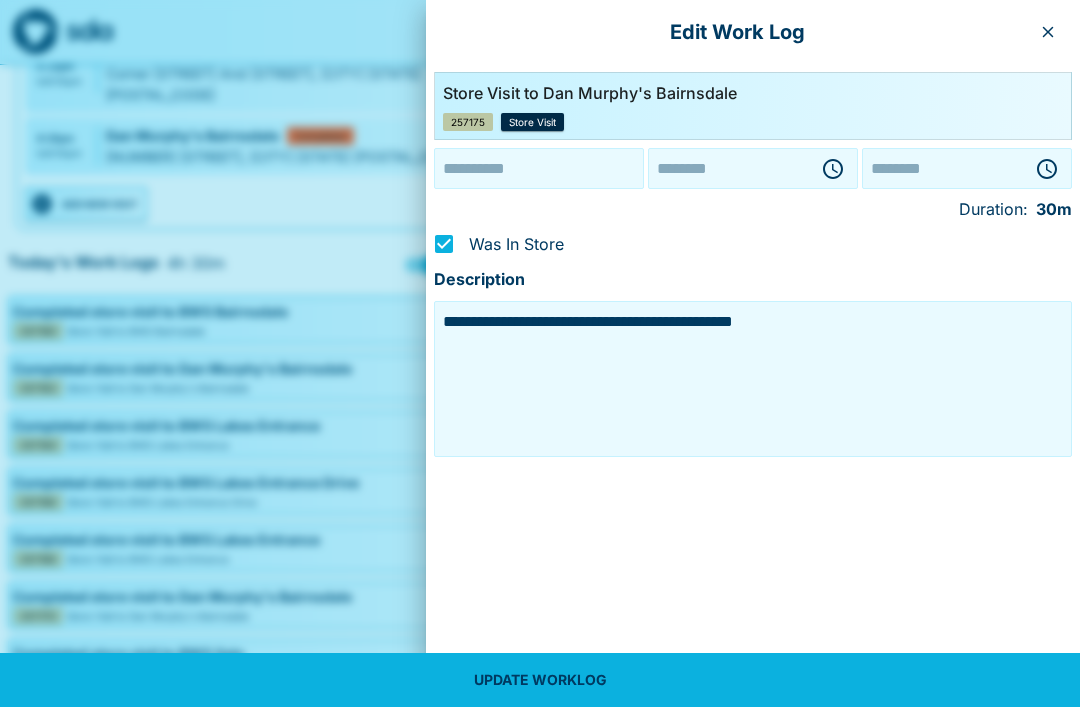 type on "**********" 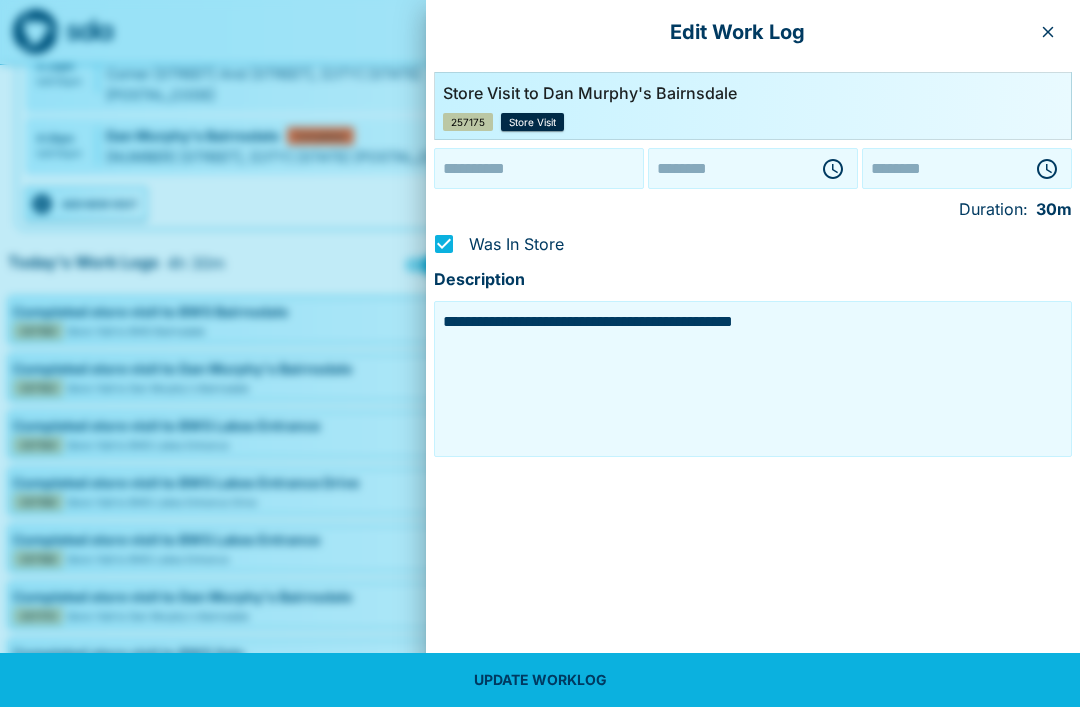 type on "********" 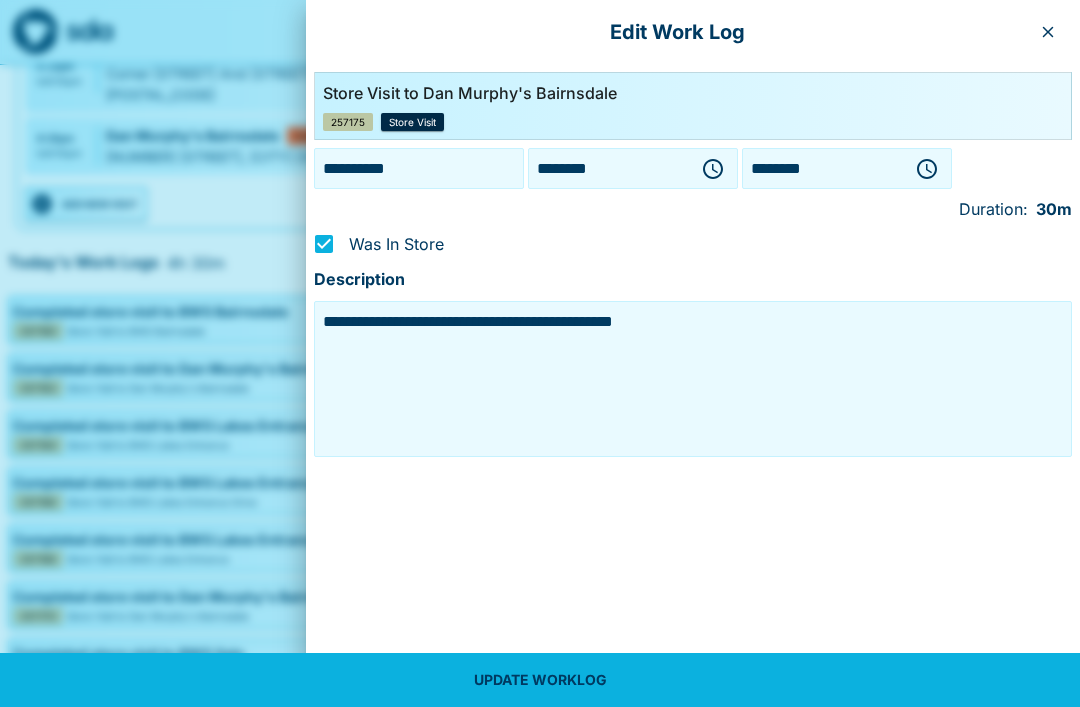 click on "********" at bounding box center [609, 168] 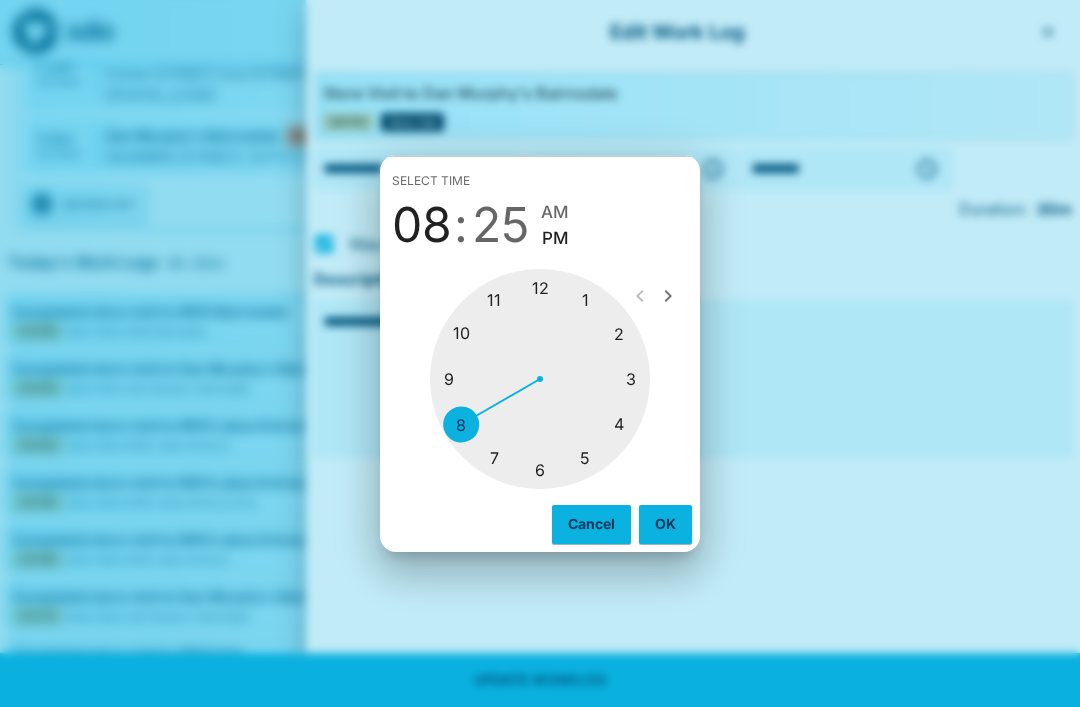 click at bounding box center [540, 379] 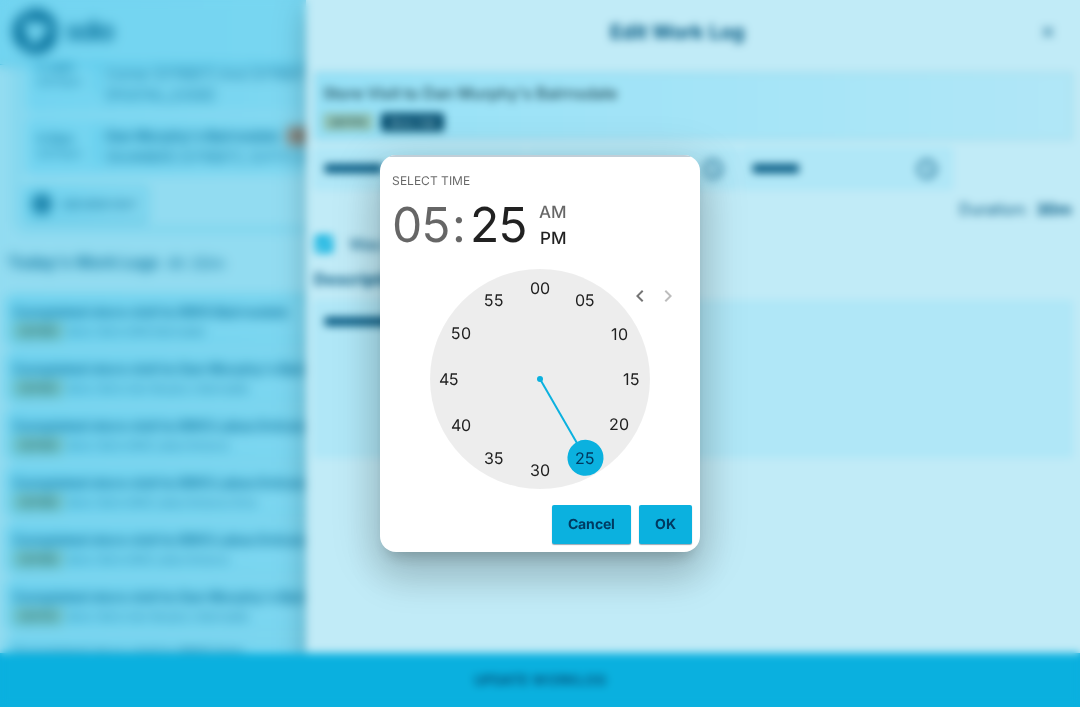 click at bounding box center (540, 379) 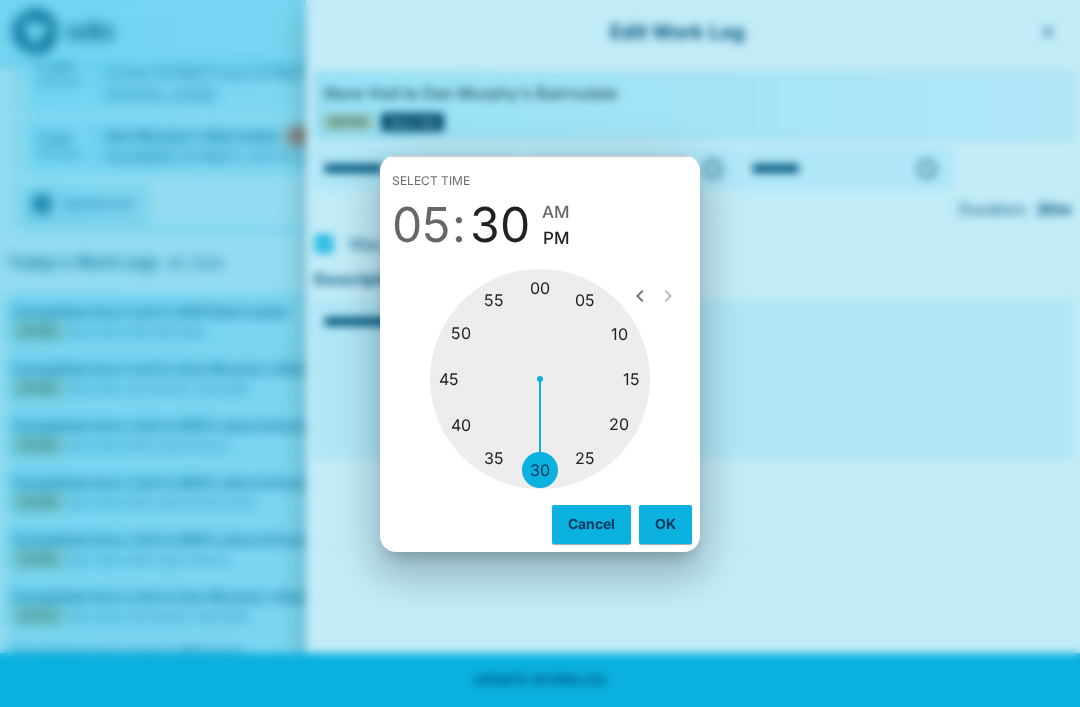 click on "PM" at bounding box center (556, 238) 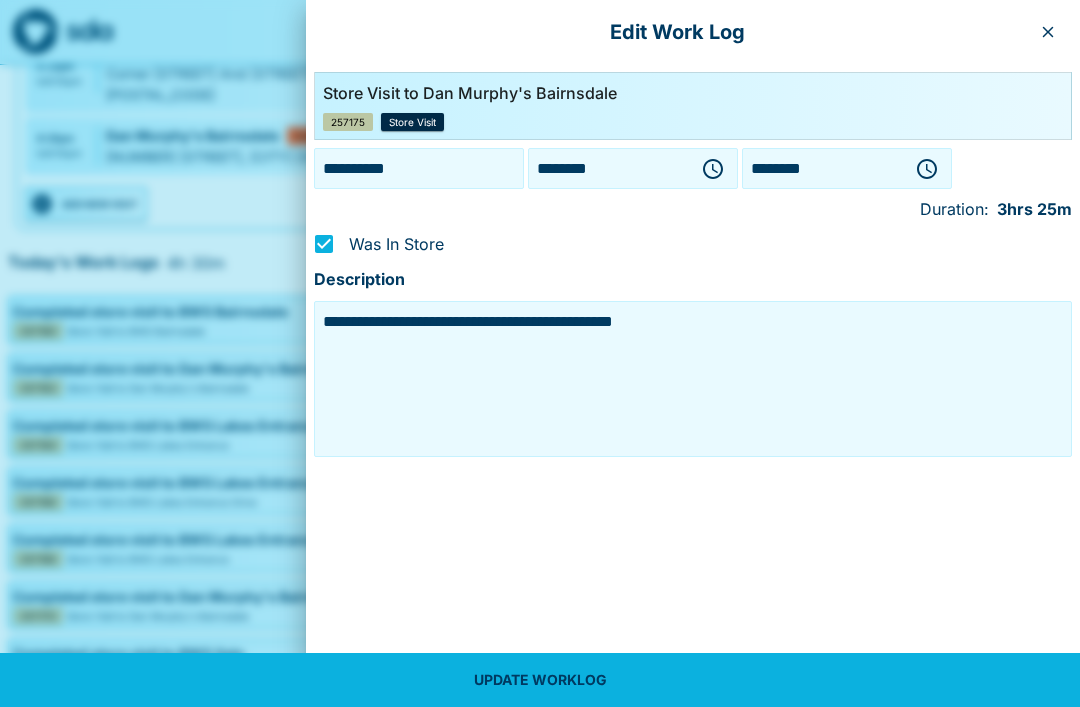 click on "********" at bounding box center [823, 168] 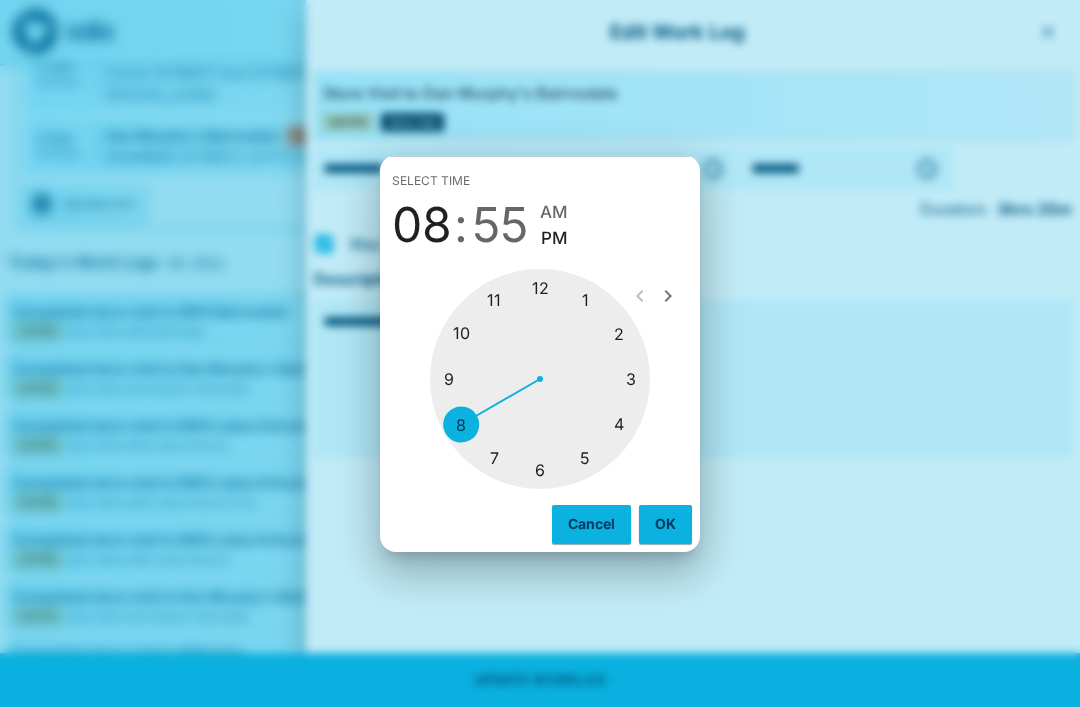 click on "Select time 08 : 55 AM PM 1 2 3 4 5 6 7 8 9 10 11 12 Cancel OK" at bounding box center [540, 353] 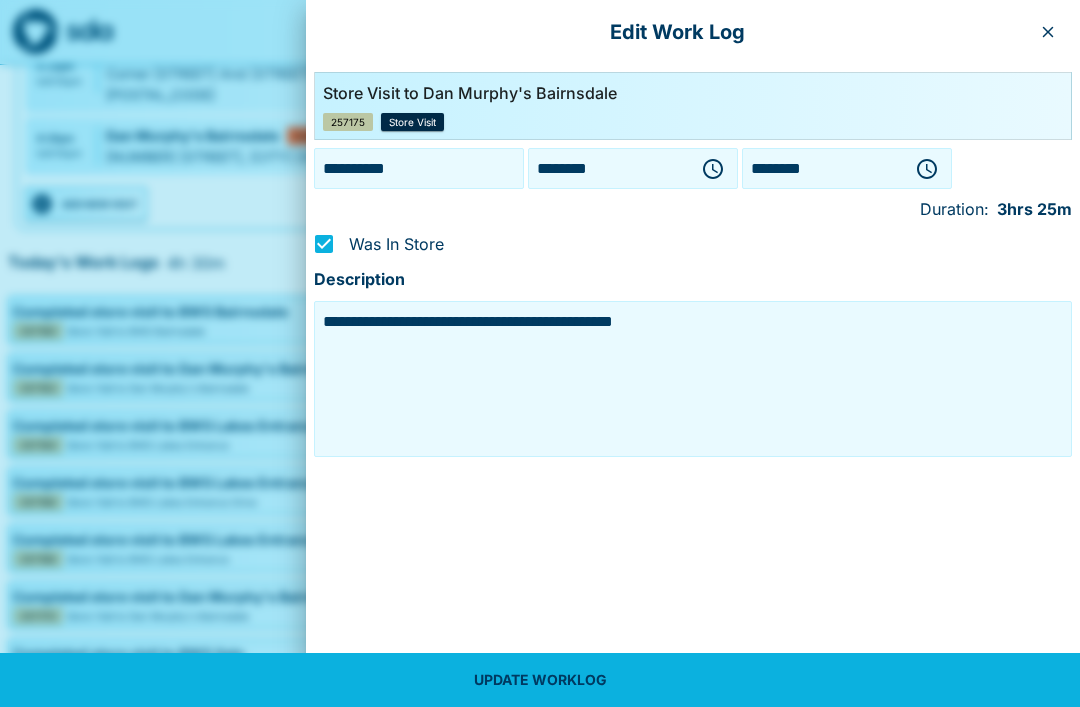 click on "********" at bounding box center [823, 168] 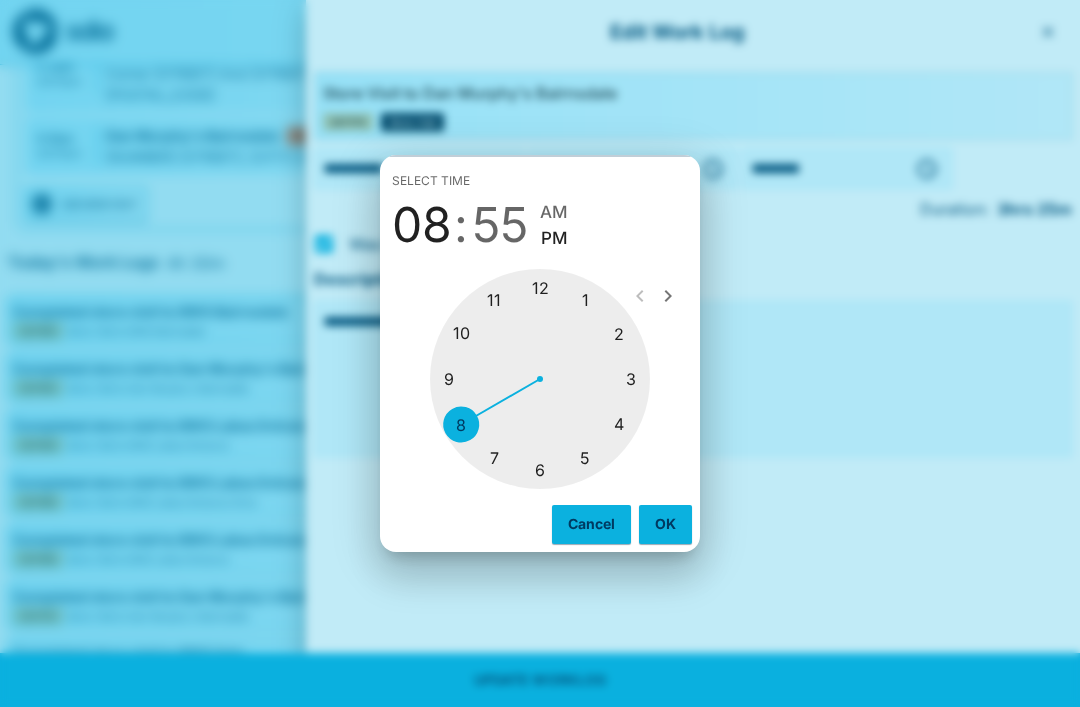 click at bounding box center (540, 379) 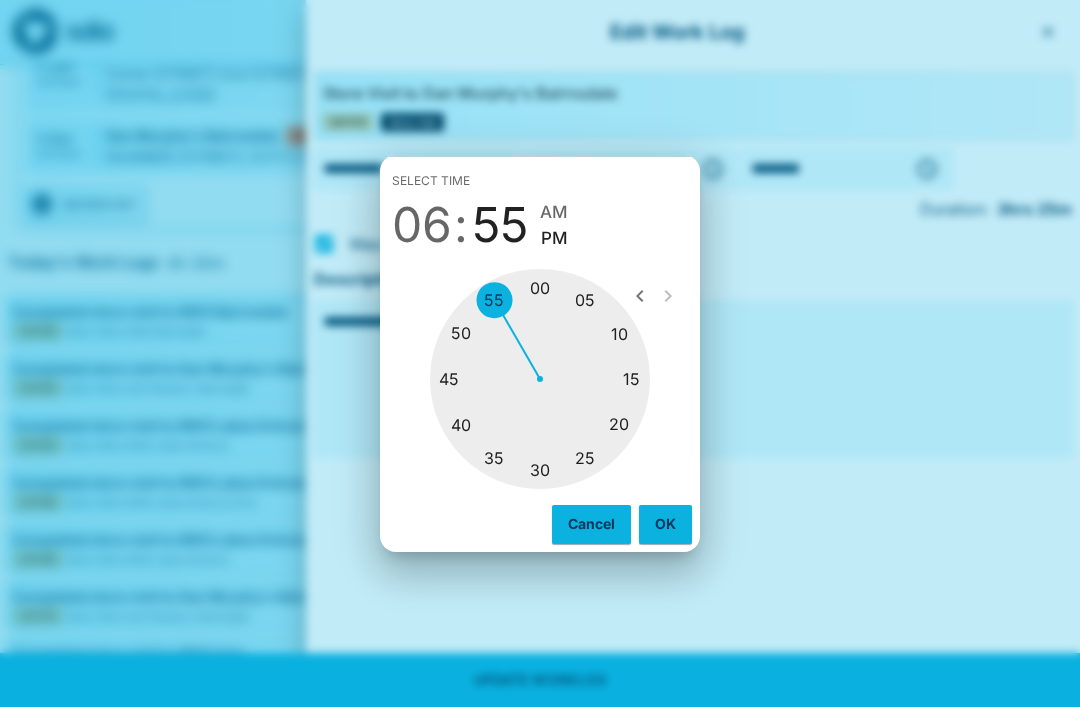 click at bounding box center (540, 379) 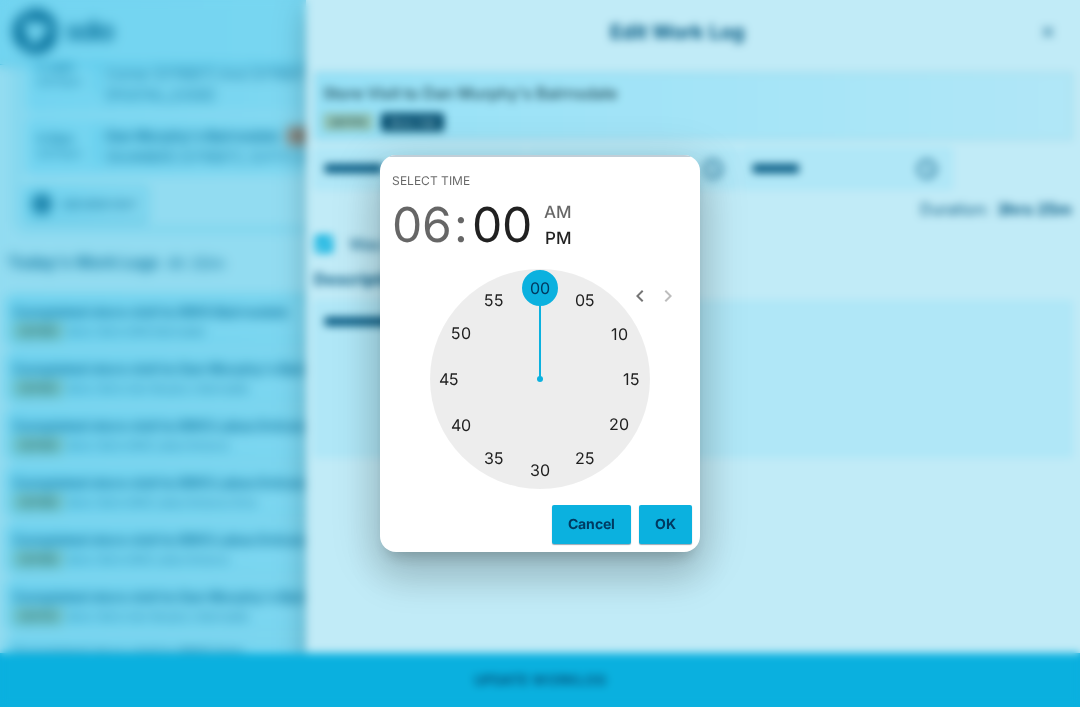 click at bounding box center [540, 379] 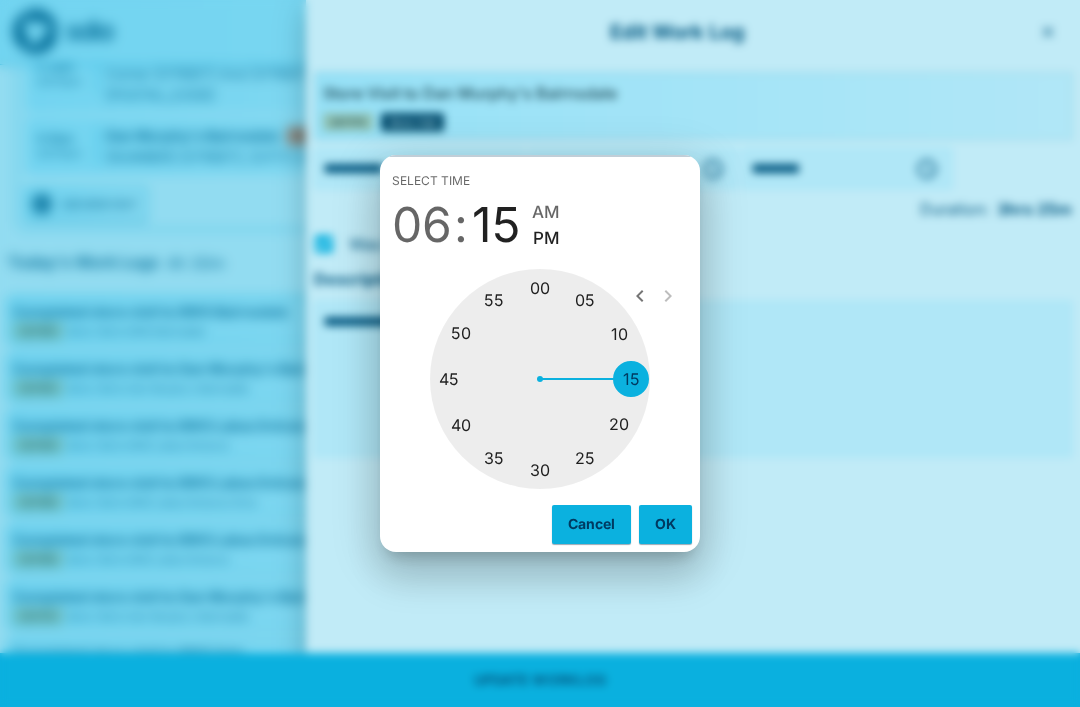 click on "PM" at bounding box center (546, 238) 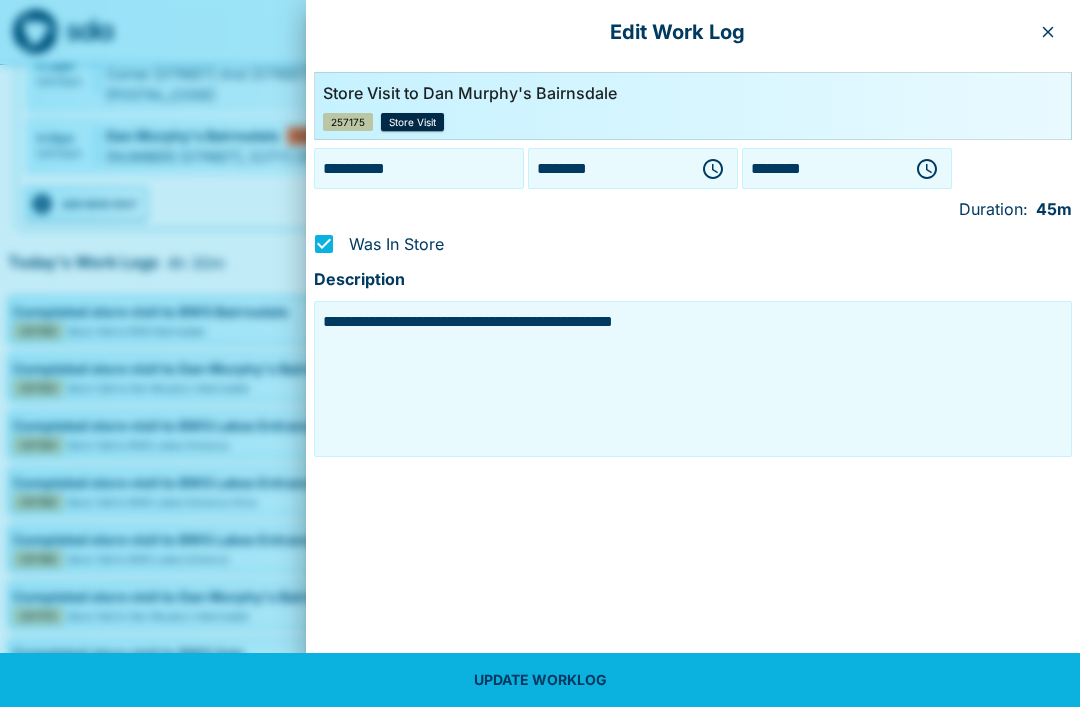 click on "UPDATE WORKLOG" at bounding box center [540, 680] 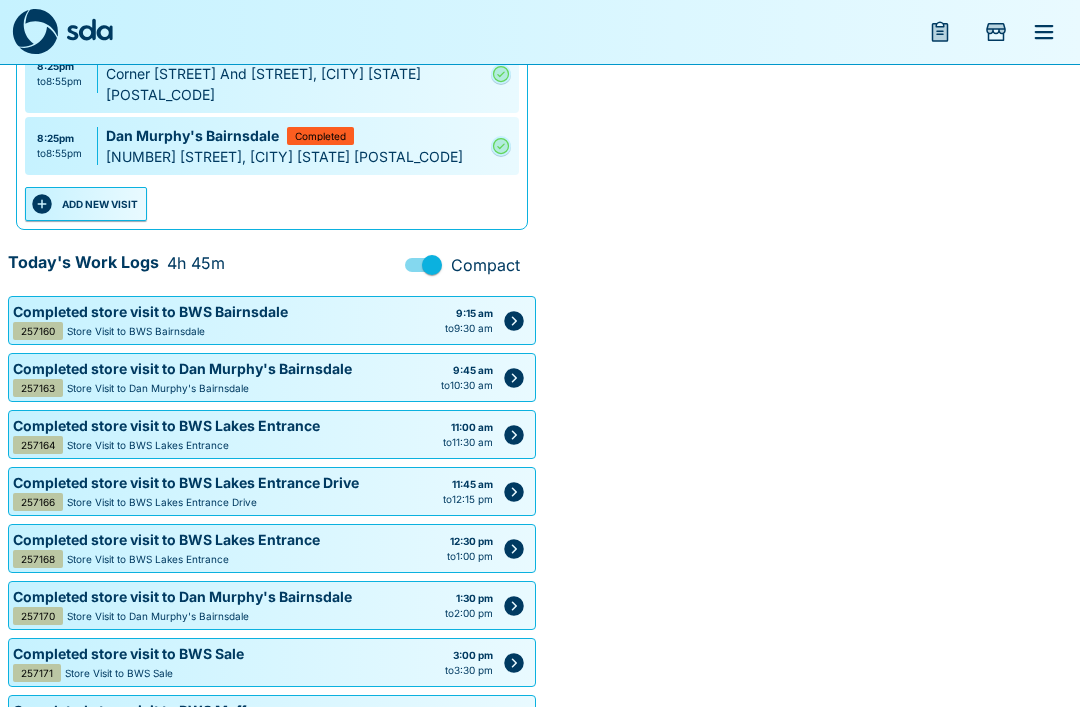 click 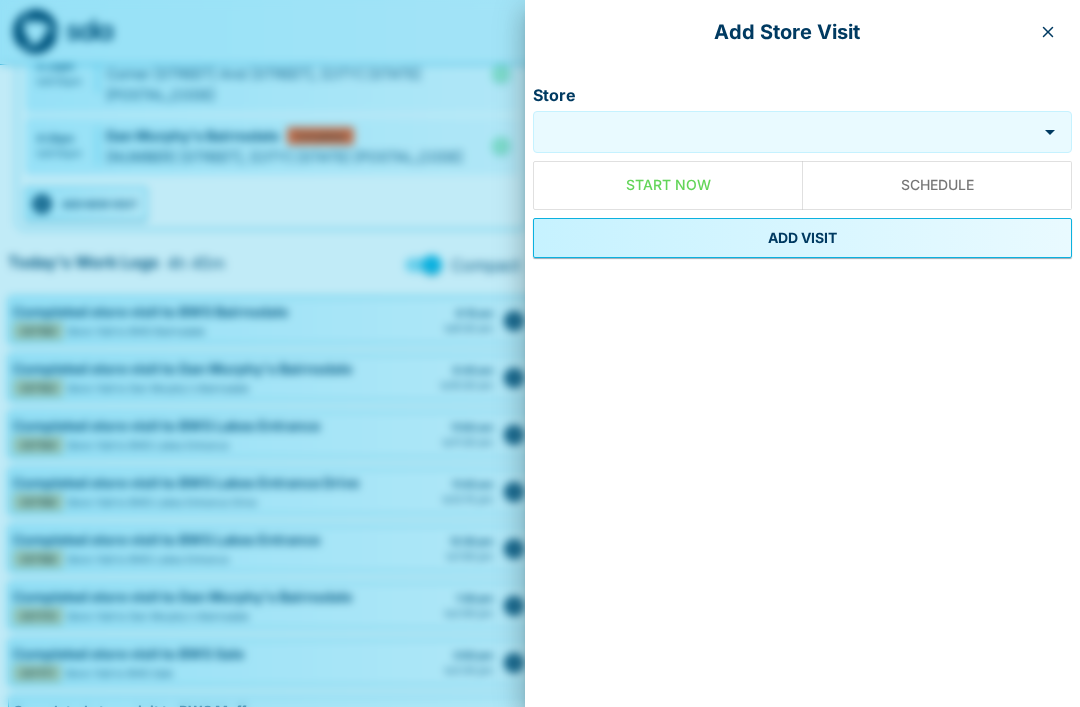 click on "Store" at bounding box center [785, 132] 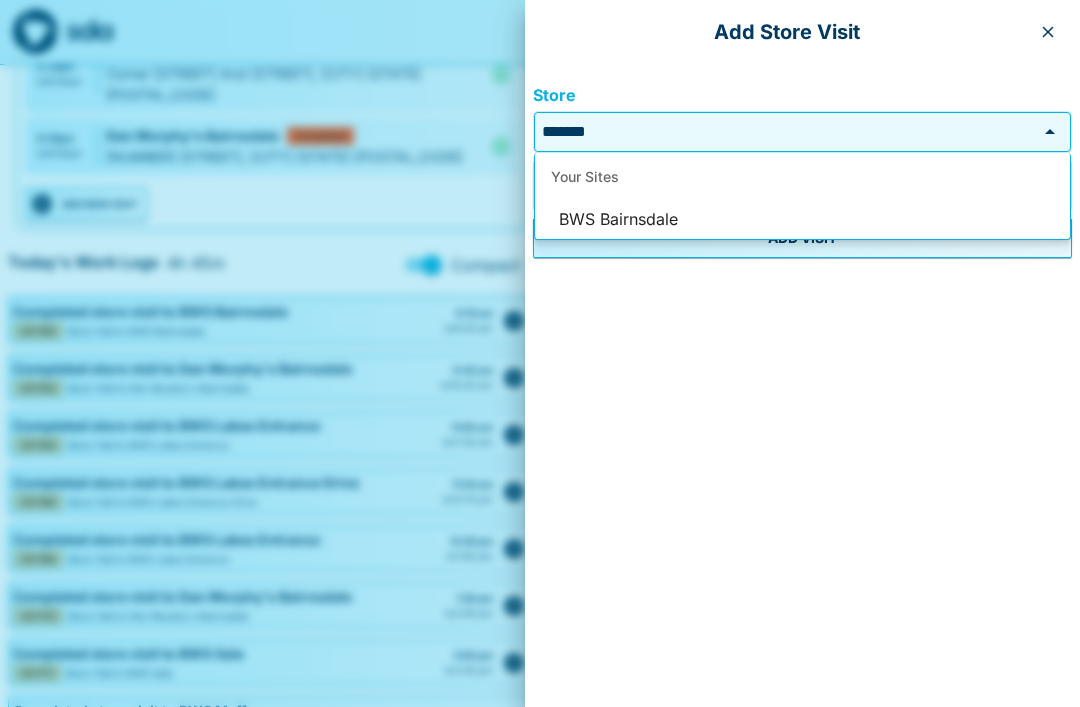 click on "BWS Bairnsdale" at bounding box center [802, 220] 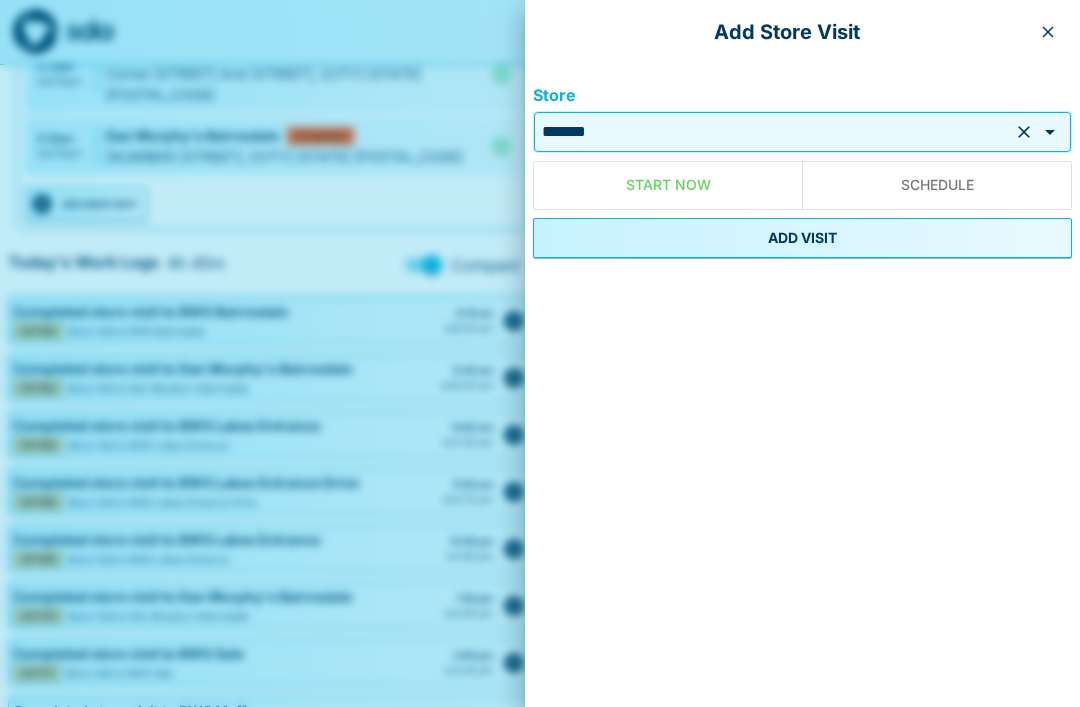 type on "**********" 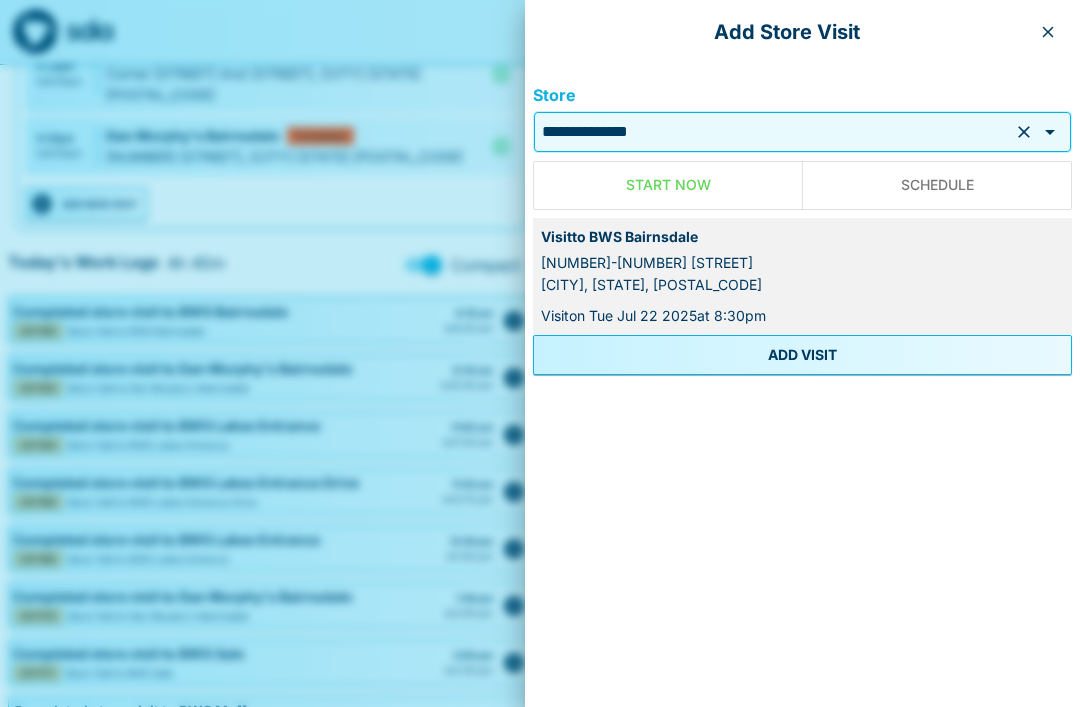 click on "ADD VISIT" at bounding box center (802, 355) 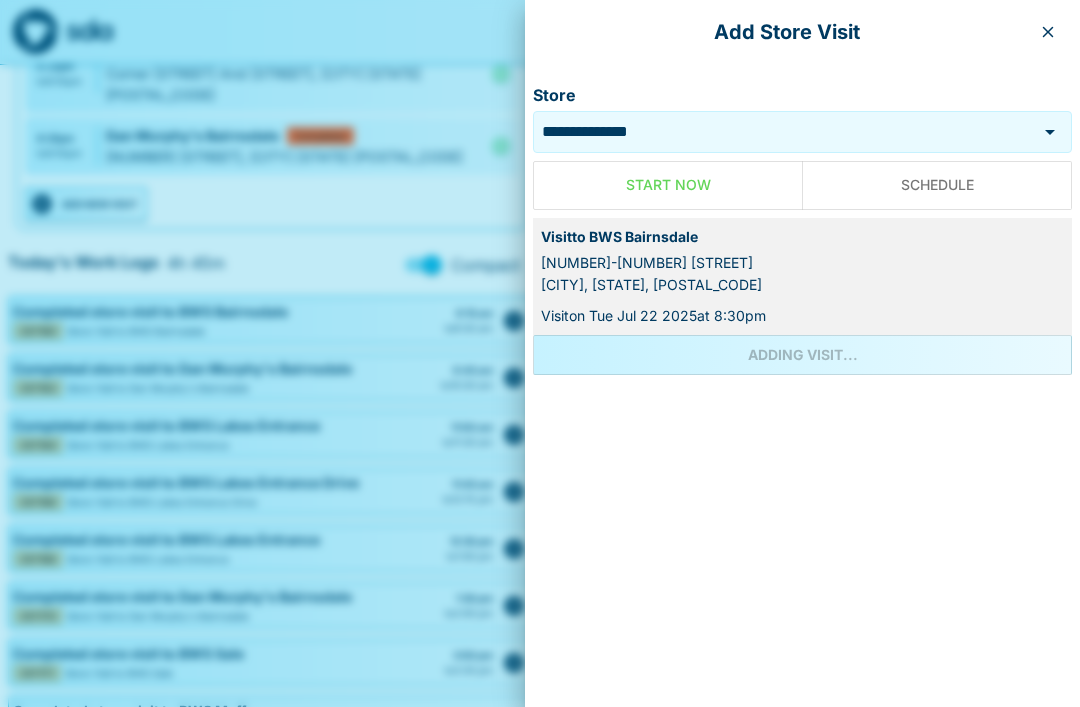 scroll, scrollTop: 0, scrollLeft: 0, axis: both 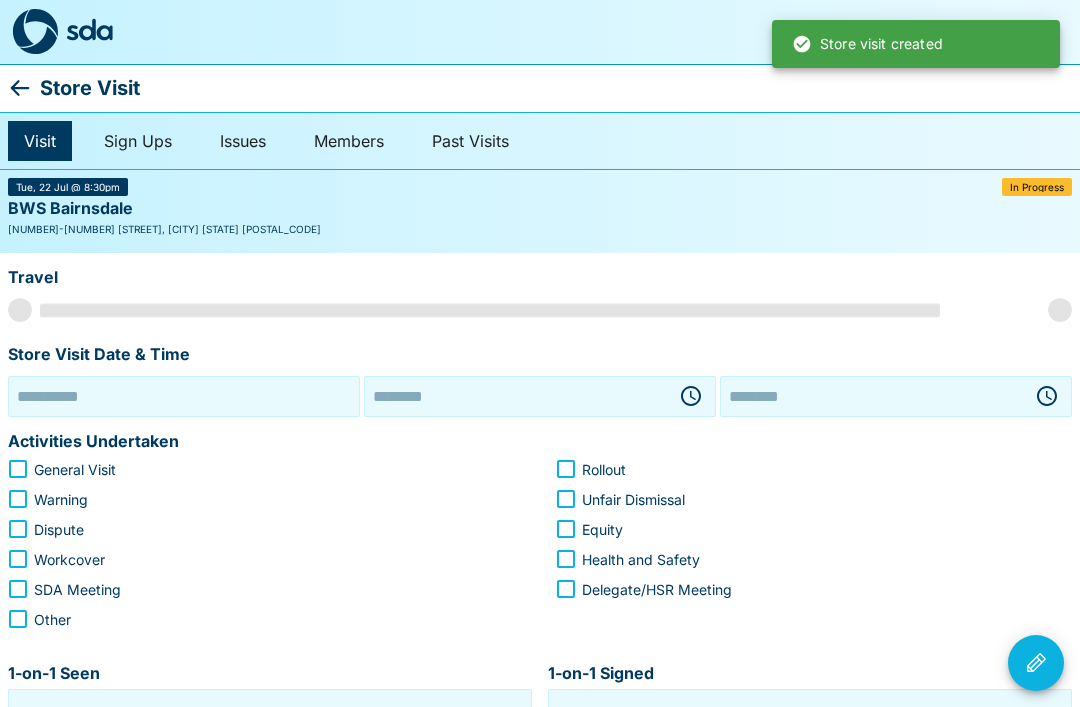 type on "**********" 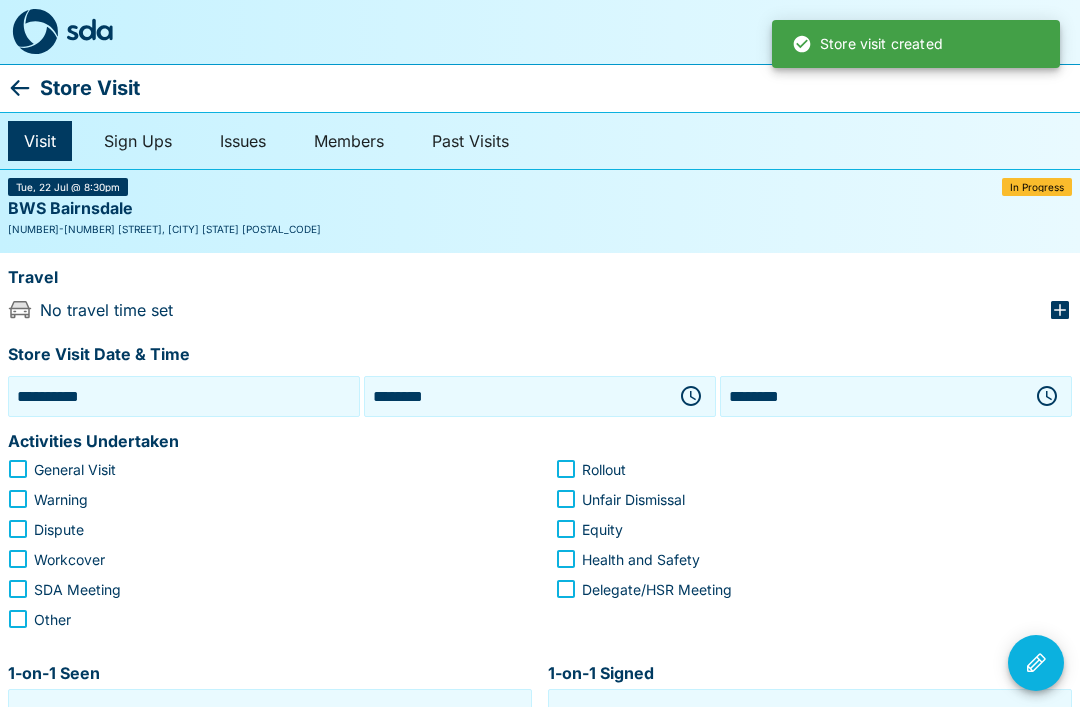 click on "********" at bounding box center (516, 396) 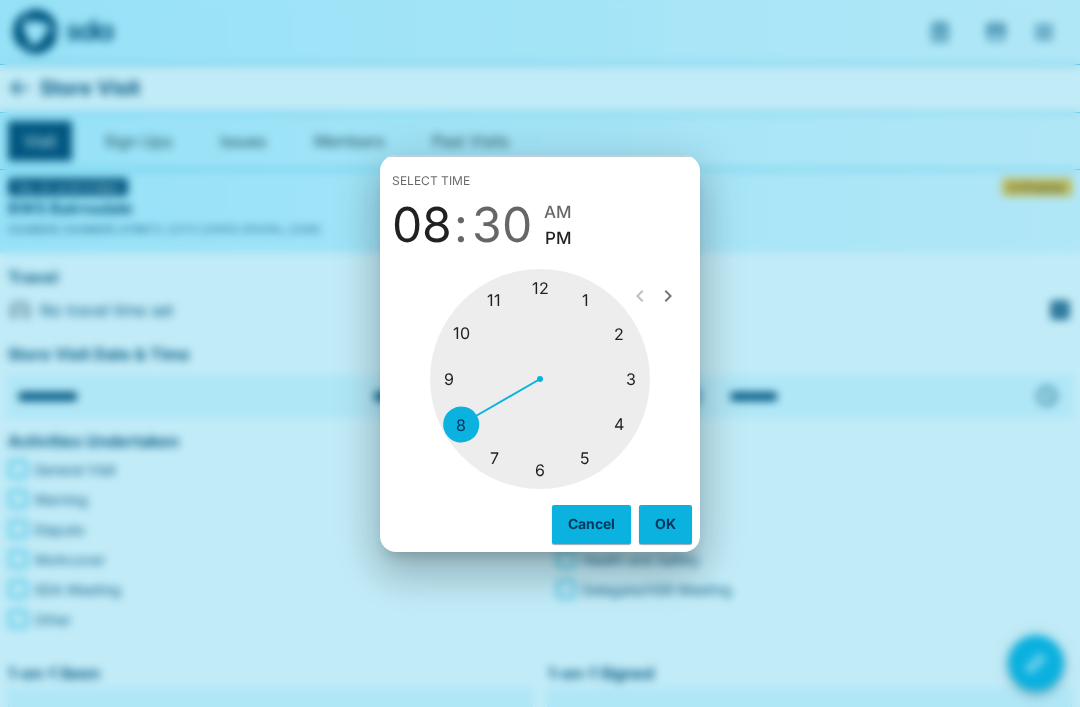 click at bounding box center (540, 379) 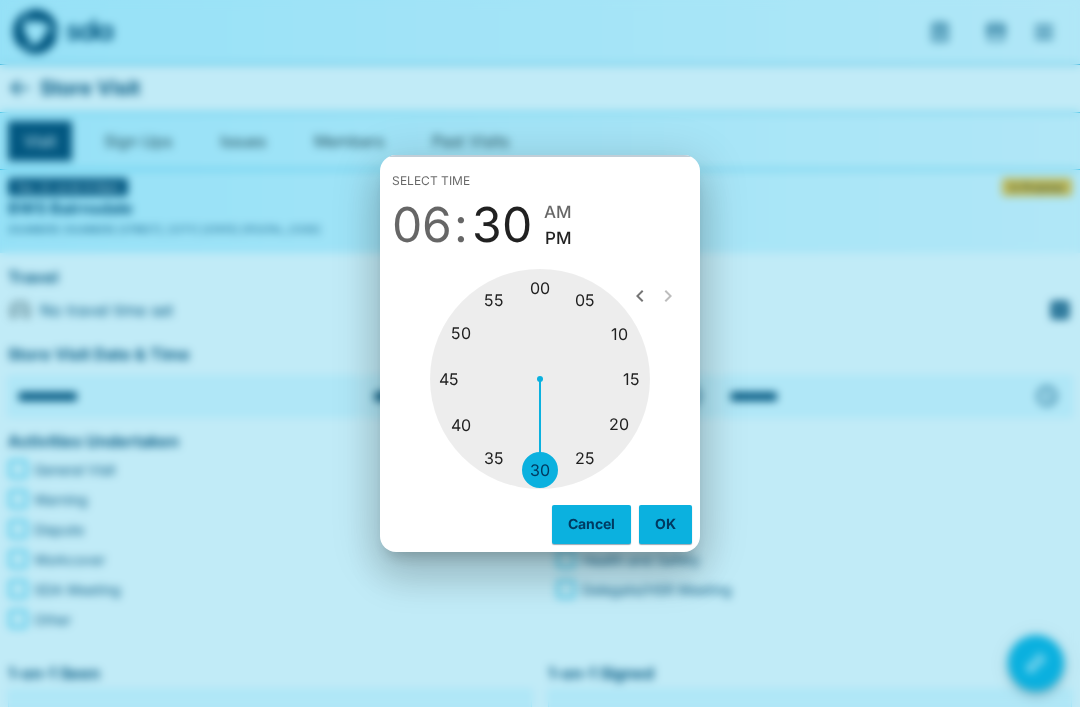 click on "OK" at bounding box center (665, 524) 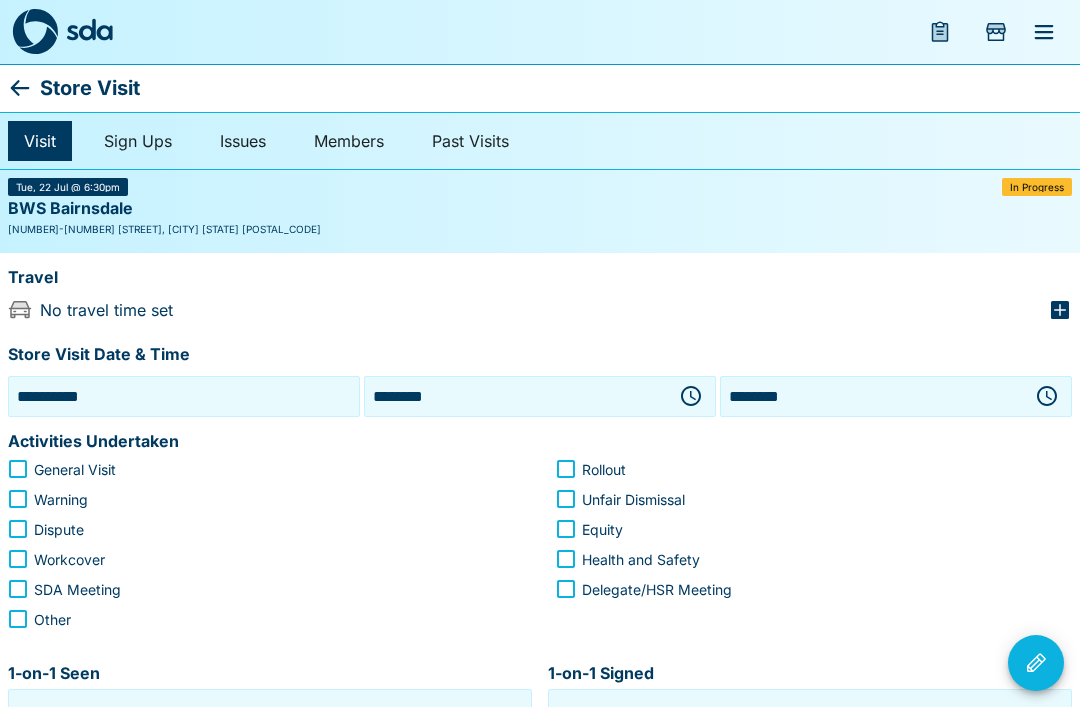 click on "********" at bounding box center (872, 396) 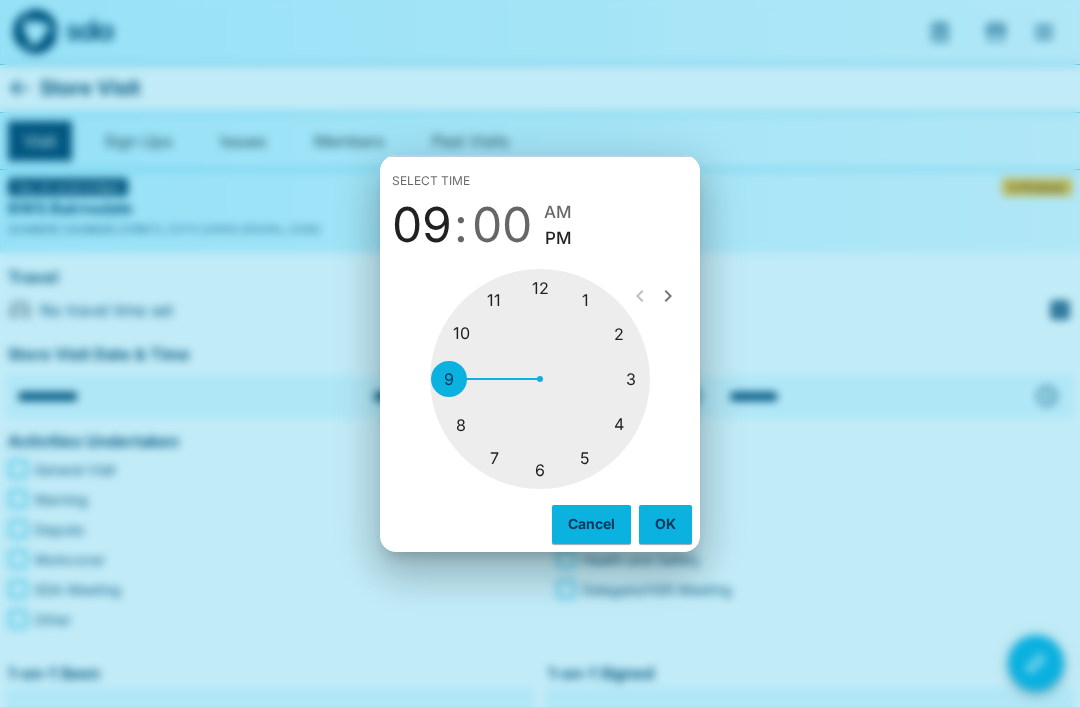 click at bounding box center [540, 379] 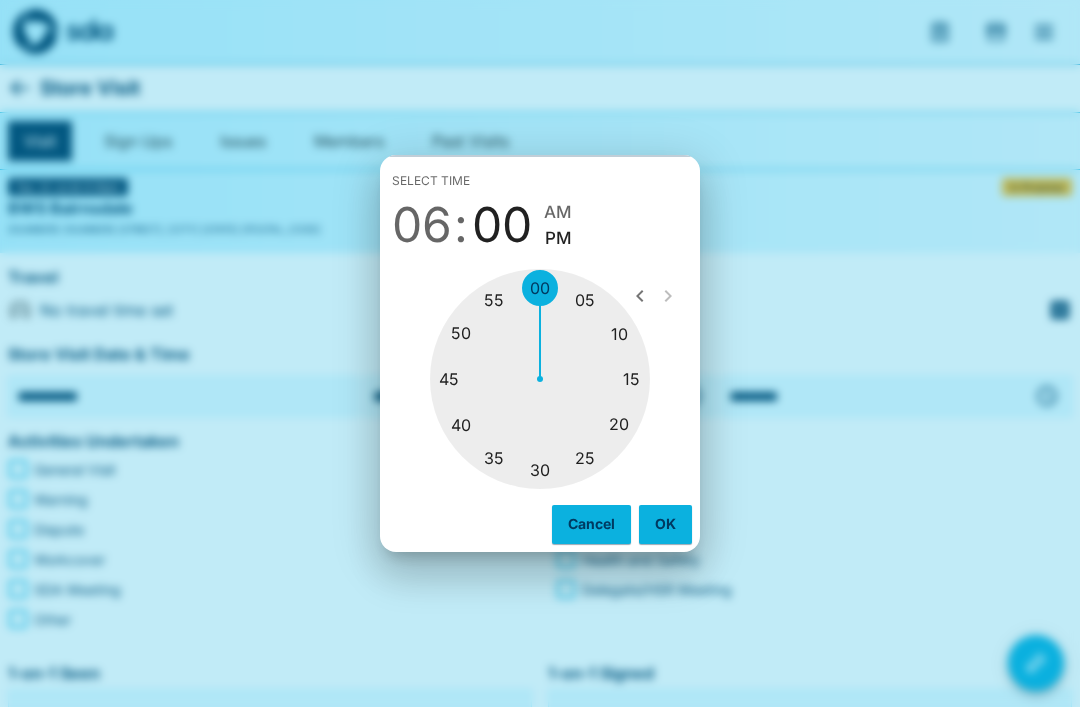 type on "********" 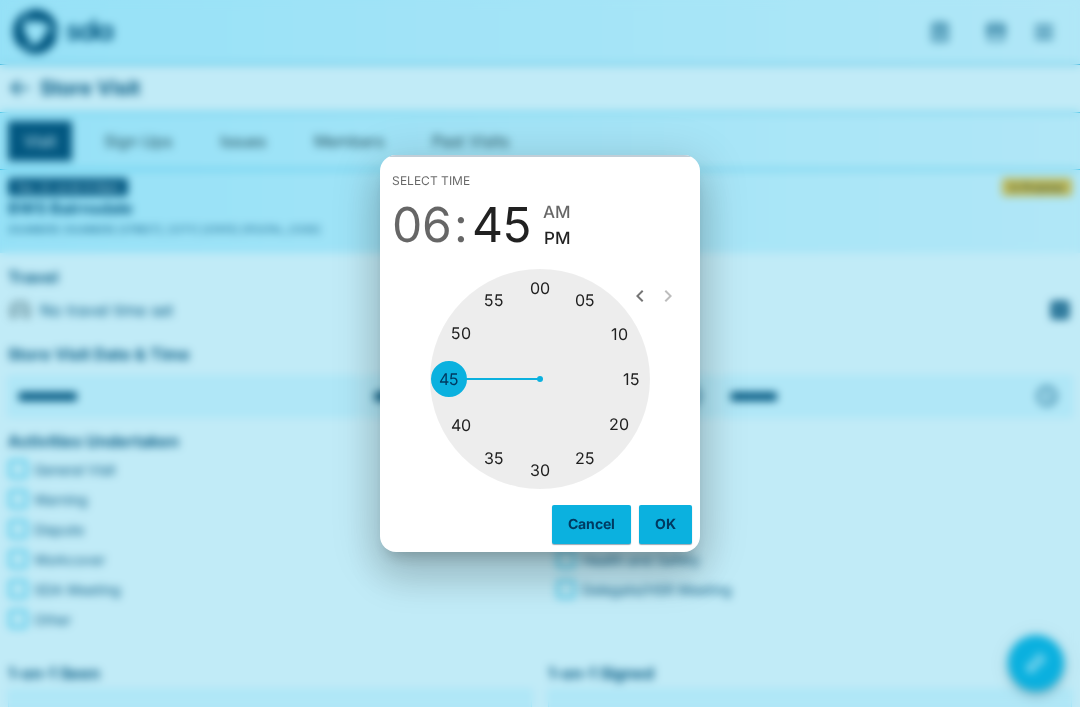 click on "PM" at bounding box center (557, 238) 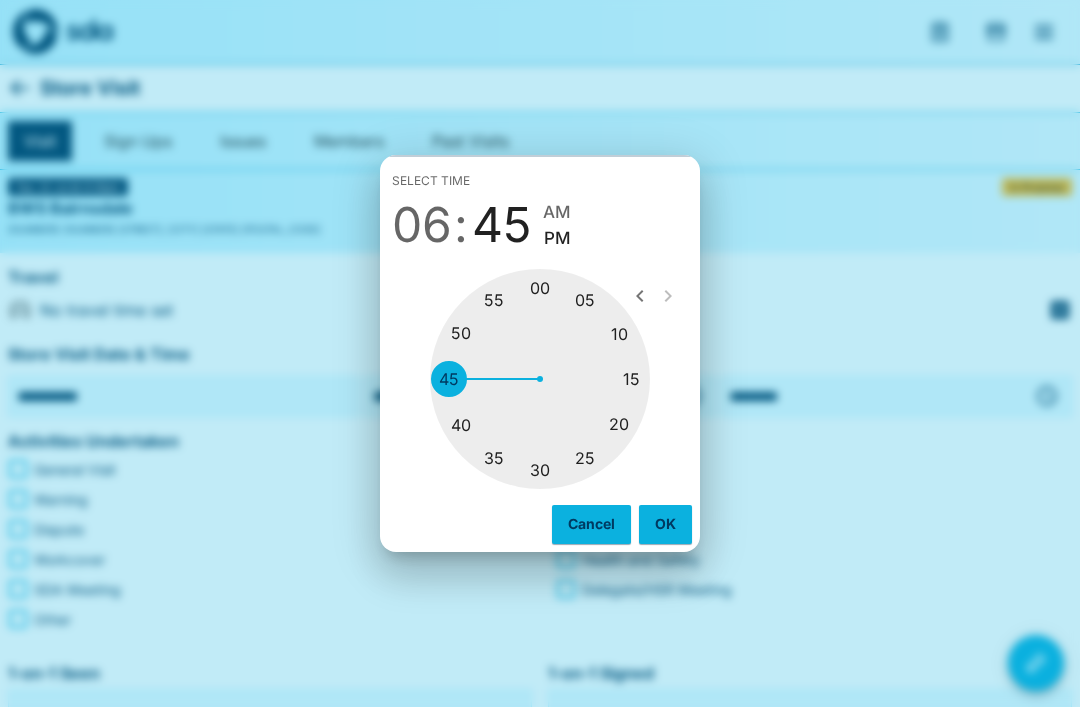 click on "OK" at bounding box center [665, 524] 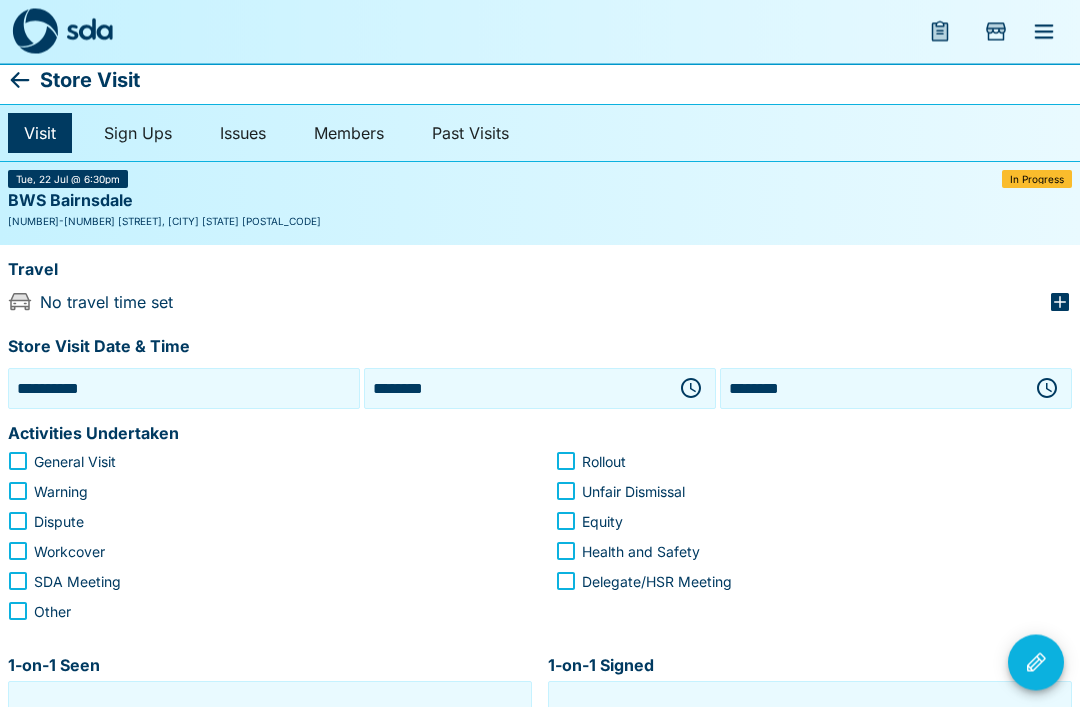 scroll, scrollTop: 8, scrollLeft: 0, axis: vertical 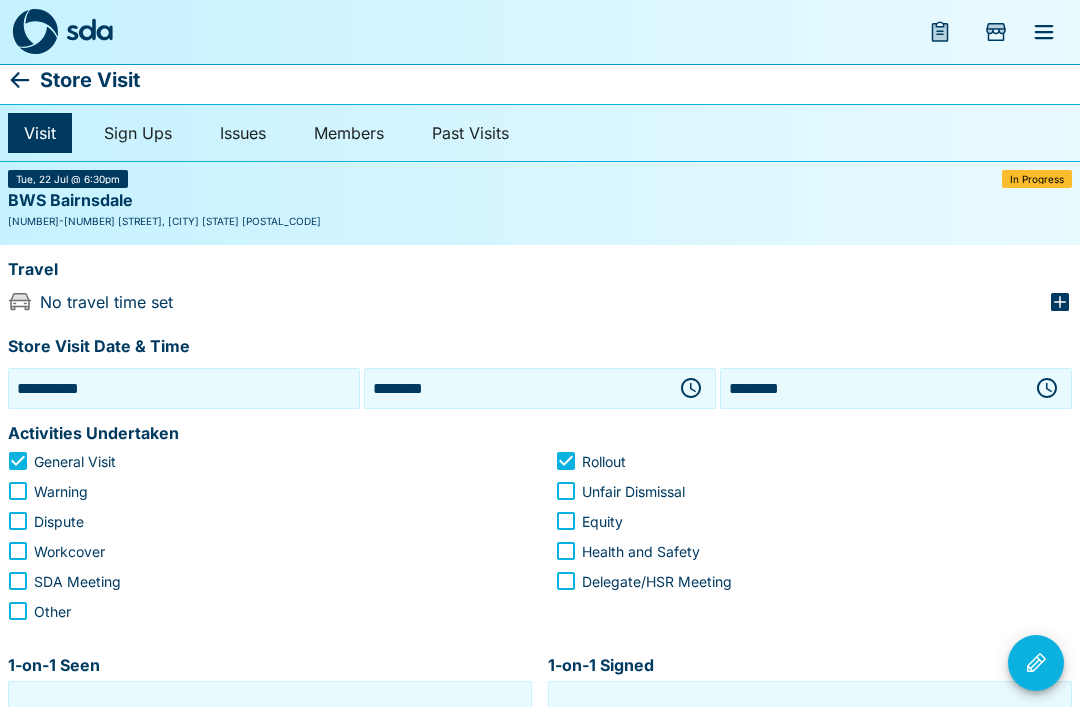 click 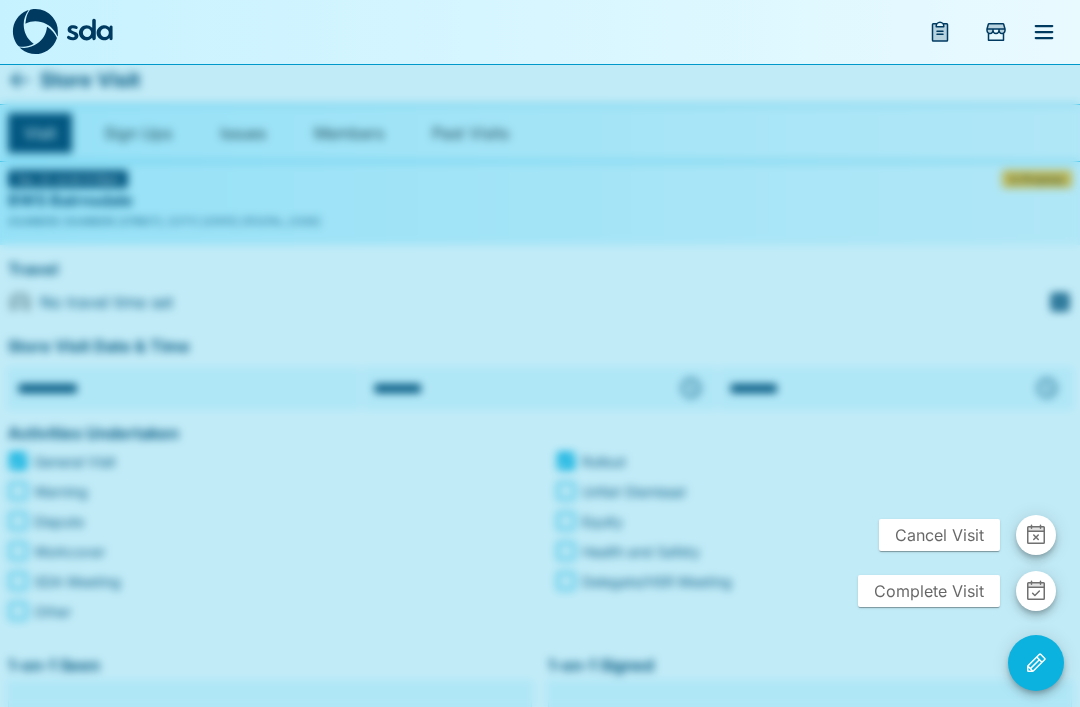click 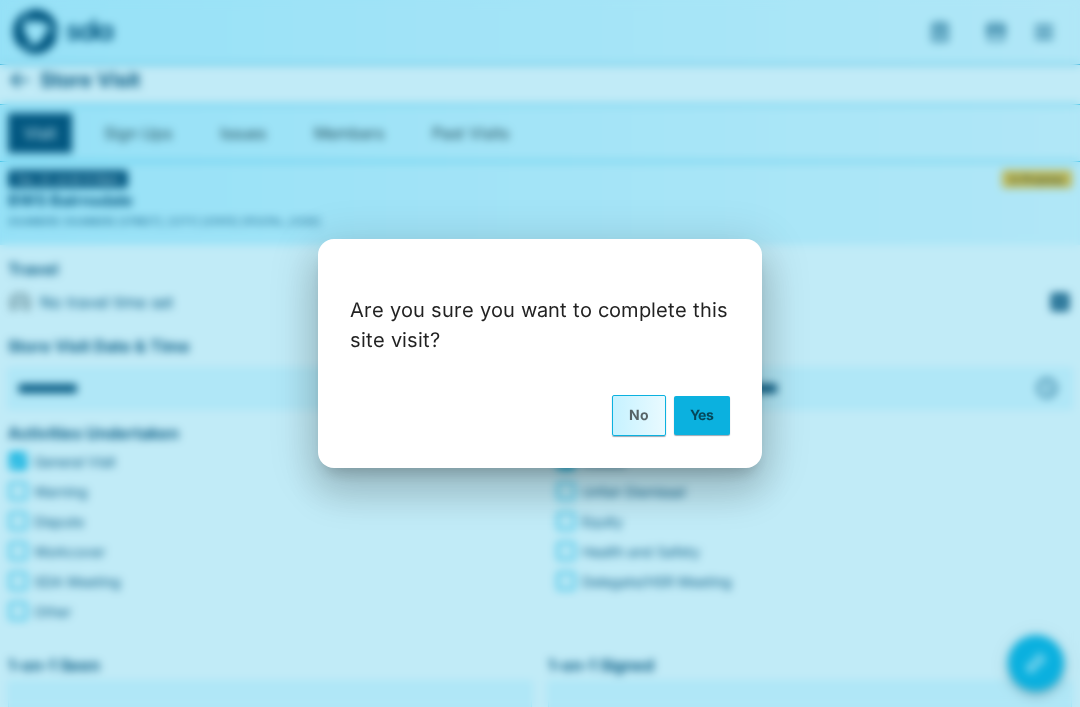 click on "Yes" at bounding box center [702, 415] 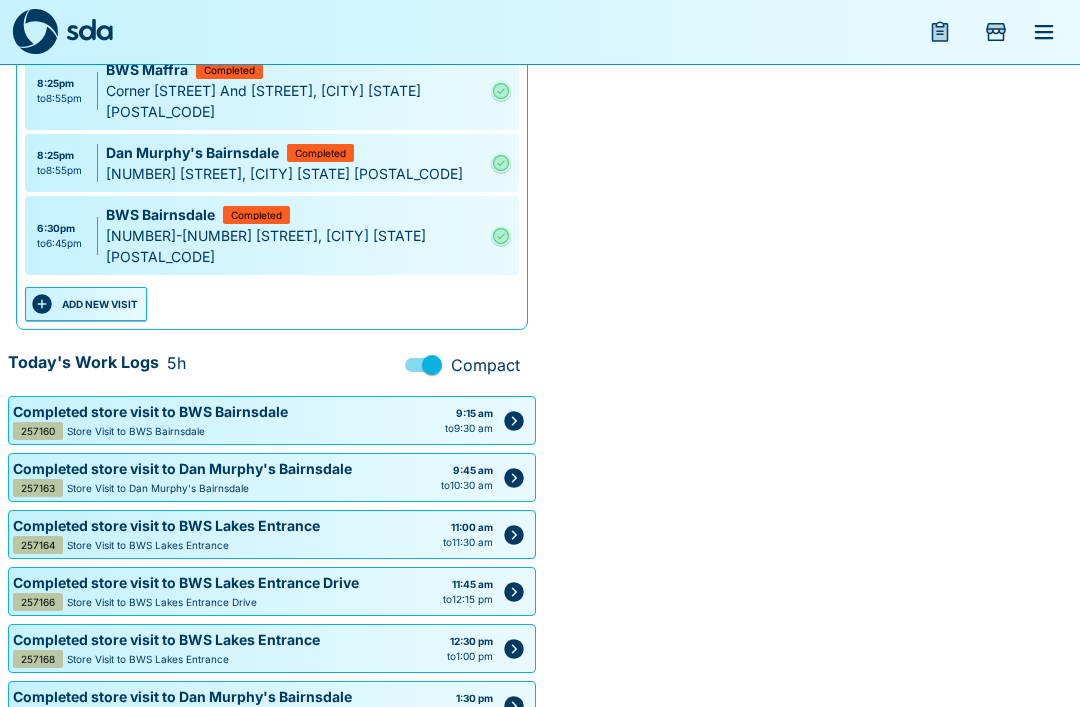 scroll, scrollTop: 802, scrollLeft: 0, axis: vertical 